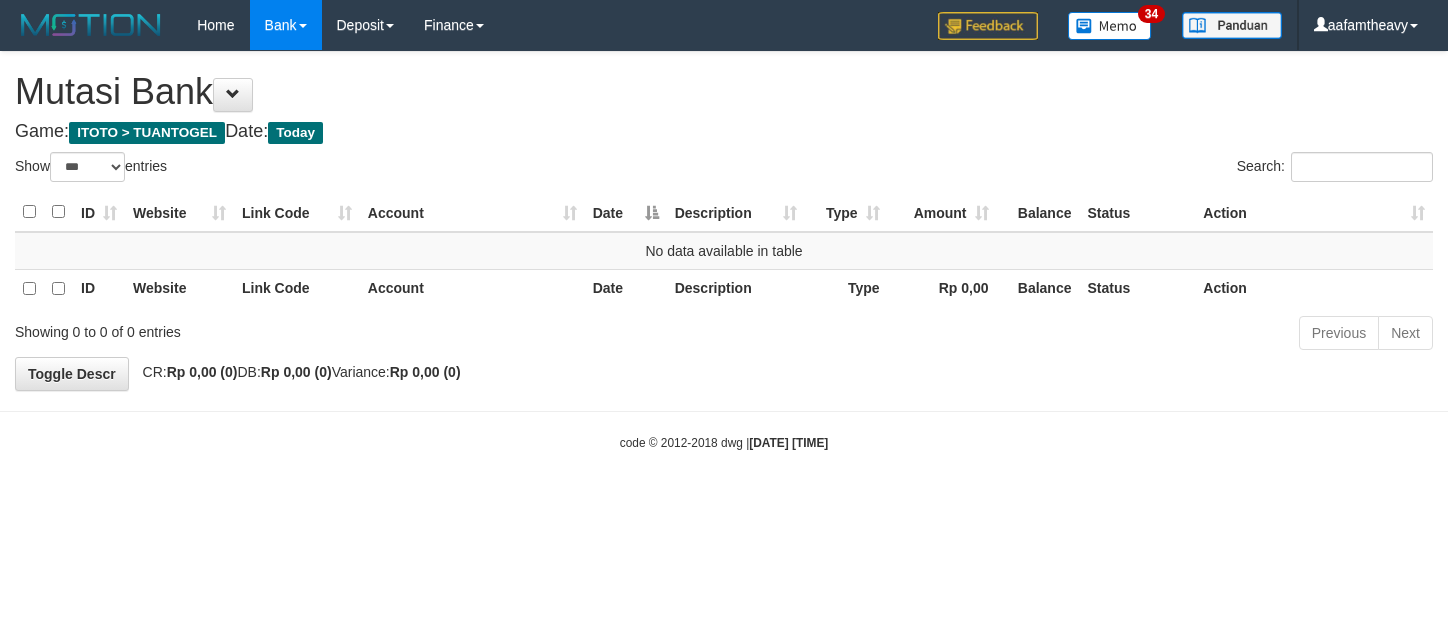 select on "***" 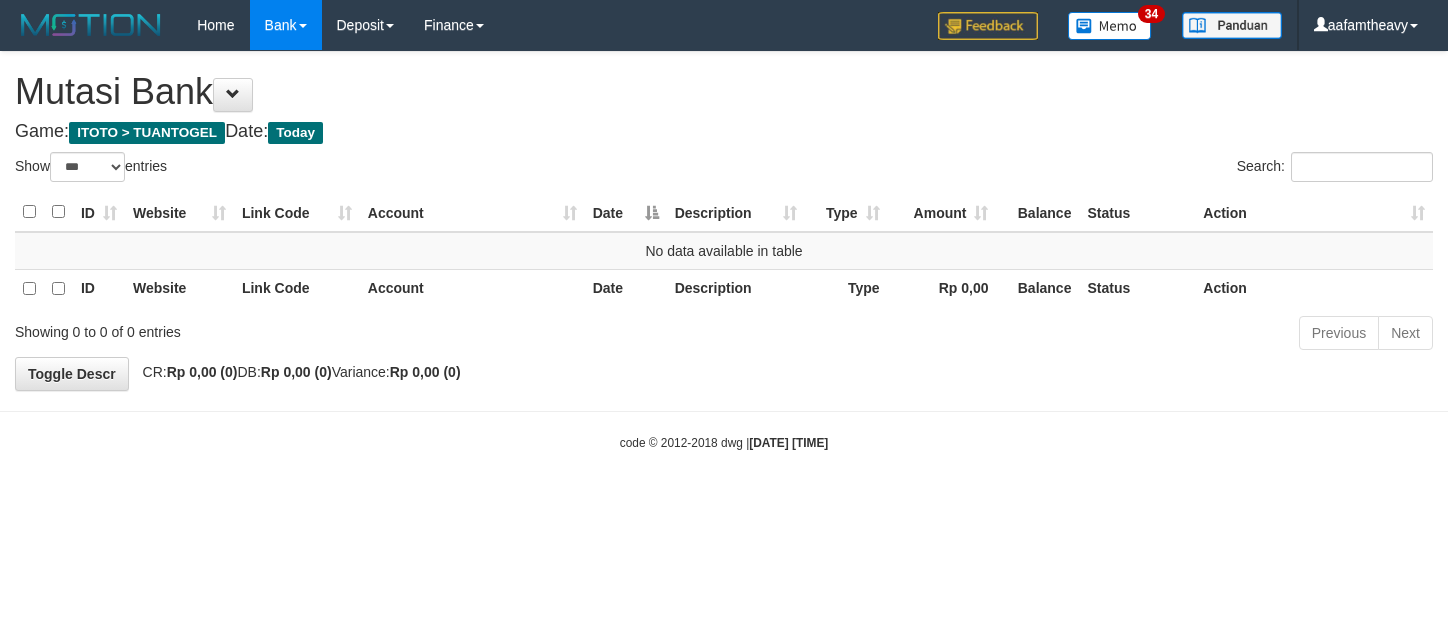 scroll, scrollTop: 0, scrollLeft: 0, axis: both 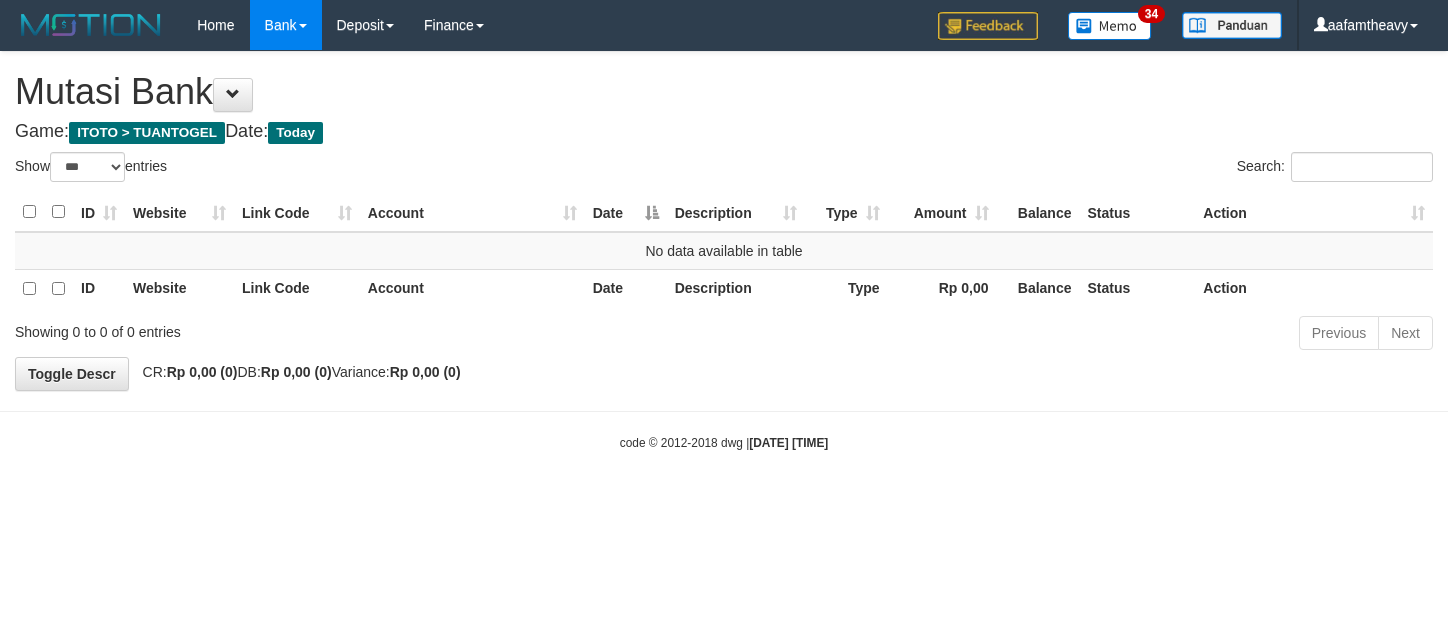 select on "***" 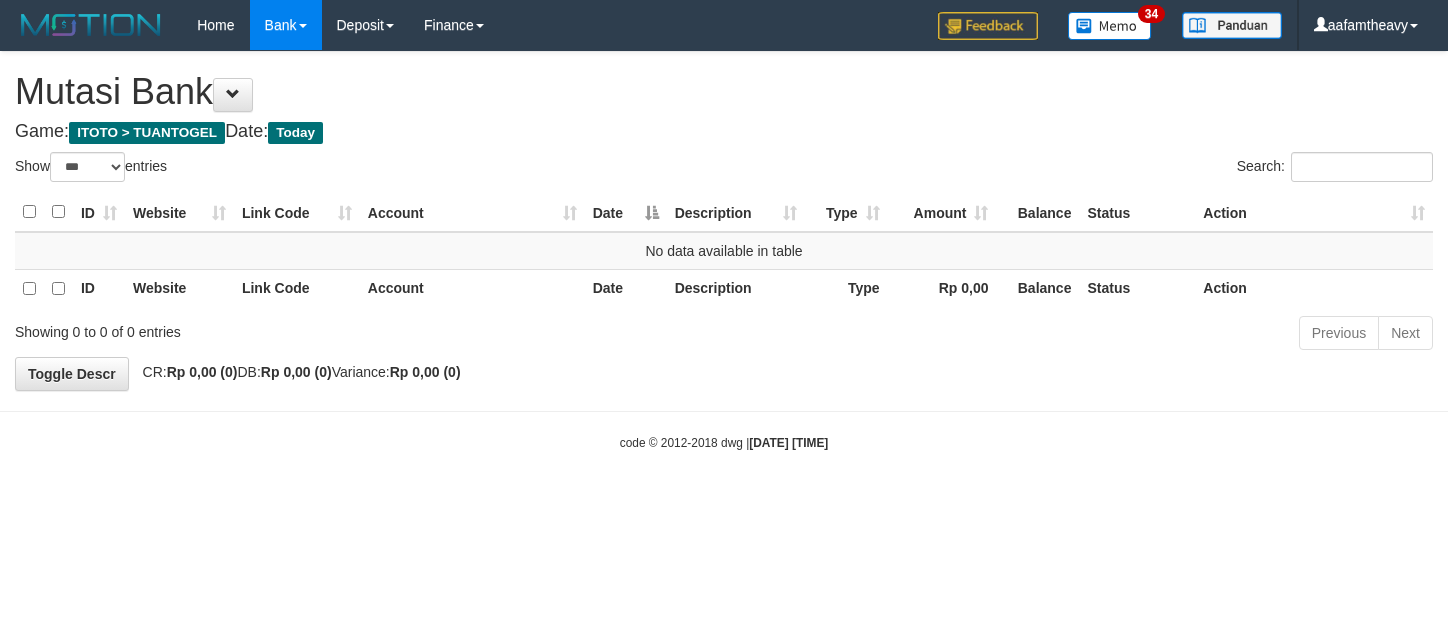 scroll, scrollTop: 0, scrollLeft: 0, axis: both 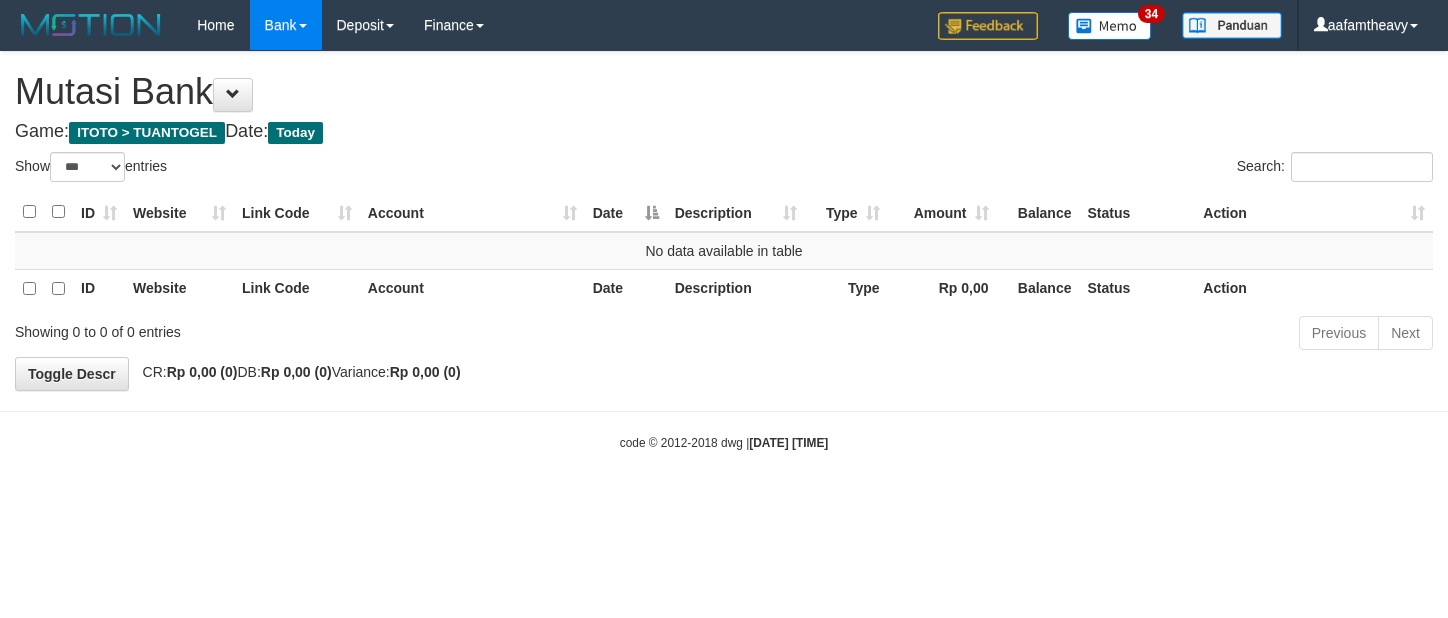 select on "***" 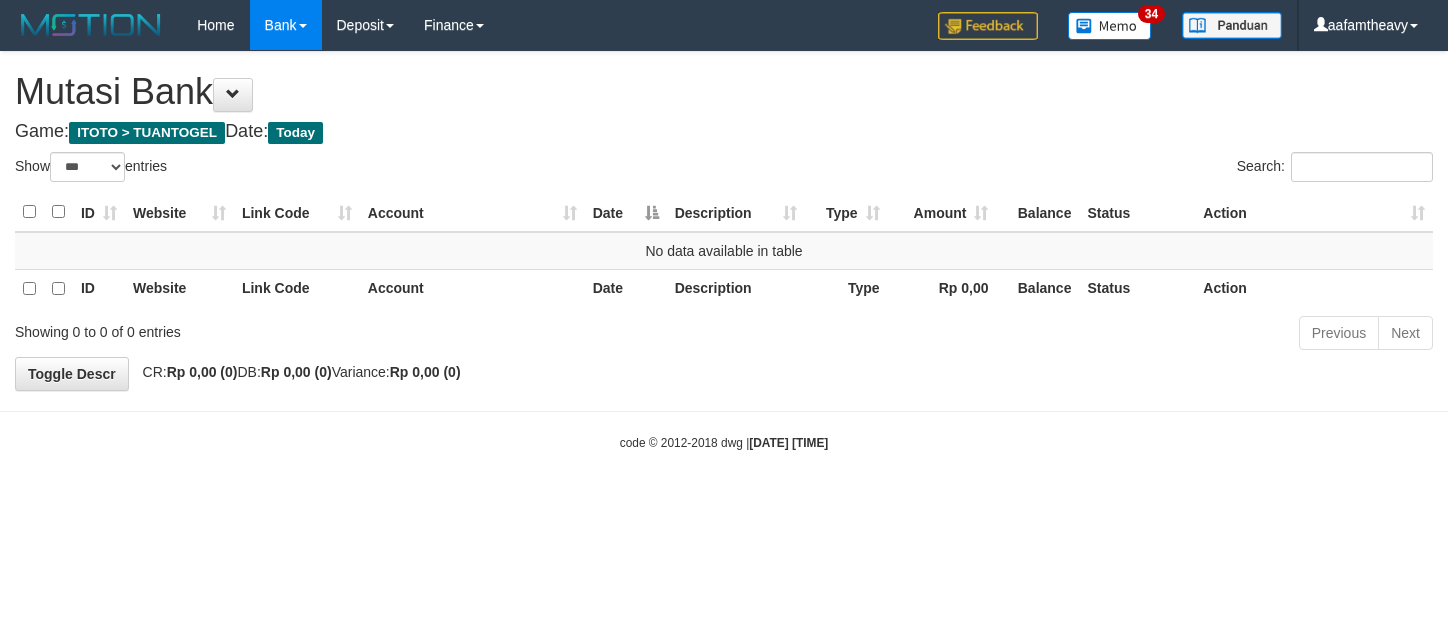 scroll, scrollTop: 0, scrollLeft: 0, axis: both 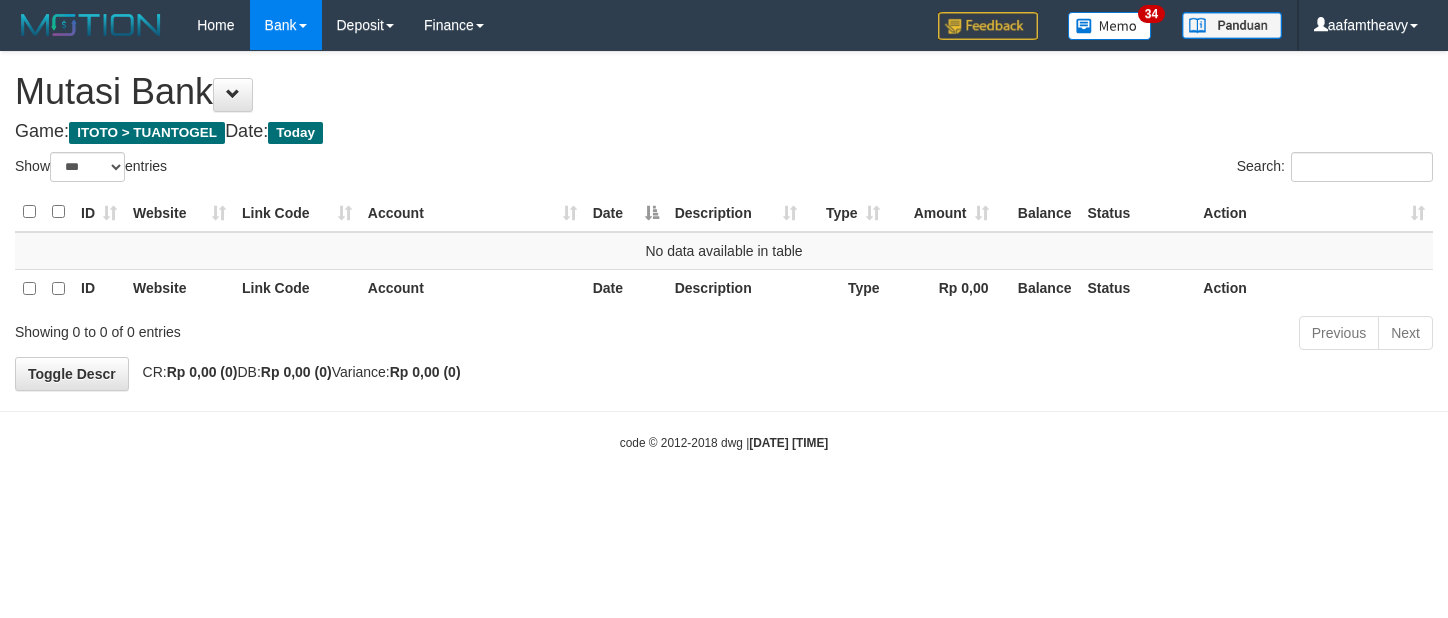 select on "***" 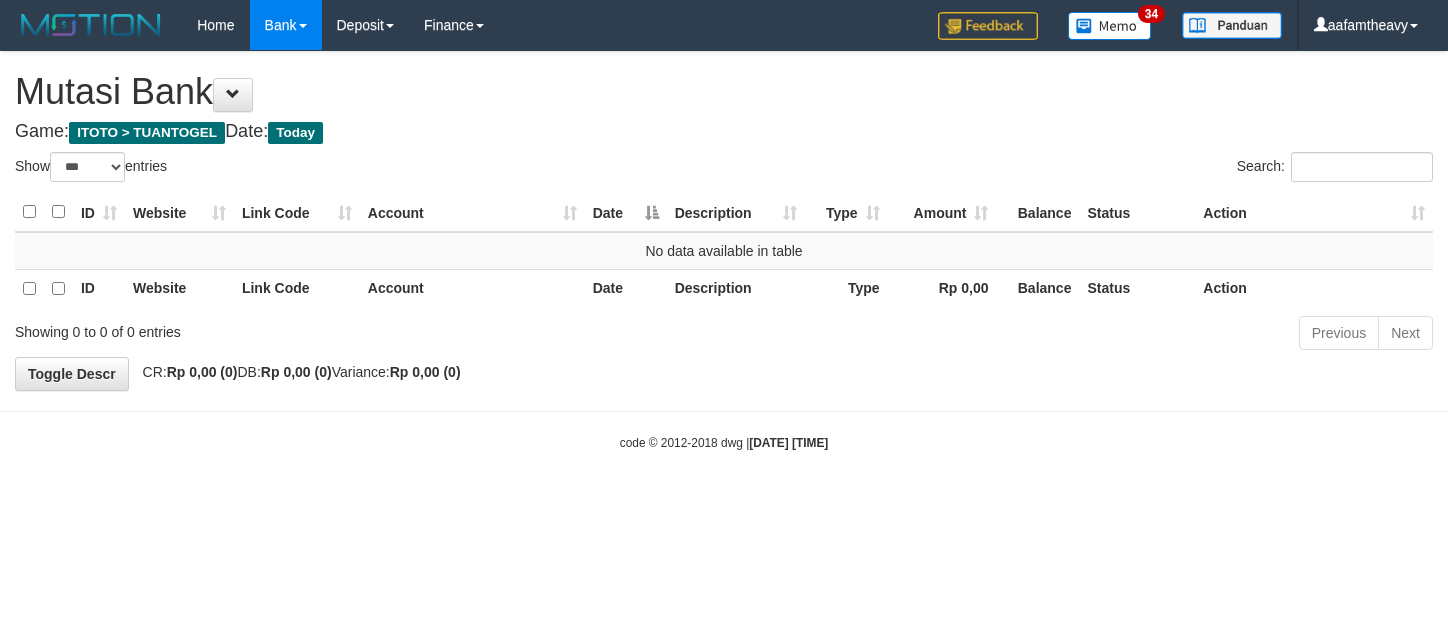 scroll, scrollTop: 0, scrollLeft: 0, axis: both 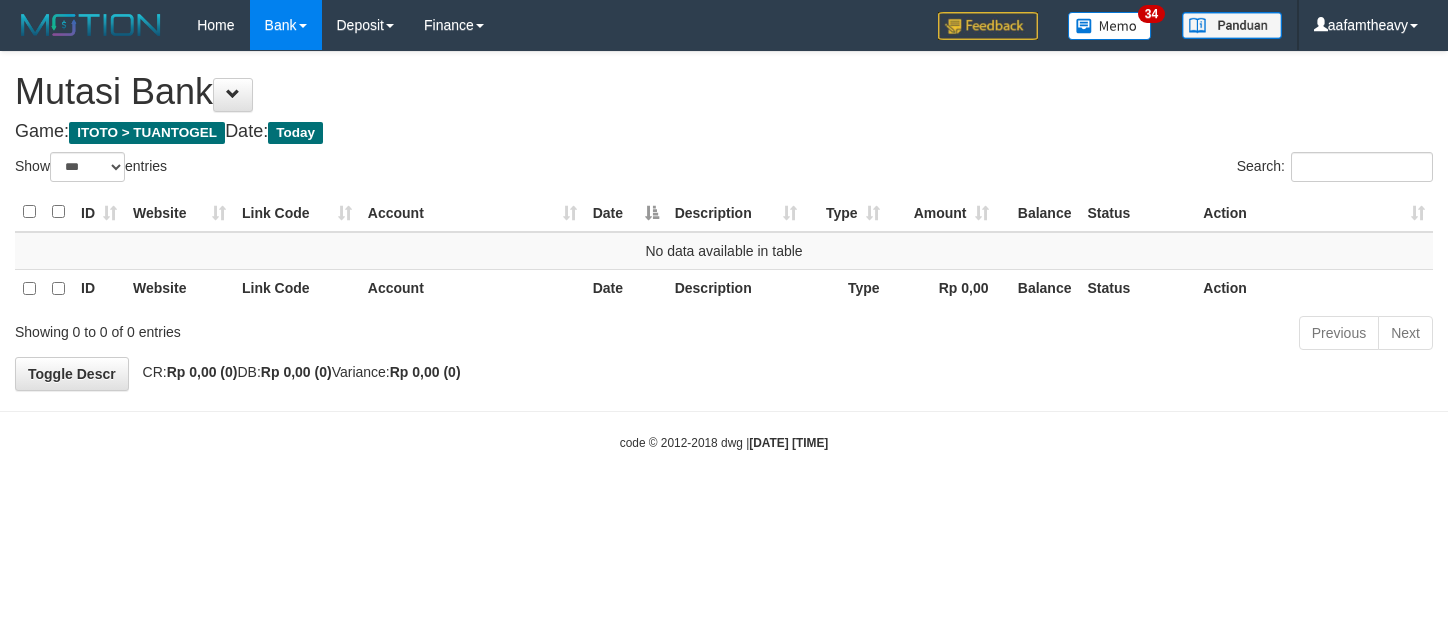 select on "***" 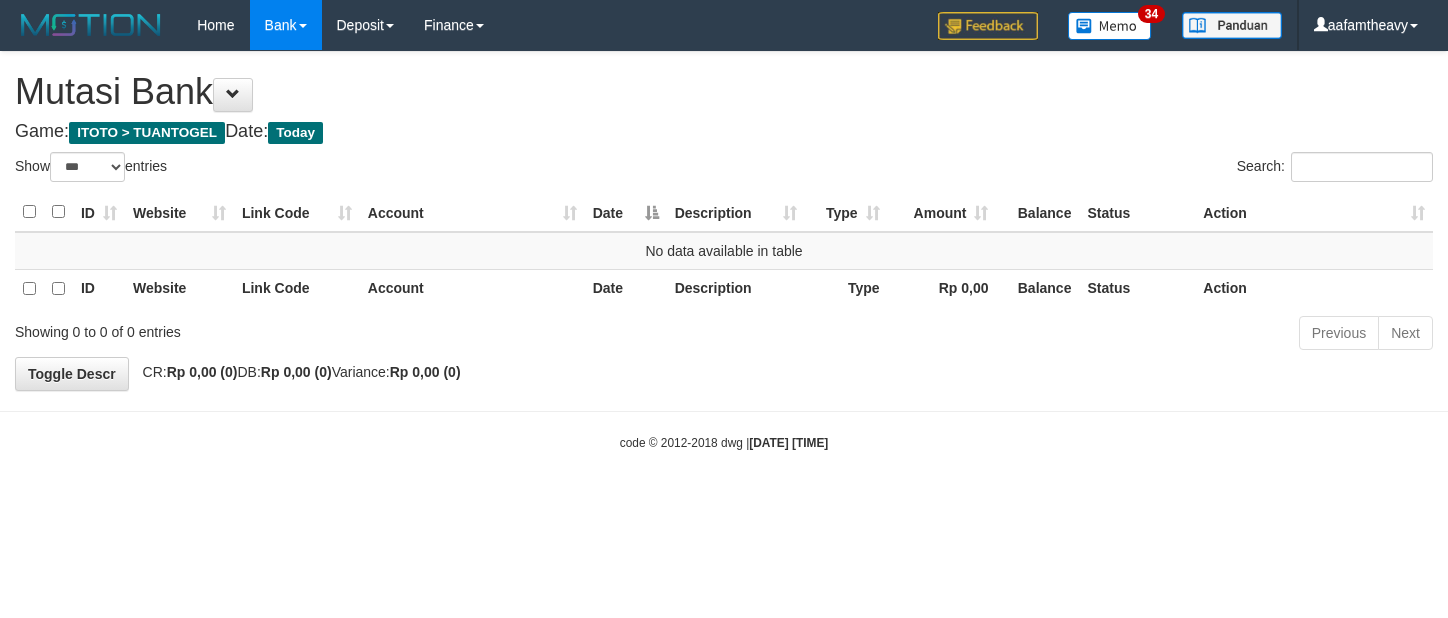 scroll, scrollTop: 0, scrollLeft: 0, axis: both 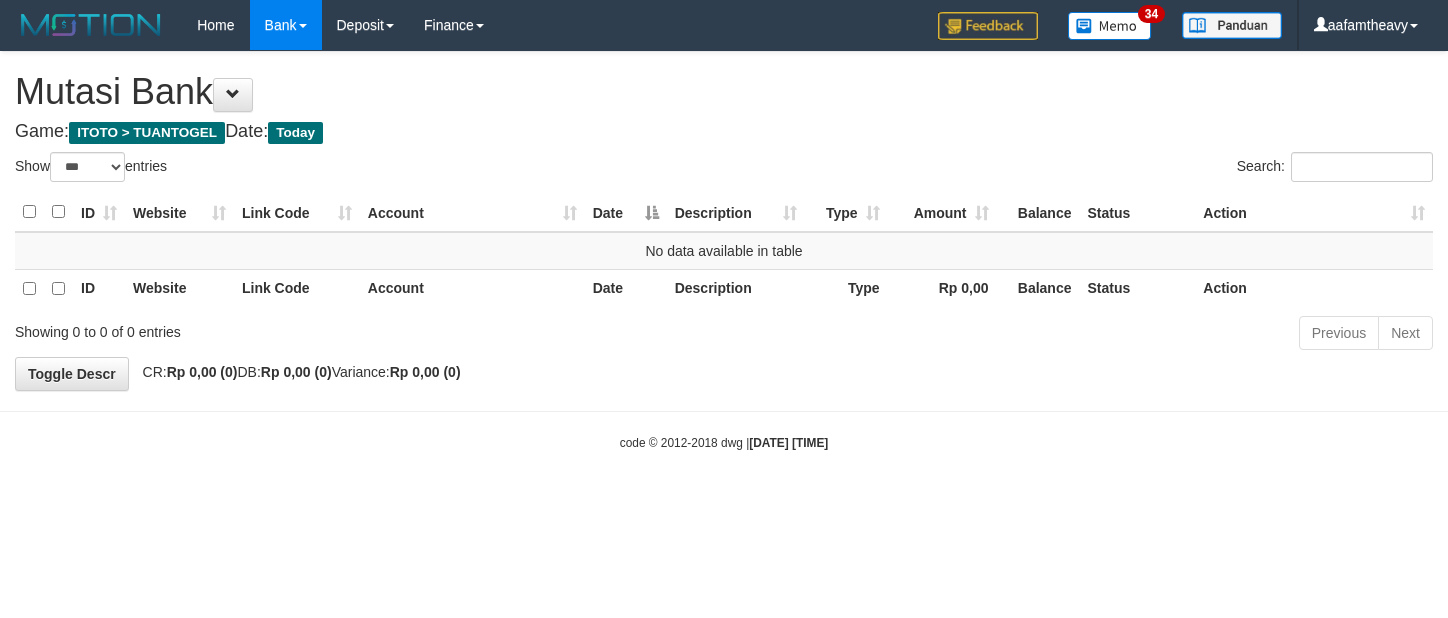select on "***" 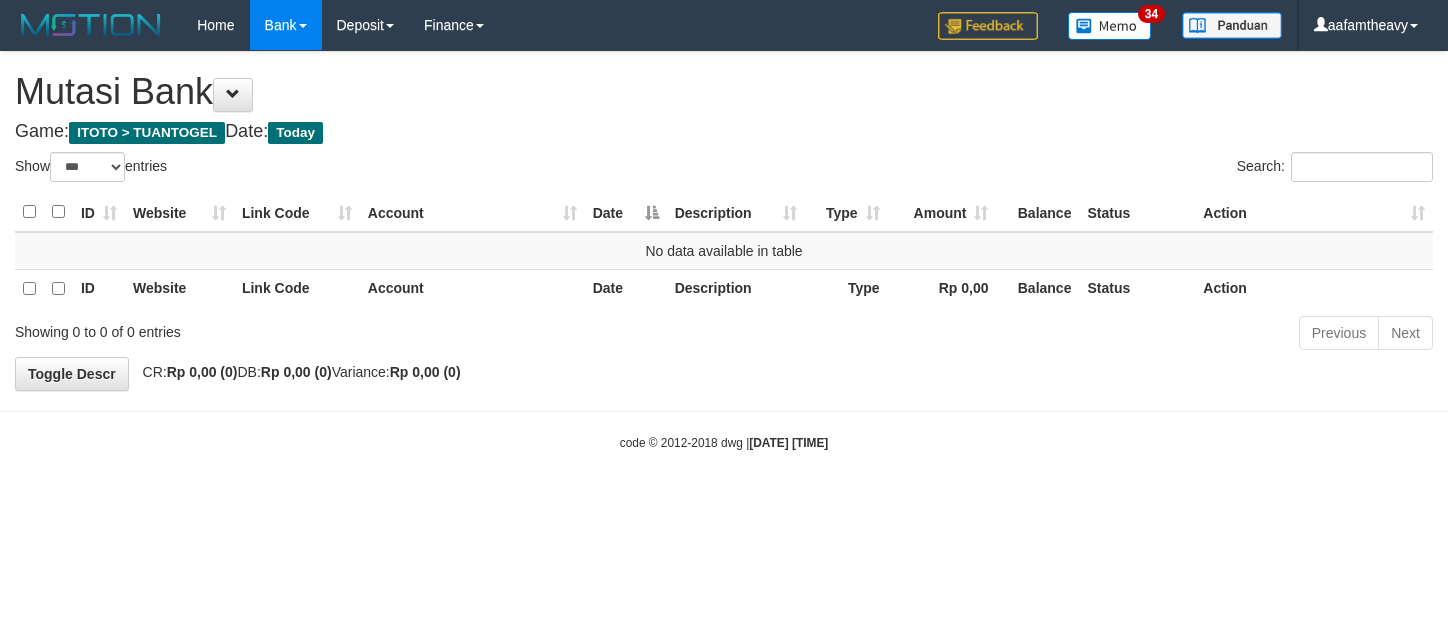 scroll, scrollTop: 0, scrollLeft: 0, axis: both 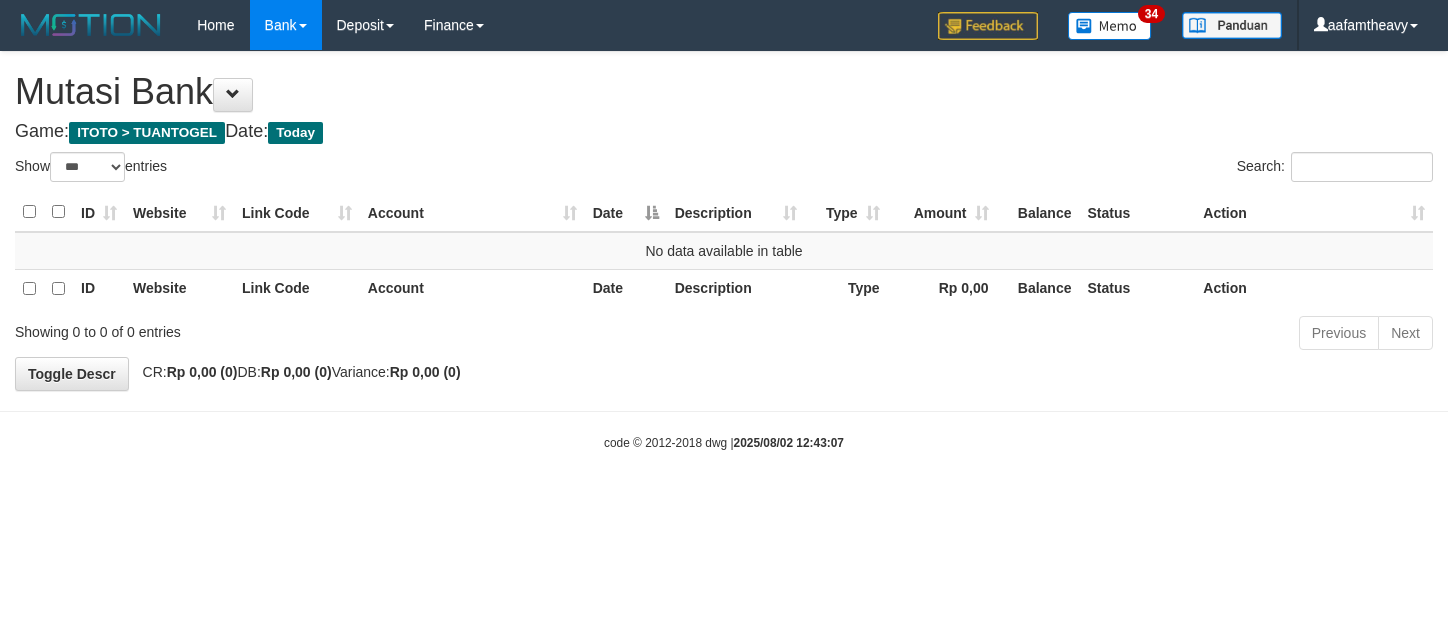 select on "***" 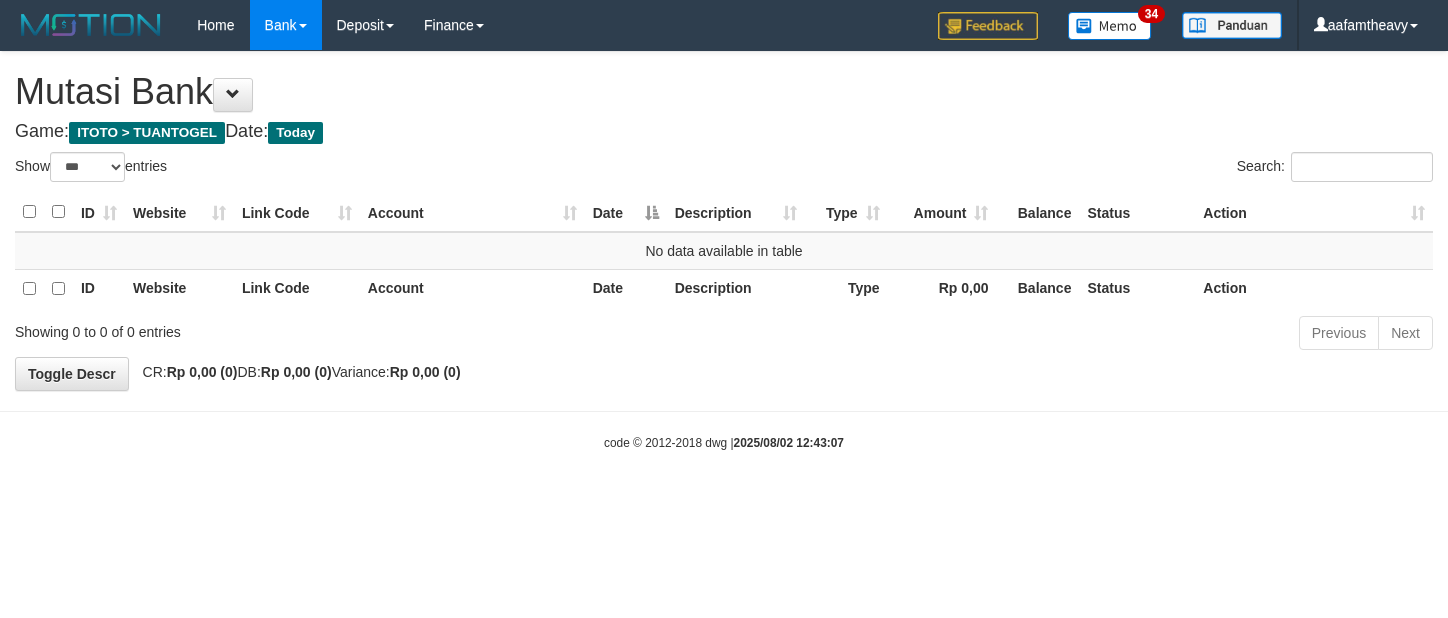 scroll, scrollTop: 0, scrollLeft: 0, axis: both 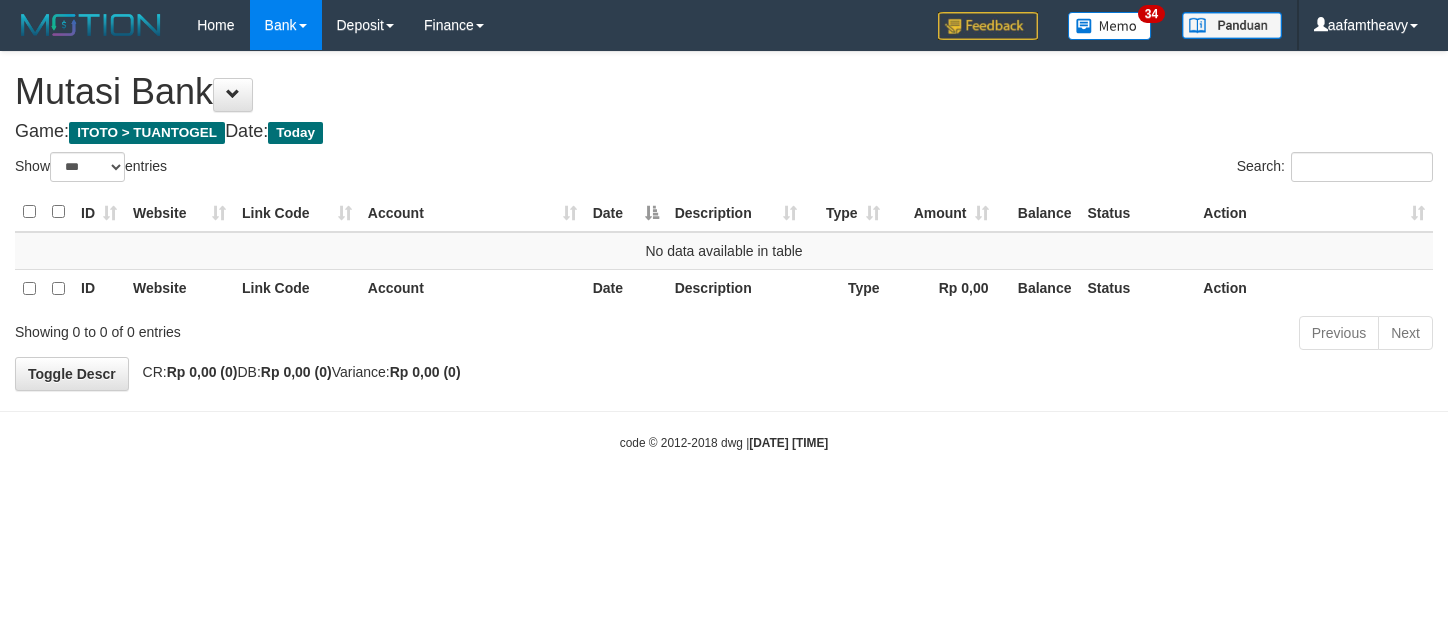 select on "***" 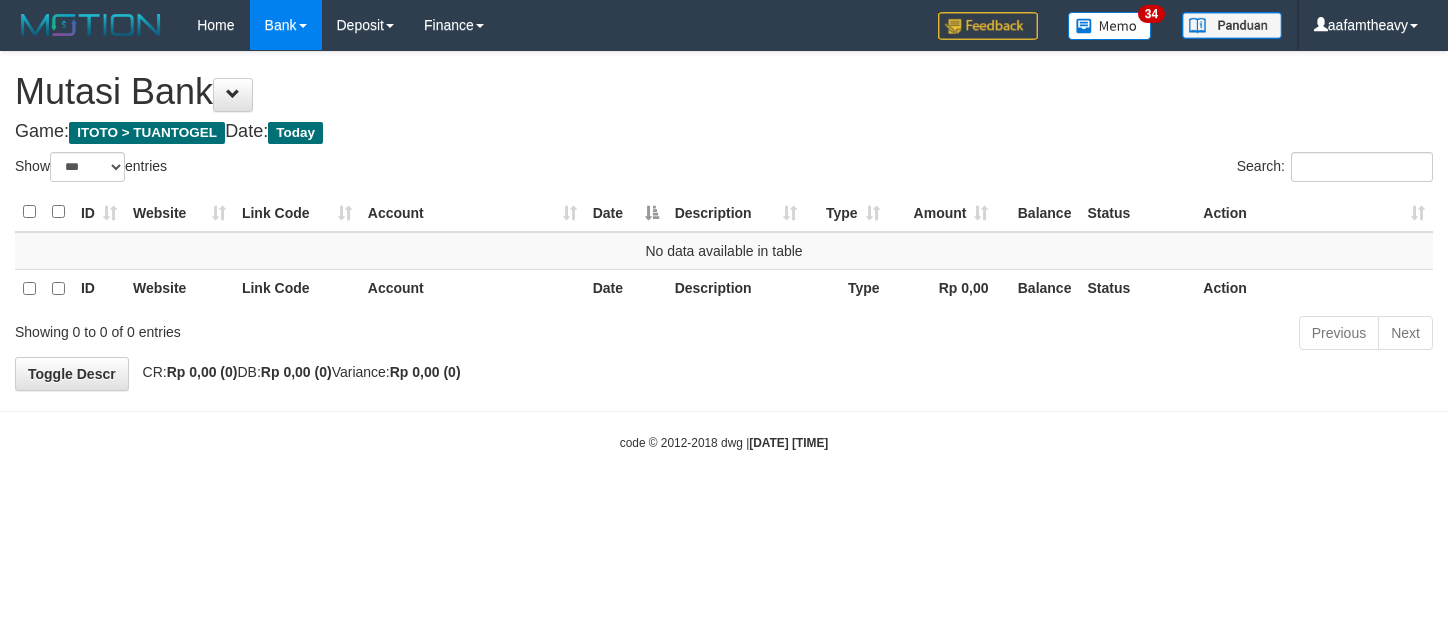 scroll, scrollTop: 0, scrollLeft: 0, axis: both 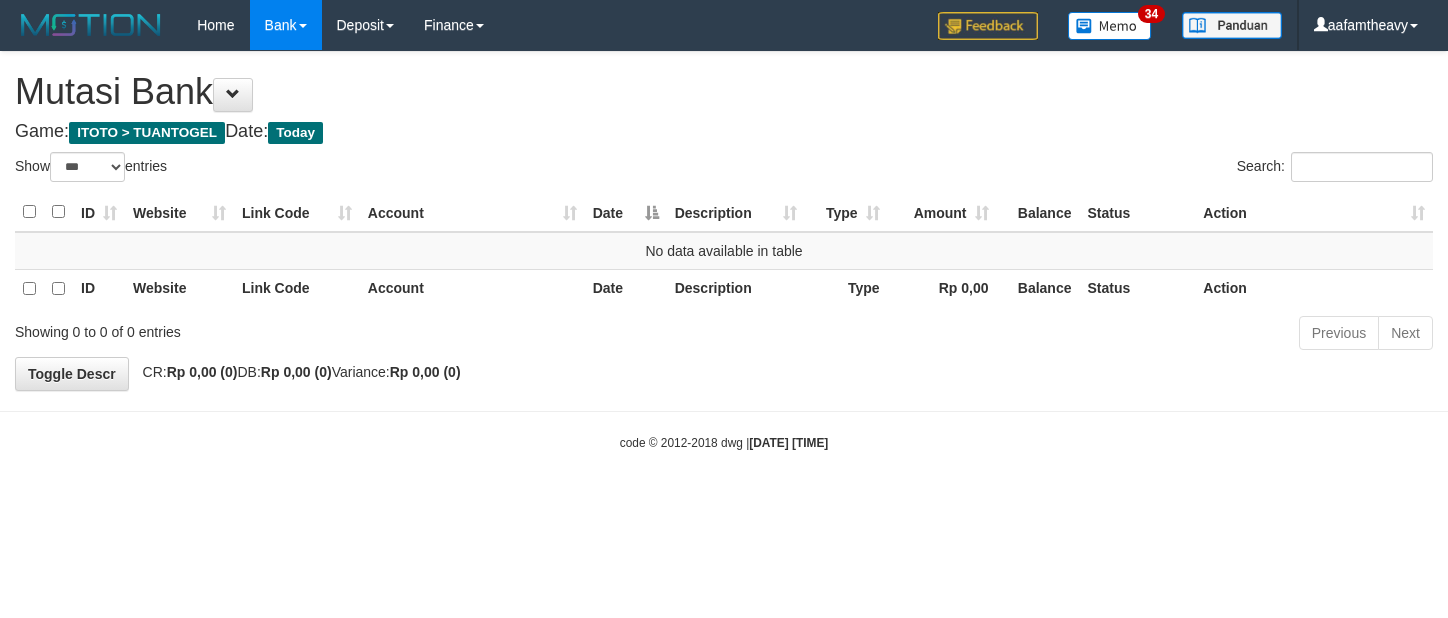 select on "***" 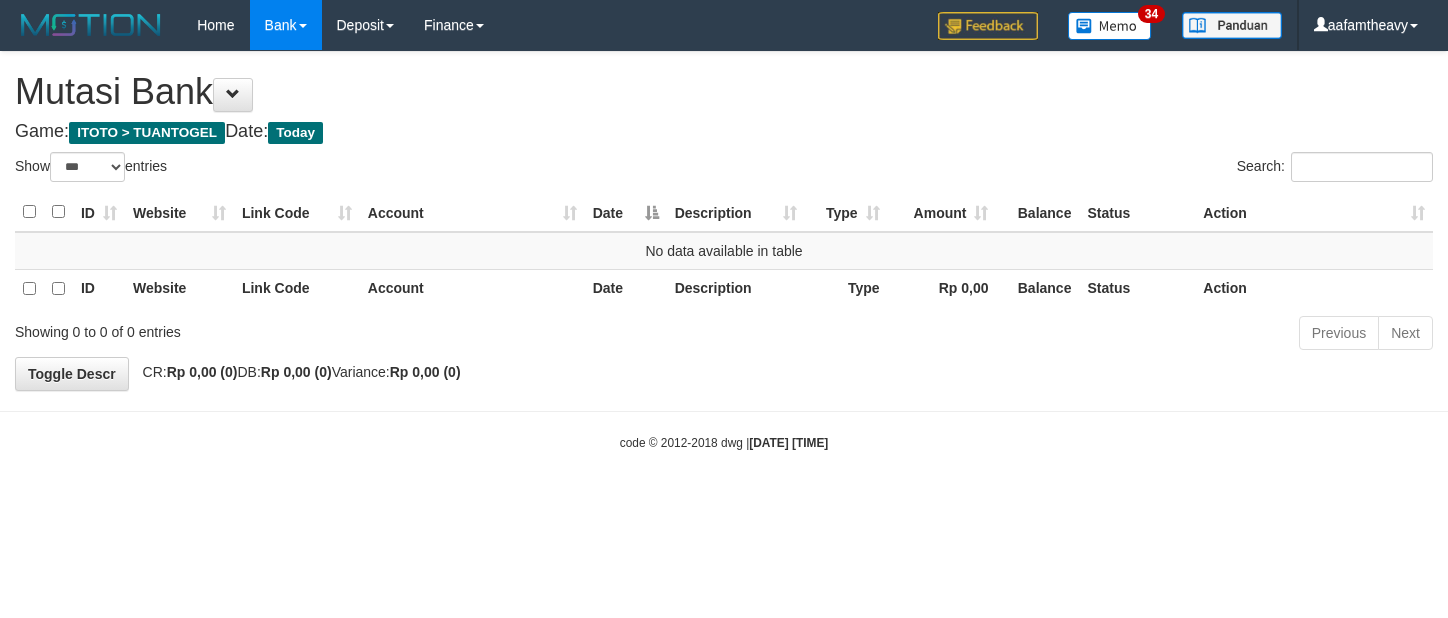 scroll, scrollTop: 0, scrollLeft: 0, axis: both 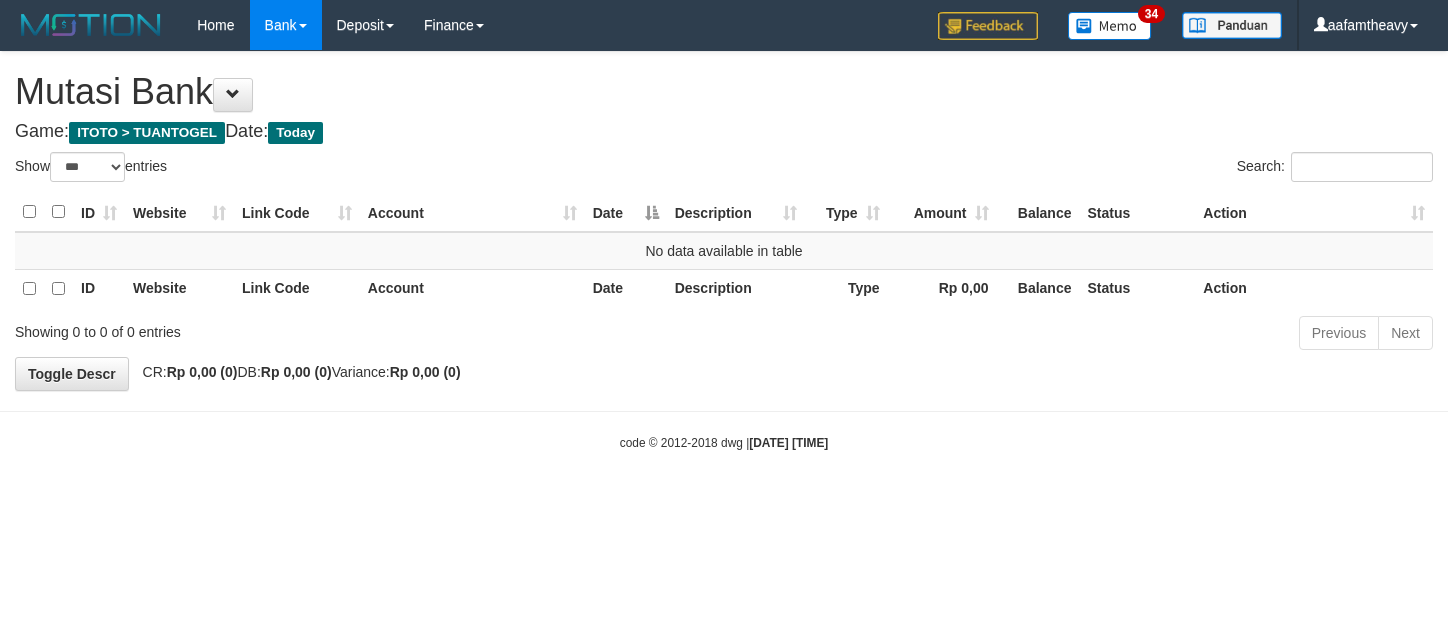 select on "***" 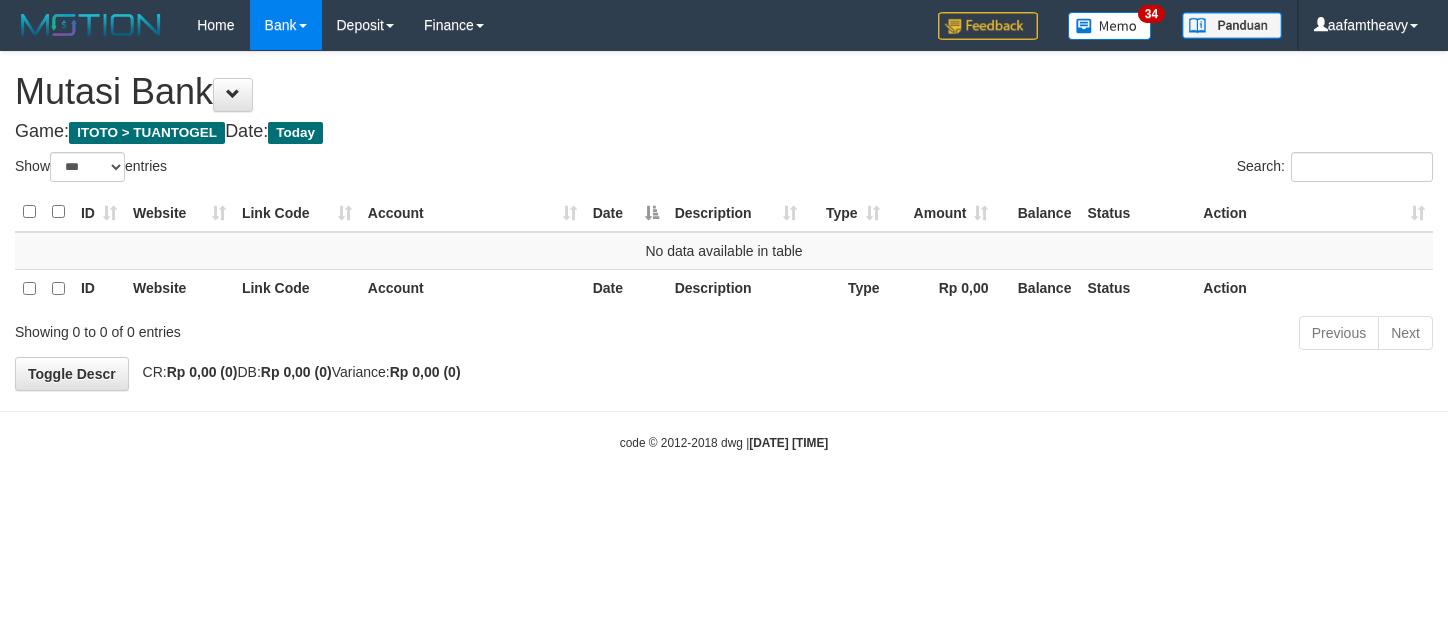 scroll, scrollTop: 0, scrollLeft: 0, axis: both 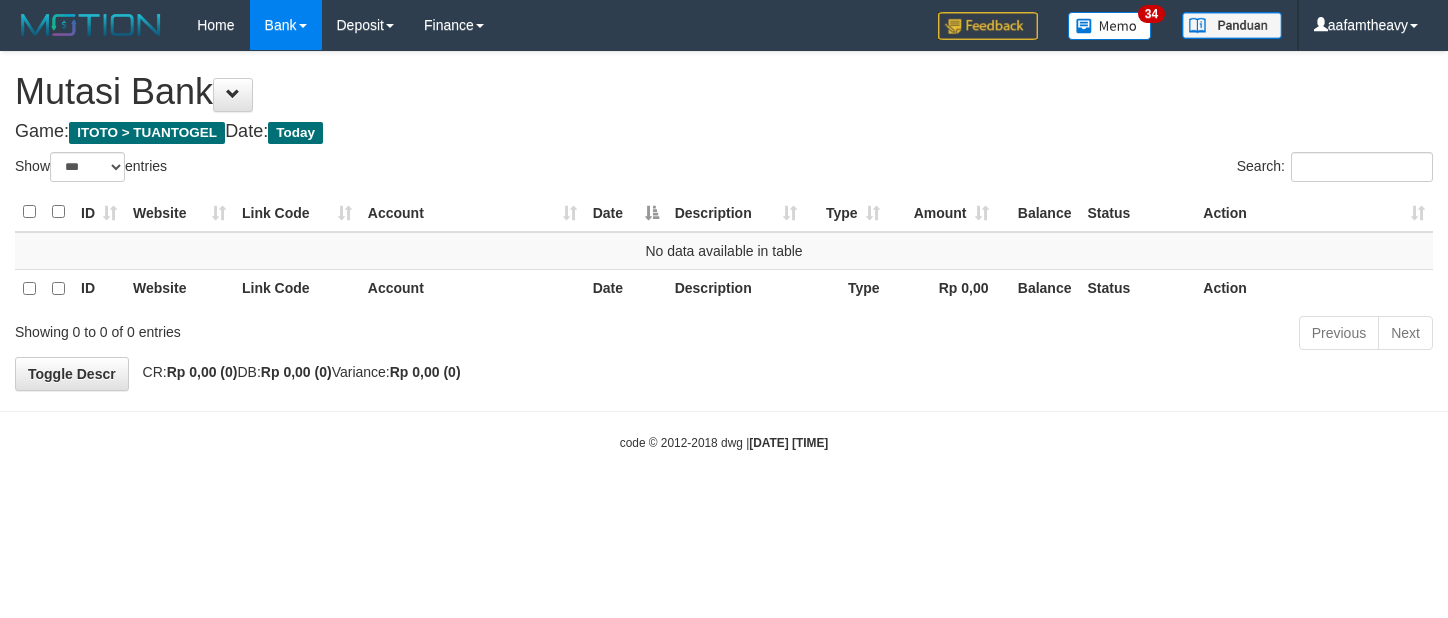 select on "***" 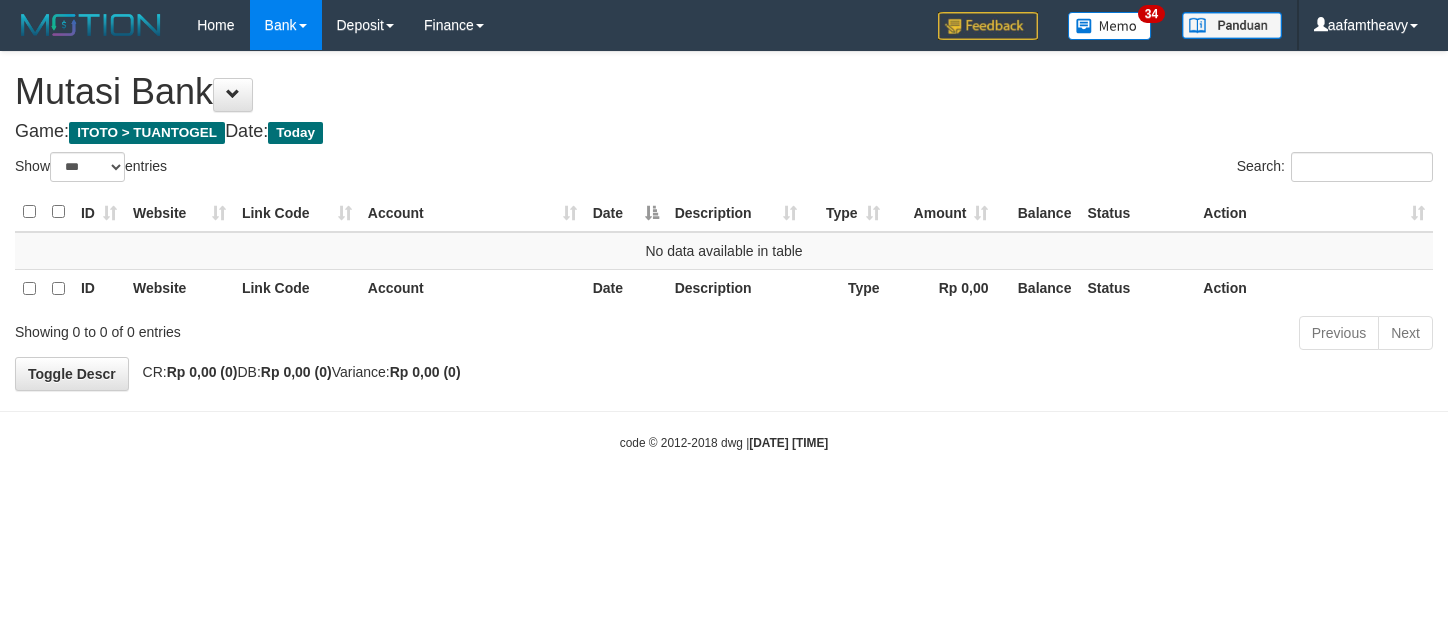 scroll, scrollTop: 0, scrollLeft: 0, axis: both 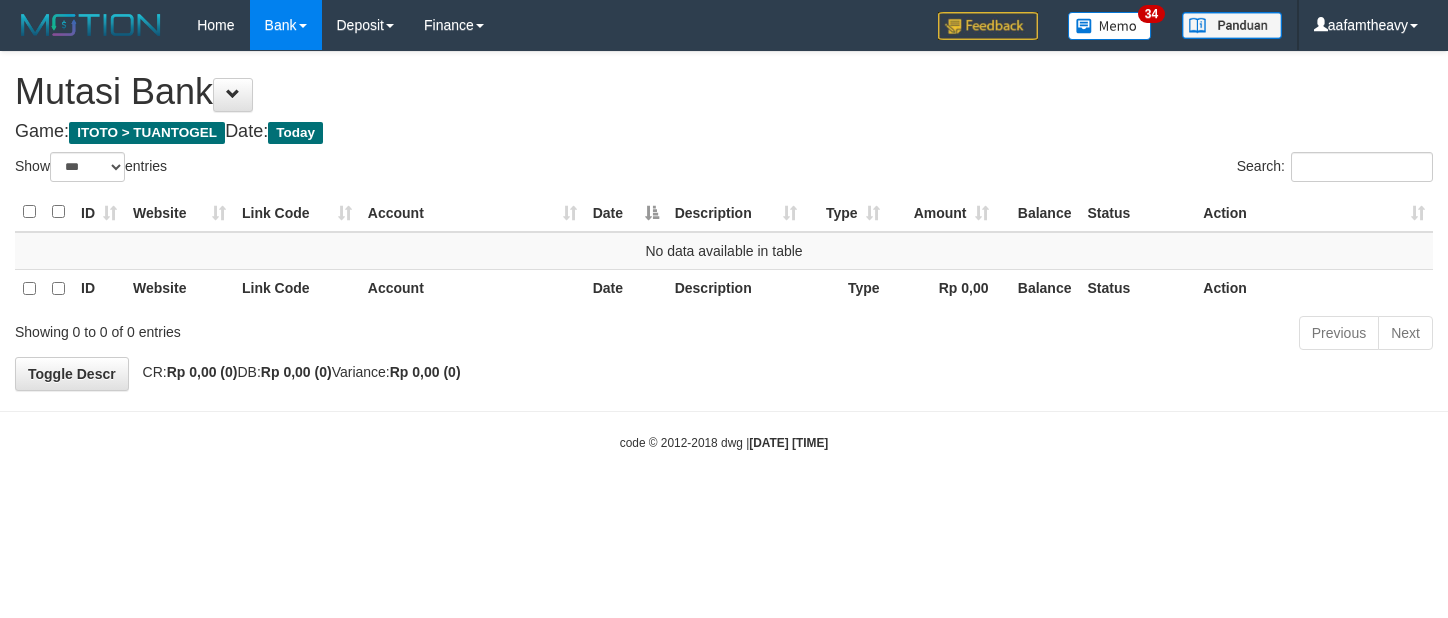 select on "***" 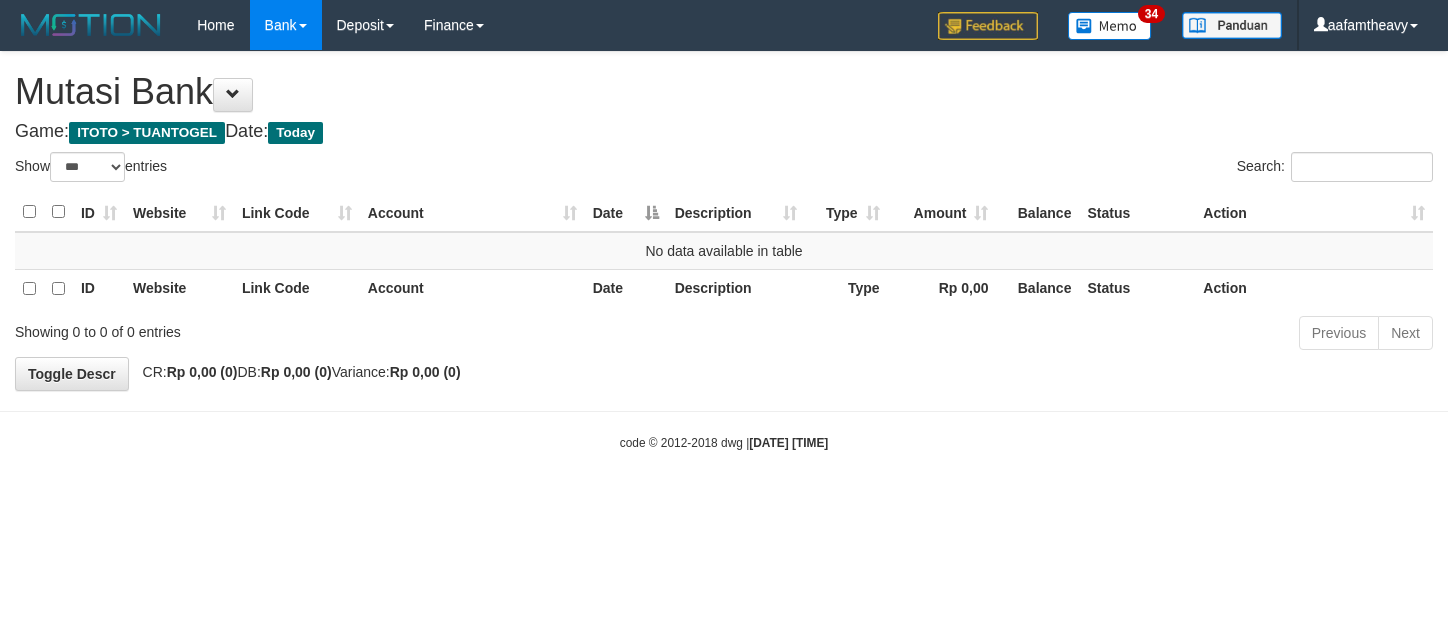 scroll, scrollTop: 0, scrollLeft: 0, axis: both 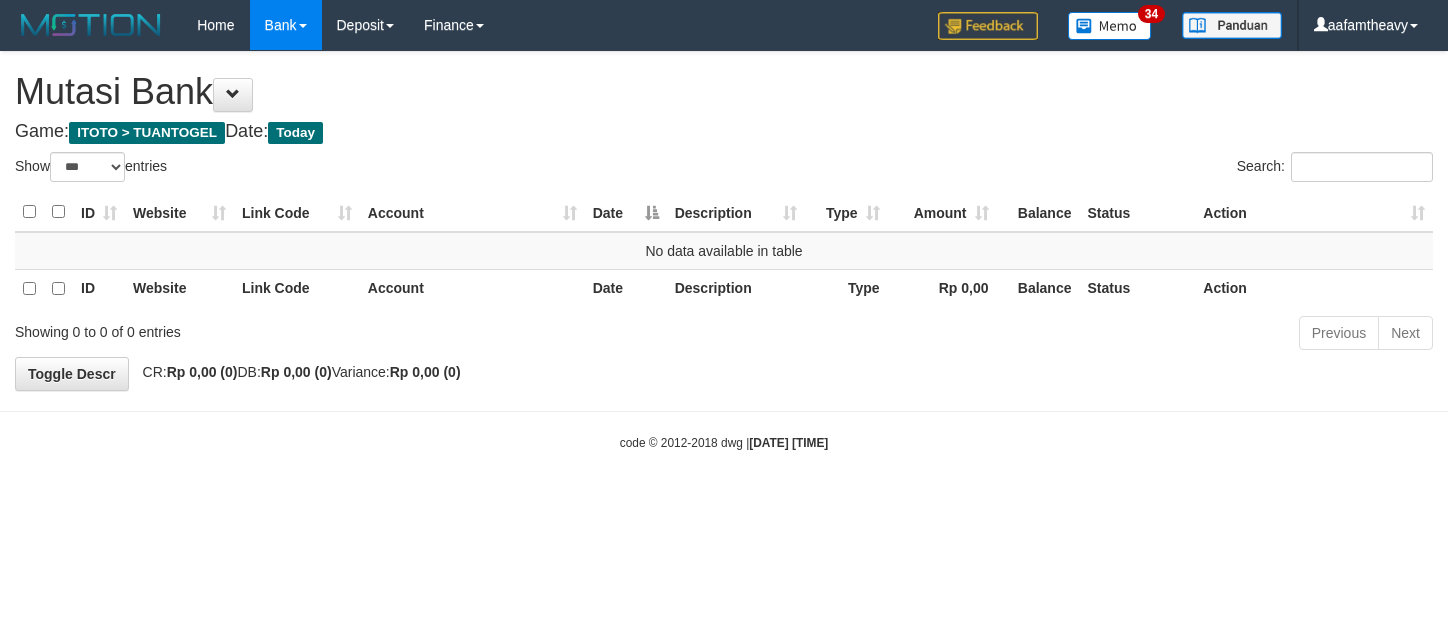 select on "***" 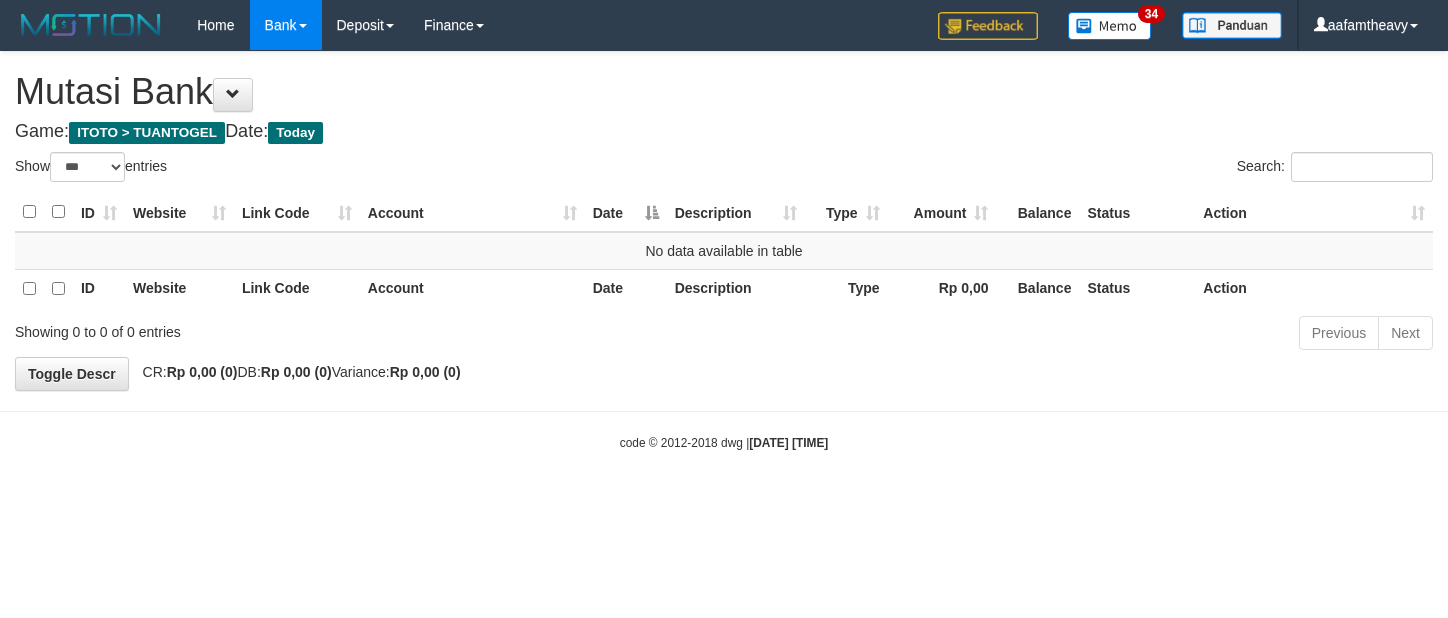 scroll, scrollTop: 0, scrollLeft: 0, axis: both 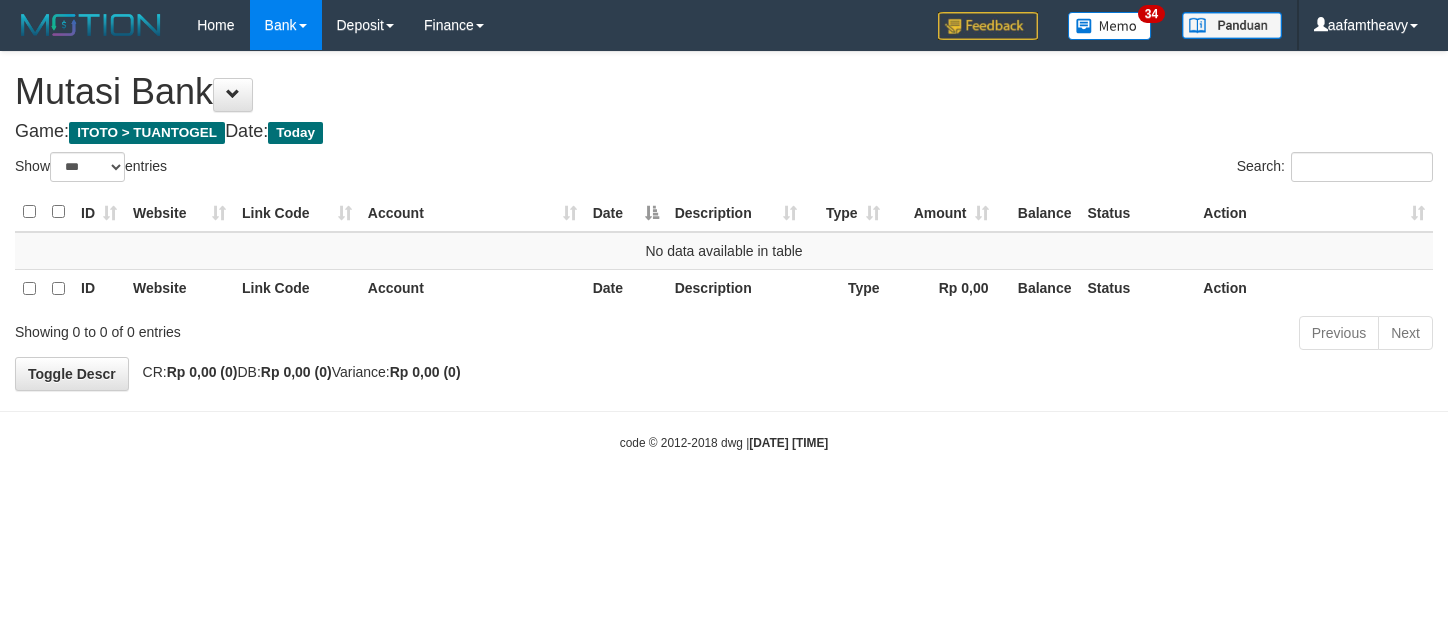 select on "***" 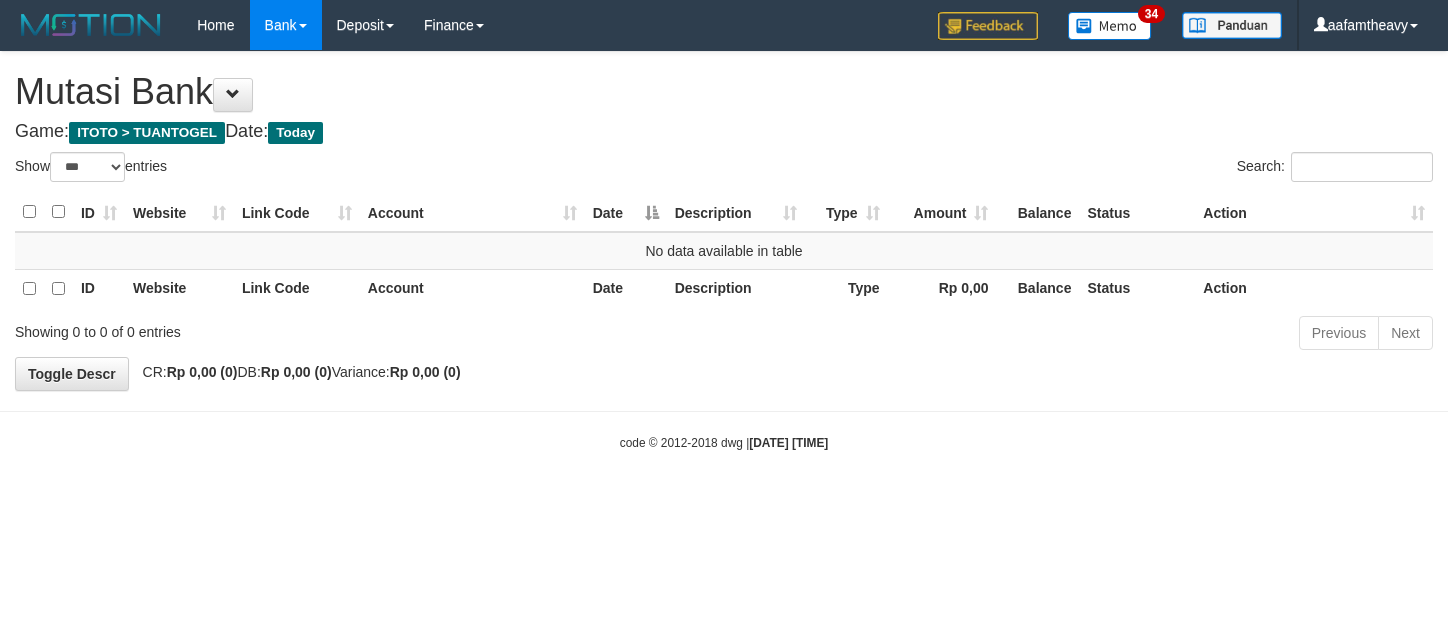 scroll, scrollTop: 0, scrollLeft: 0, axis: both 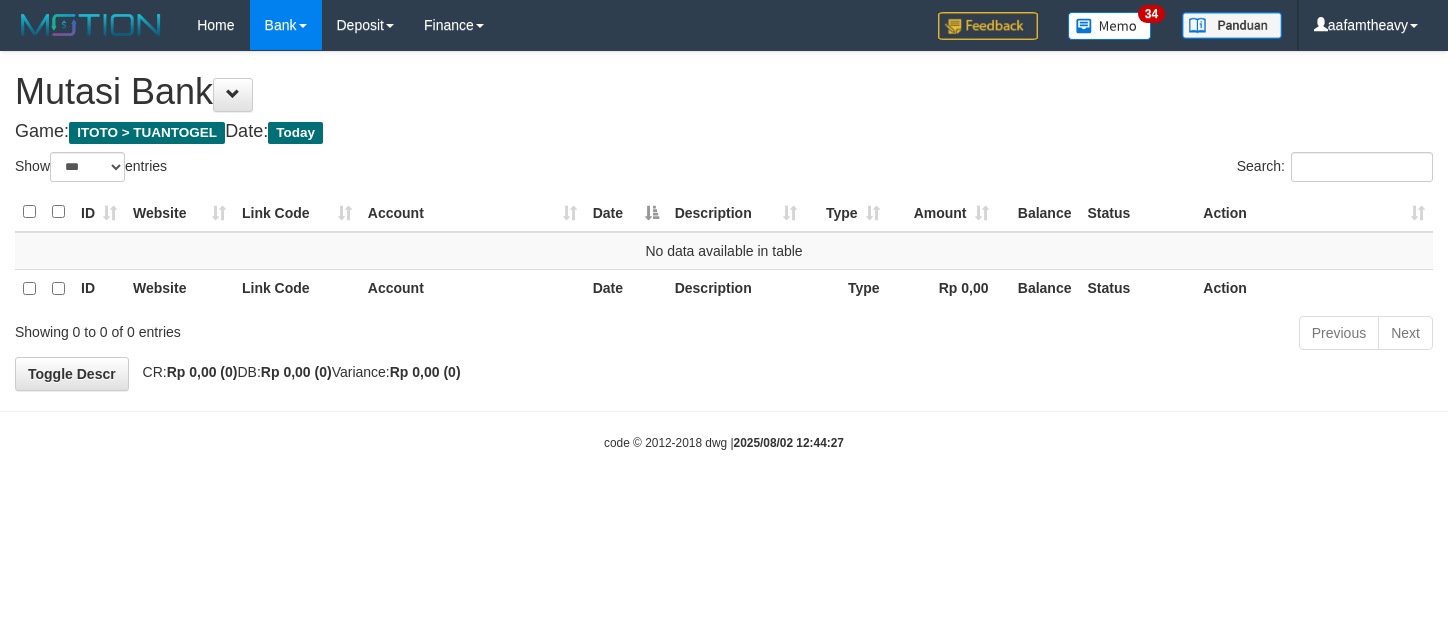 select on "***" 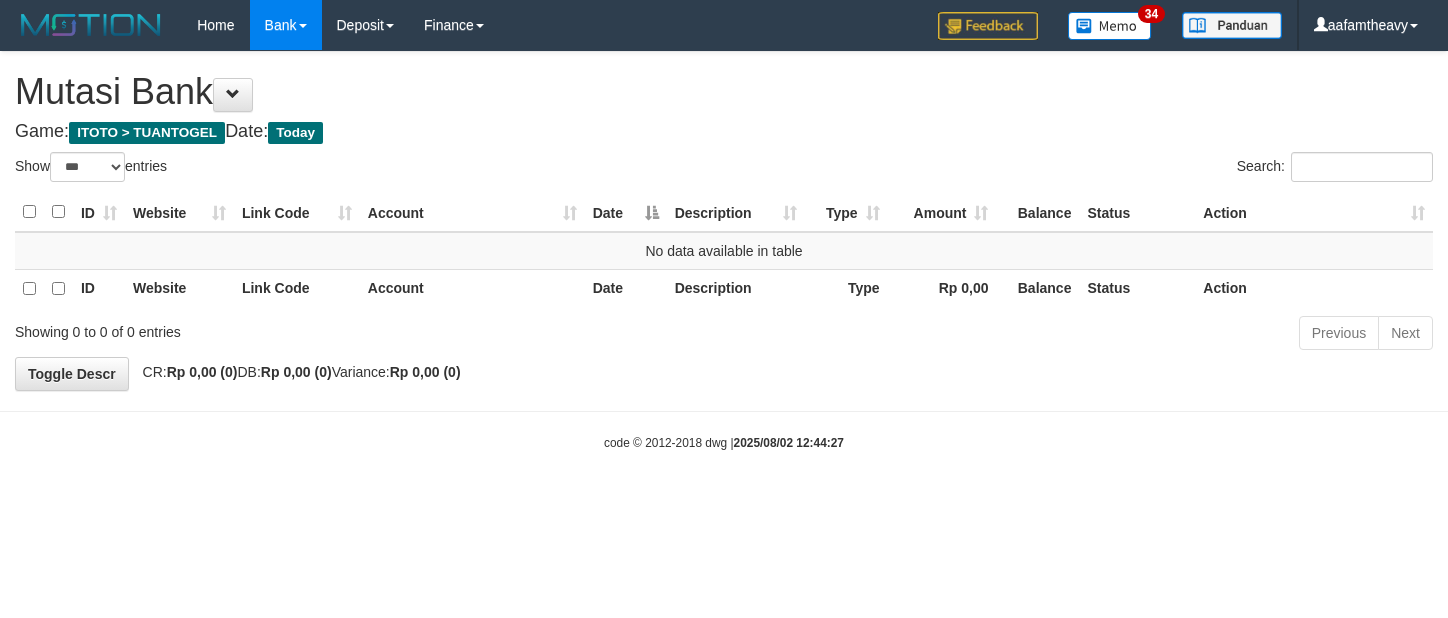 scroll, scrollTop: 0, scrollLeft: 0, axis: both 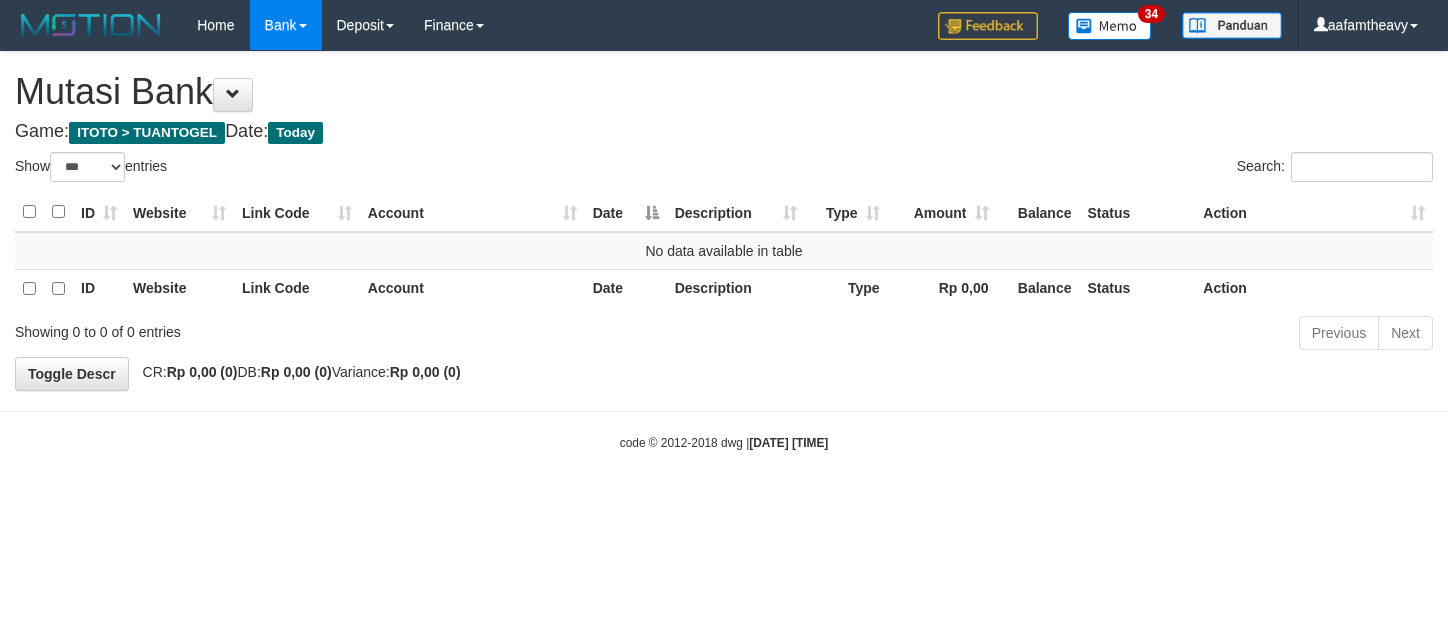 select on "***" 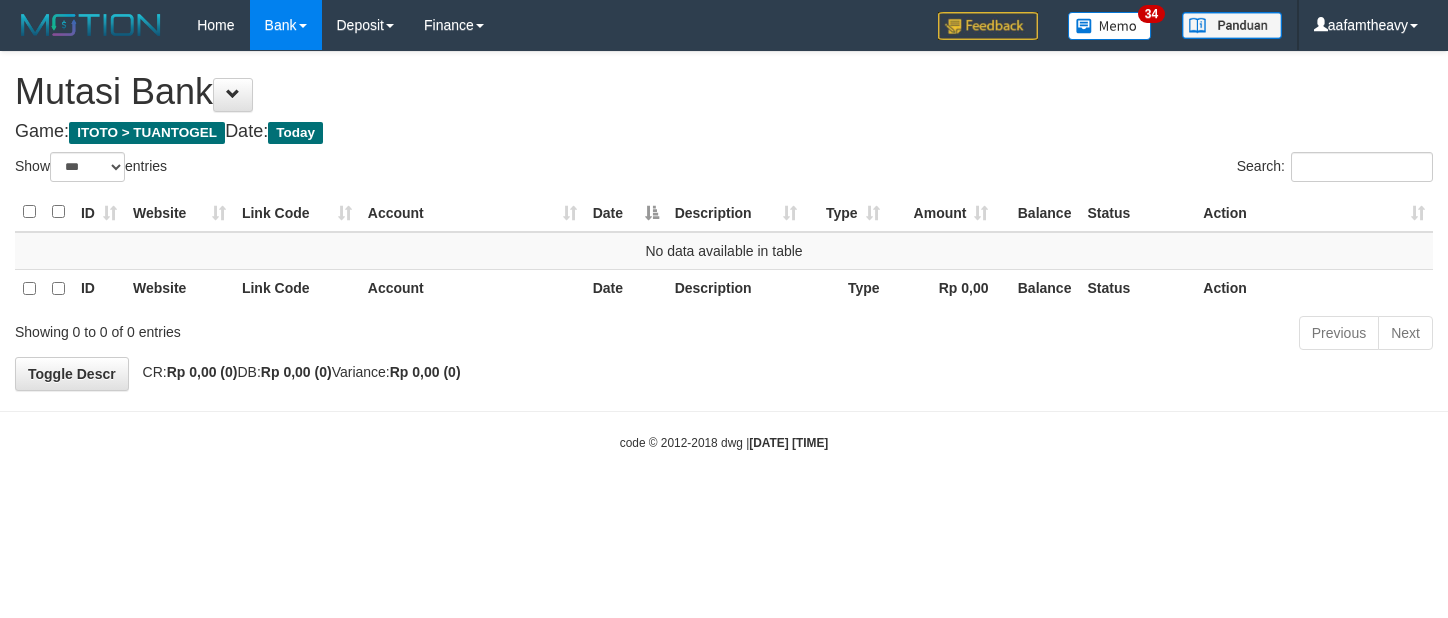 scroll, scrollTop: 0, scrollLeft: 0, axis: both 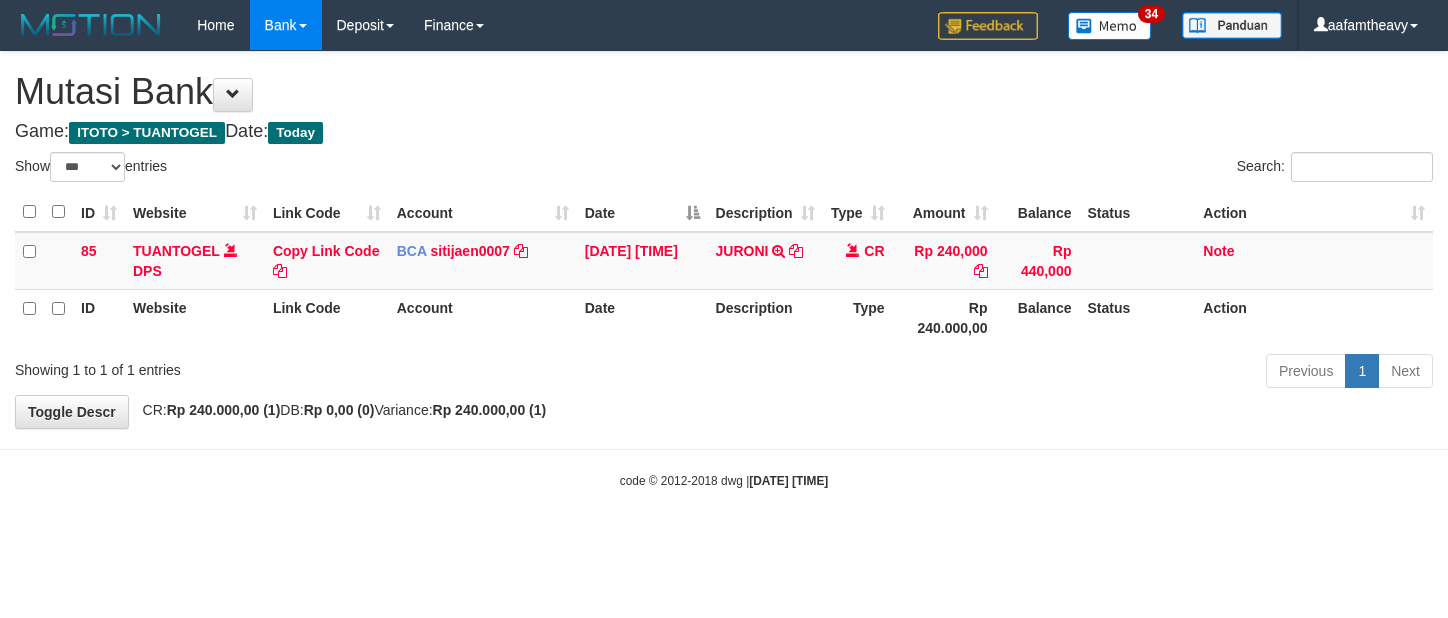 select on "***" 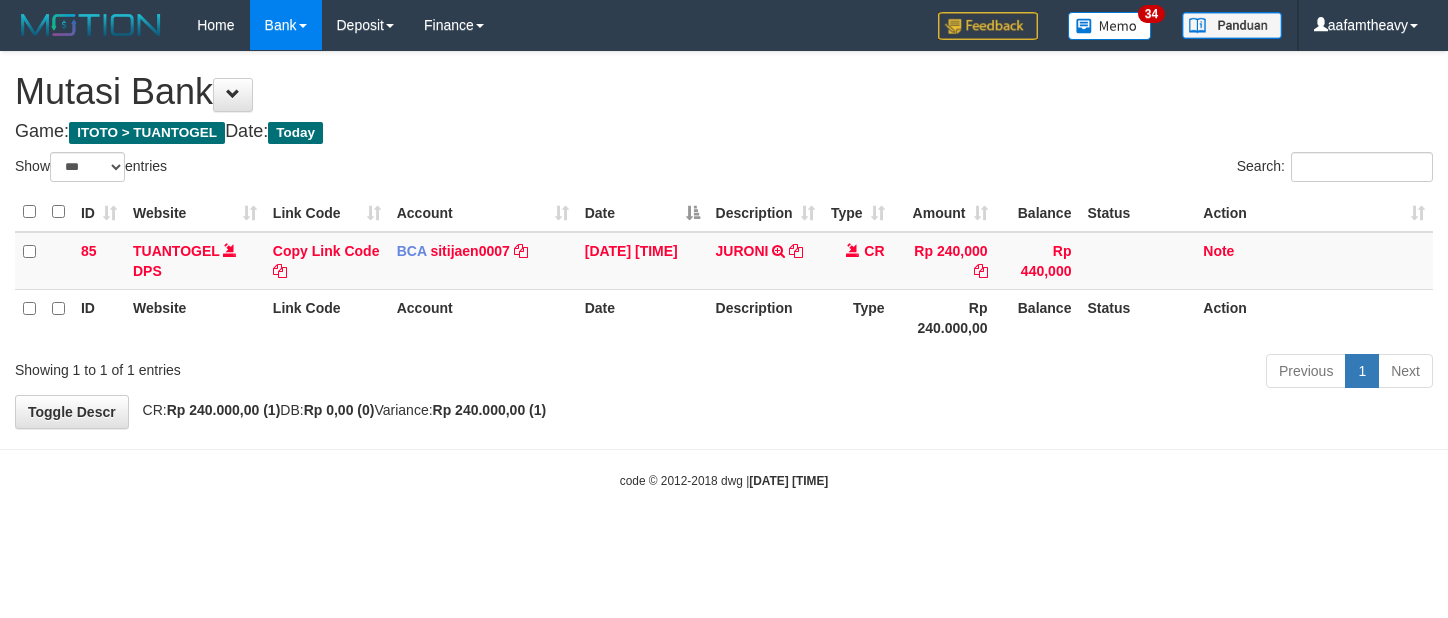 scroll, scrollTop: 0, scrollLeft: 0, axis: both 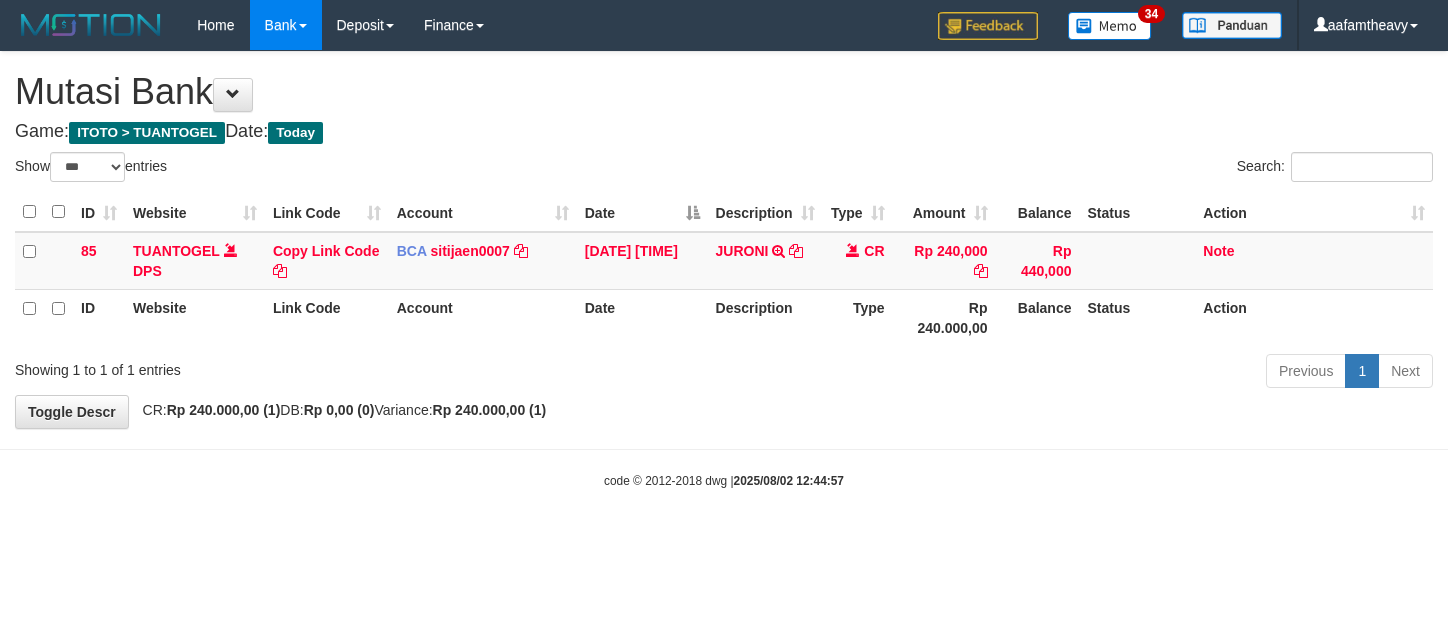 select on "***" 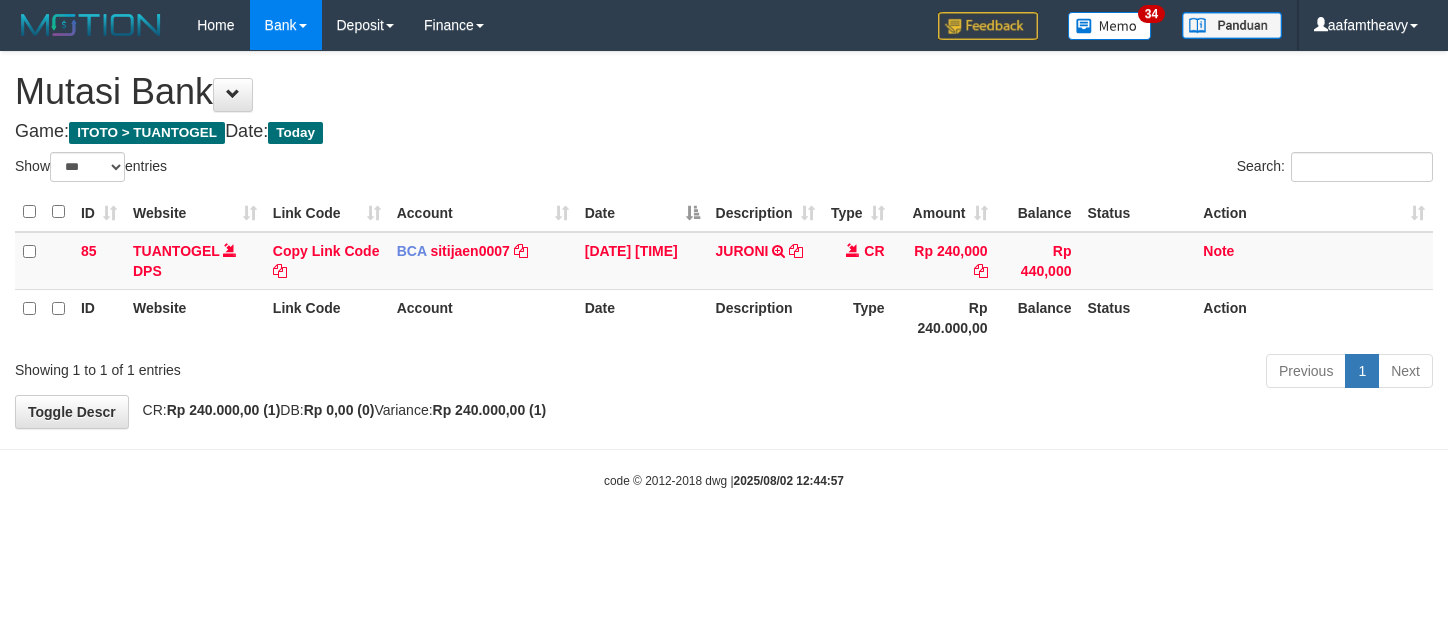 scroll, scrollTop: 0, scrollLeft: 0, axis: both 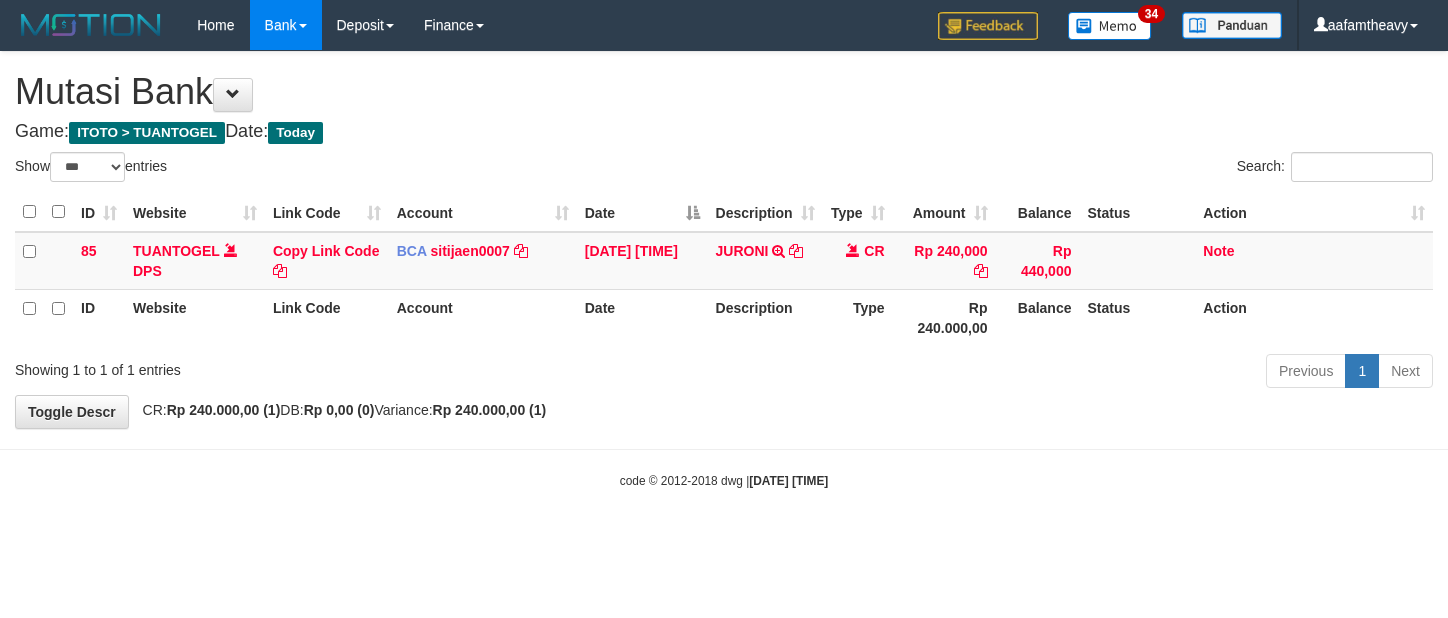 select on "***" 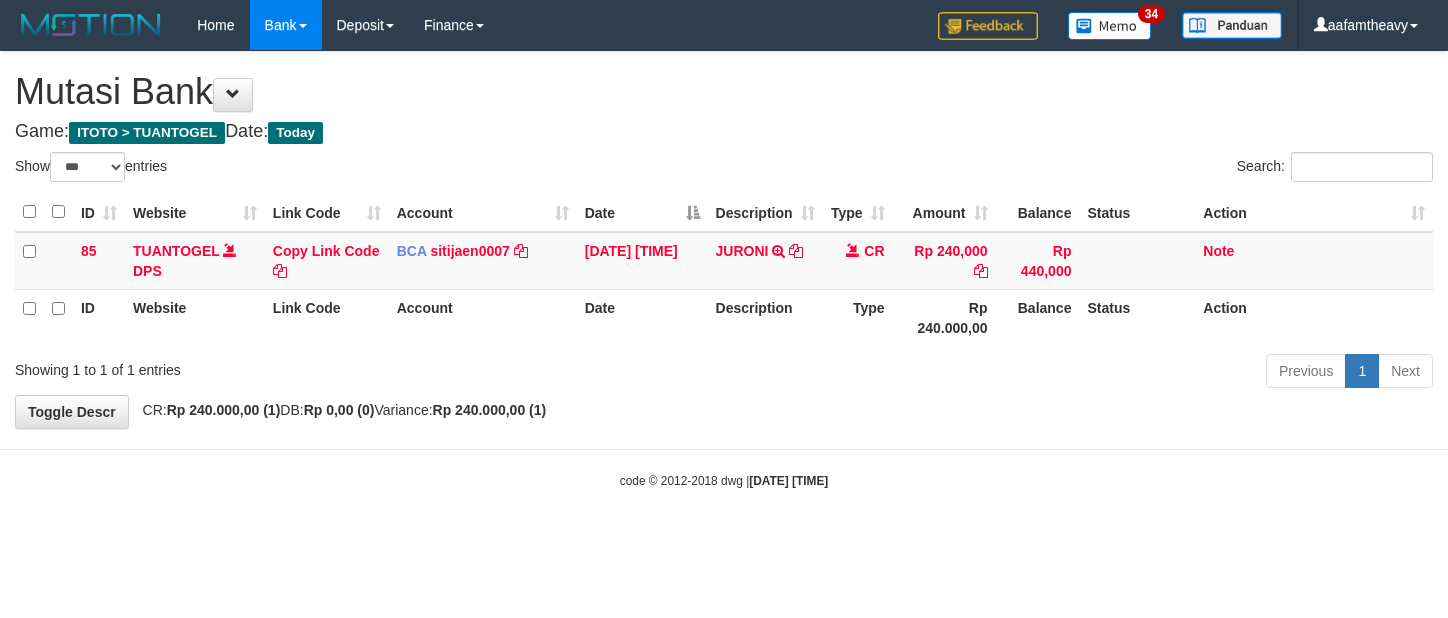 scroll, scrollTop: 0, scrollLeft: 0, axis: both 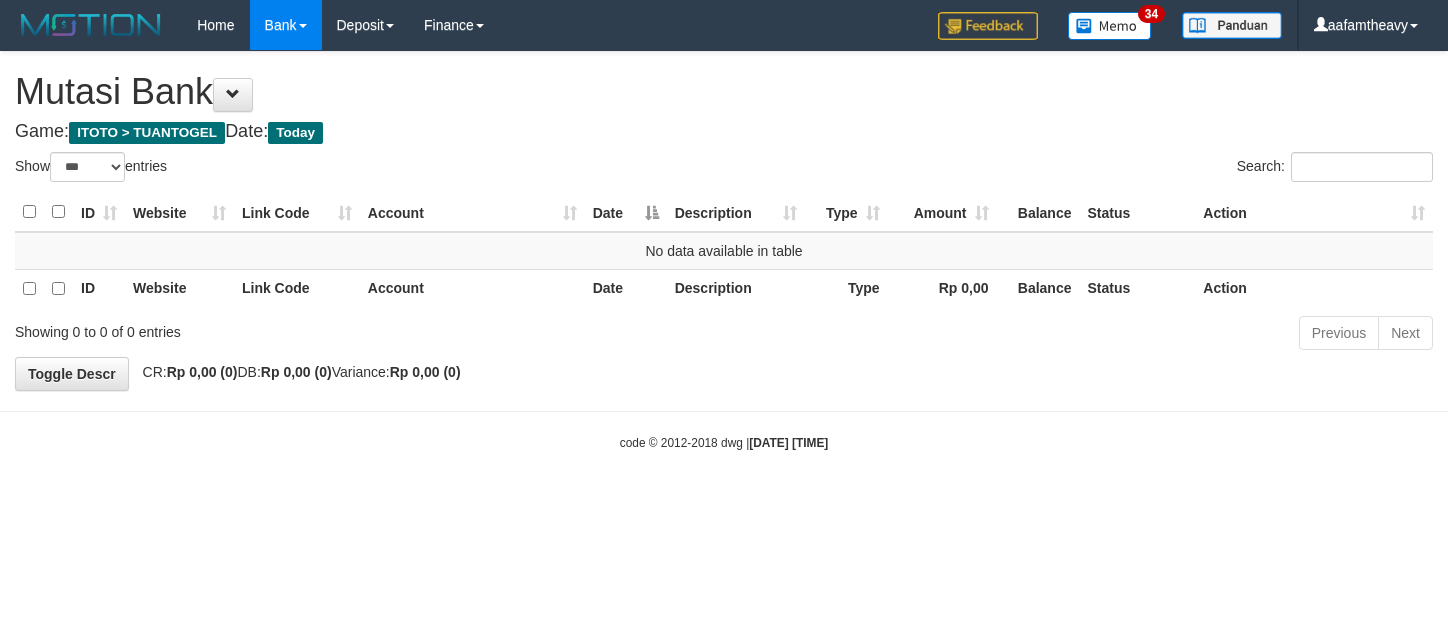 select on "***" 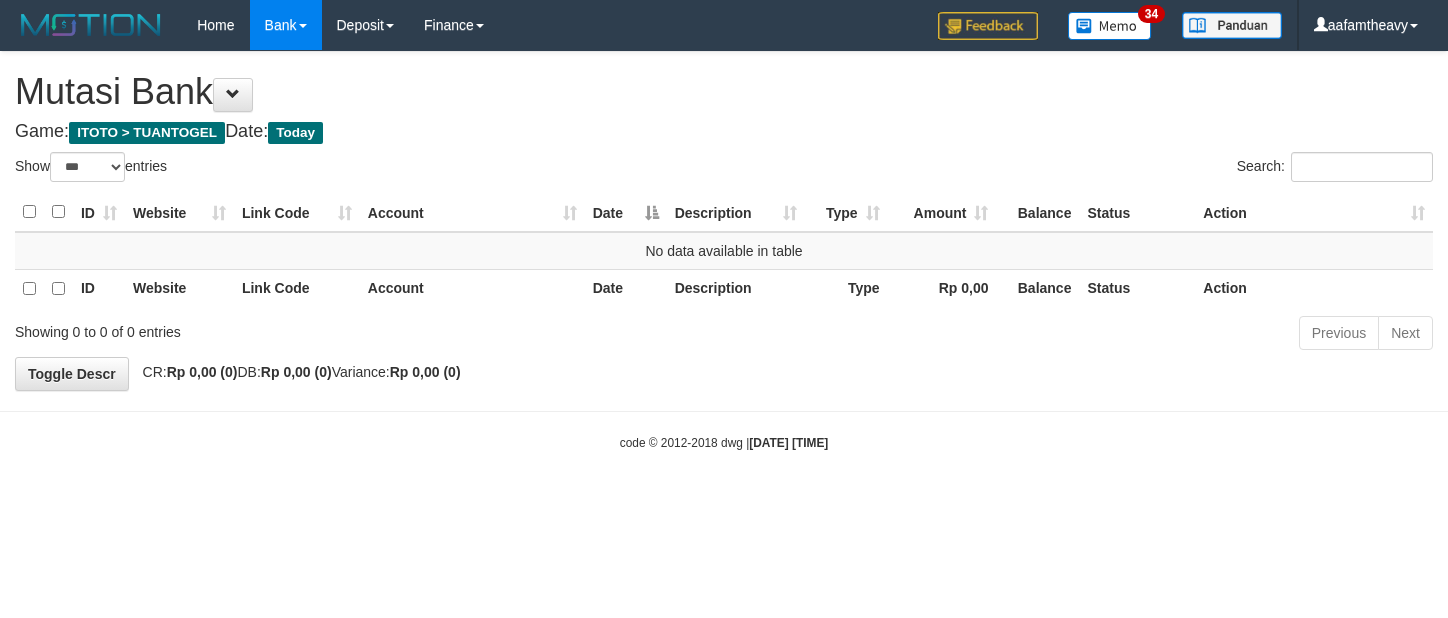 scroll, scrollTop: 0, scrollLeft: 0, axis: both 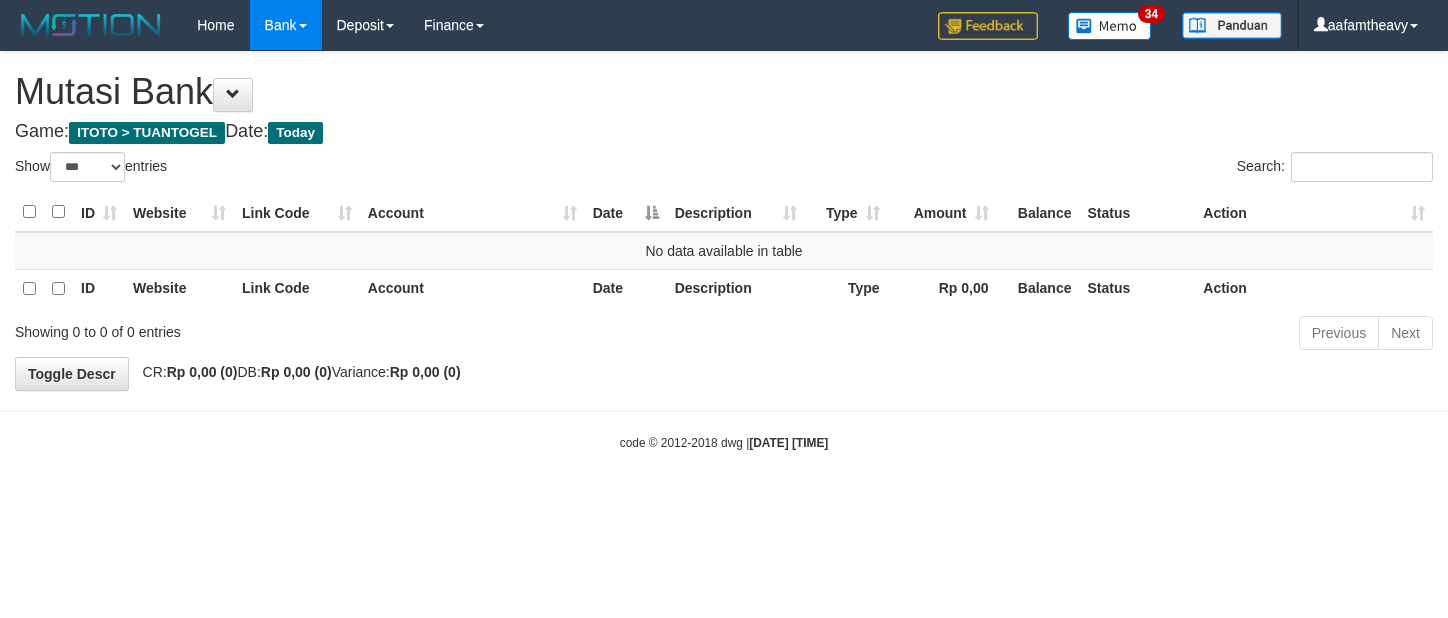 select on "***" 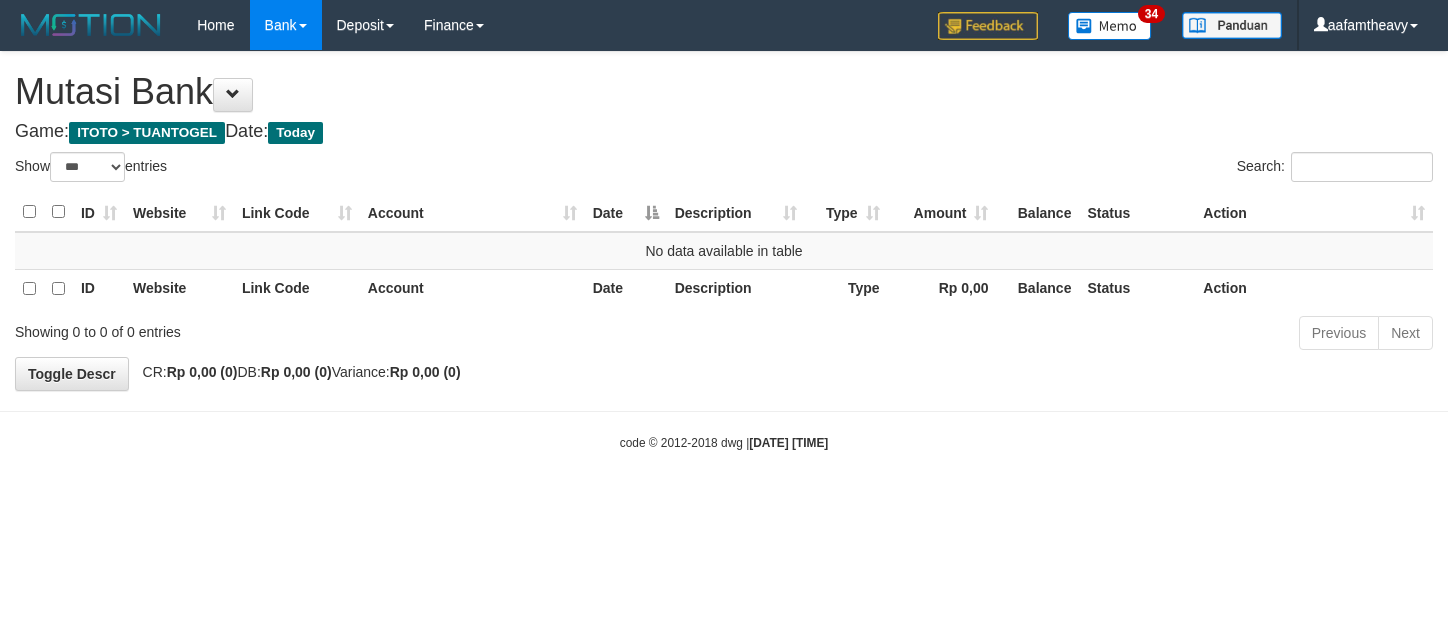 scroll, scrollTop: 0, scrollLeft: 0, axis: both 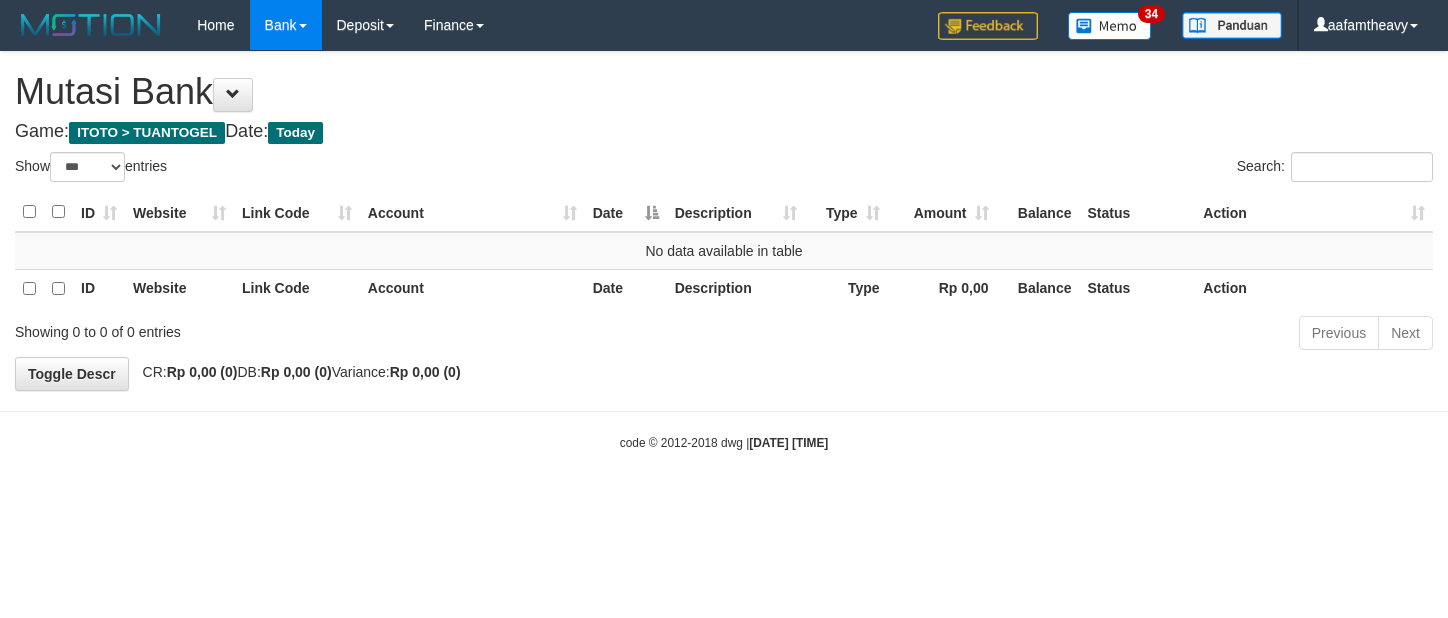 select on "***" 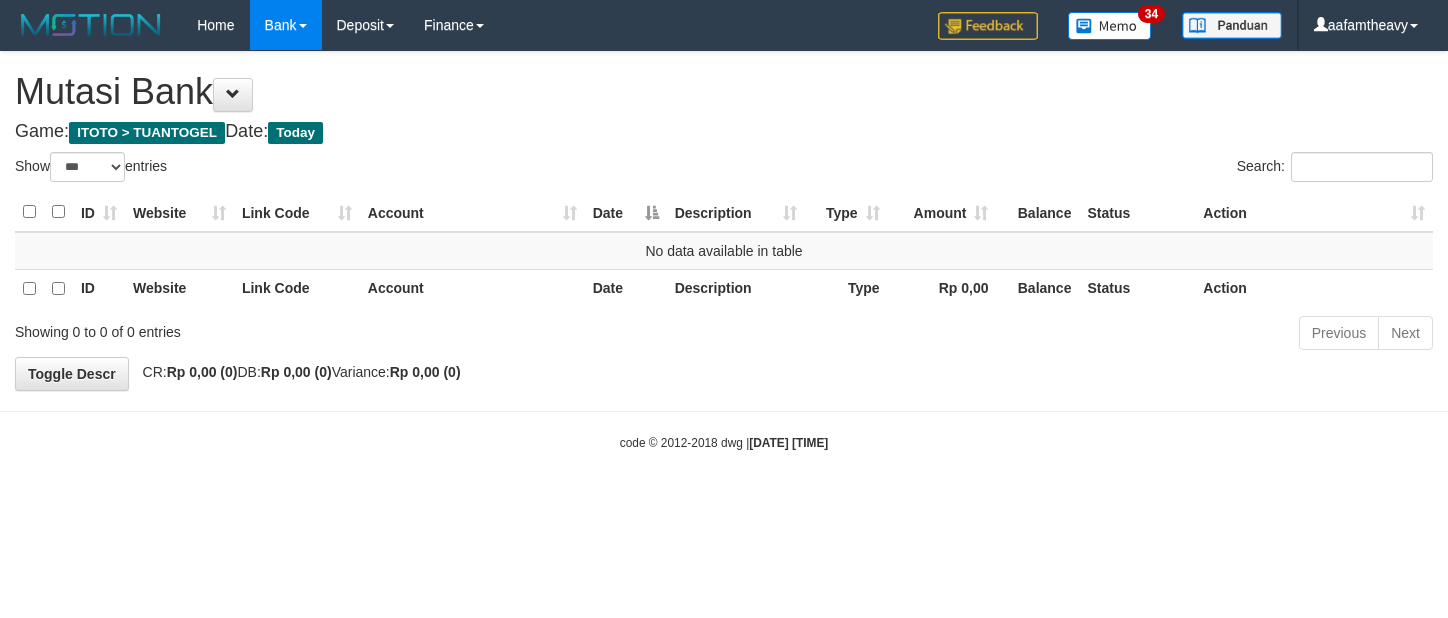 scroll, scrollTop: 0, scrollLeft: 0, axis: both 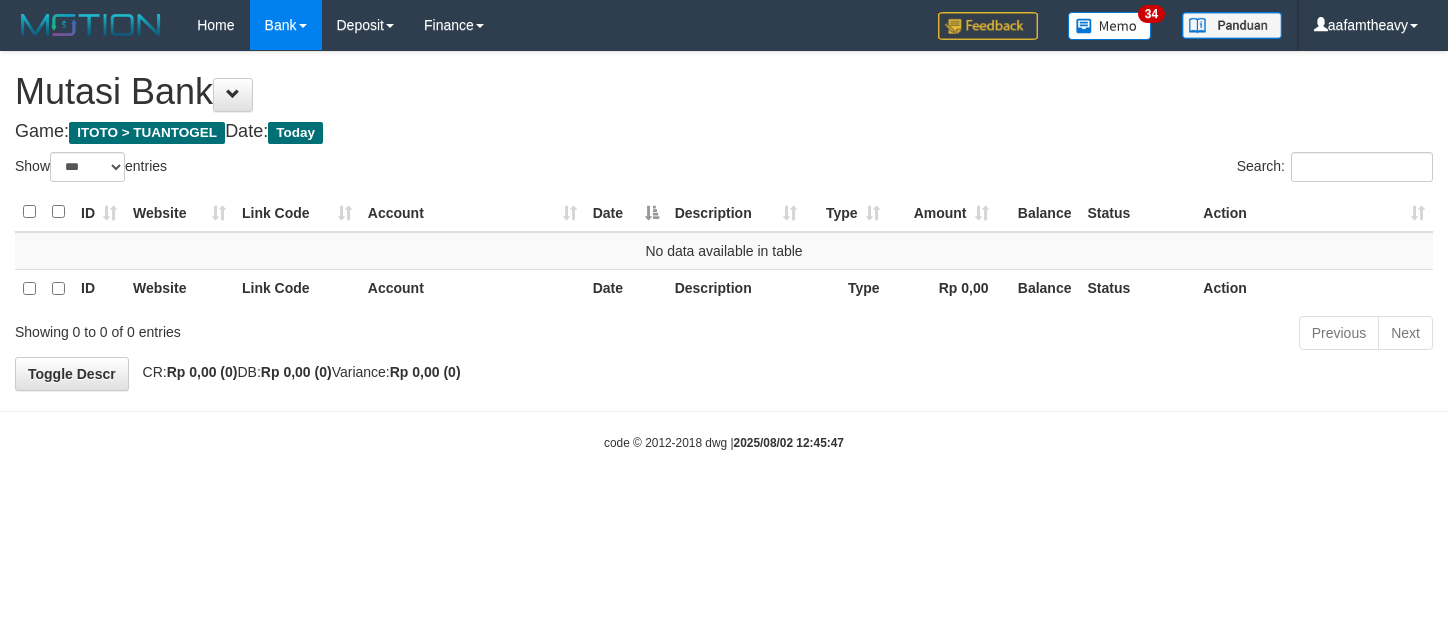 select on "***" 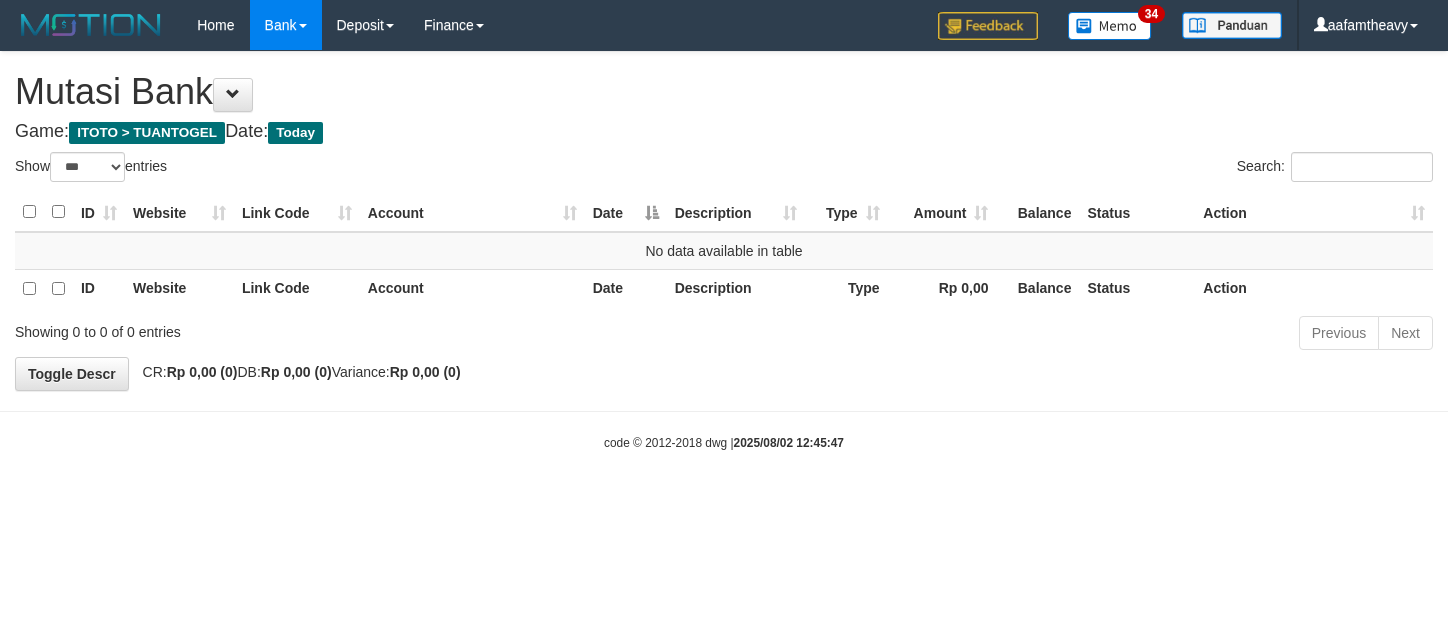scroll, scrollTop: 0, scrollLeft: 0, axis: both 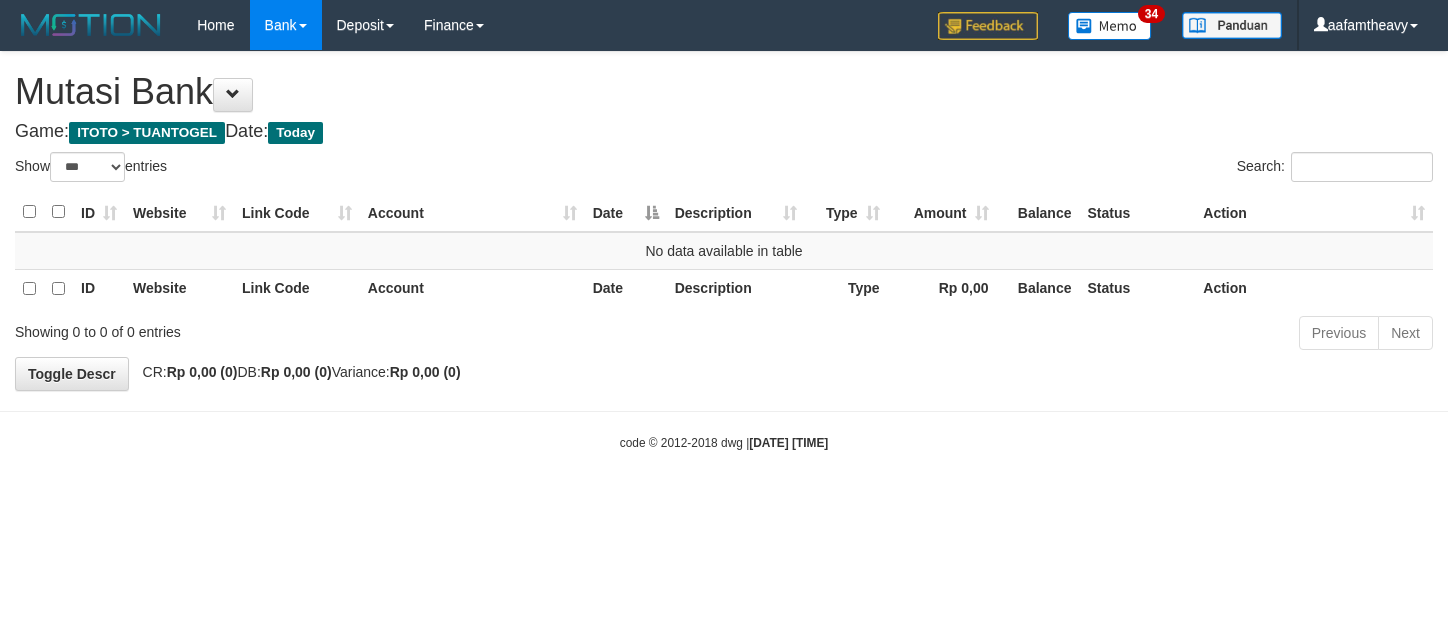 select on "***" 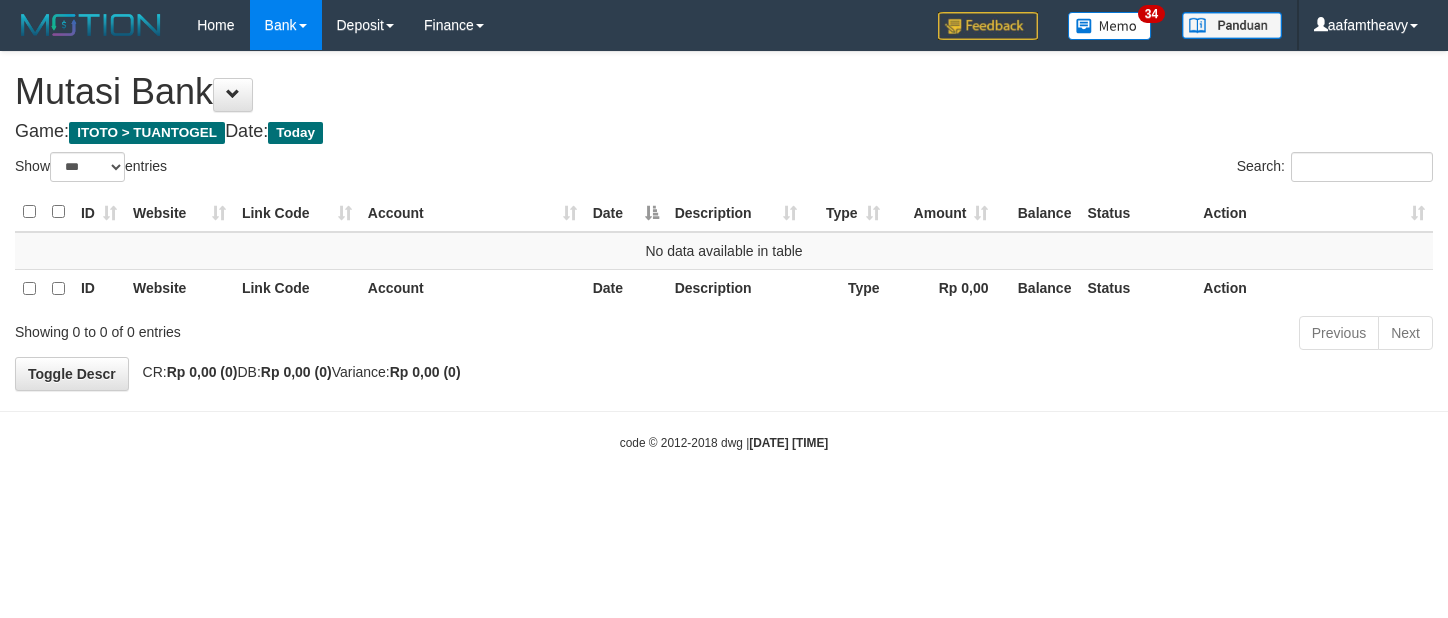 scroll, scrollTop: 0, scrollLeft: 0, axis: both 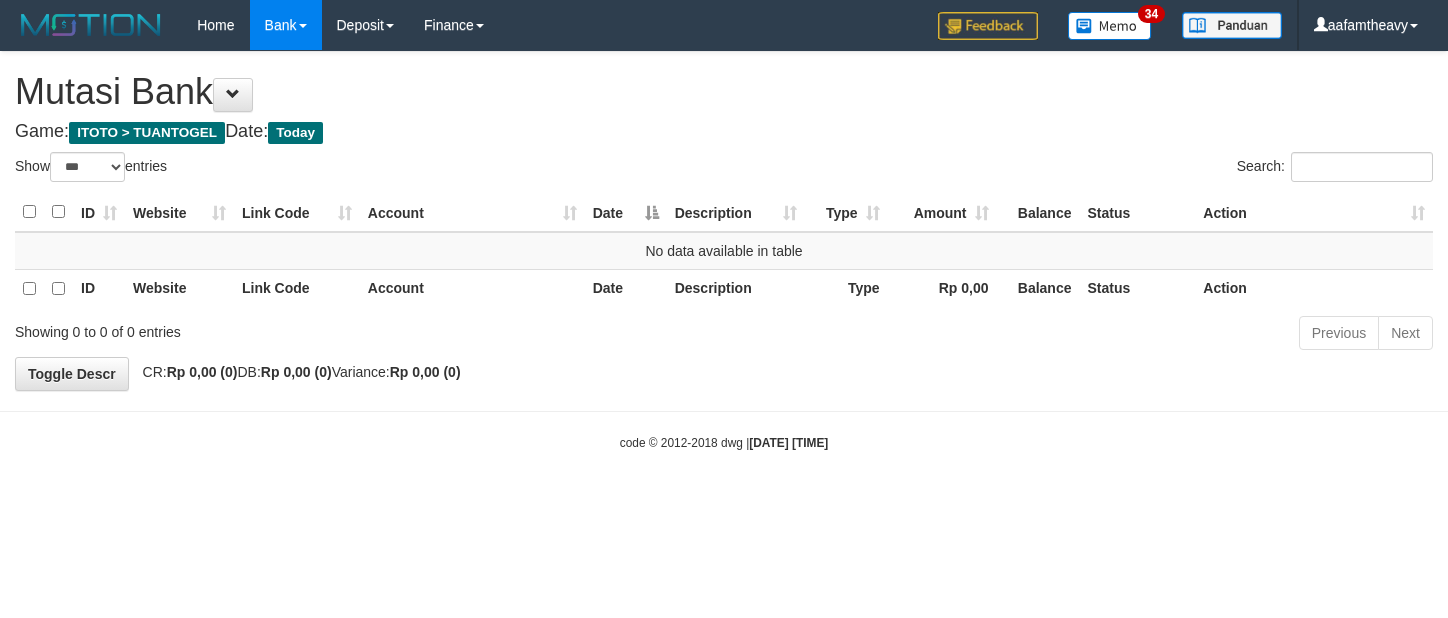 select on "***" 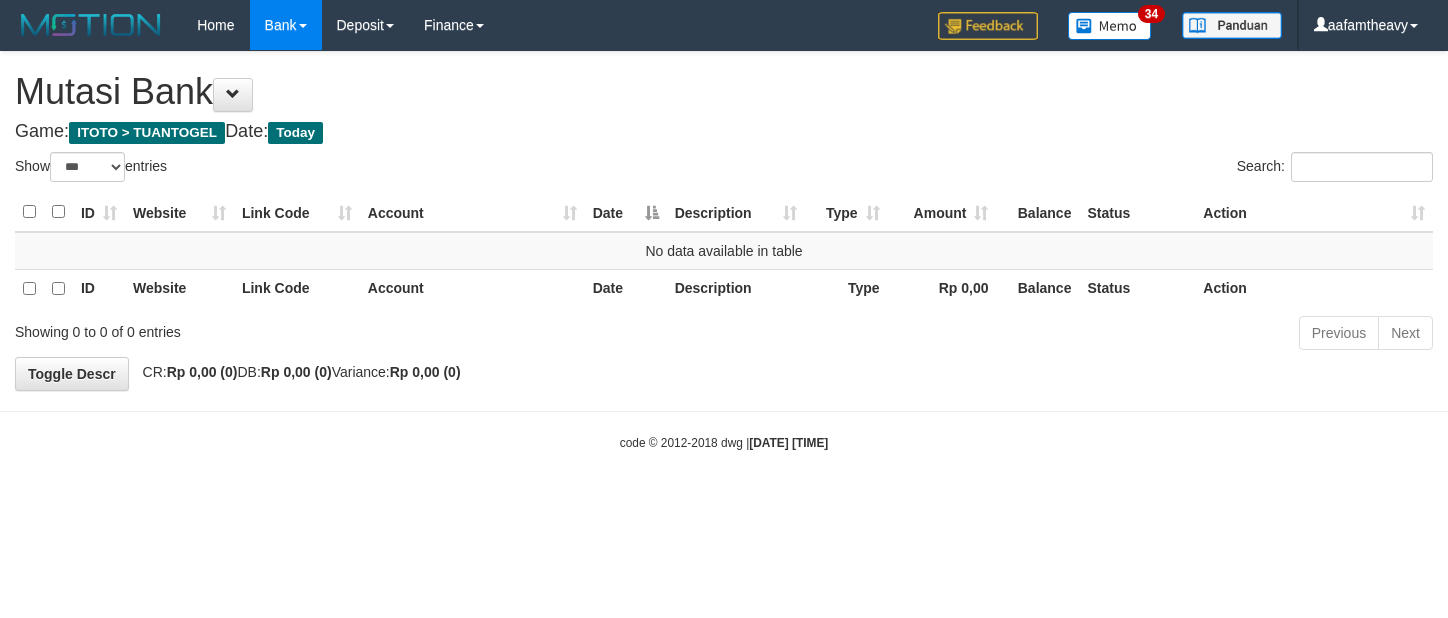 scroll, scrollTop: 0, scrollLeft: 0, axis: both 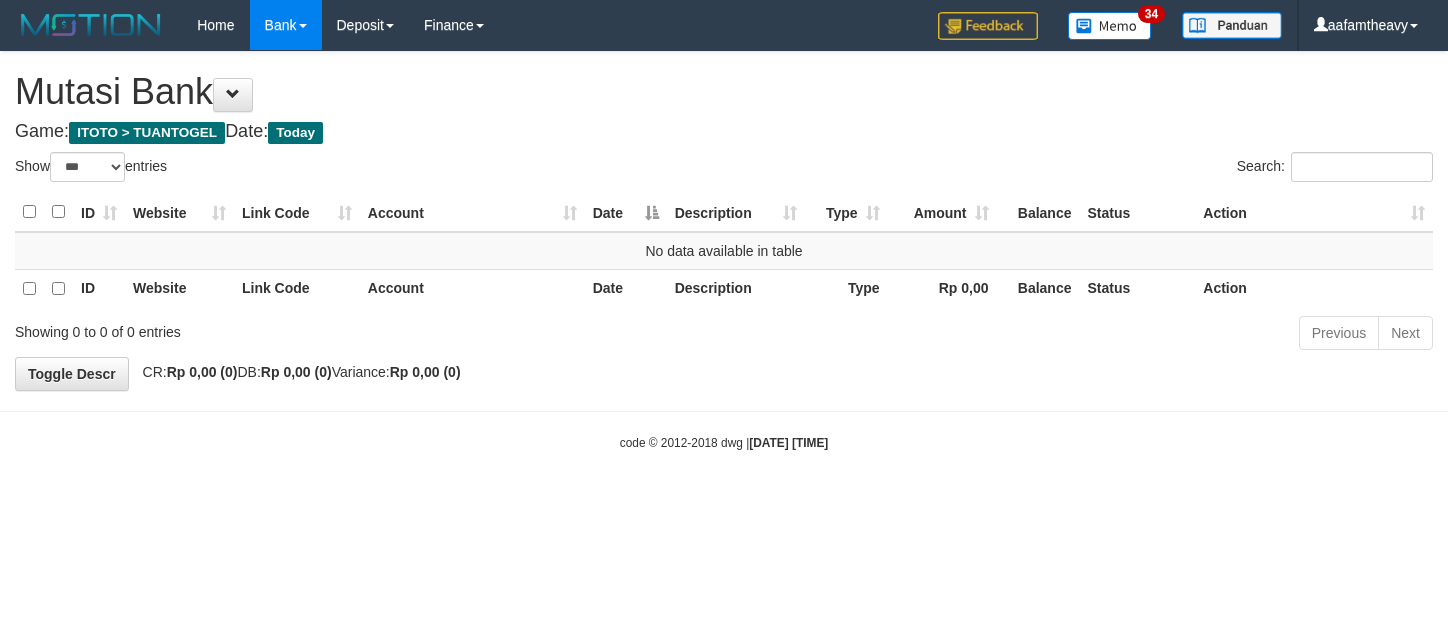 select on "***" 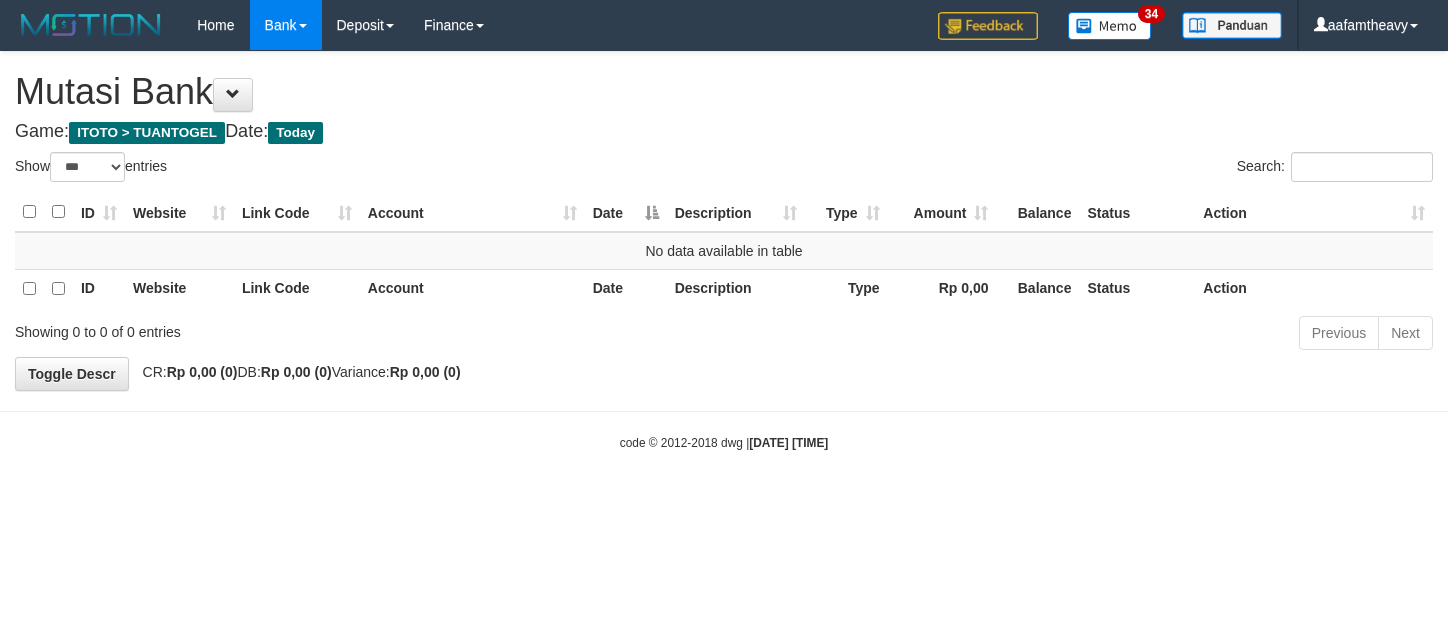 scroll, scrollTop: 0, scrollLeft: 0, axis: both 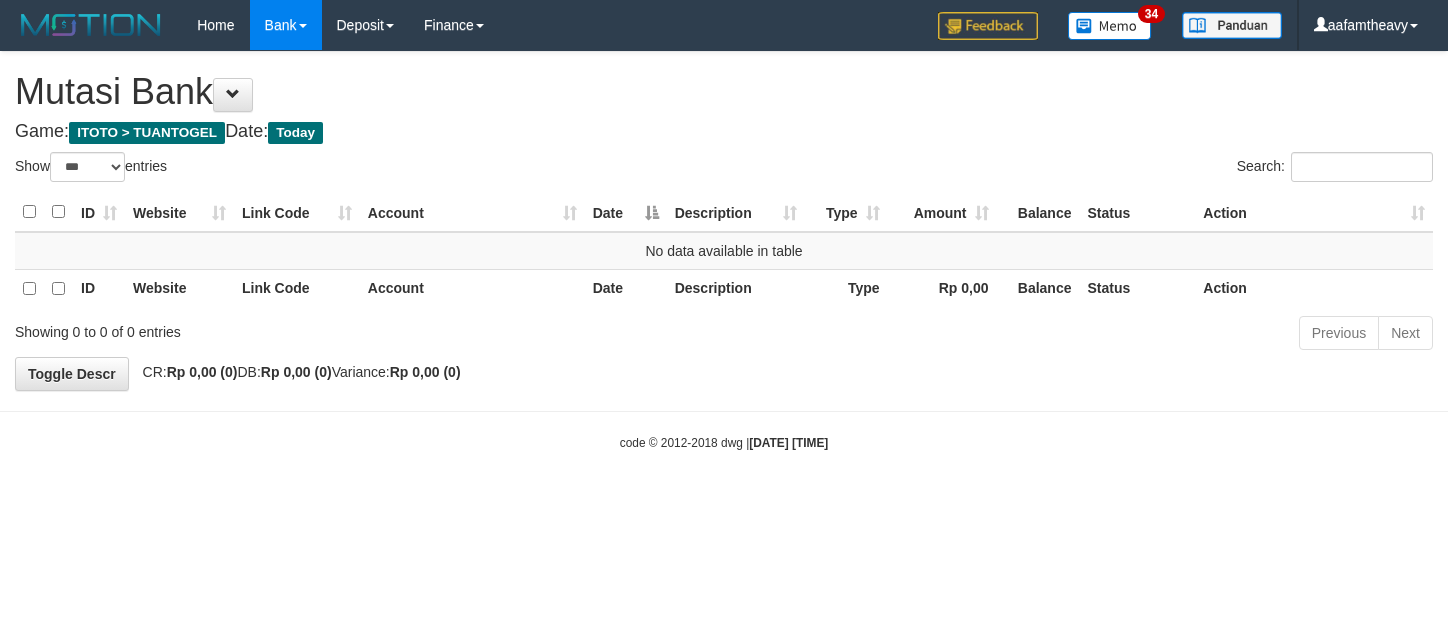 select on "***" 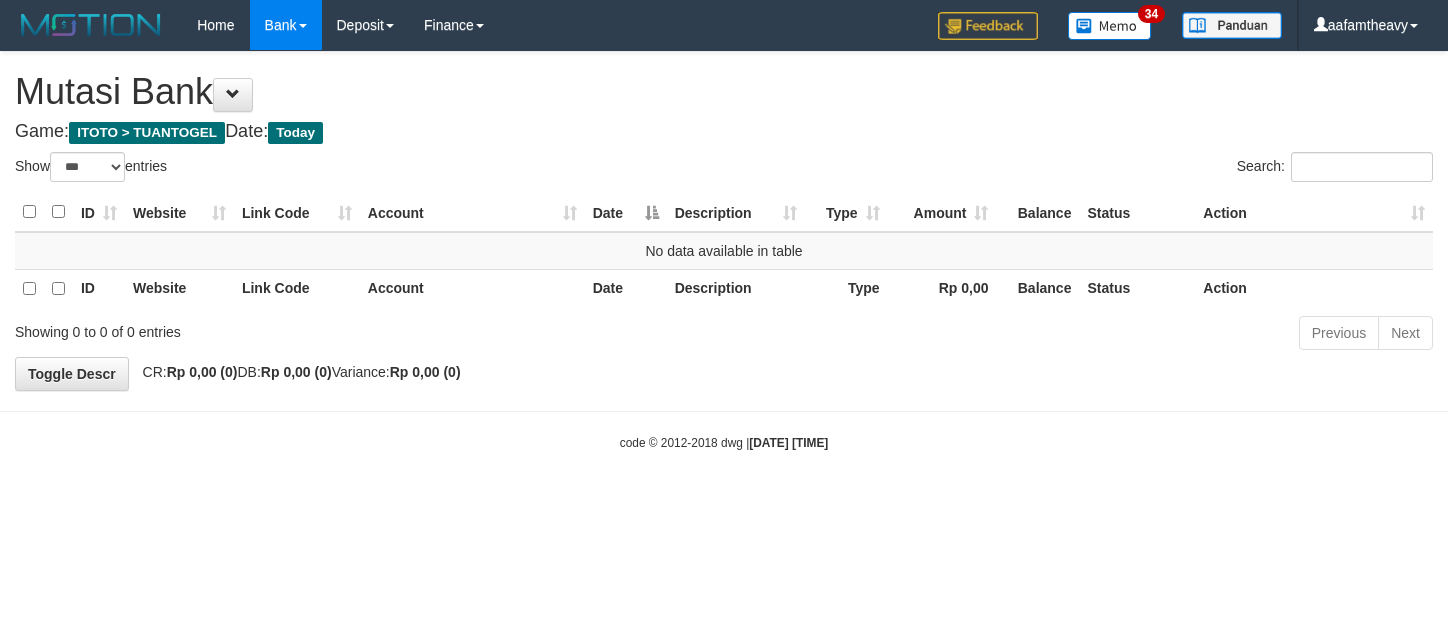 scroll, scrollTop: 0, scrollLeft: 0, axis: both 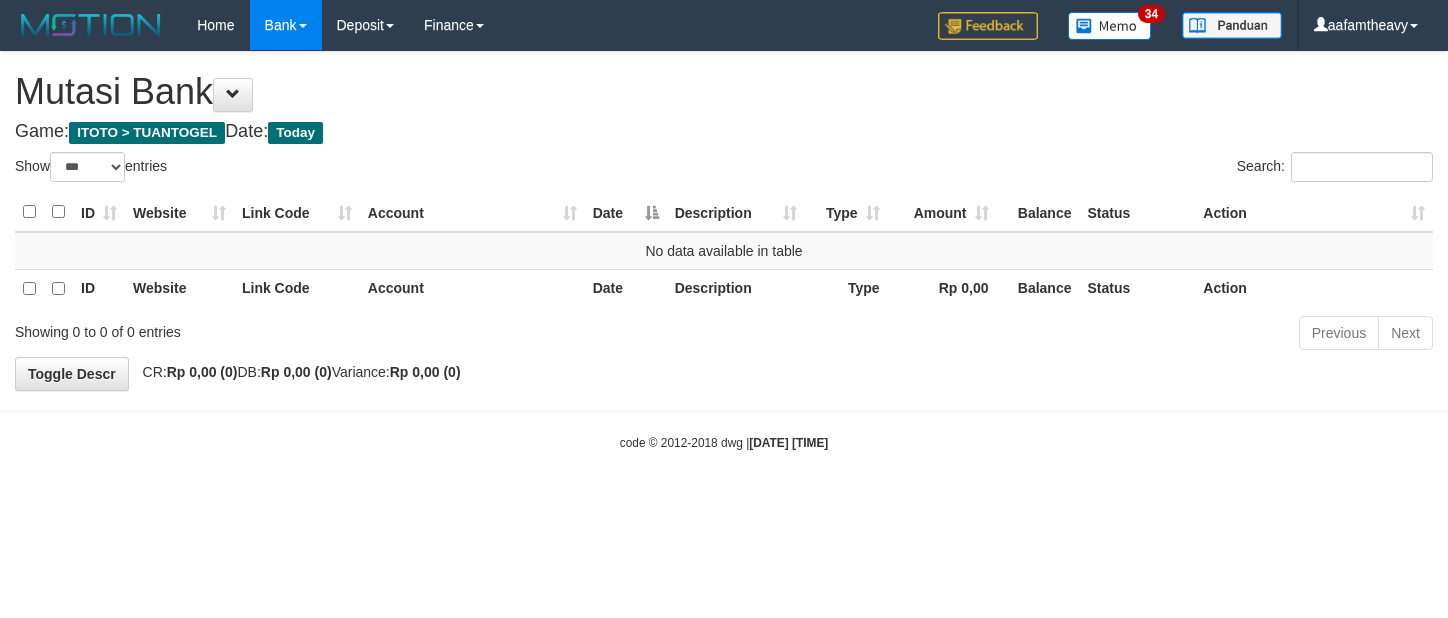select on "***" 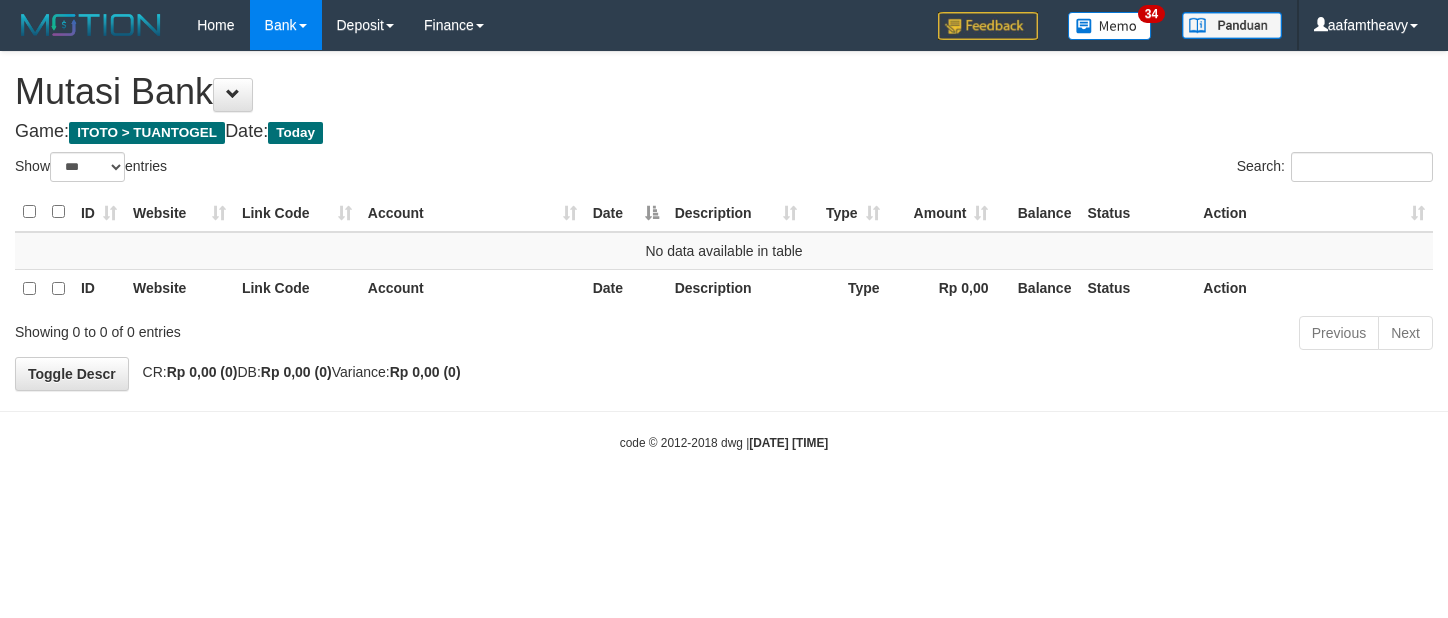 scroll, scrollTop: 0, scrollLeft: 0, axis: both 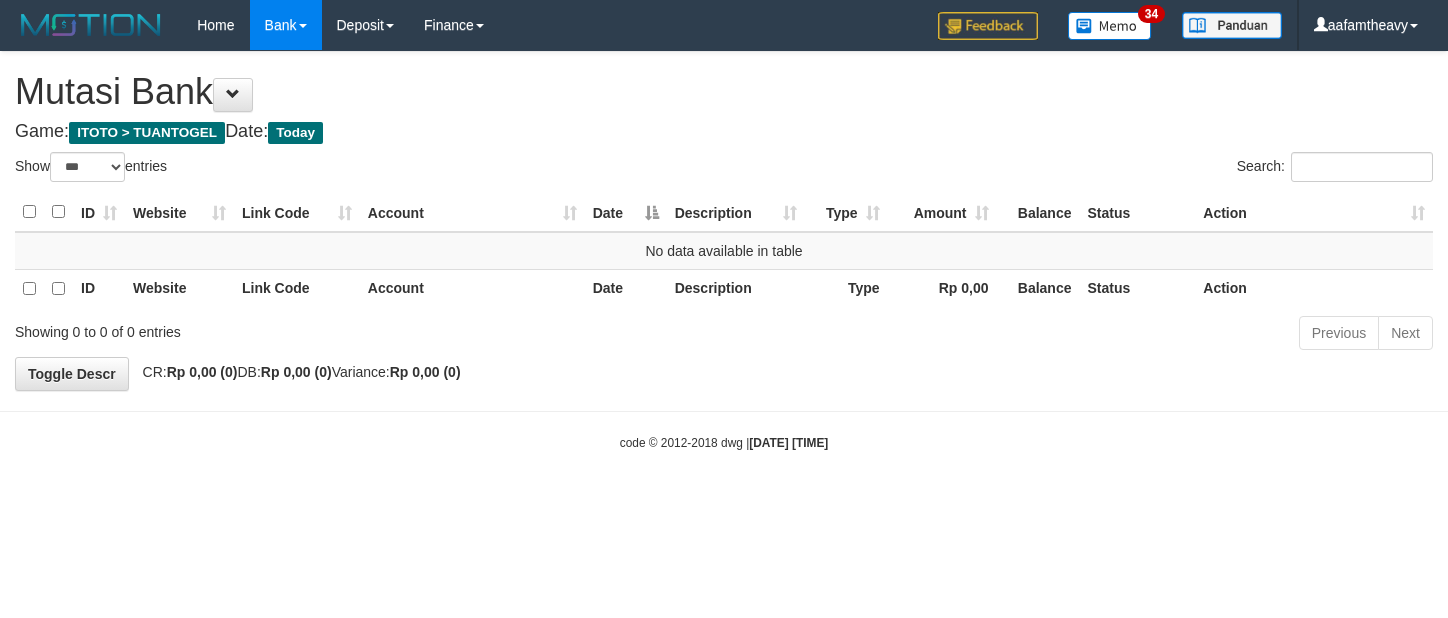 select on "***" 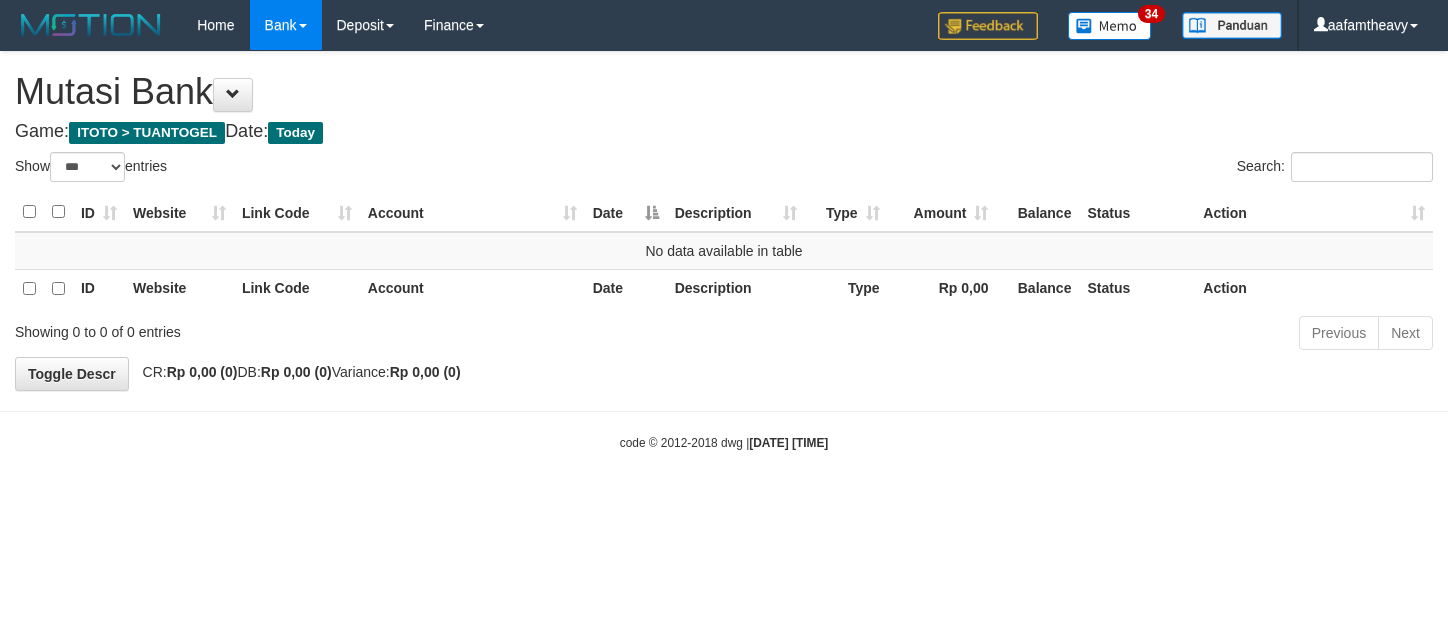 scroll, scrollTop: 0, scrollLeft: 0, axis: both 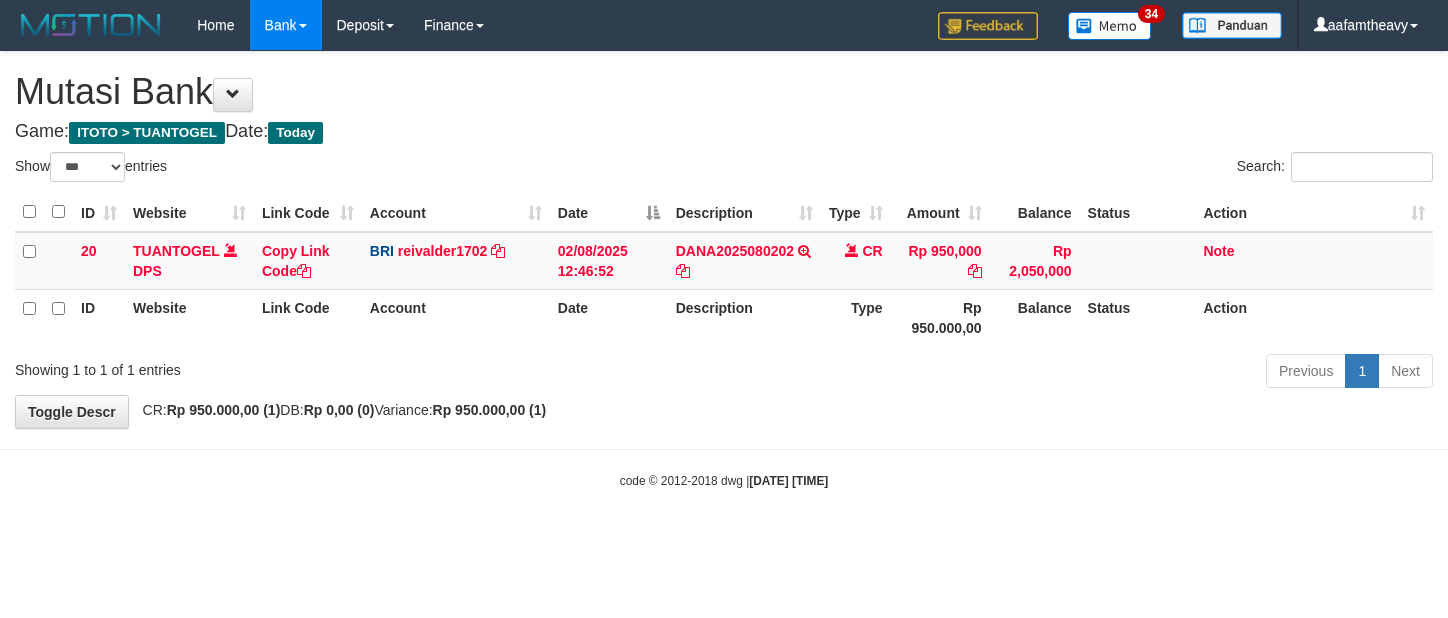 select on "***" 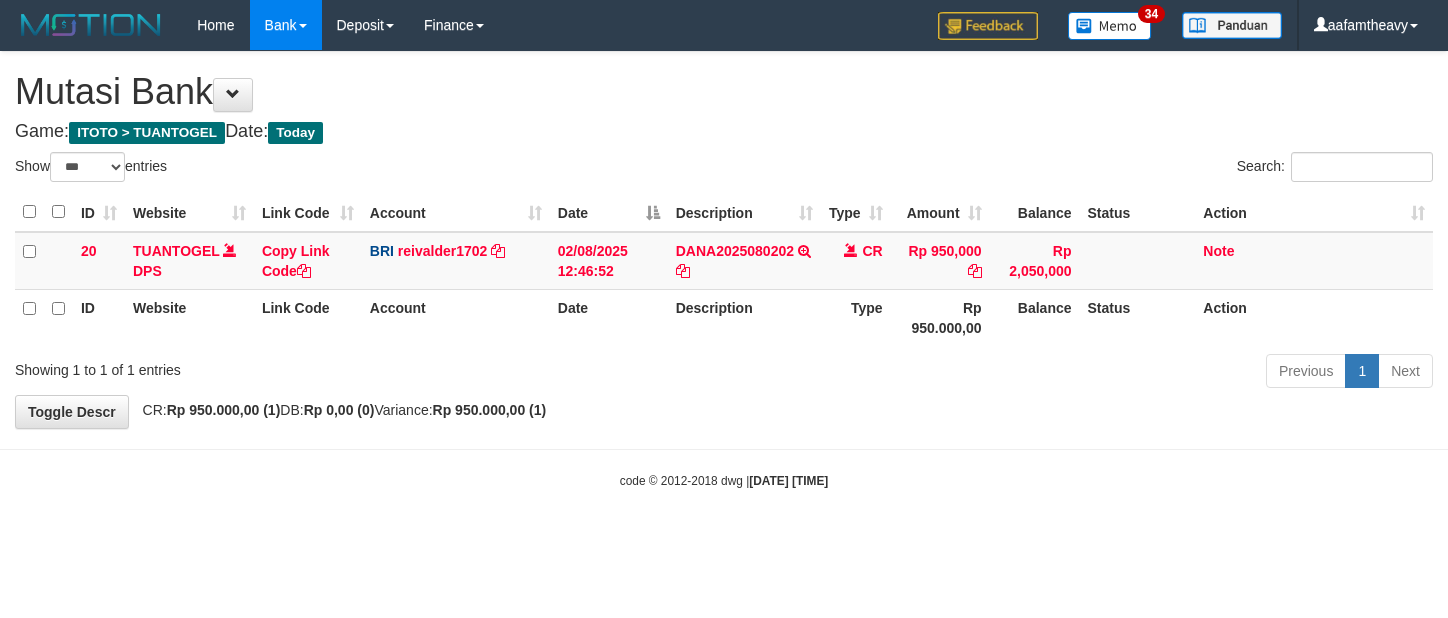 scroll, scrollTop: 0, scrollLeft: 0, axis: both 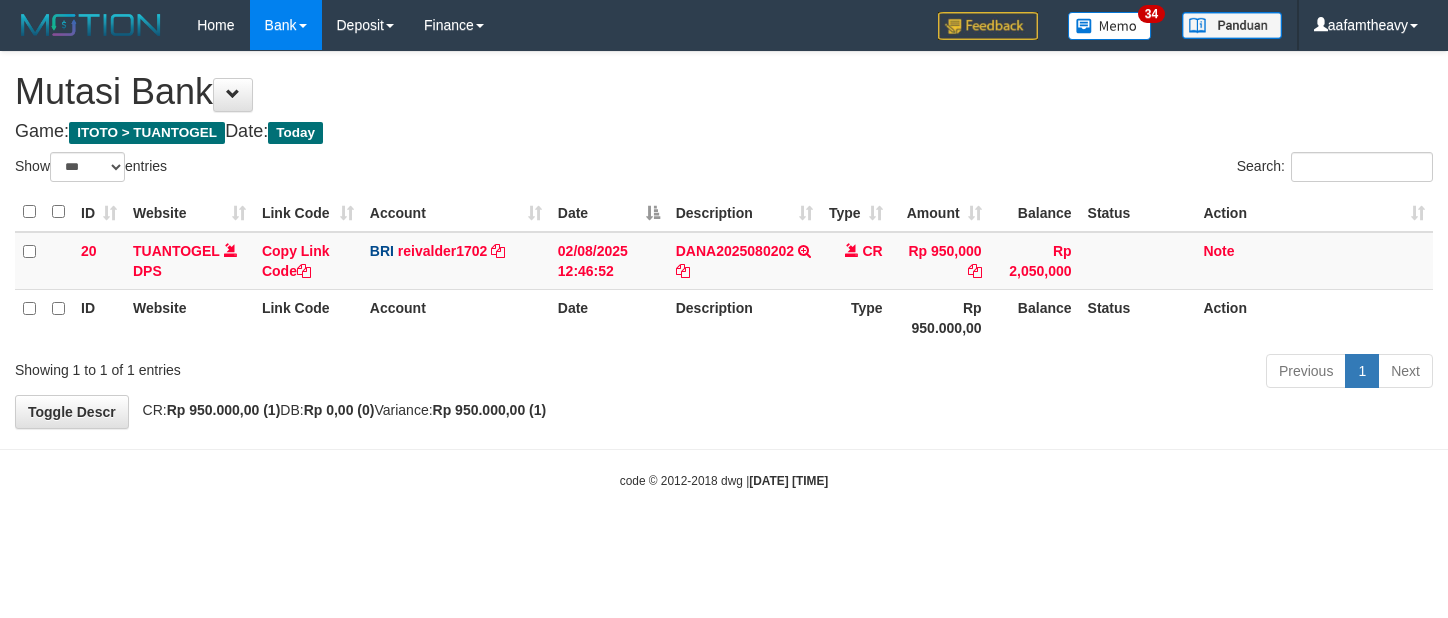 select on "***" 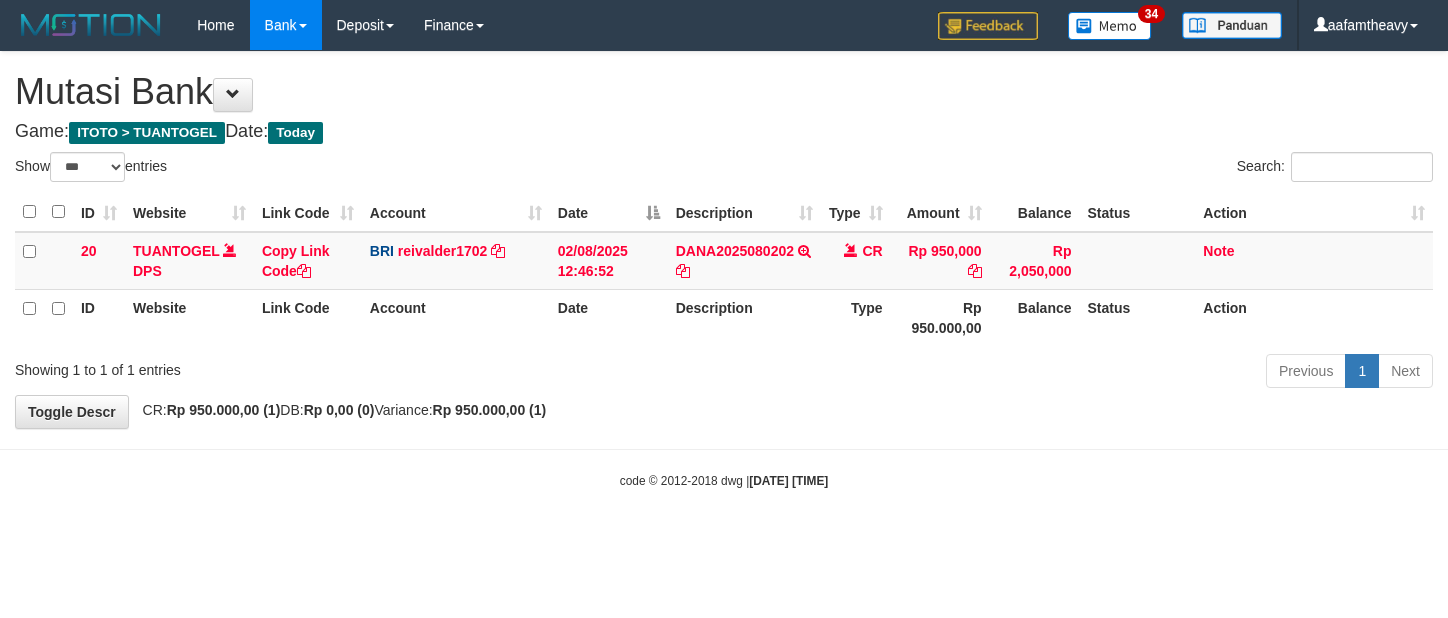 scroll, scrollTop: 0, scrollLeft: 0, axis: both 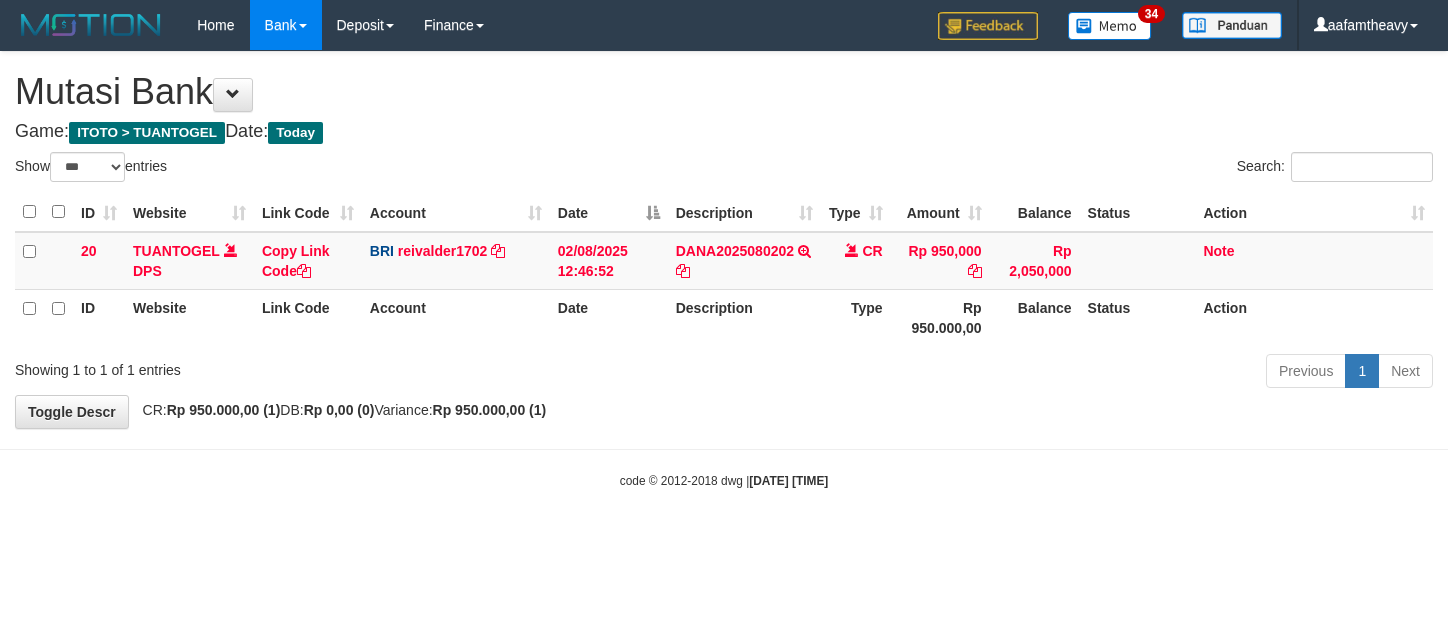 select on "***" 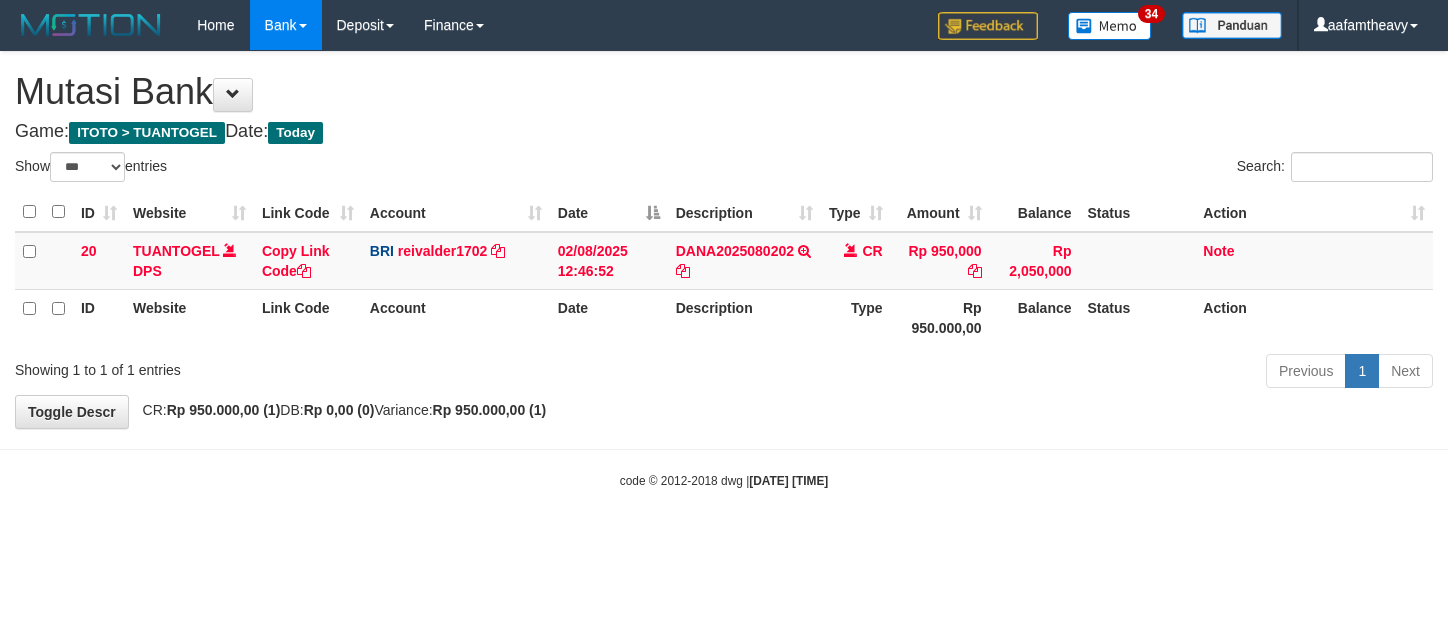 scroll, scrollTop: 0, scrollLeft: 0, axis: both 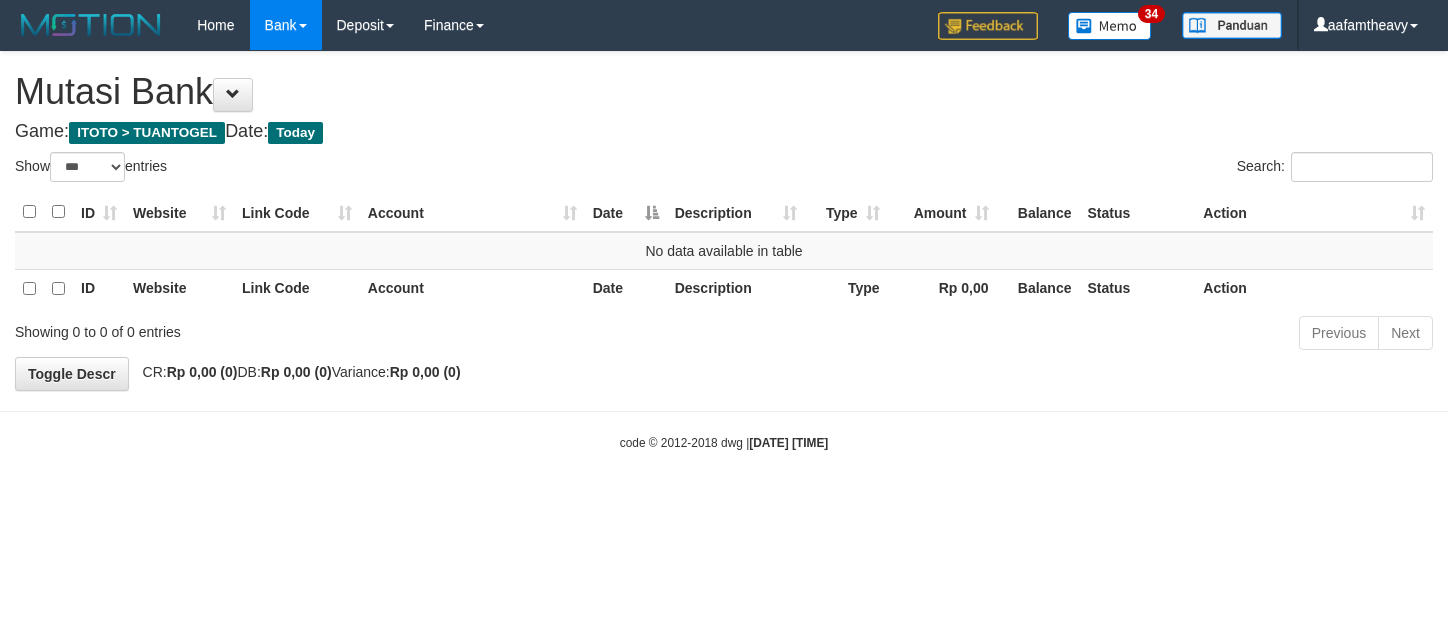 select on "***" 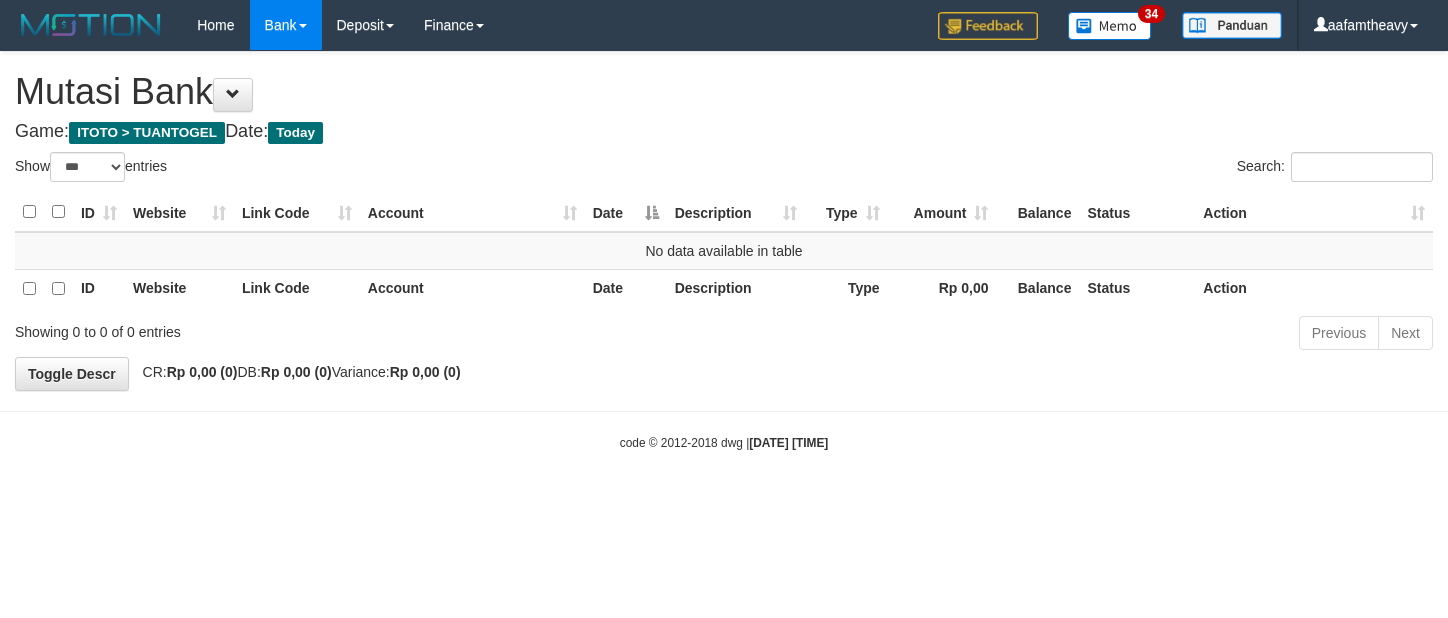scroll, scrollTop: 0, scrollLeft: 0, axis: both 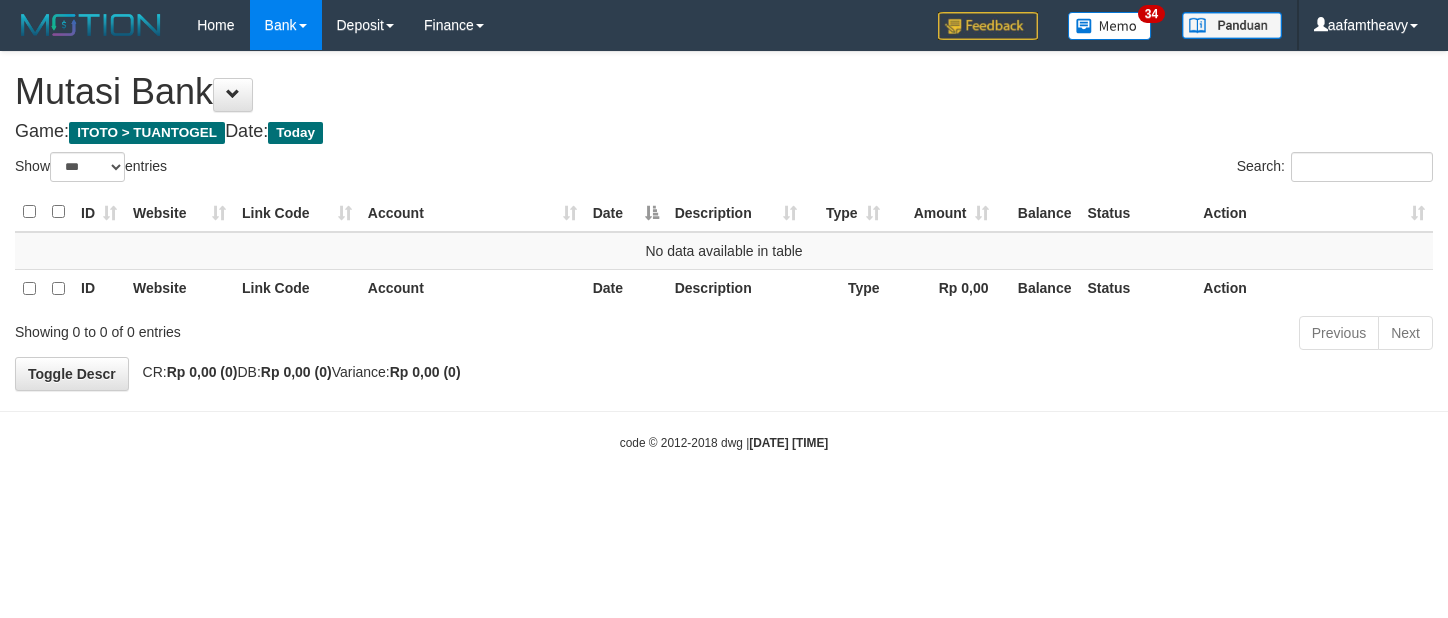 select on "***" 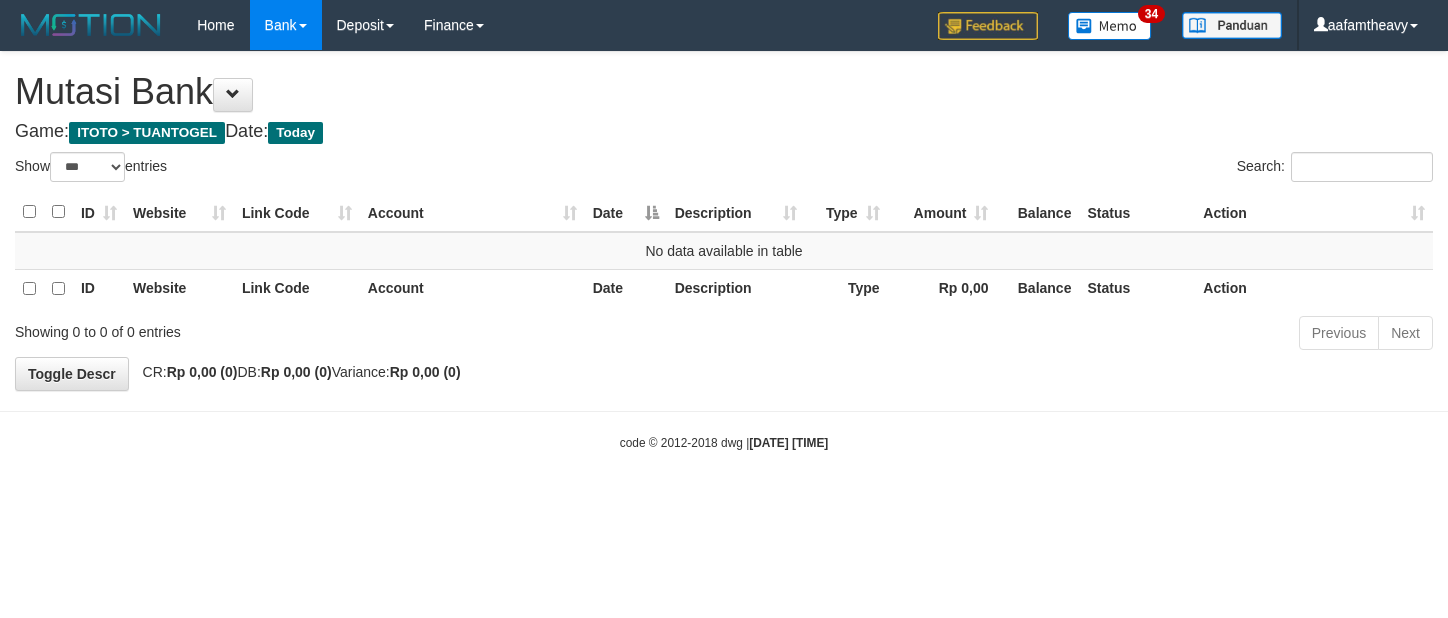 scroll, scrollTop: 0, scrollLeft: 0, axis: both 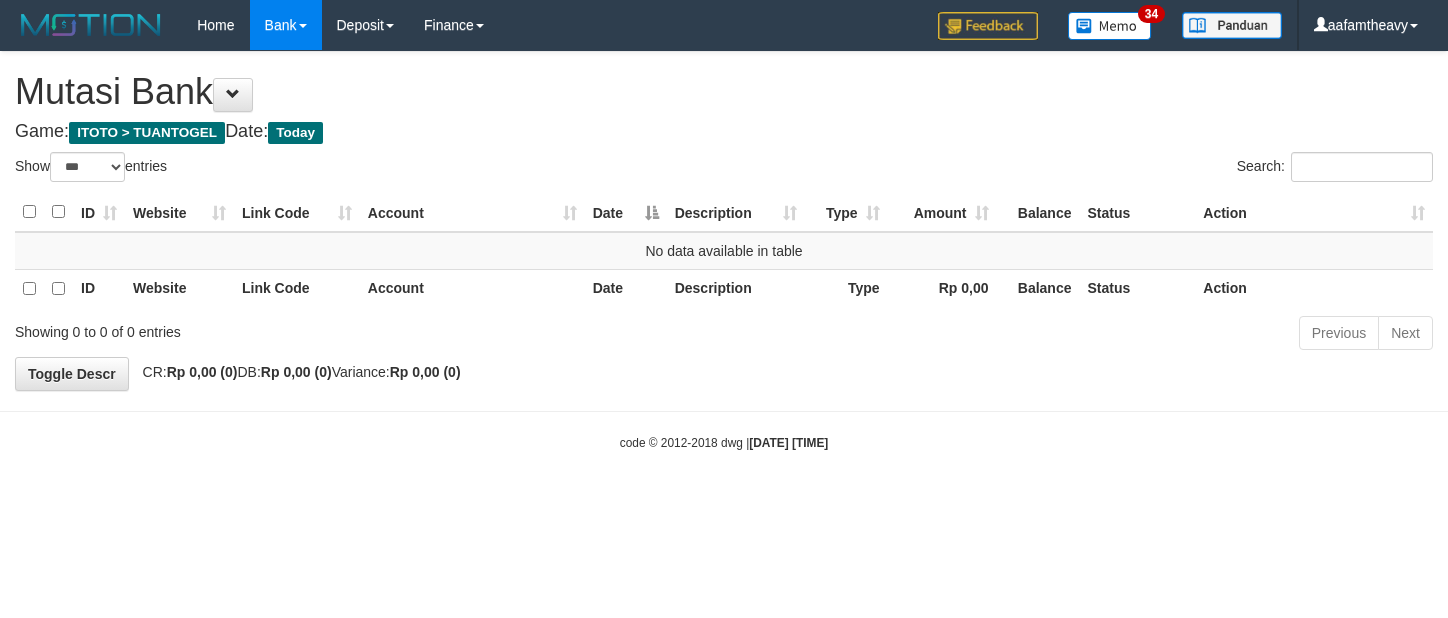 select on "***" 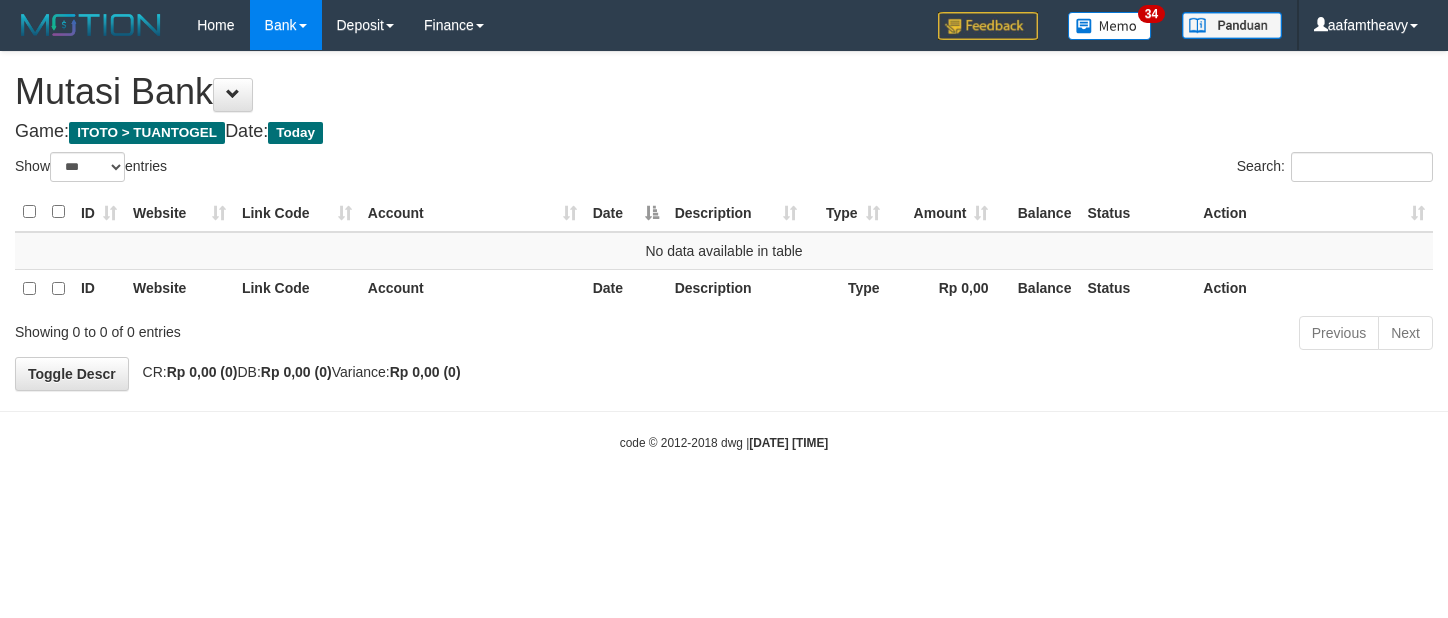 scroll, scrollTop: 0, scrollLeft: 0, axis: both 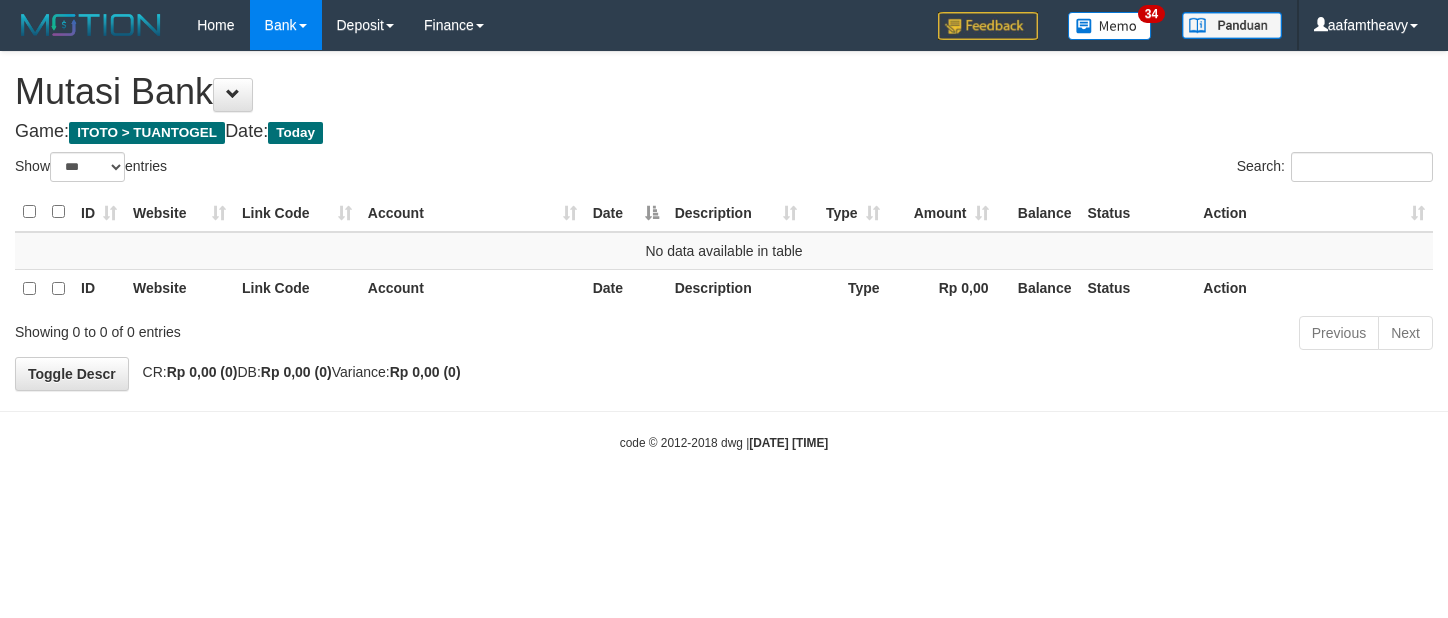 select on "***" 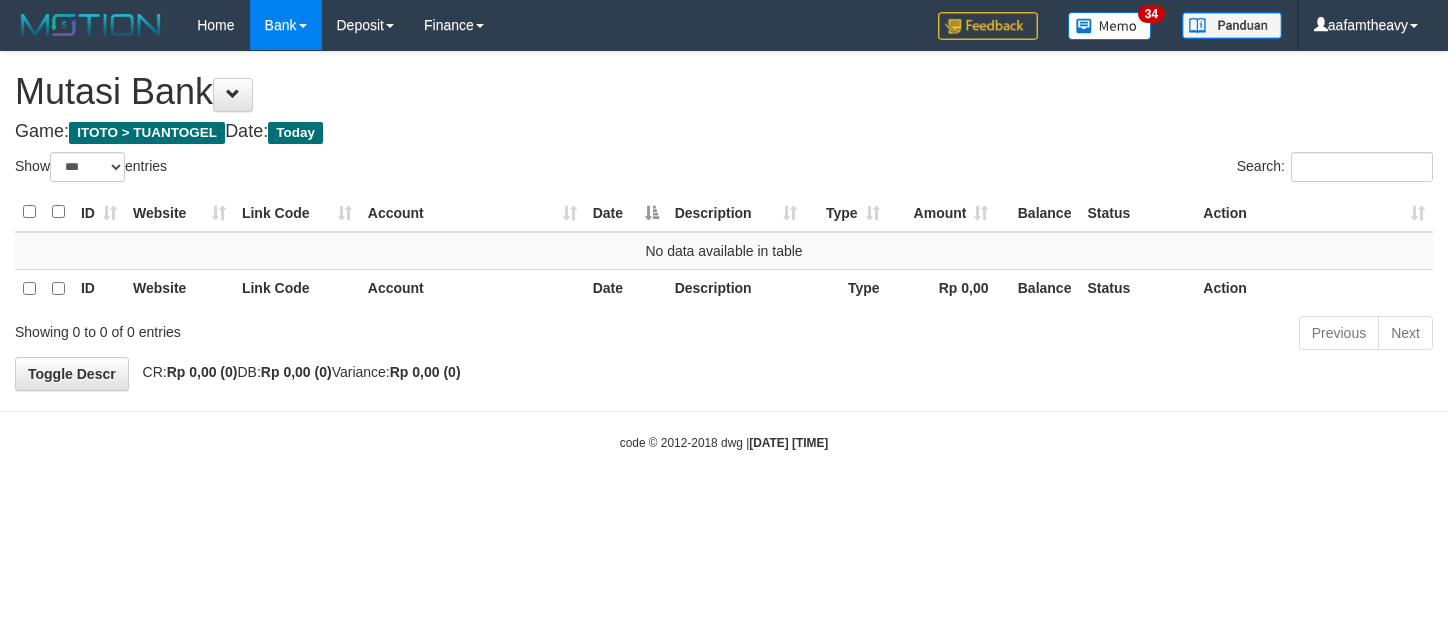 scroll, scrollTop: 0, scrollLeft: 0, axis: both 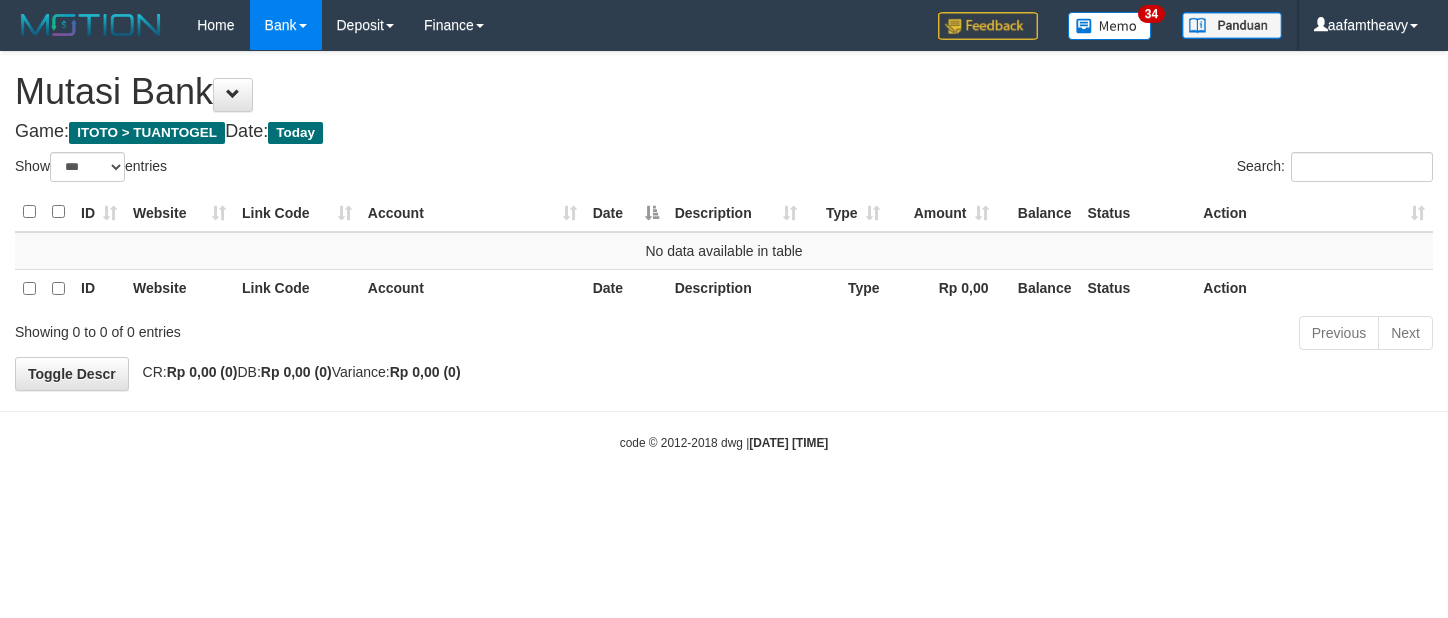 select on "***" 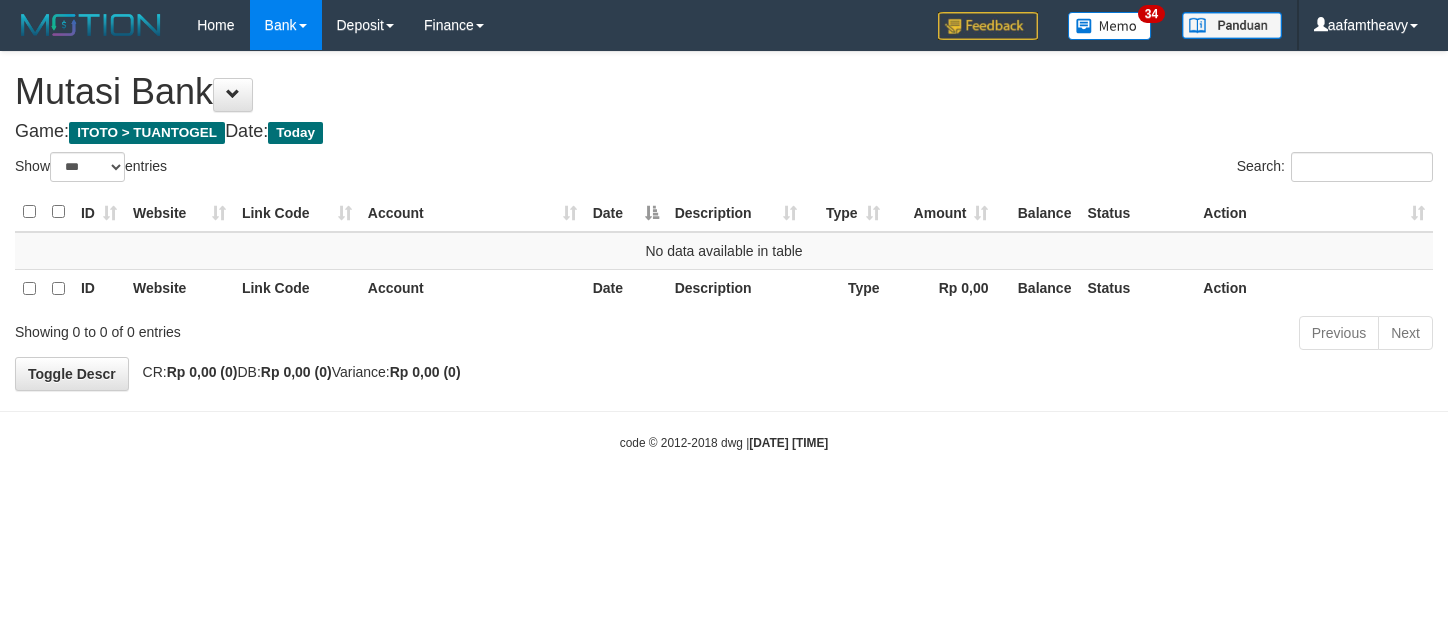 scroll, scrollTop: 0, scrollLeft: 0, axis: both 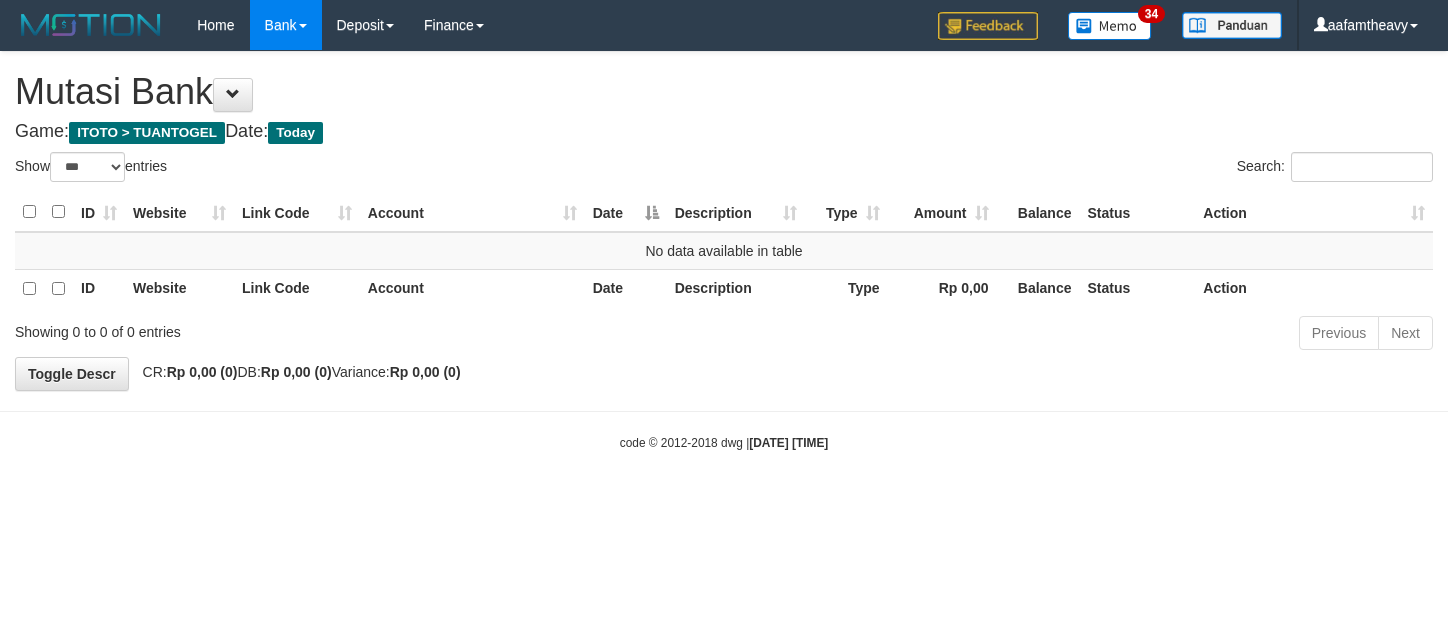 select on "***" 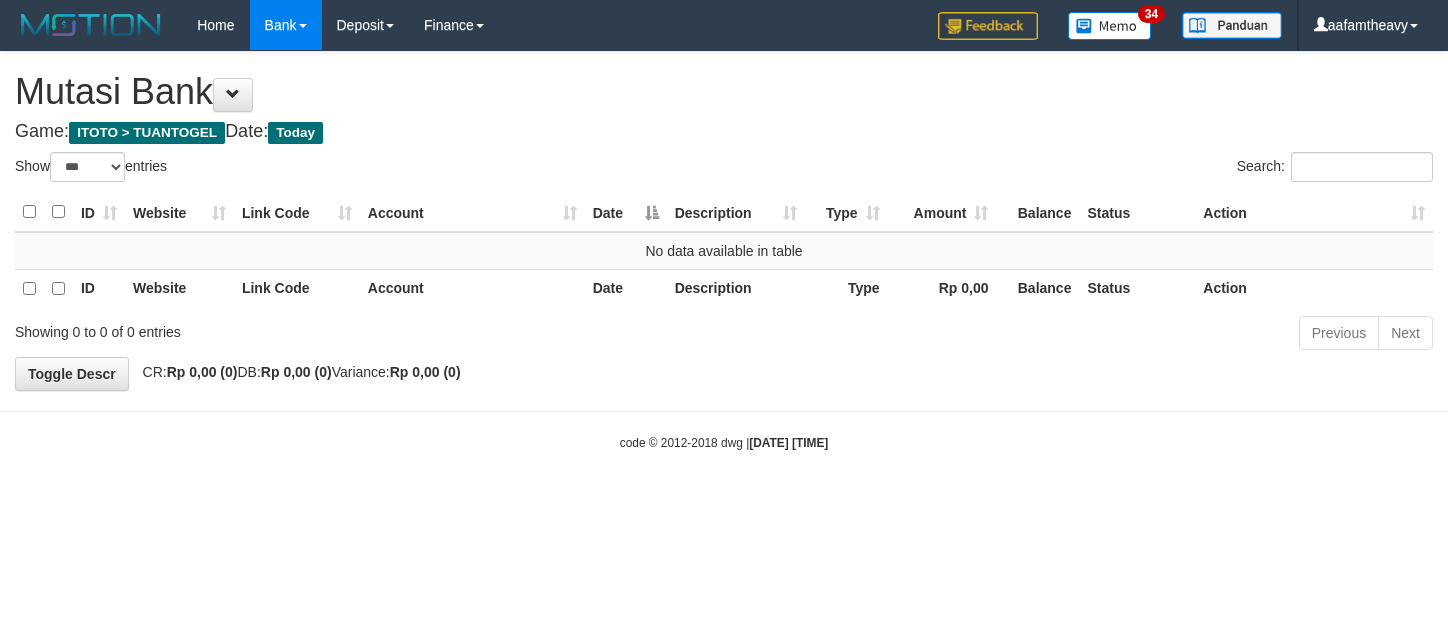 scroll, scrollTop: 0, scrollLeft: 0, axis: both 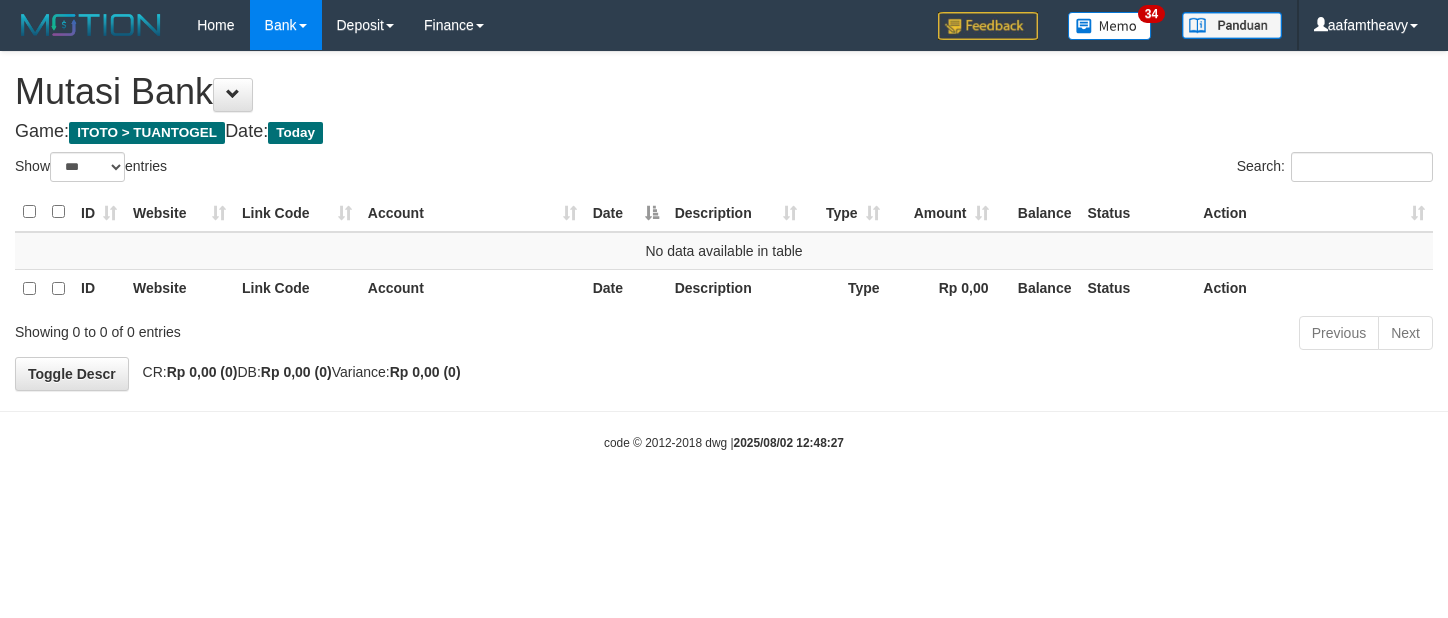 select on "***" 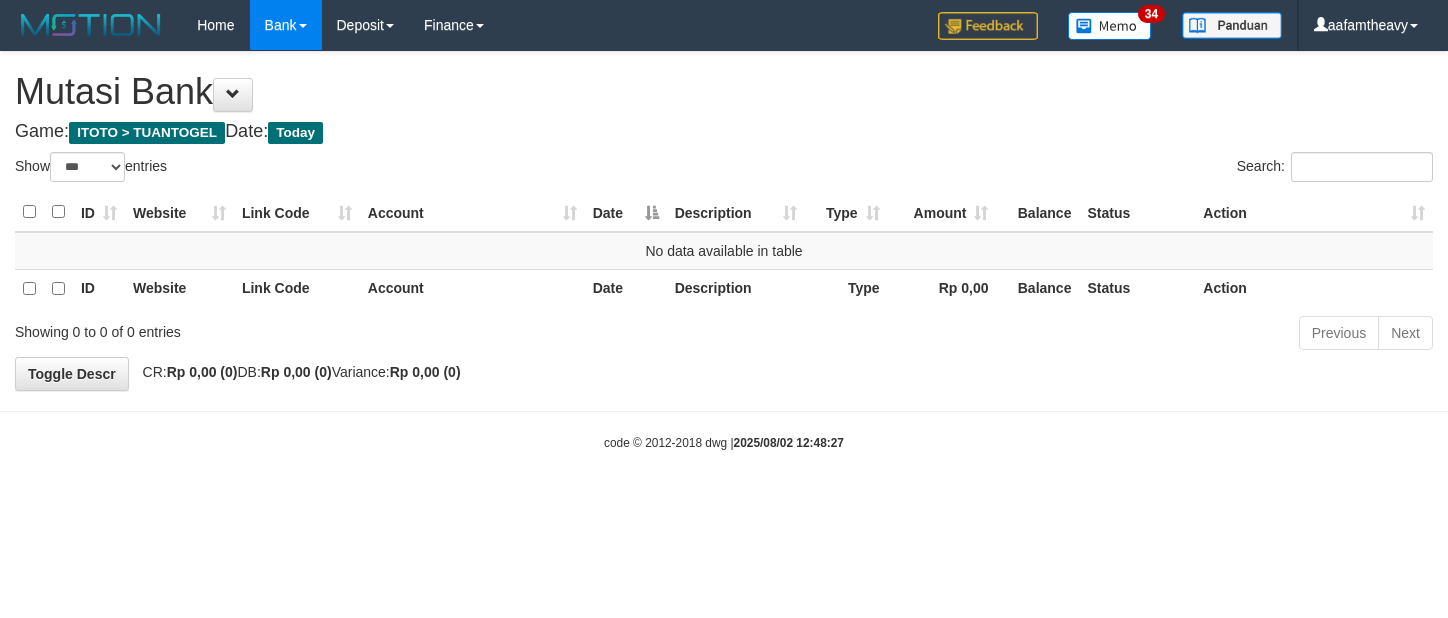 scroll, scrollTop: 0, scrollLeft: 0, axis: both 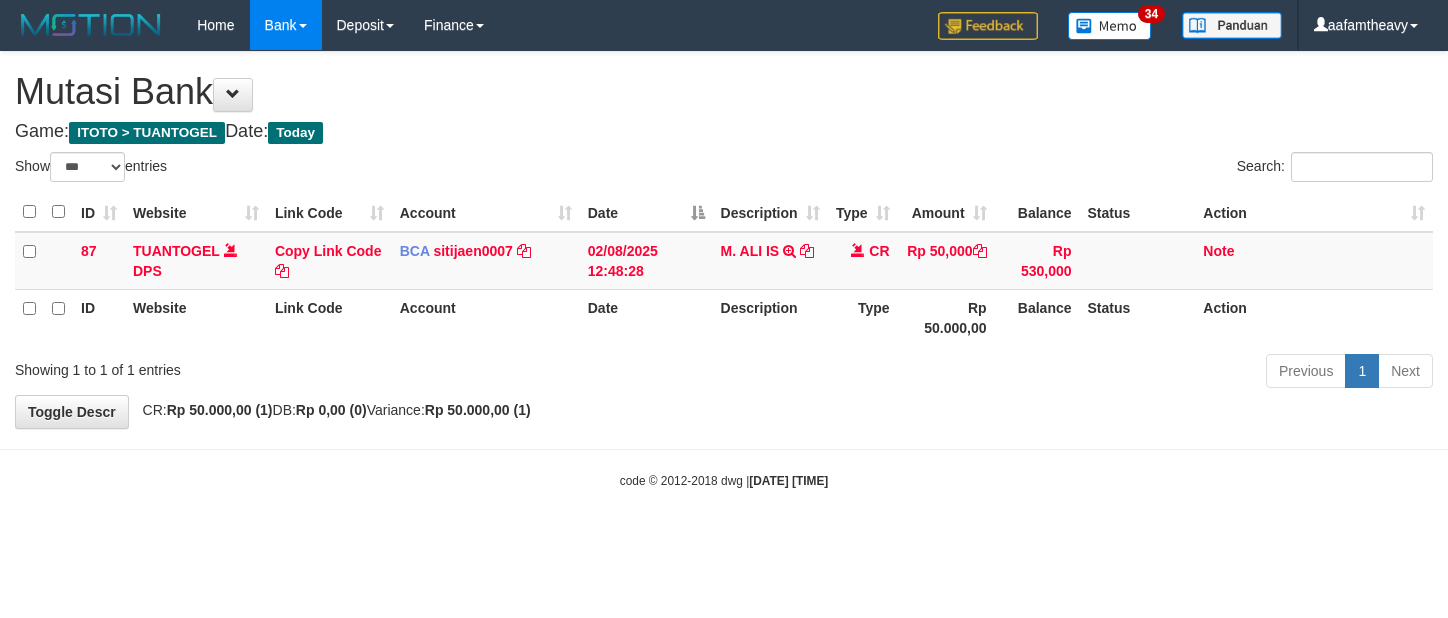 select on "***" 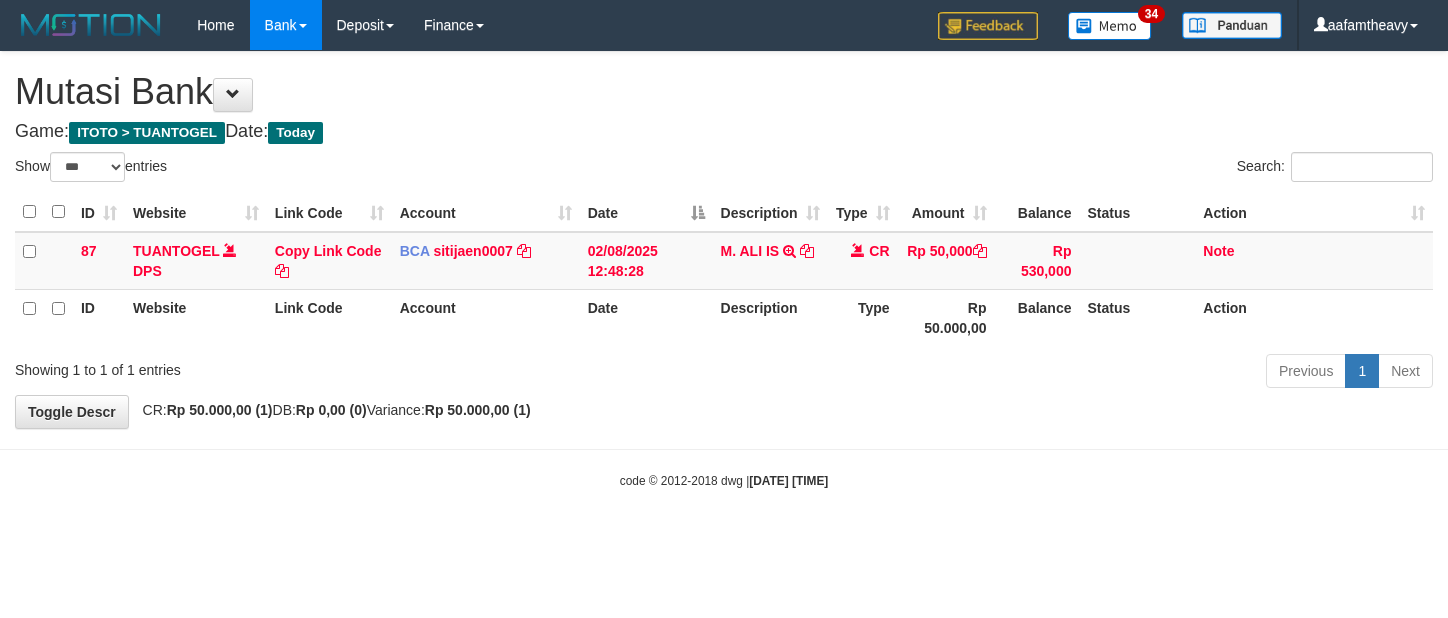 scroll, scrollTop: 0, scrollLeft: 0, axis: both 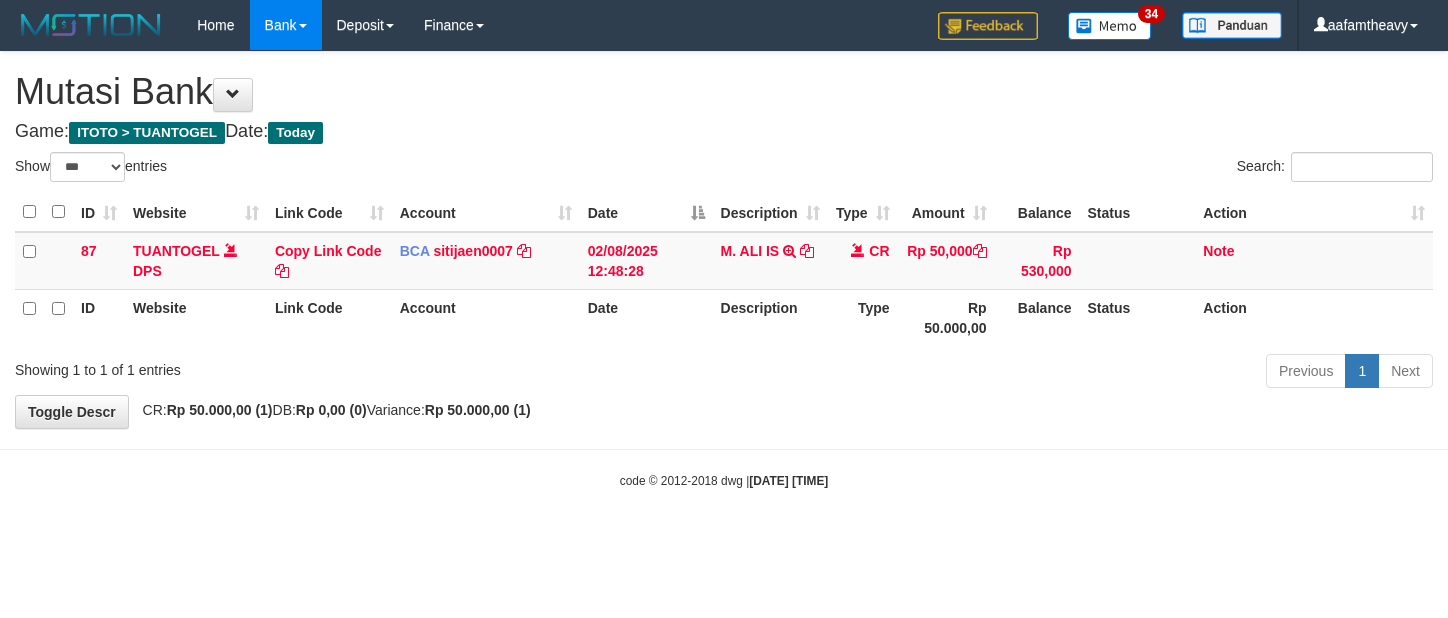 select on "***" 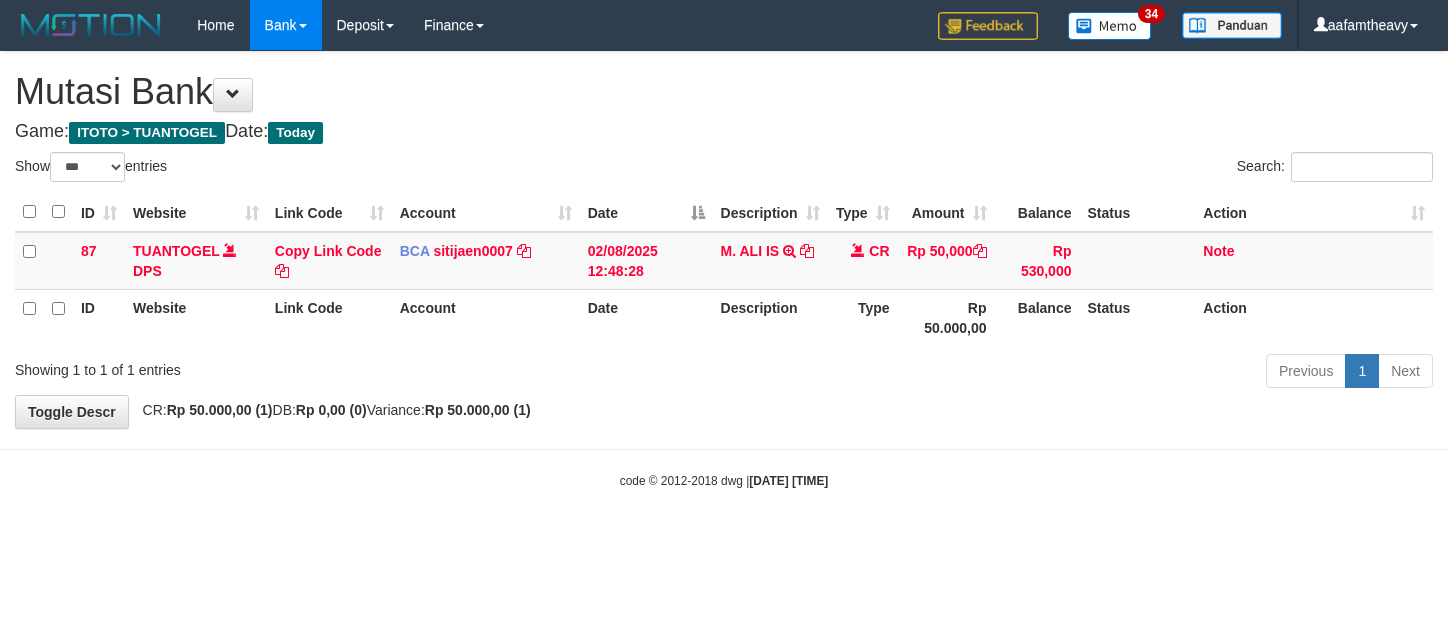 scroll, scrollTop: 0, scrollLeft: 0, axis: both 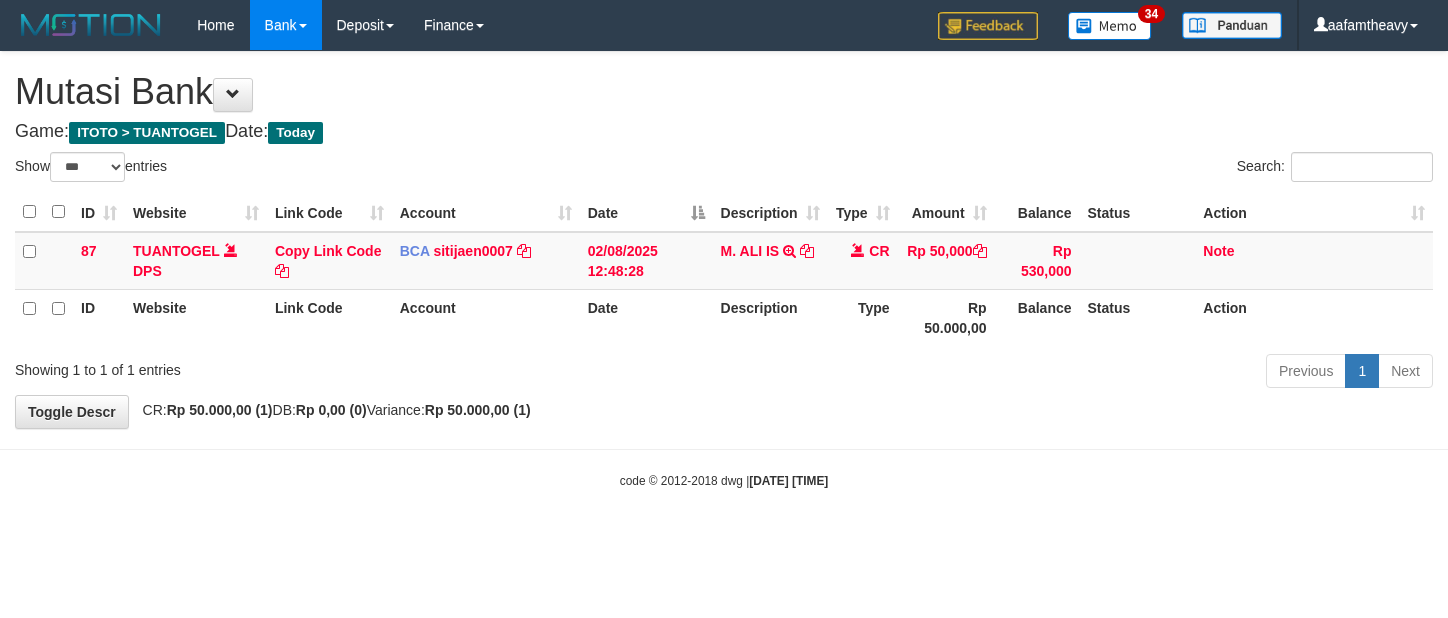 select on "***" 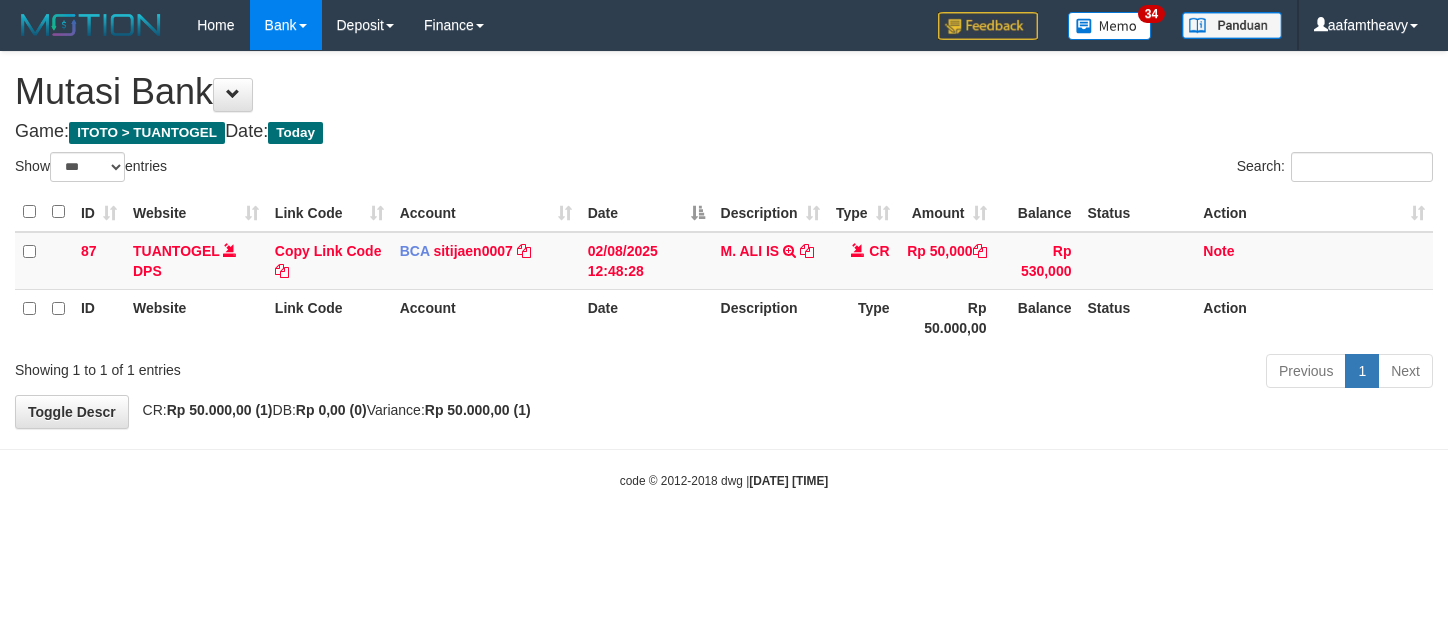 scroll, scrollTop: 0, scrollLeft: 0, axis: both 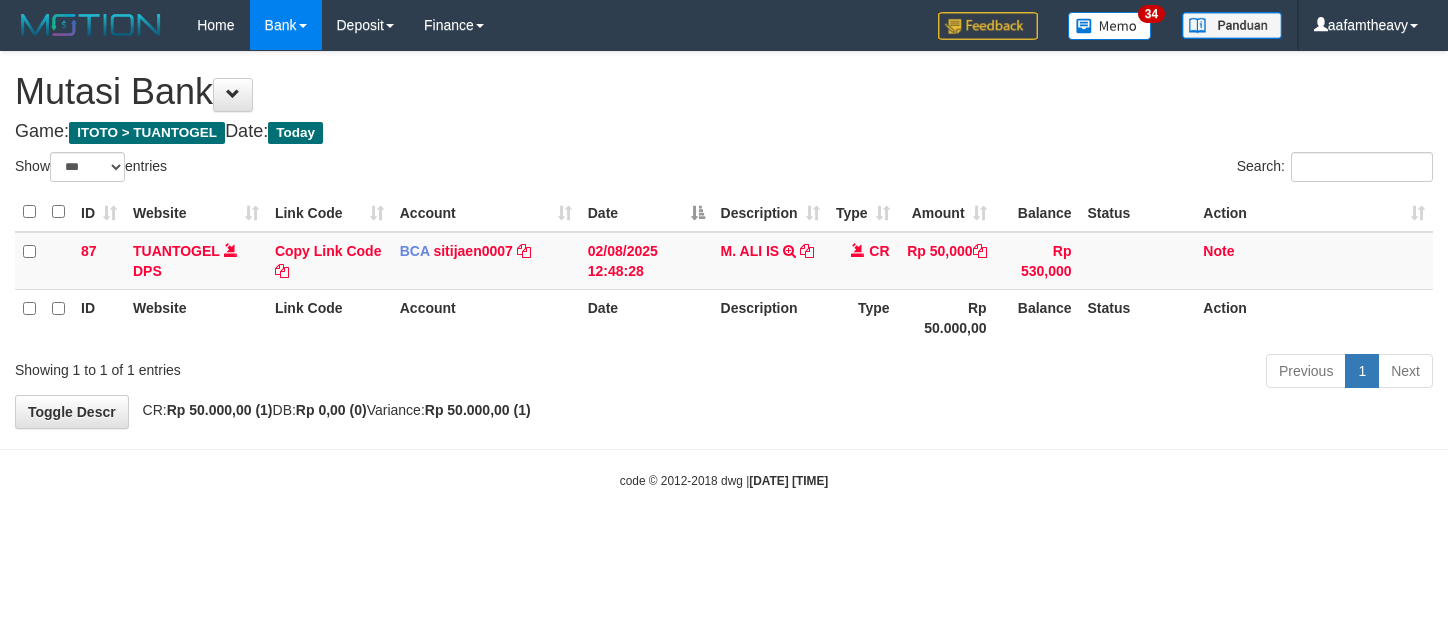 select on "***" 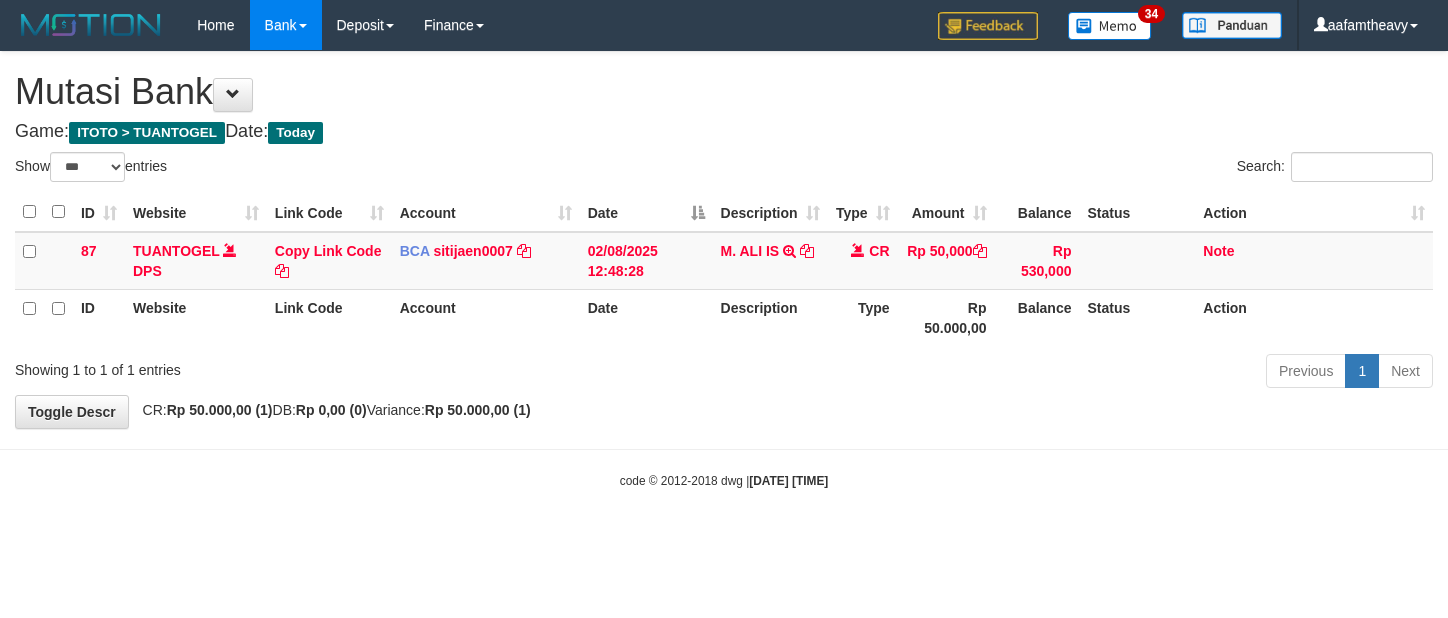 scroll, scrollTop: 0, scrollLeft: 0, axis: both 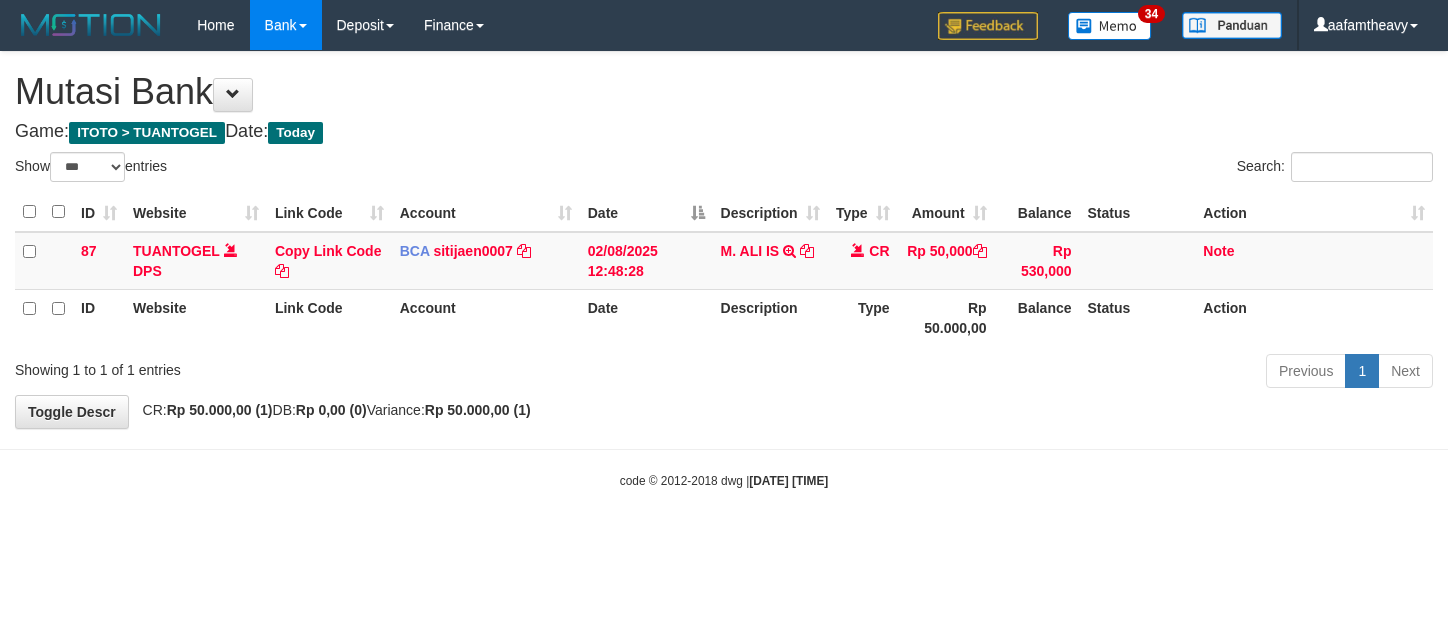select on "***" 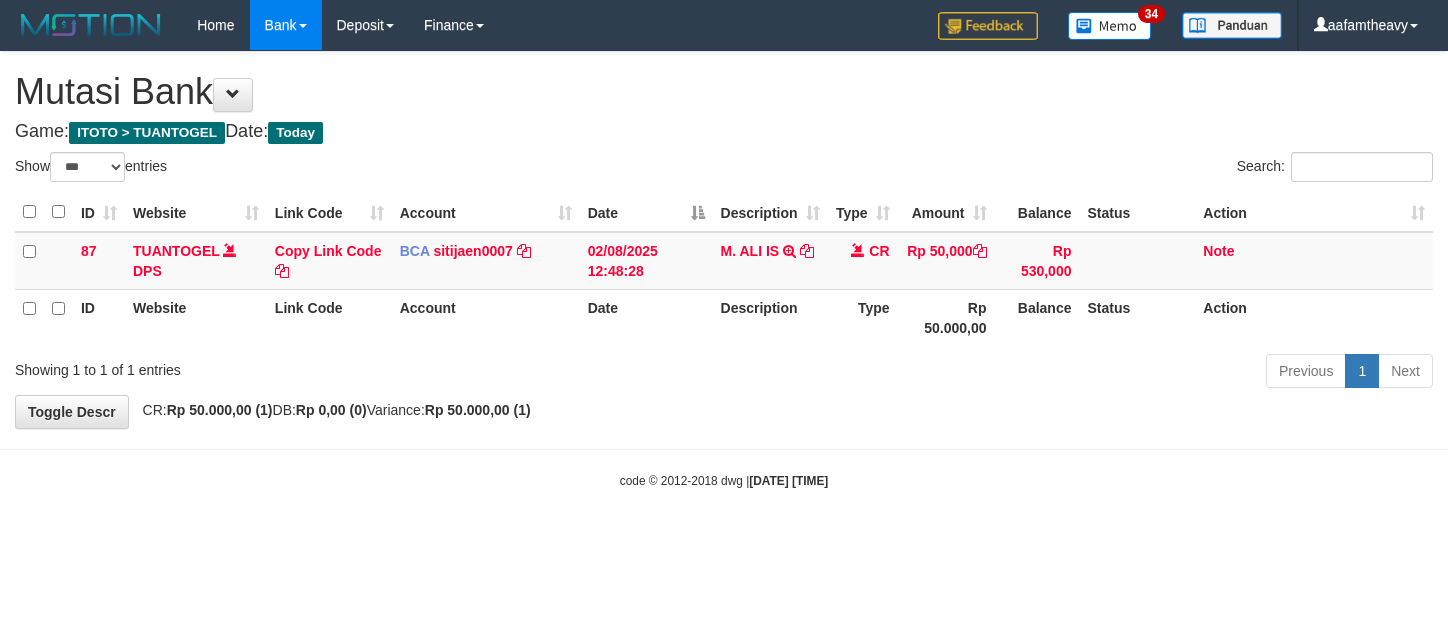 scroll, scrollTop: 0, scrollLeft: 0, axis: both 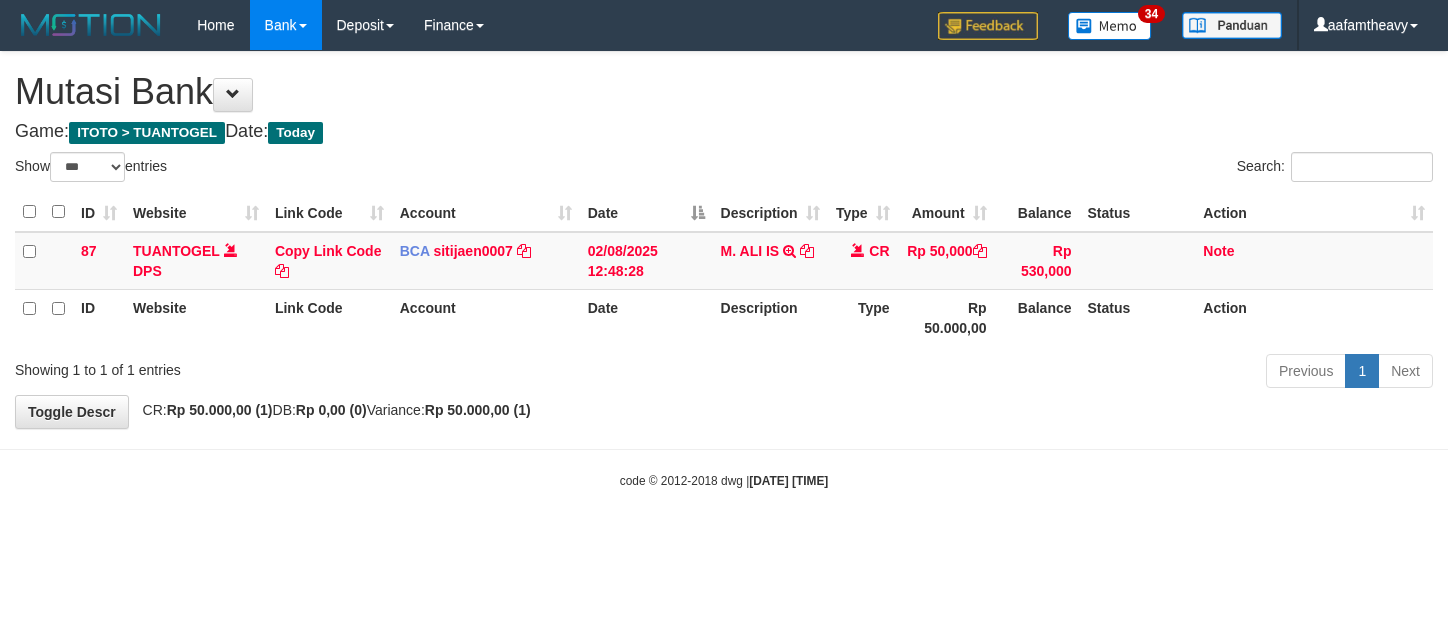 select on "***" 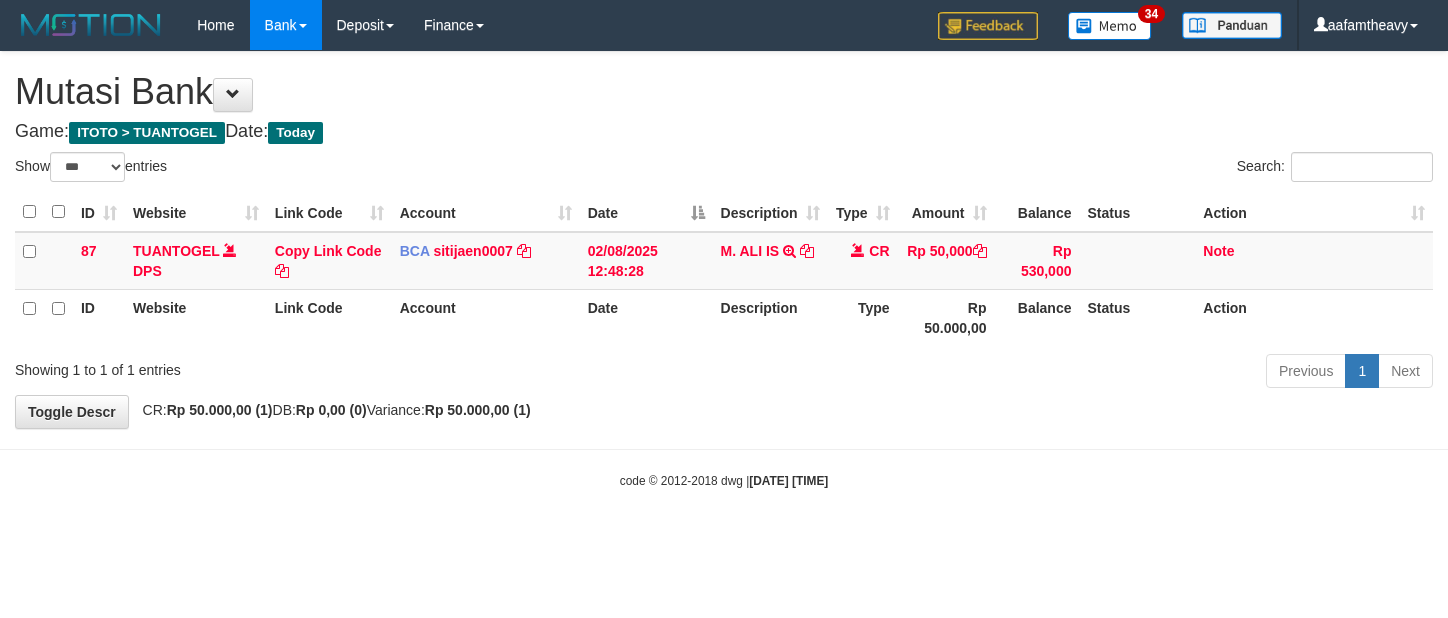 scroll, scrollTop: 0, scrollLeft: 0, axis: both 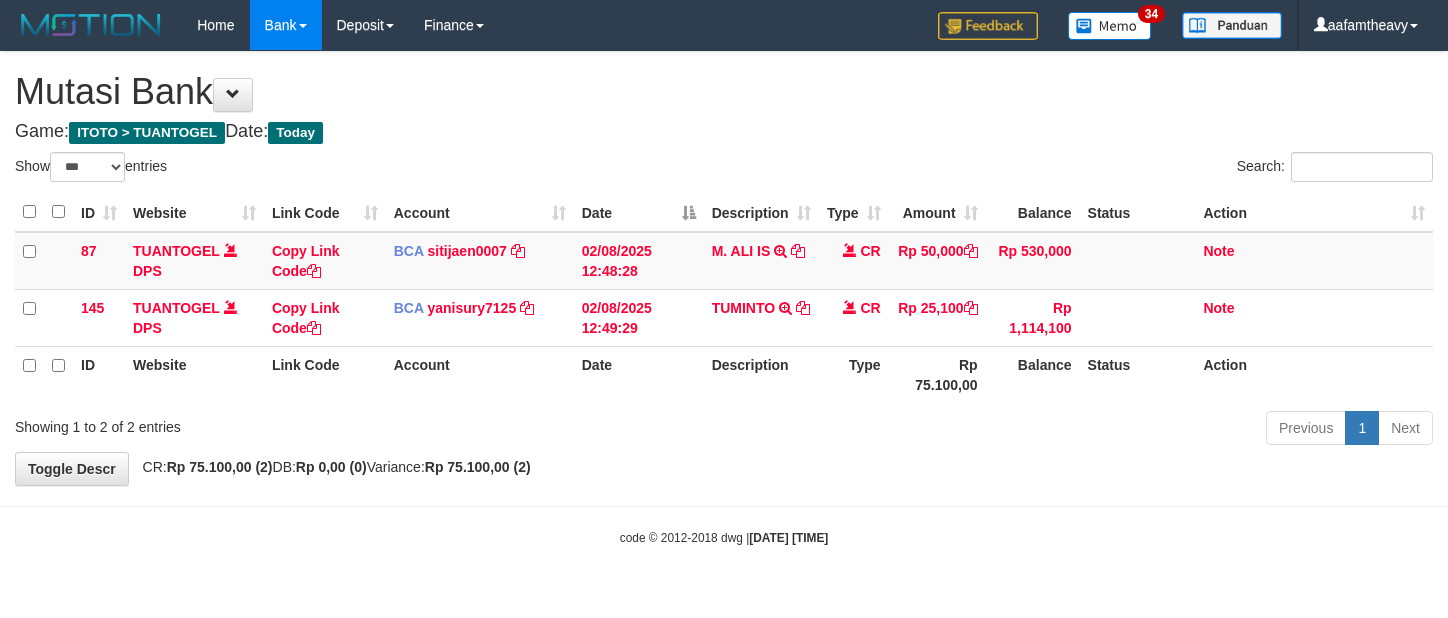 select on "***" 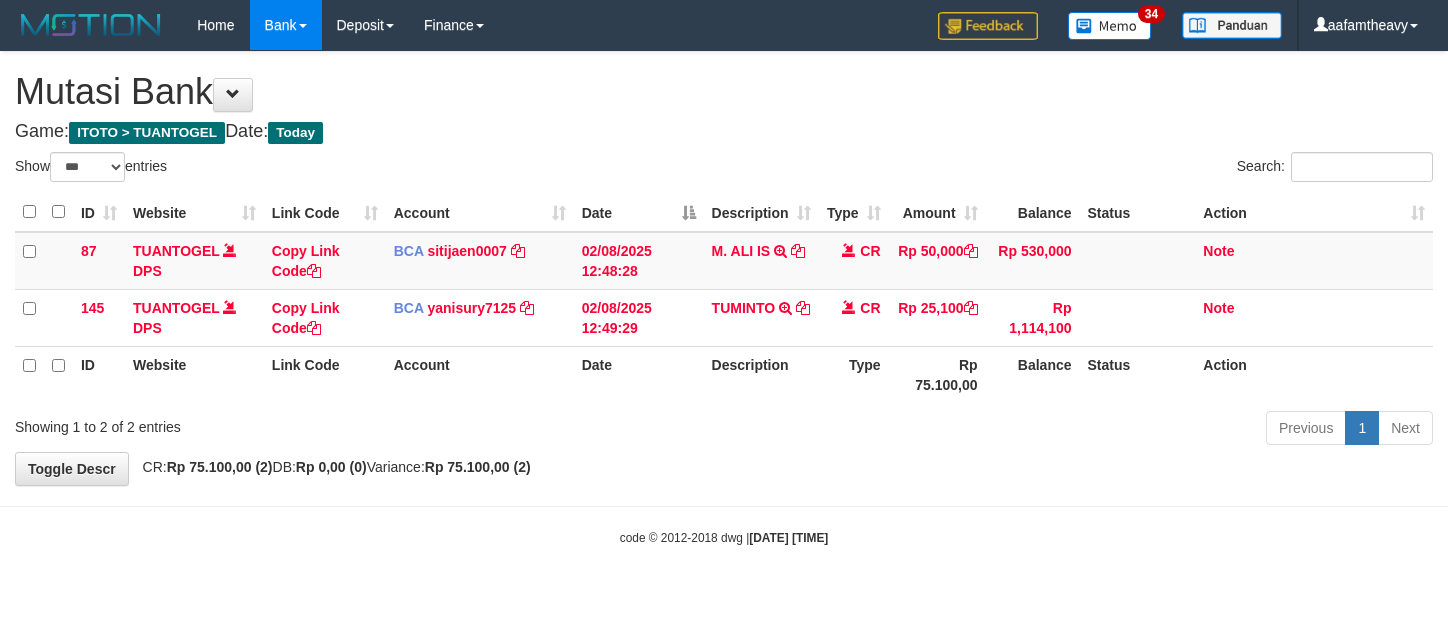 scroll, scrollTop: 0, scrollLeft: 0, axis: both 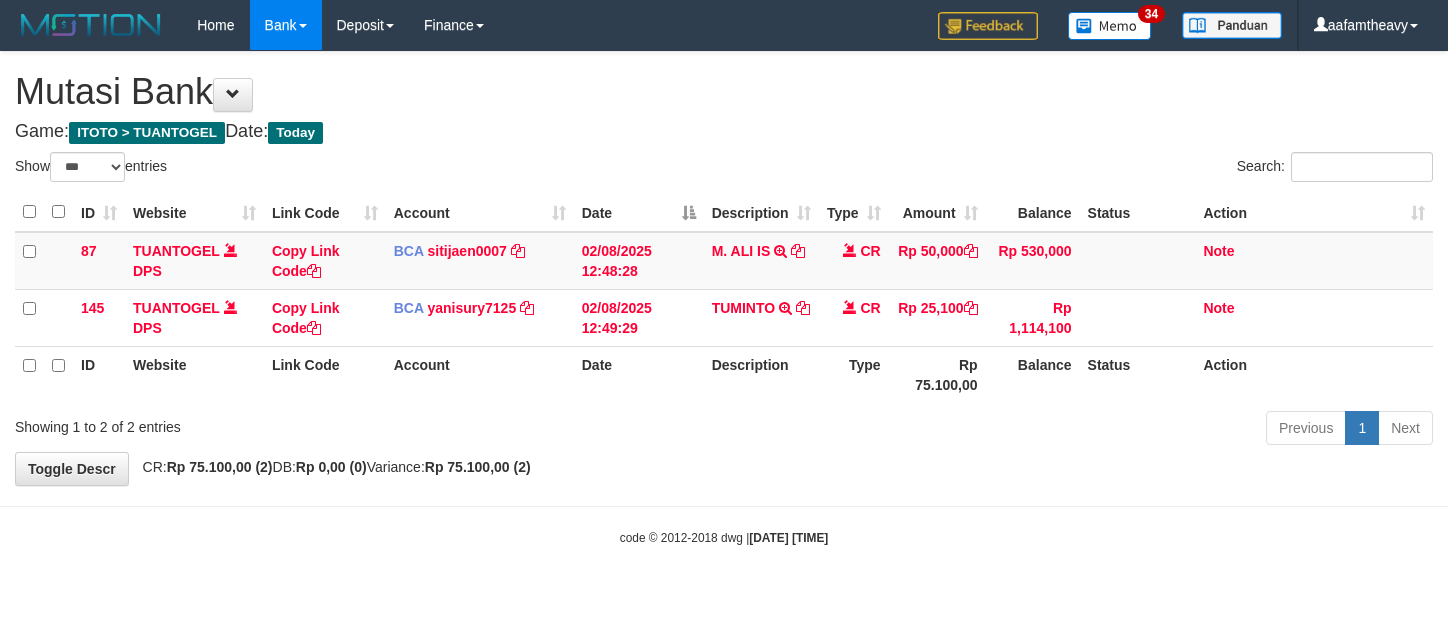 select on "***" 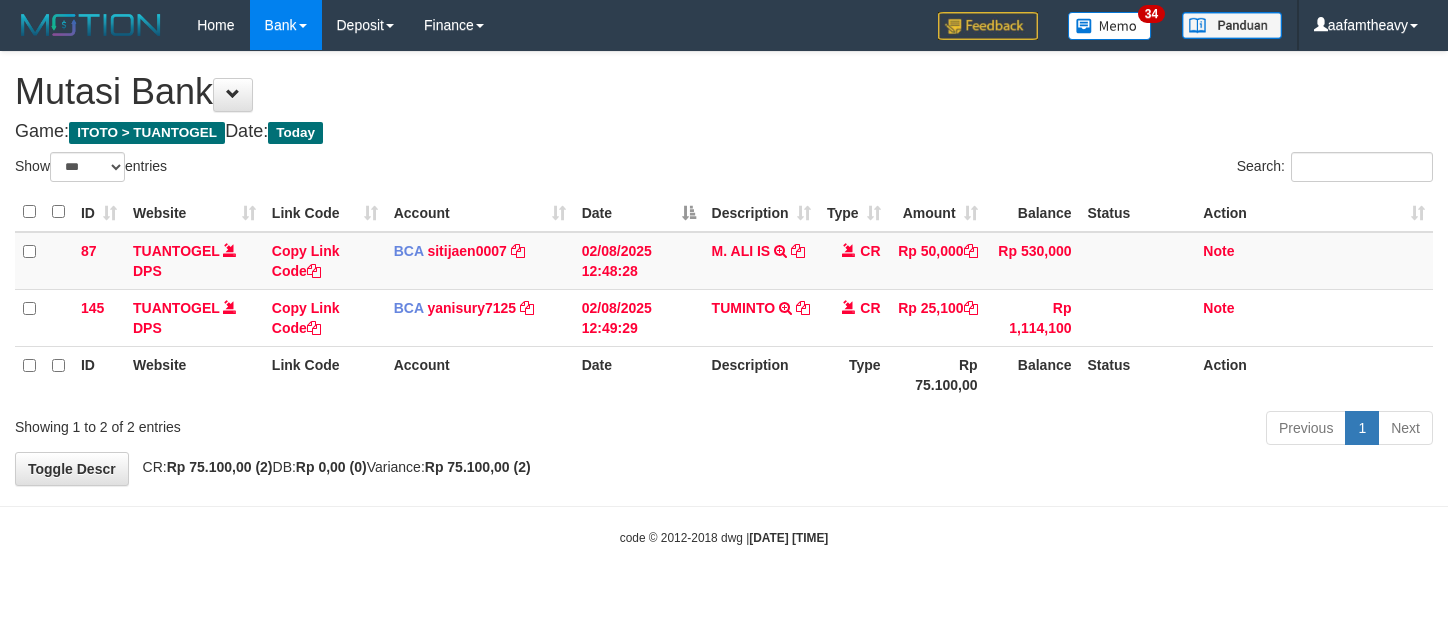 scroll, scrollTop: 0, scrollLeft: 0, axis: both 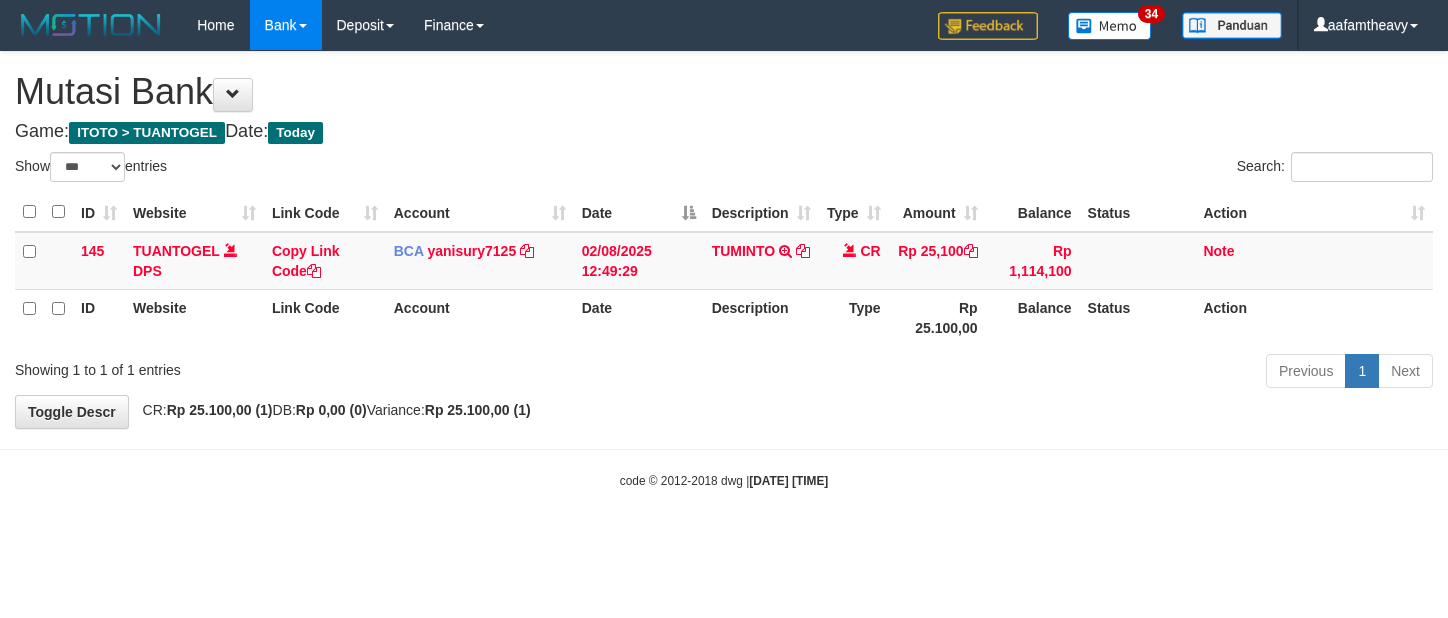 select on "***" 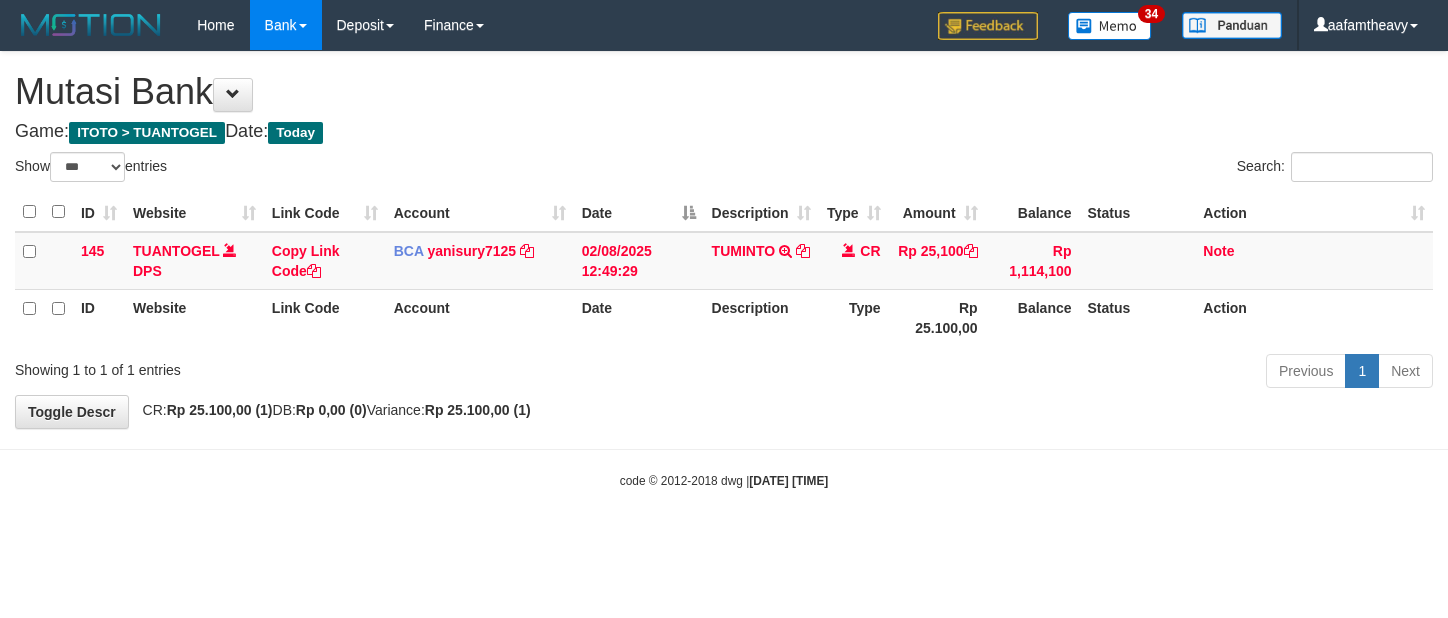 scroll, scrollTop: 0, scrollLeft: 0, axis: both 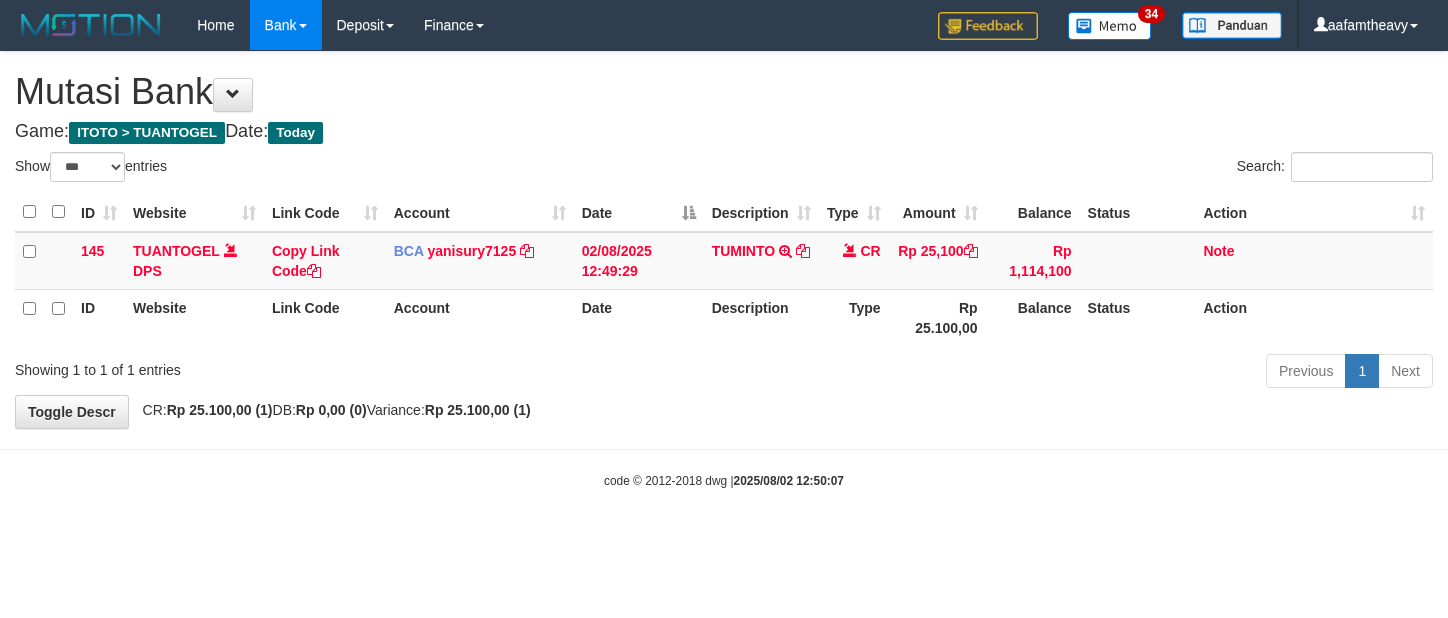 select on "***" 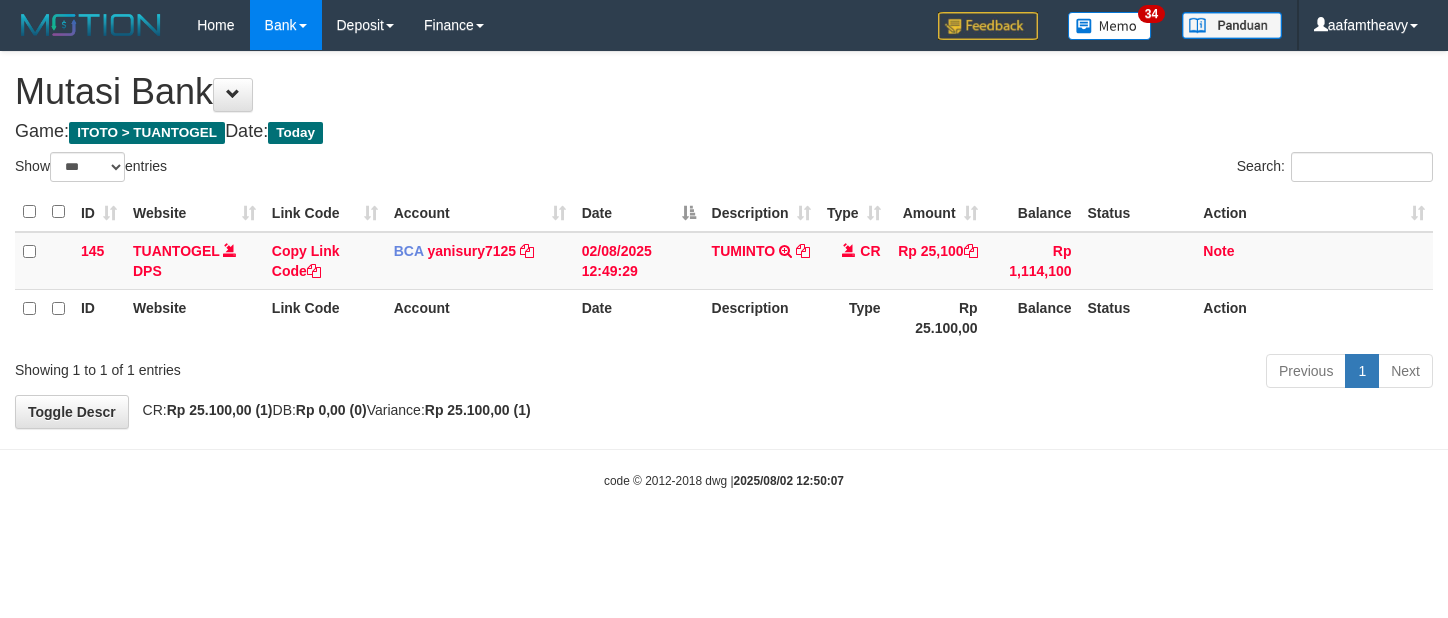 scroll, scrollTop: 0, scrollLeft: 0, axis: both 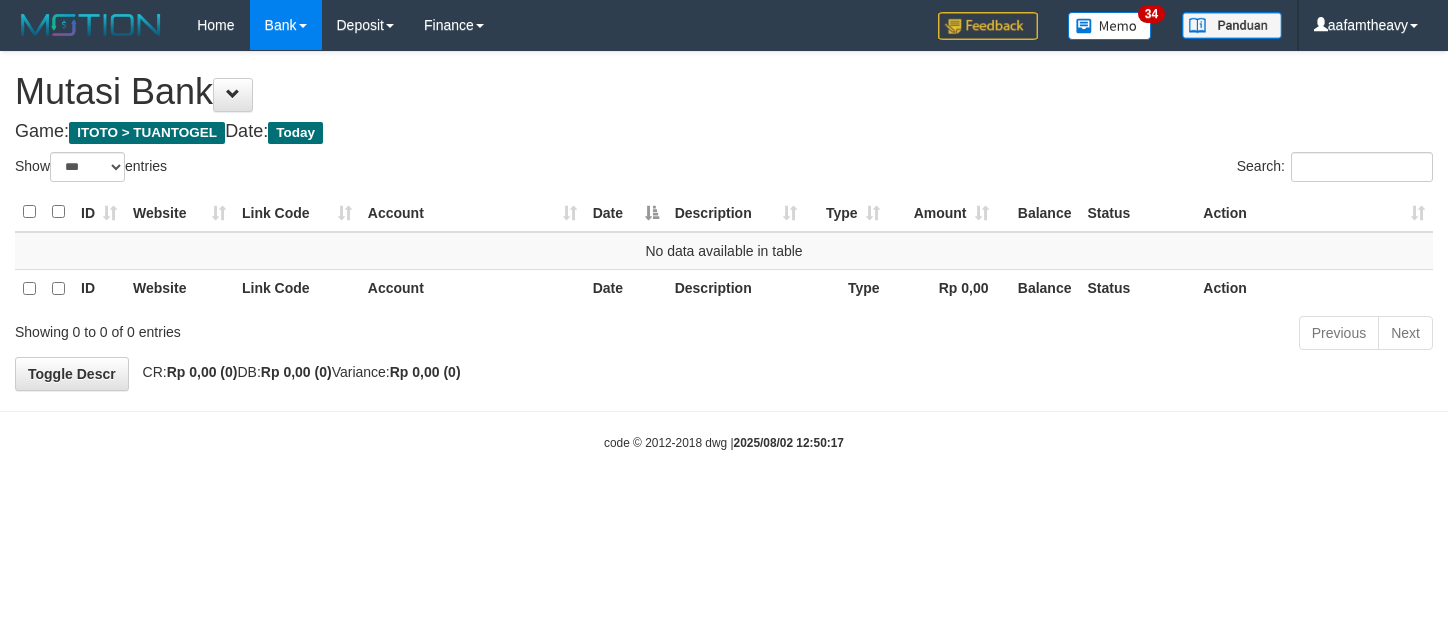 select on "***" 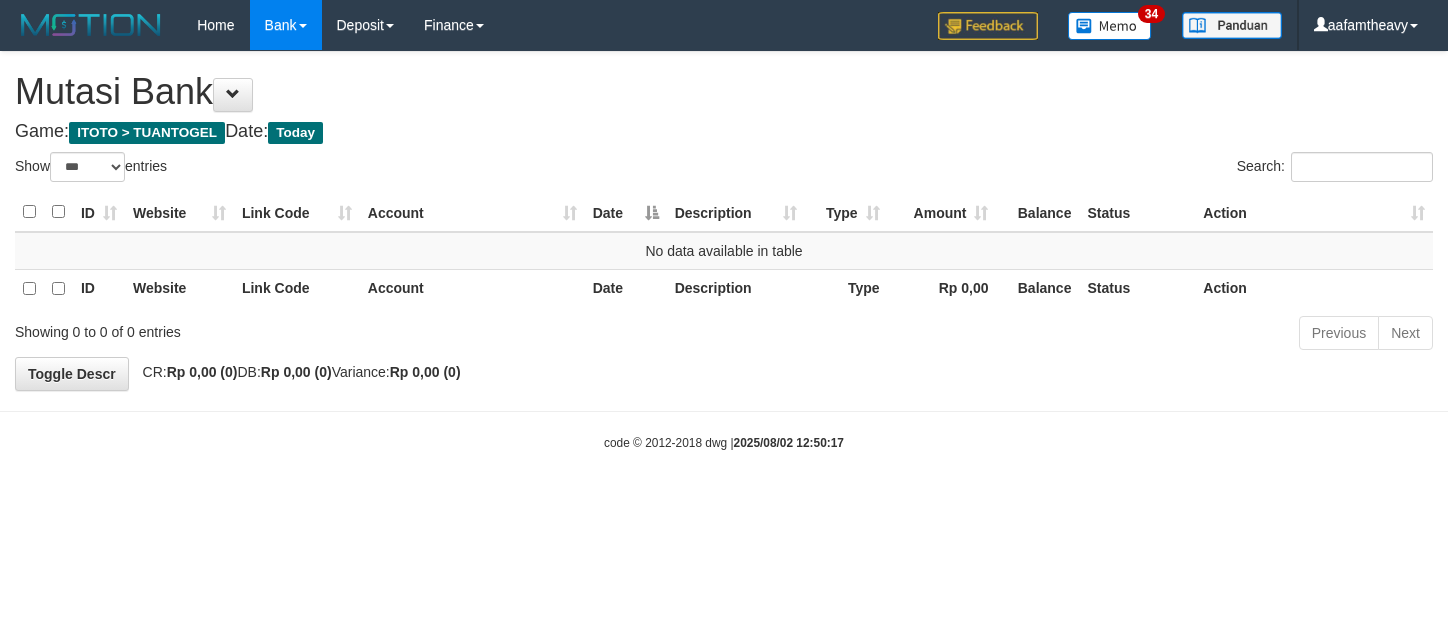 scroll, scrollTop: 0, scrollLeft: 0, axis: both 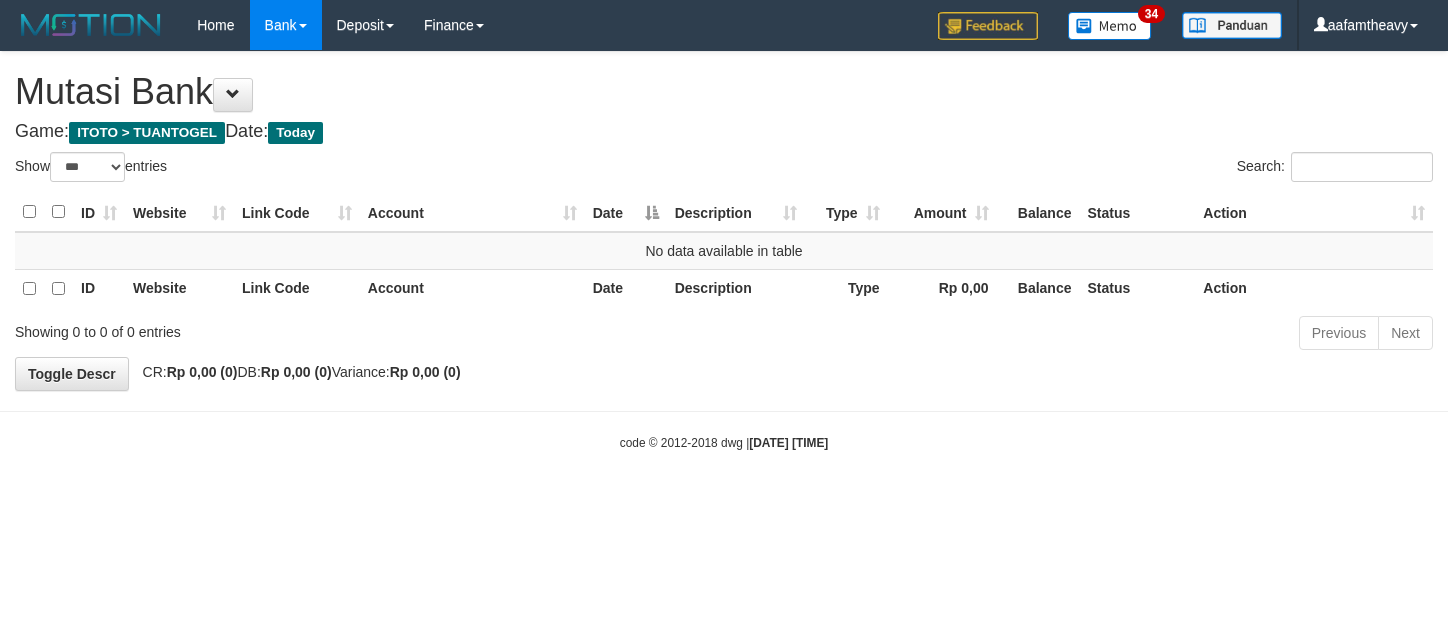 select on "***" 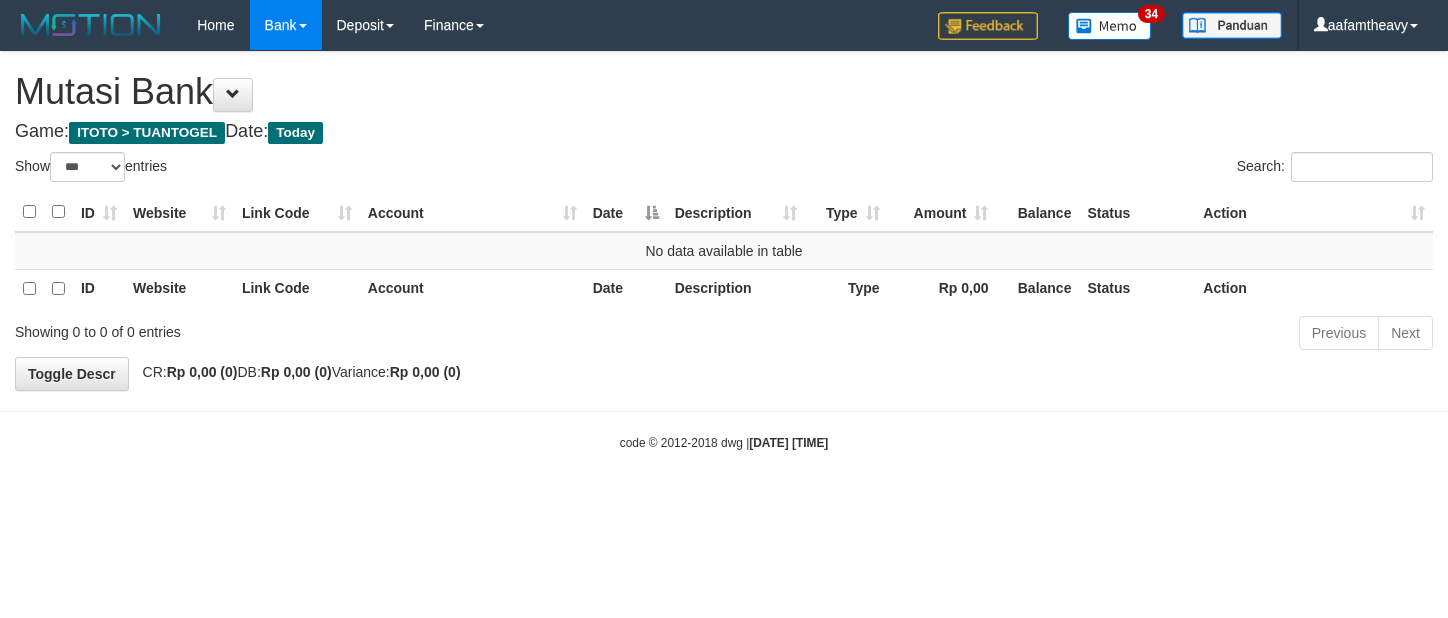 scroll, scrollTop: 0, scrollLeft: 0, axis: both 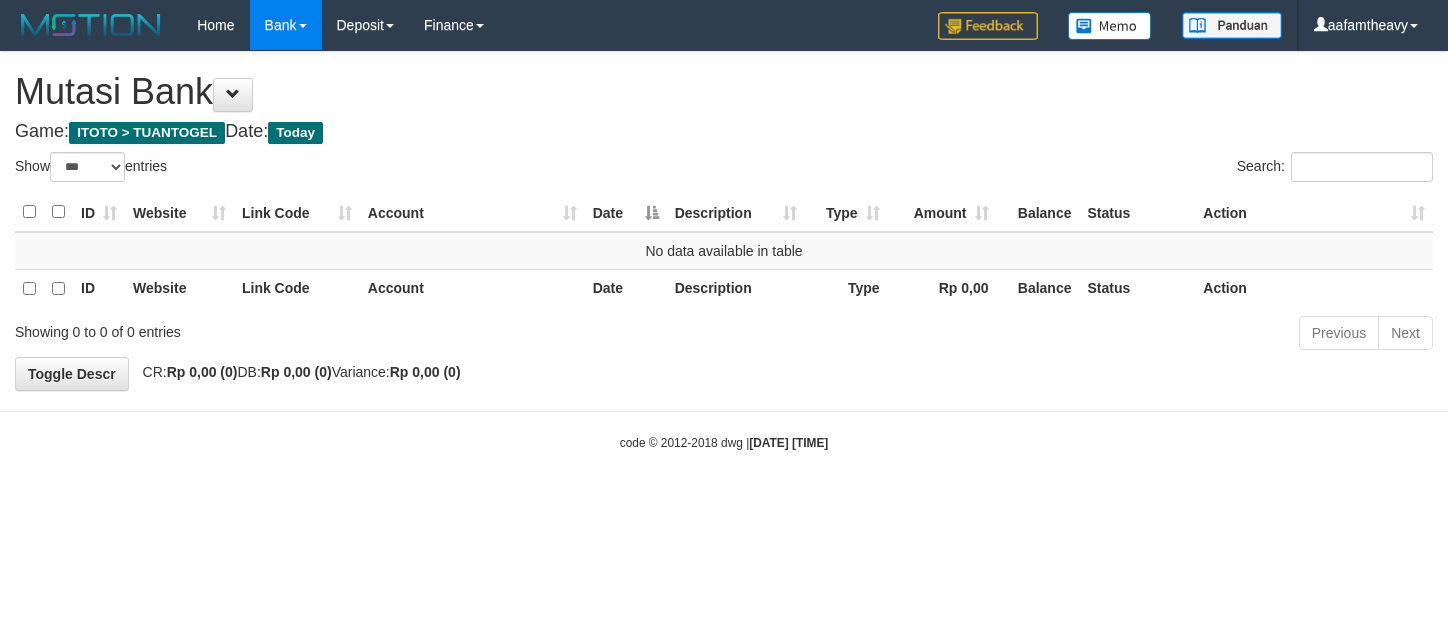 select on "***" 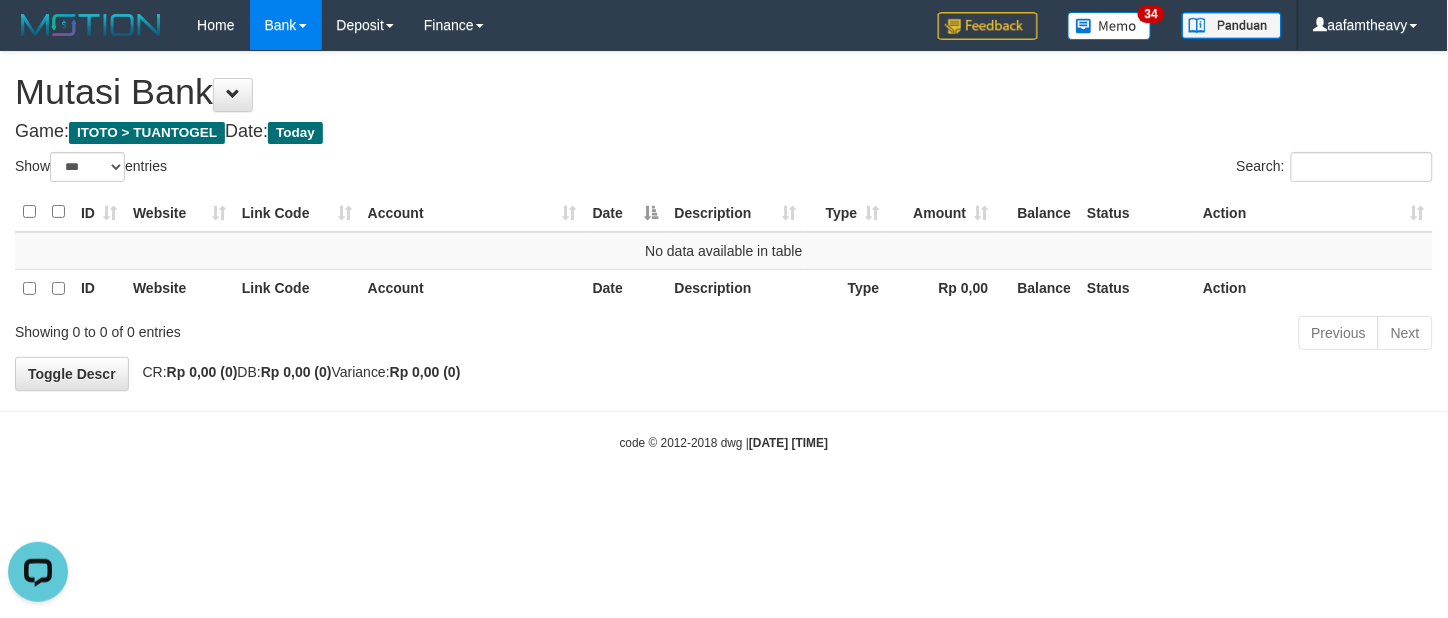 scroll, scrollTop: 0, scrollLeft: 0, axis: both 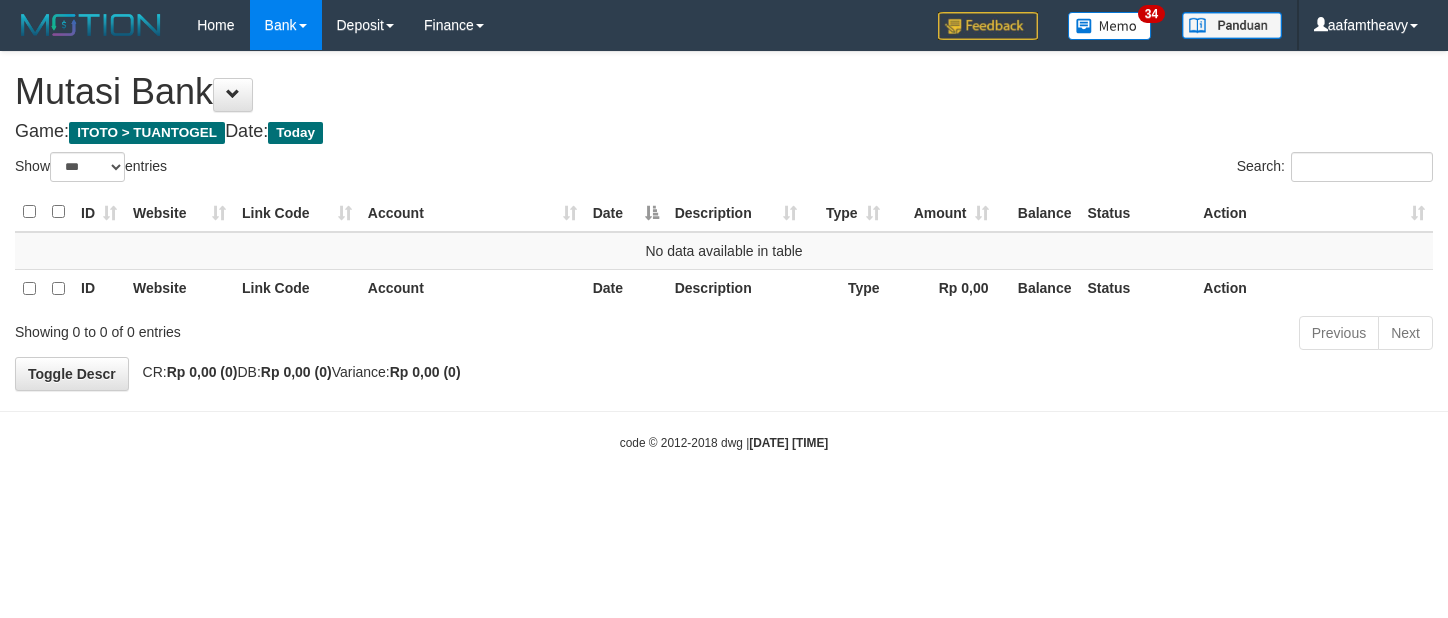 select on "***" 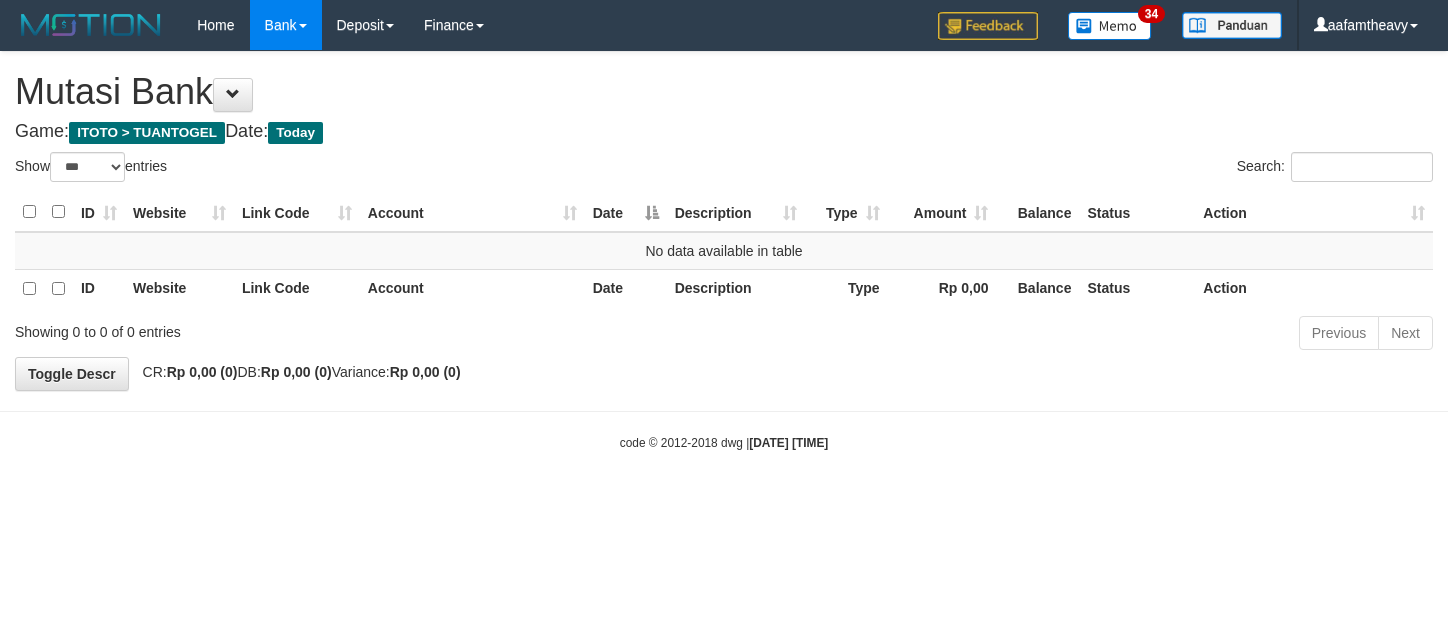 scroll, scrollTop: 0, scrollLeft: 0, axis: both 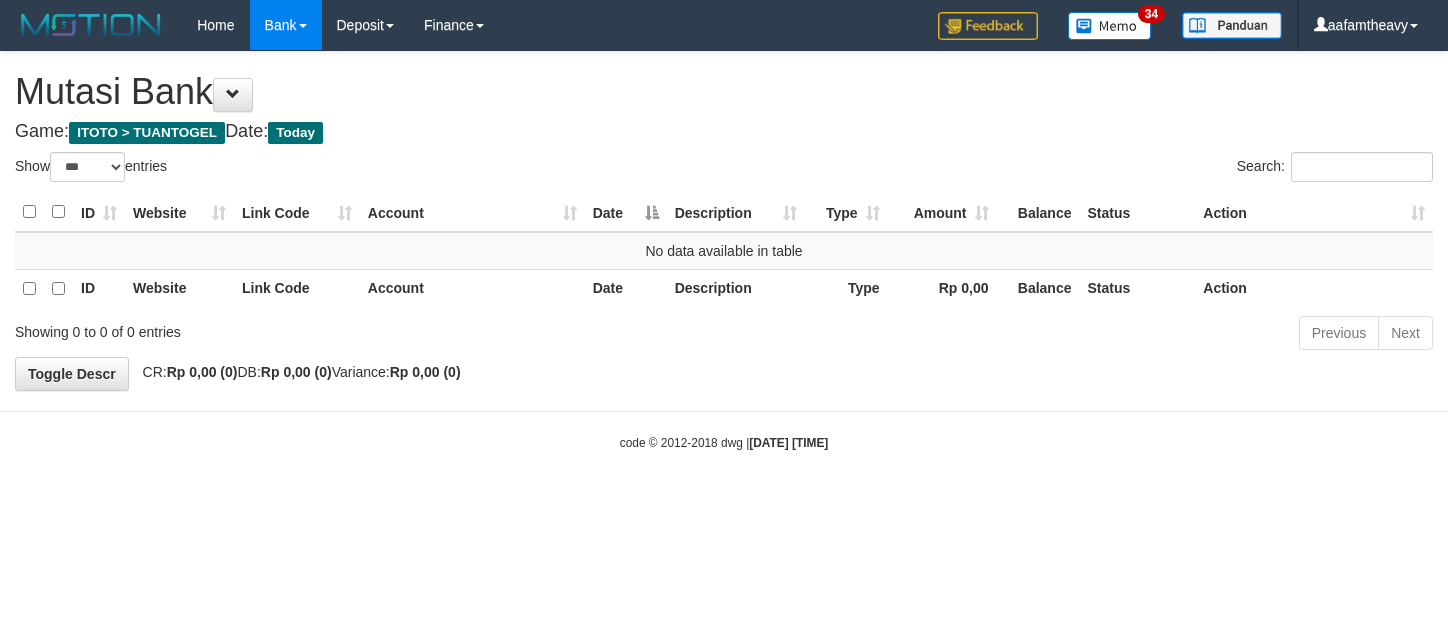 select on "***" 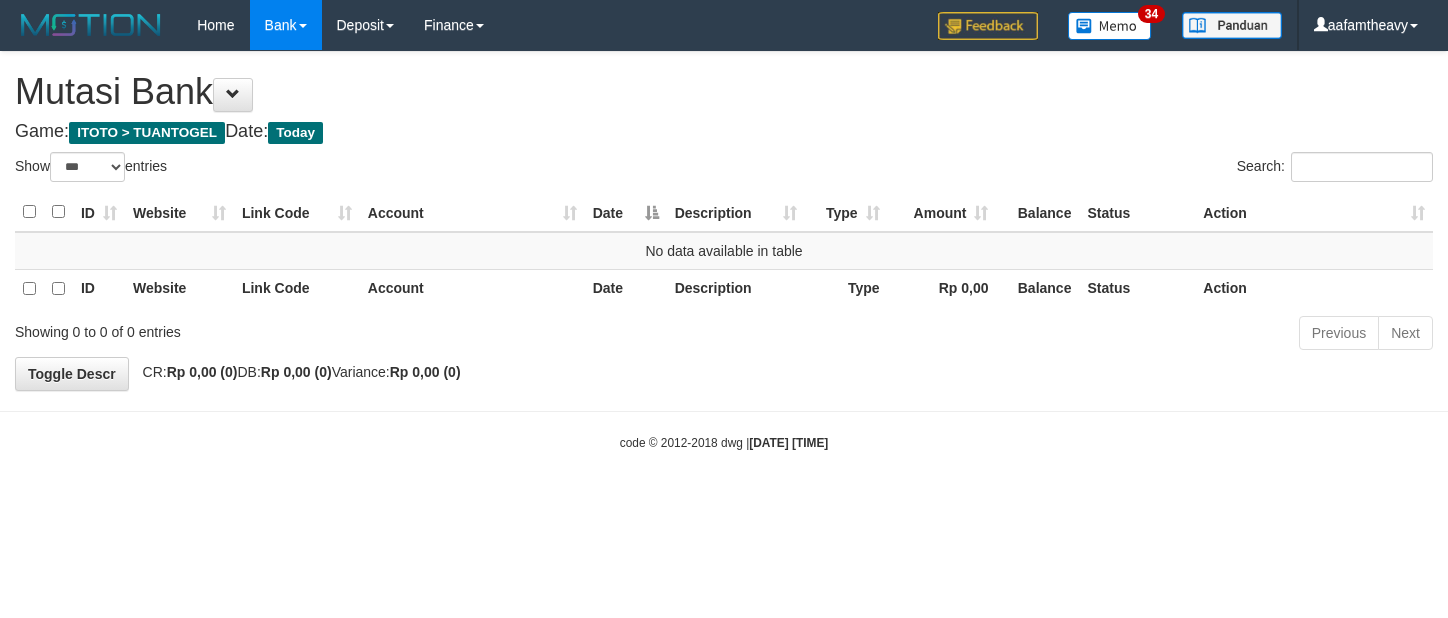 scroll, scrollTop: 0, scrollLeft: 0, axis: both 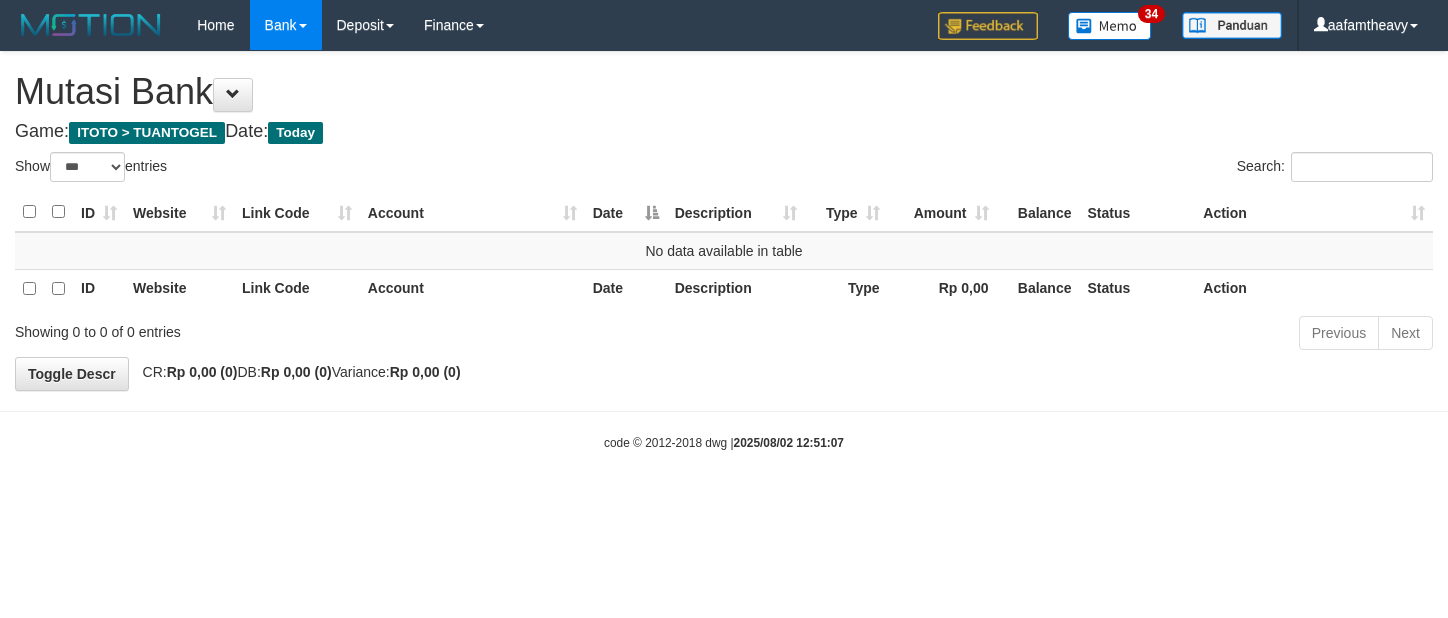 select on "***" 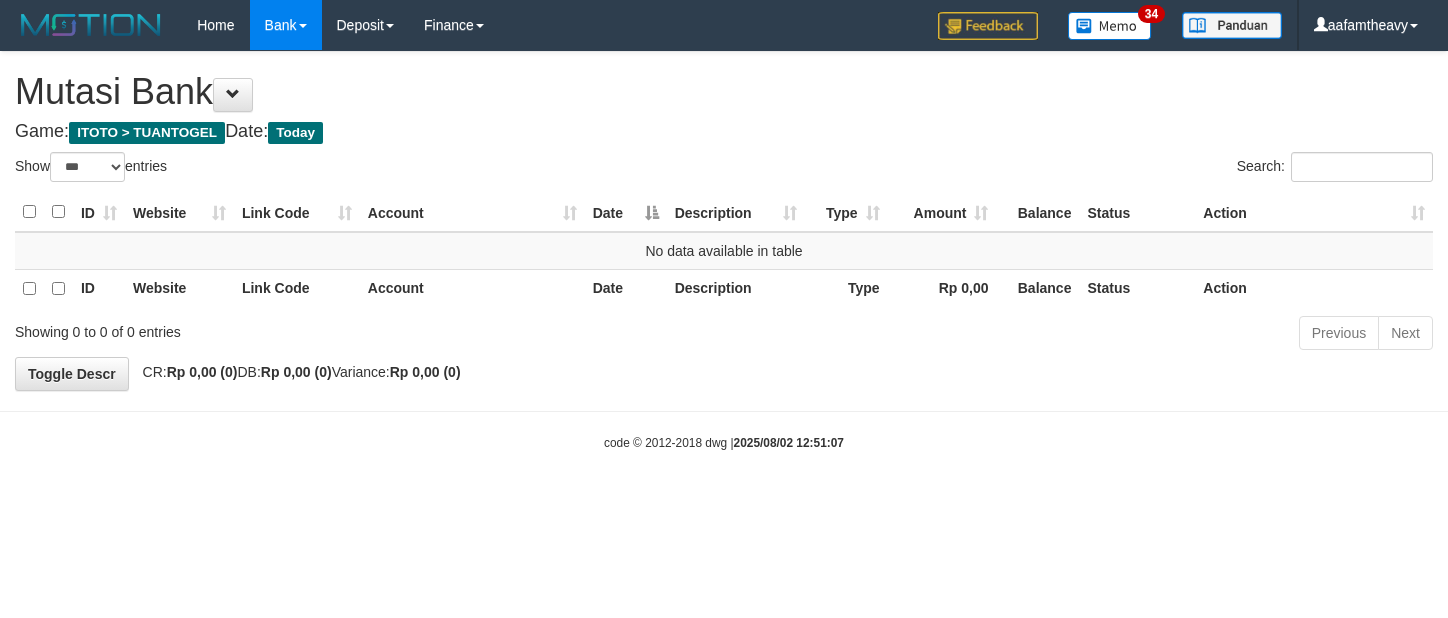 scroll, scrollTop: 0, scrollLeft: 0, axis: both 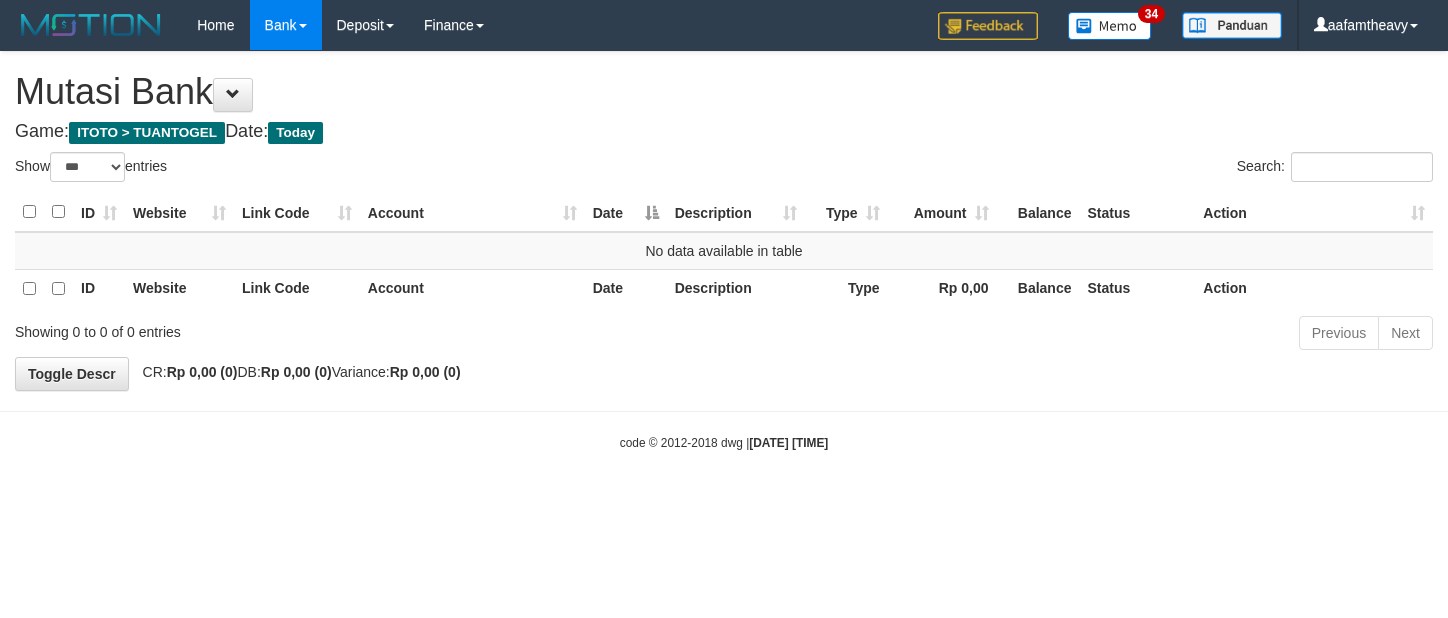 select on "***" 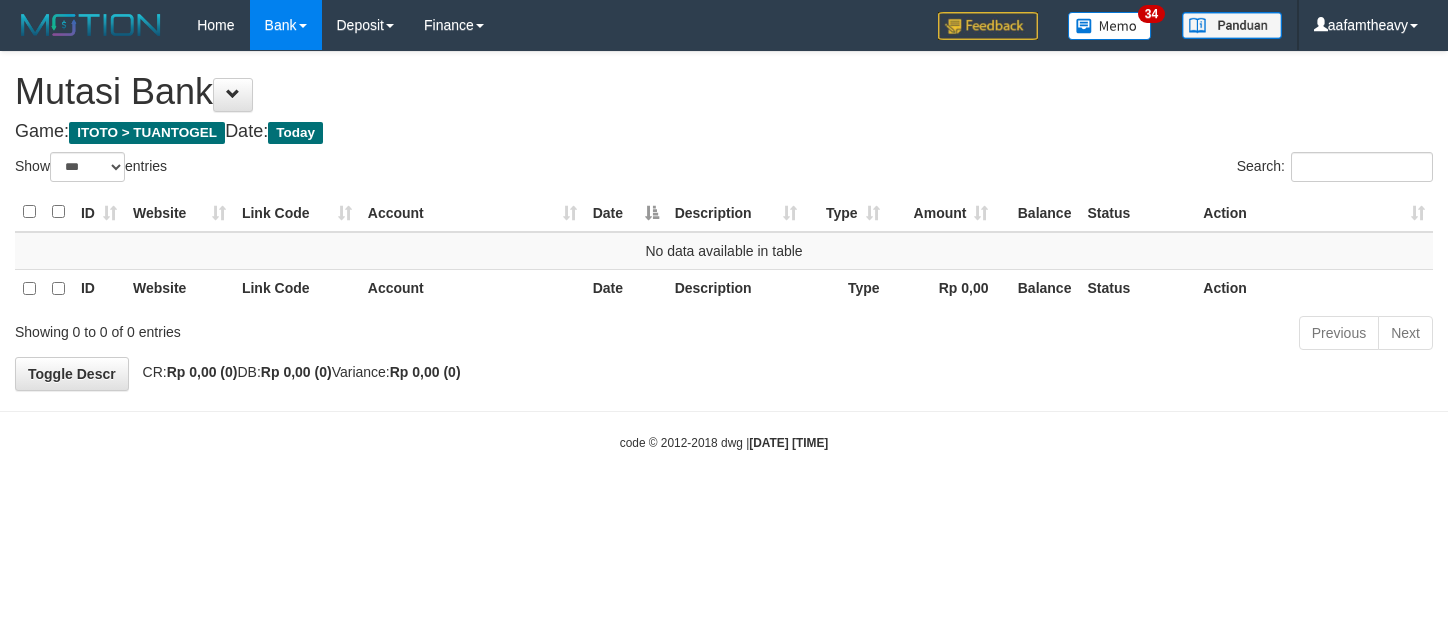 scroll, scrollTop: 0, scrollLeft: 0, axis: both 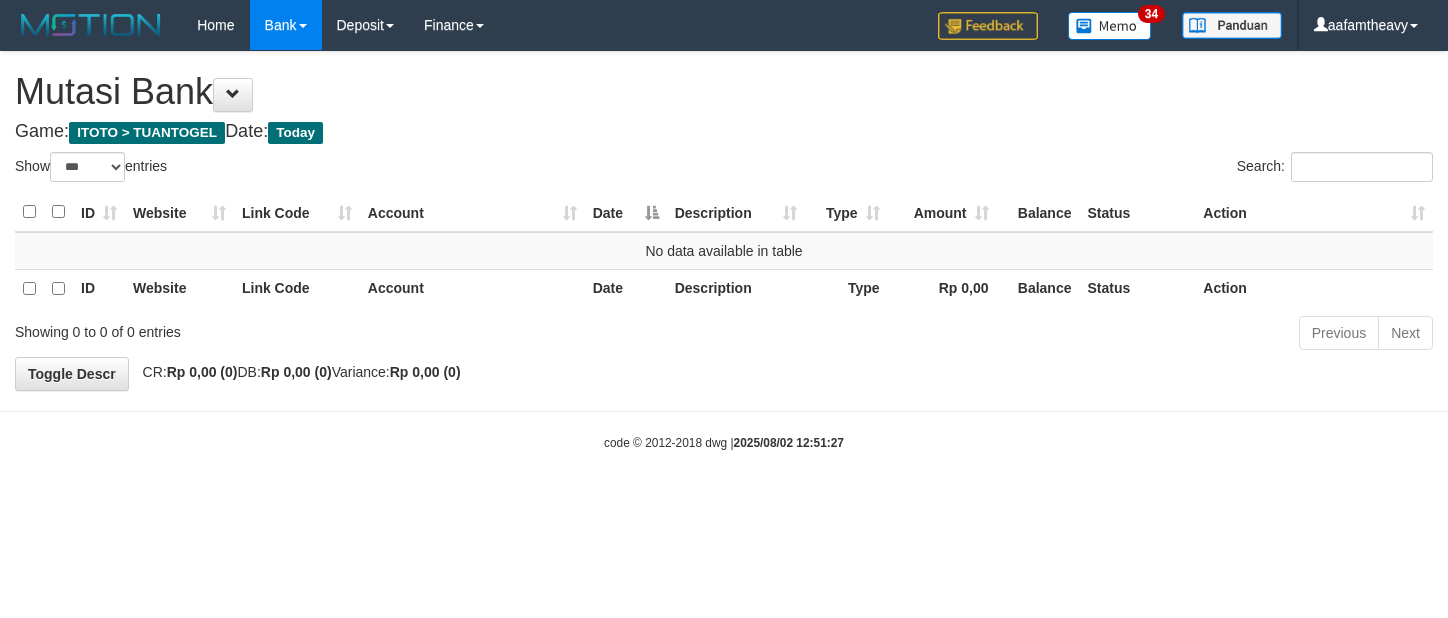 select on "***" 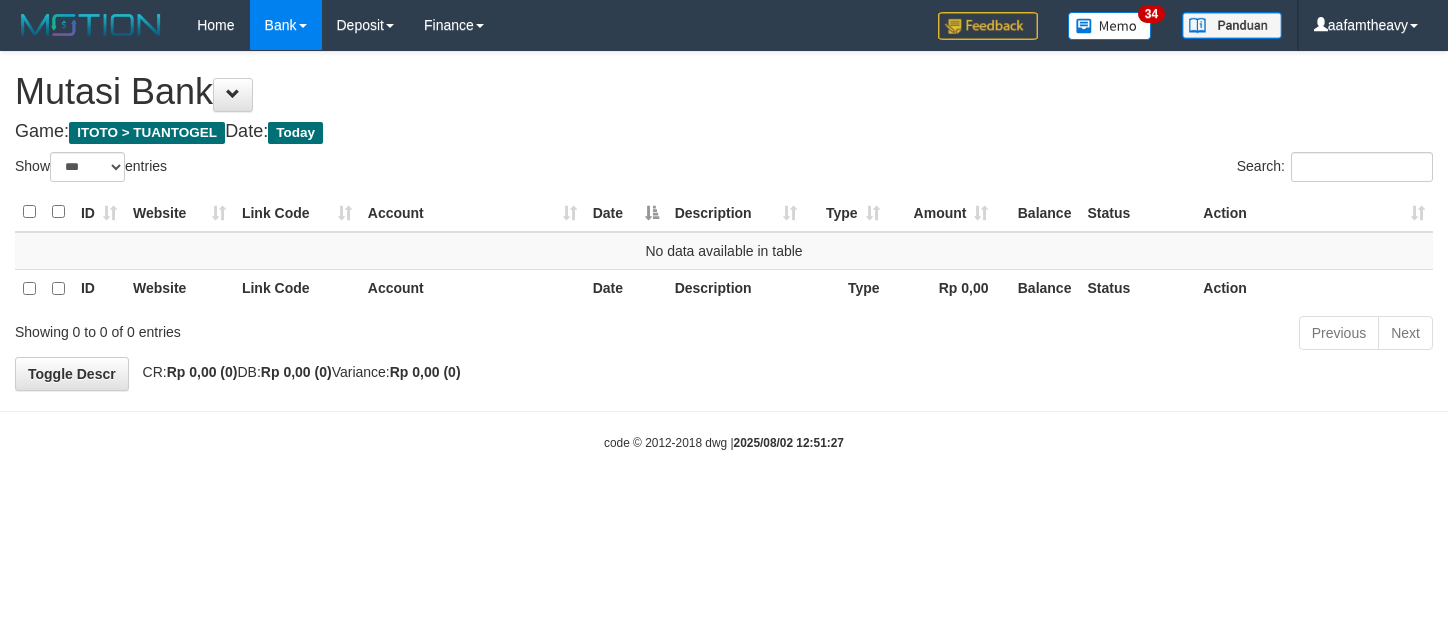 scroll, scrollTop: 0, scrollLeft: 0, axis: both 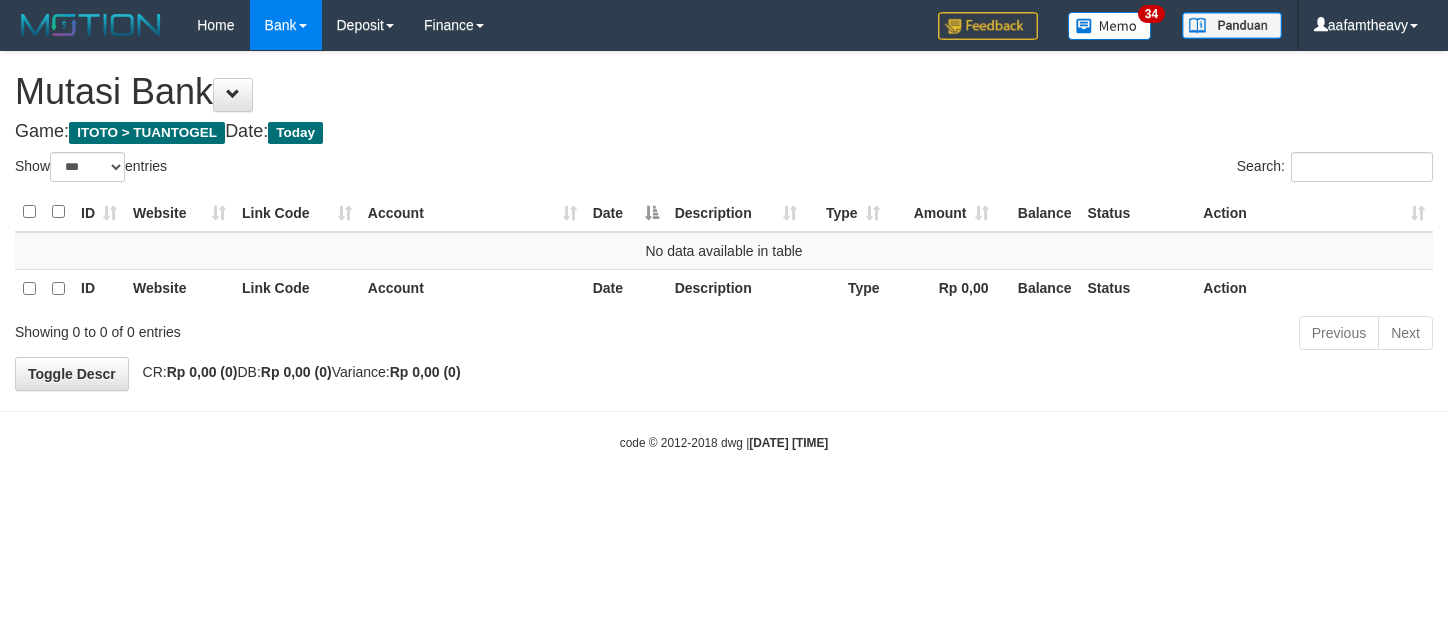 select on "***" 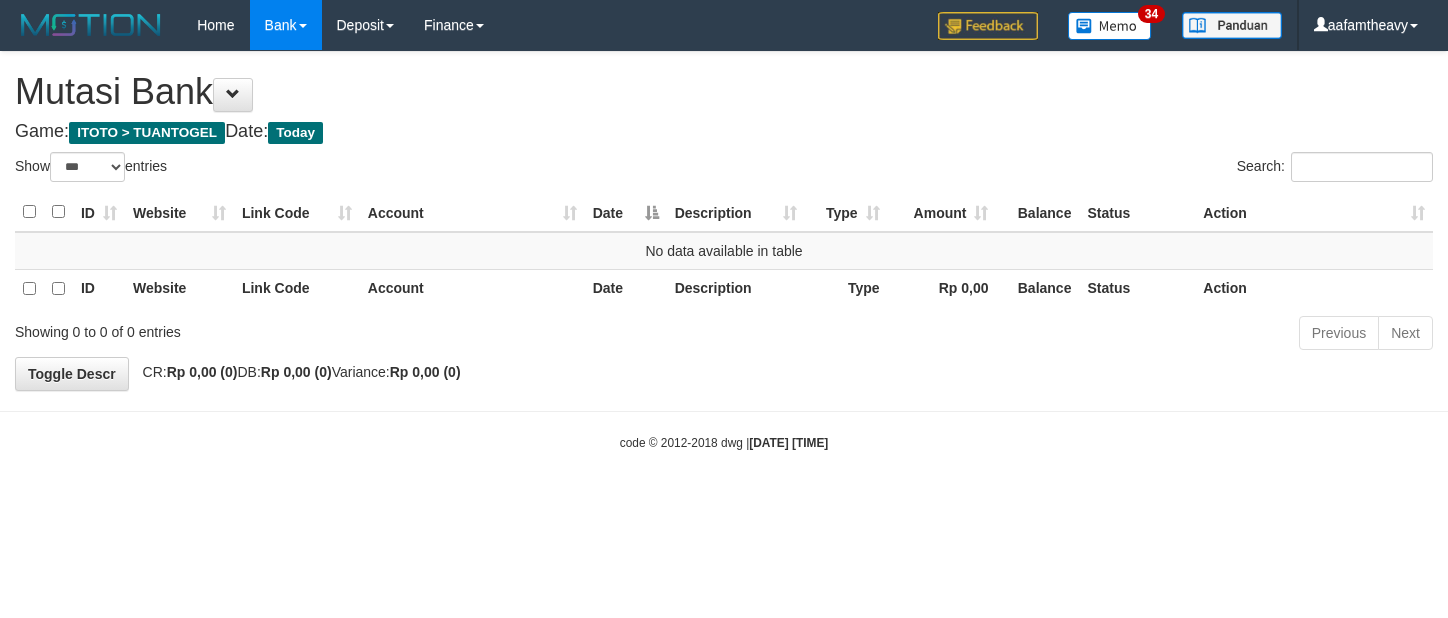 scroll, scrollTop: 0, scrollLeft: 0, axis: both 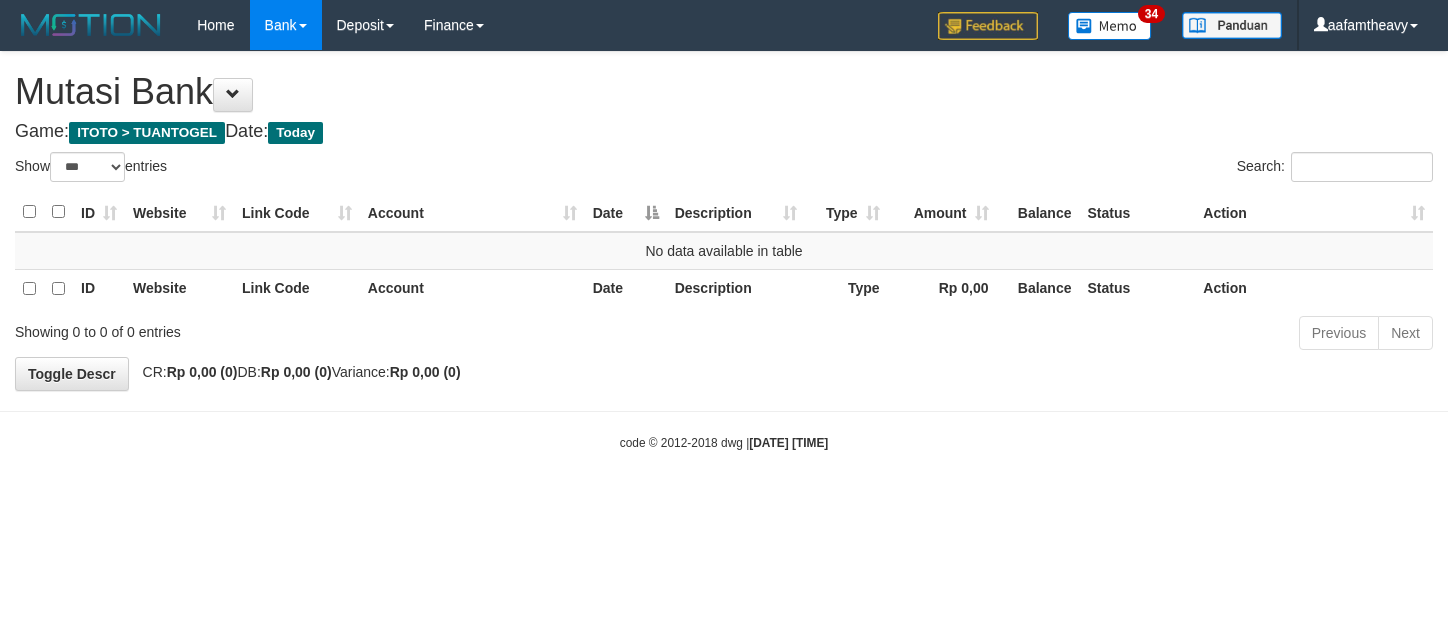 select on "***" 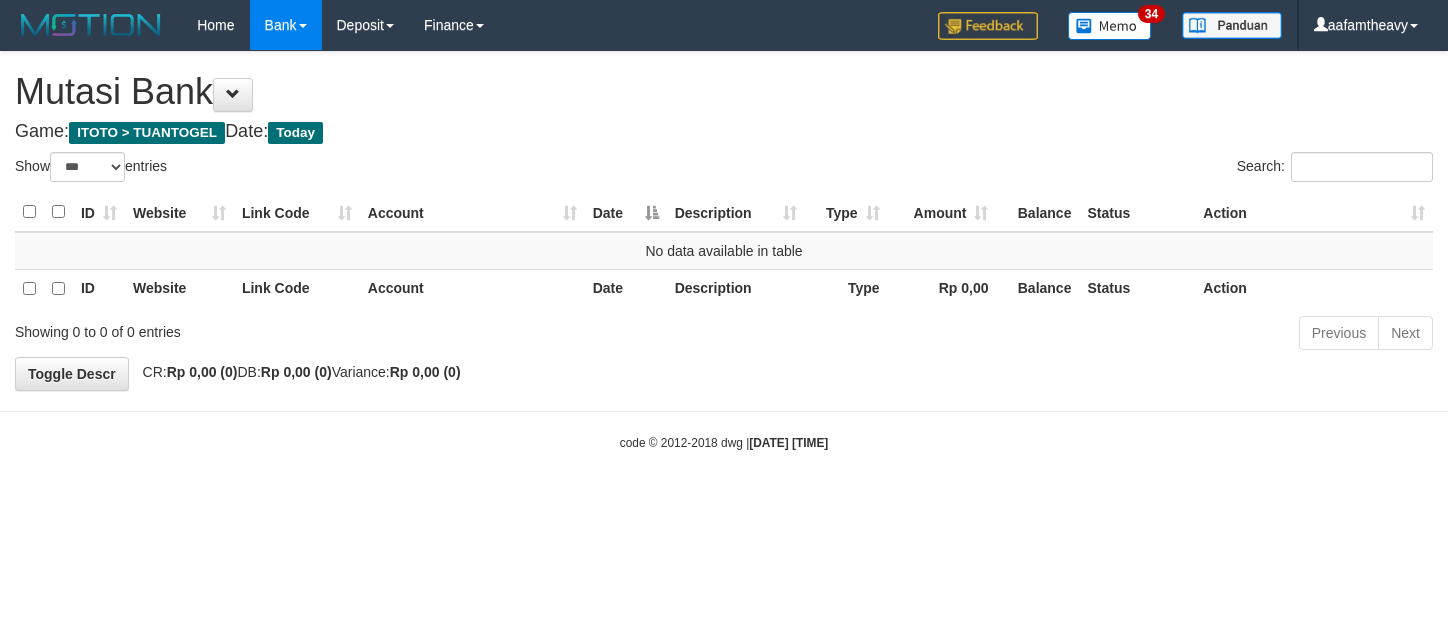 scroll, scrollTop: 0, scrollLeft: 0, axis: both 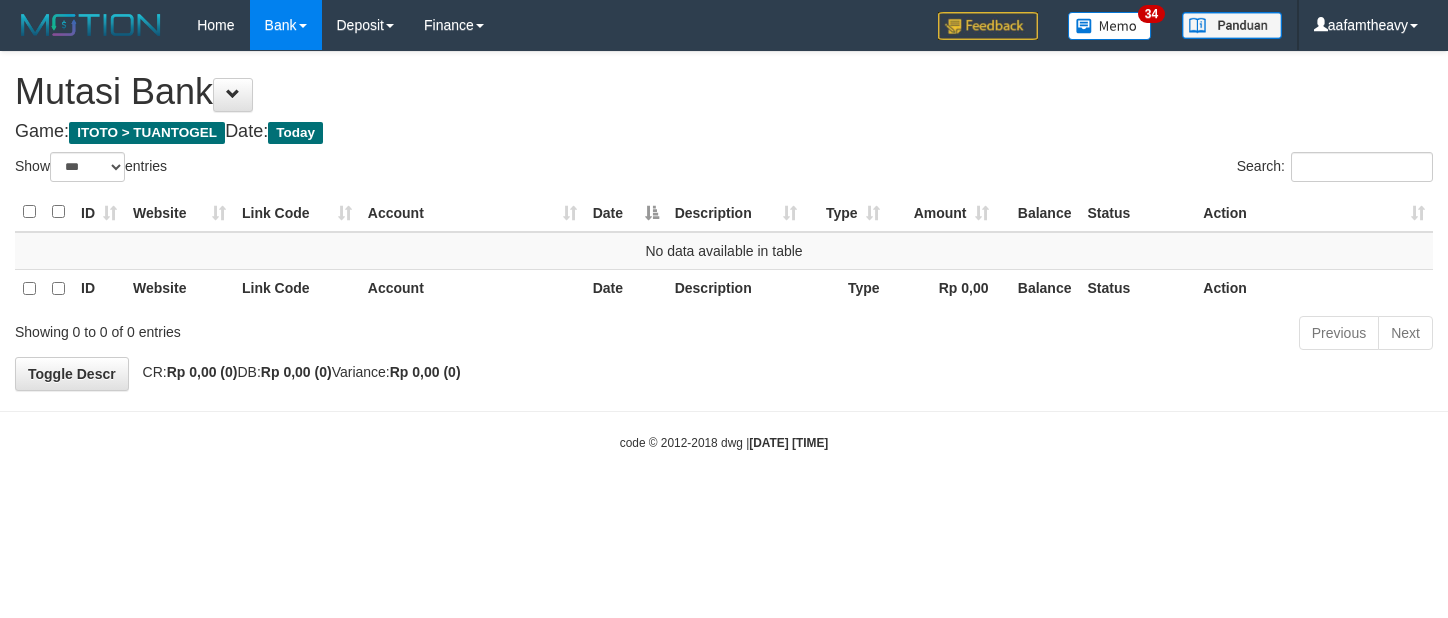 select on "***" 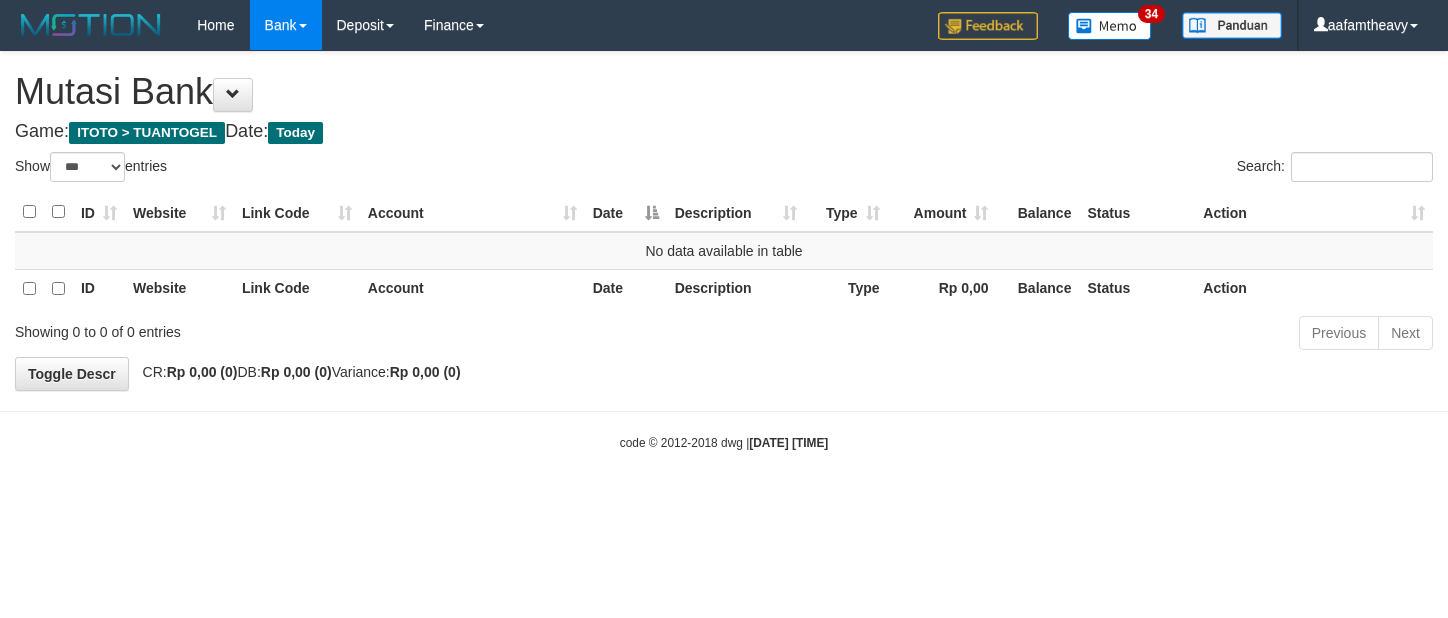 scroll, scrollTop: 0, scrollLeft: 0, axis: both 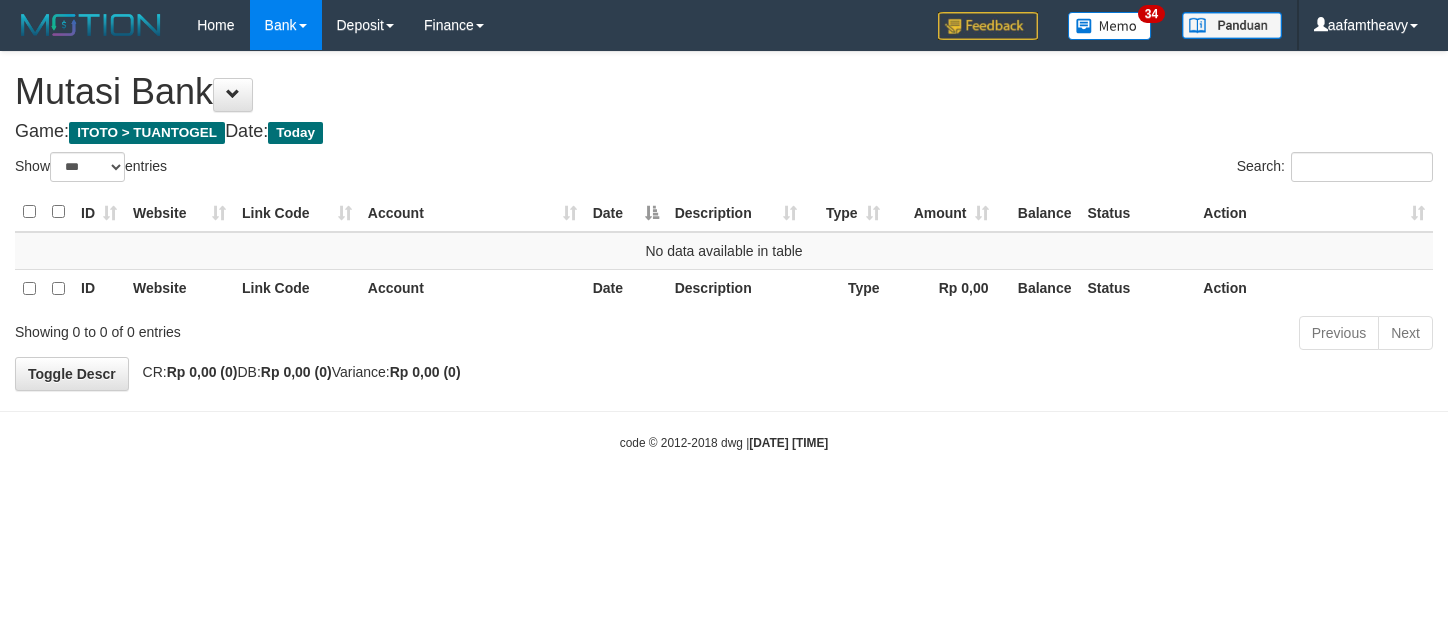 select on "***" 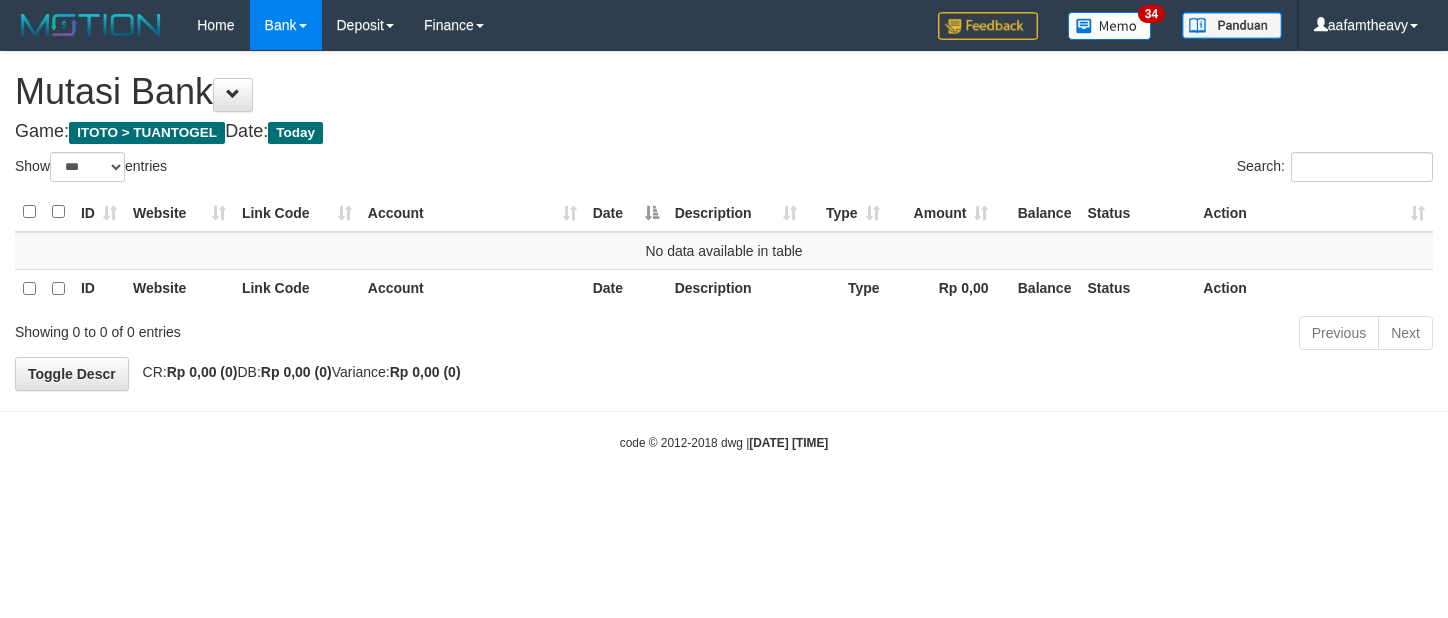 scroll, scrollTop: 0, scrollLeft: 0, axis: both 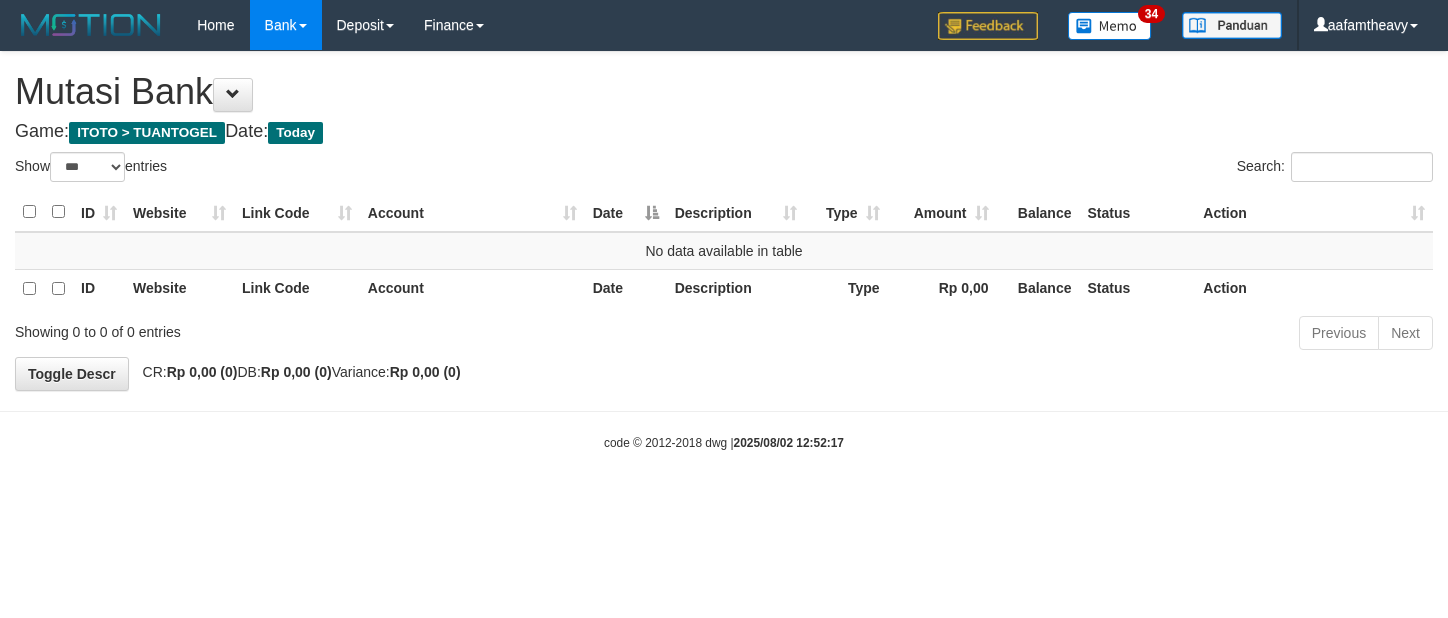 select on "***" 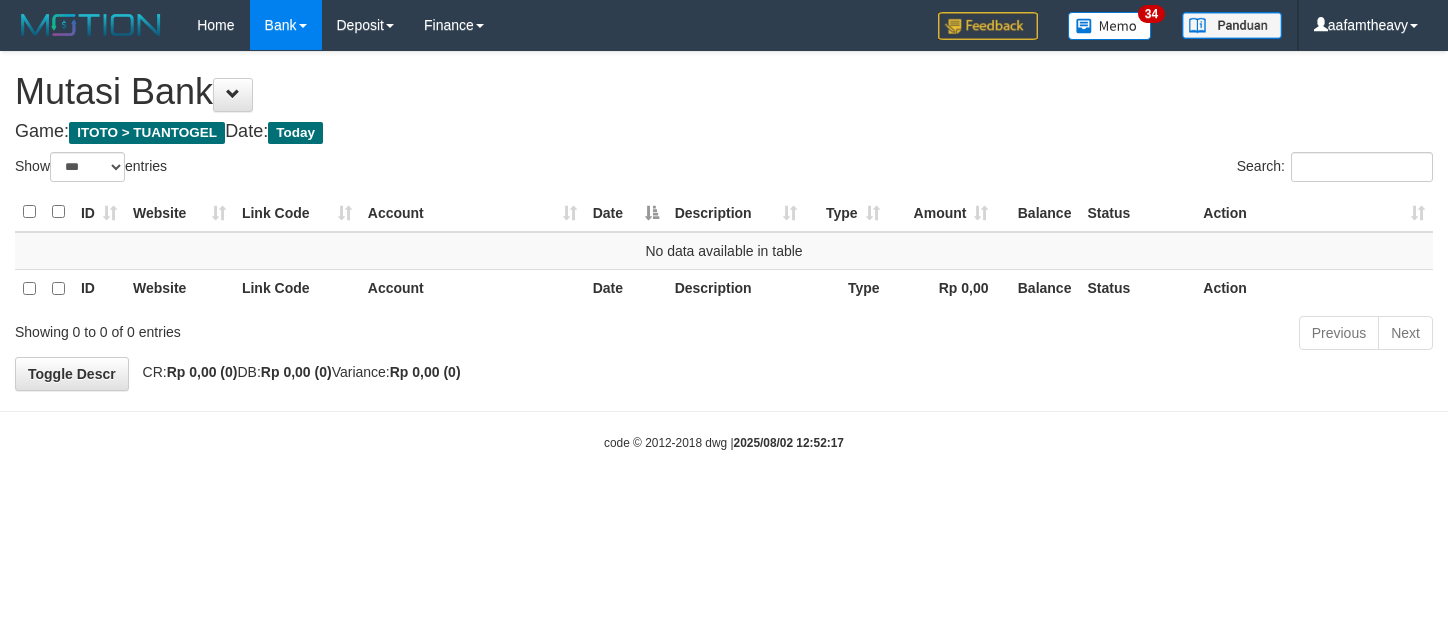 scroll, scrollTop: 0, scrollLeft: 0, axis: both 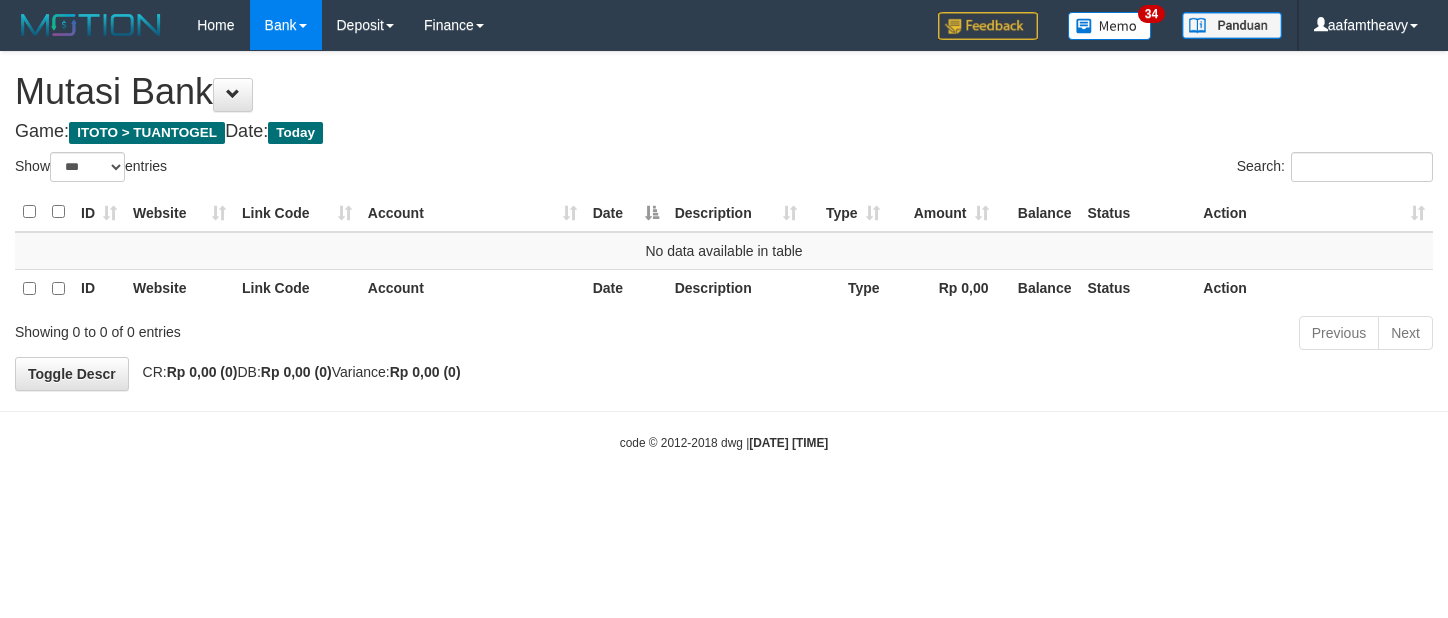 select on "***" 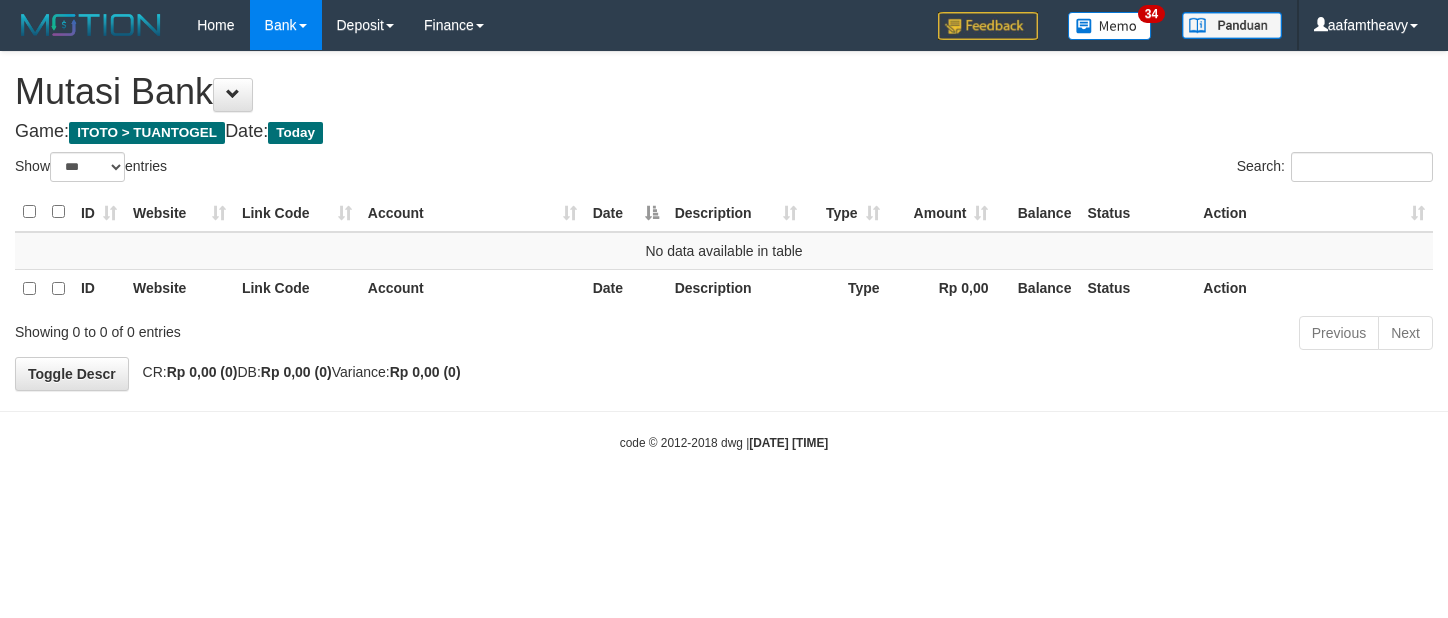 scroll, scrollTop: 0, scrollLeft: 0, axis: both 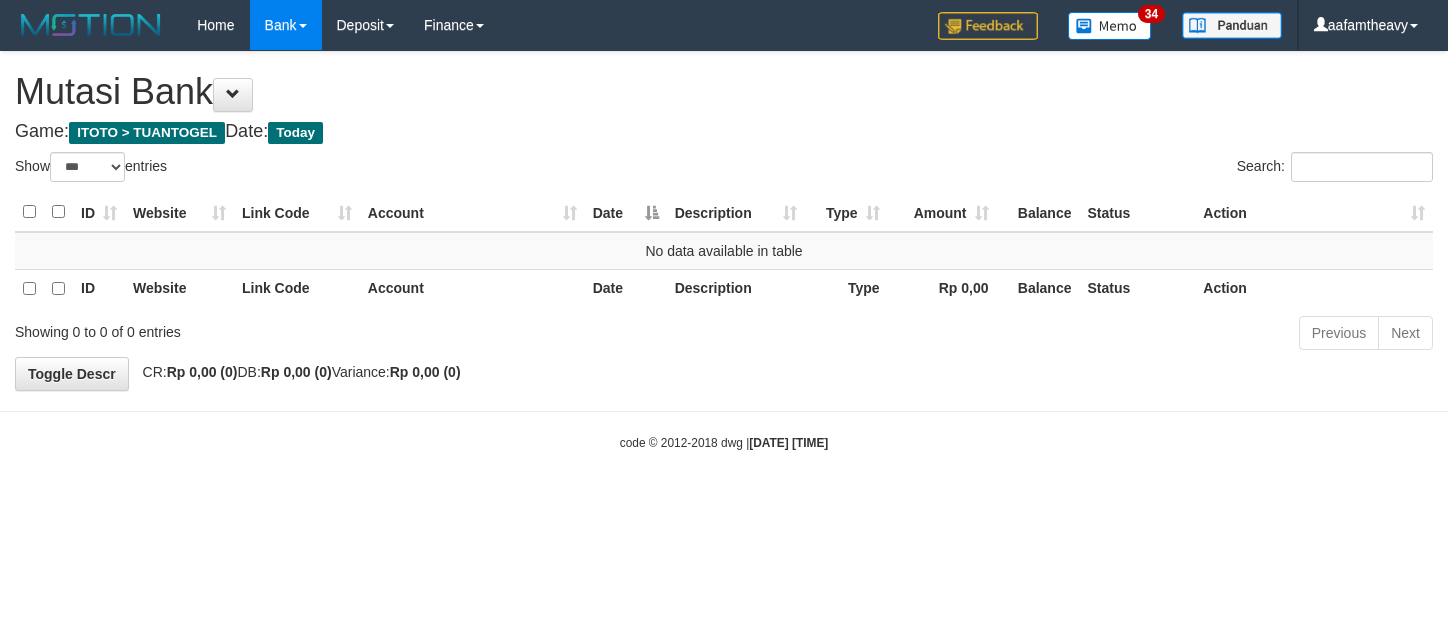 select on "***" 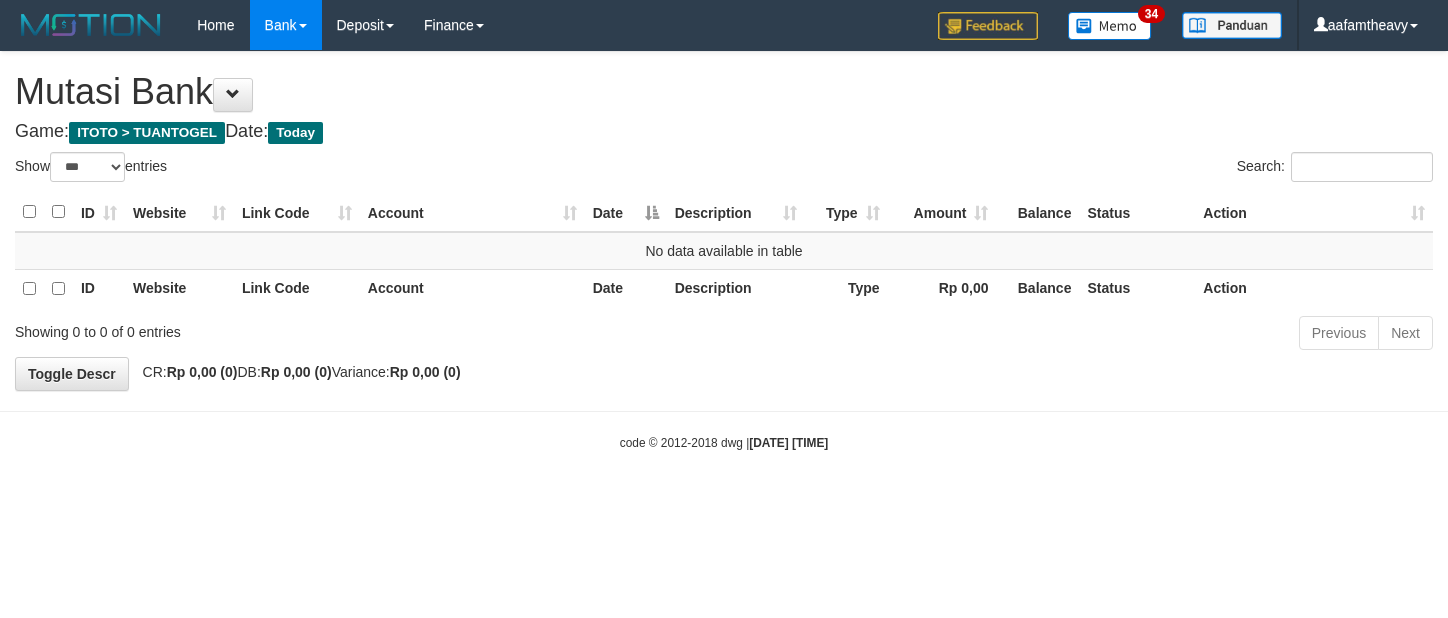 scroll, scrollTop: 0, scrollLeft: 0, axis: both 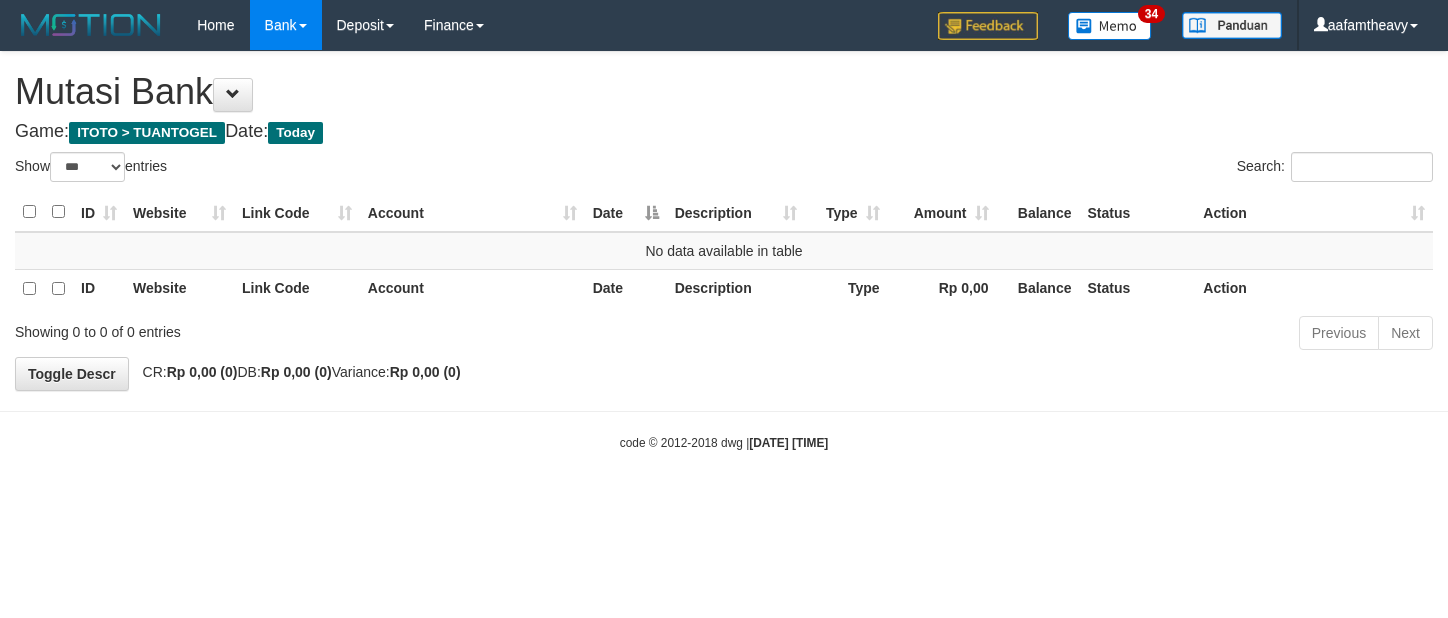 select on "***" 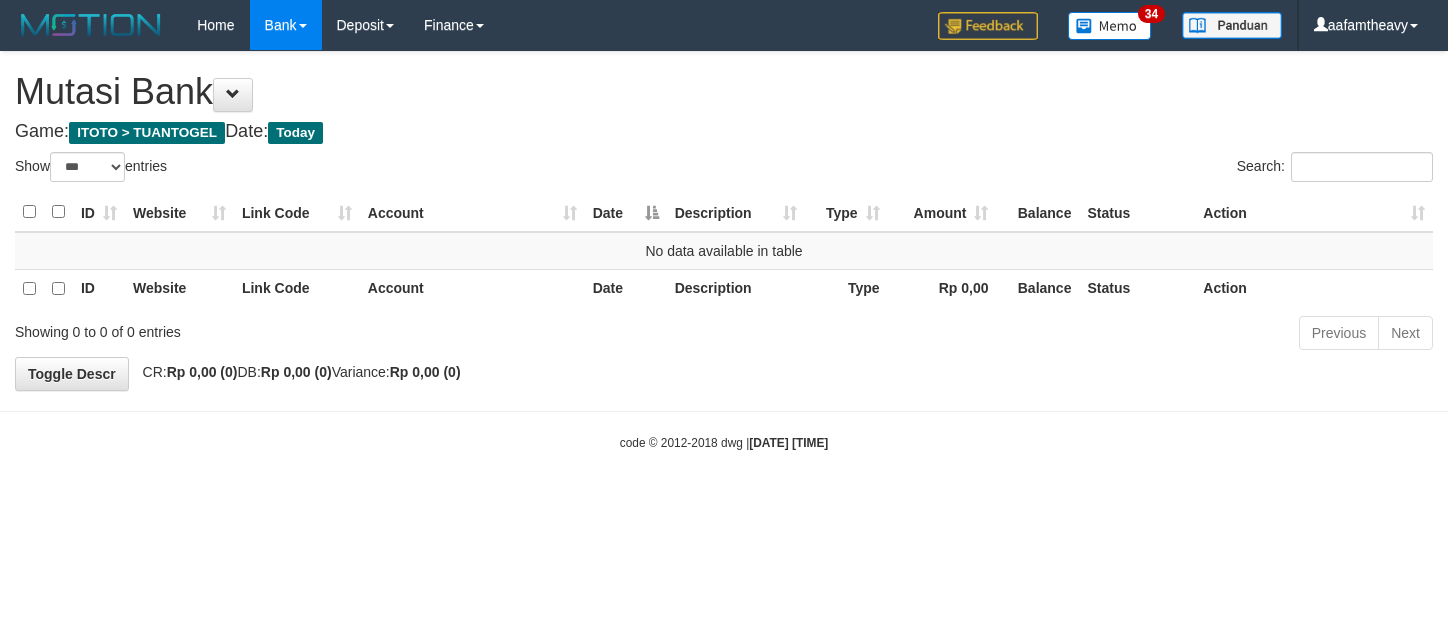 scroll, scrollTop: 0, scrollLeft: 0, axis: both 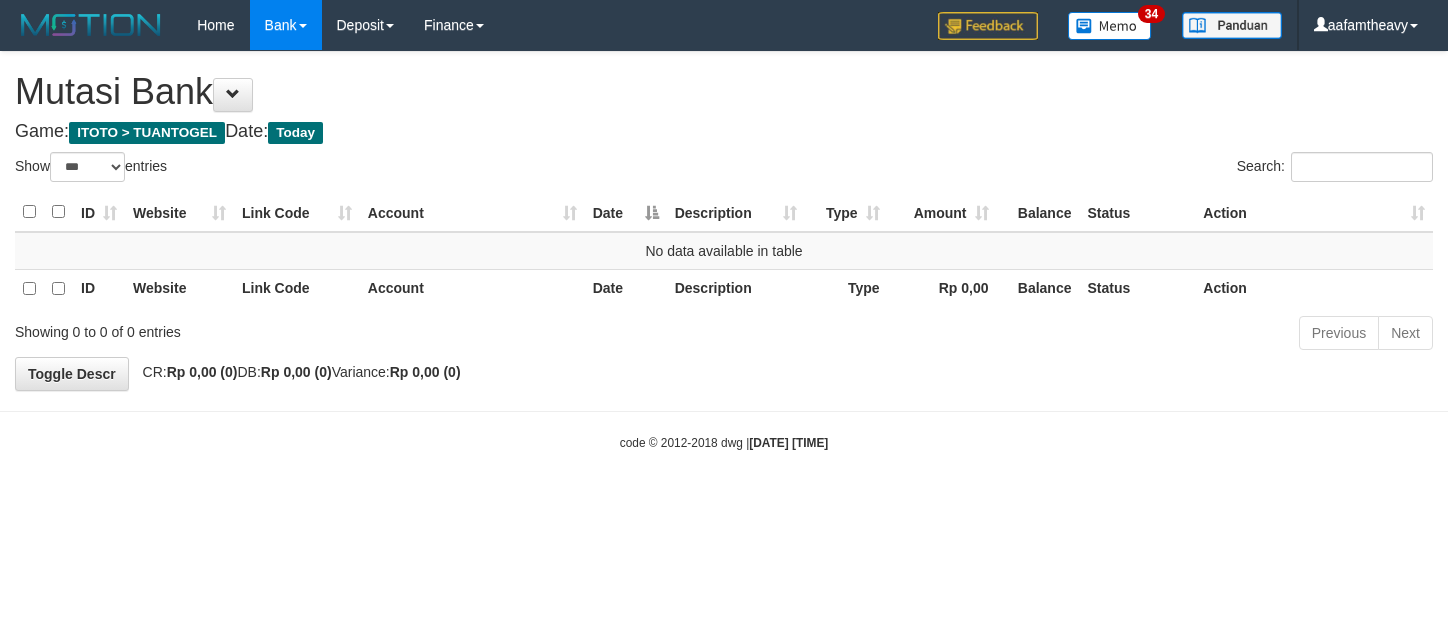 select on "***" 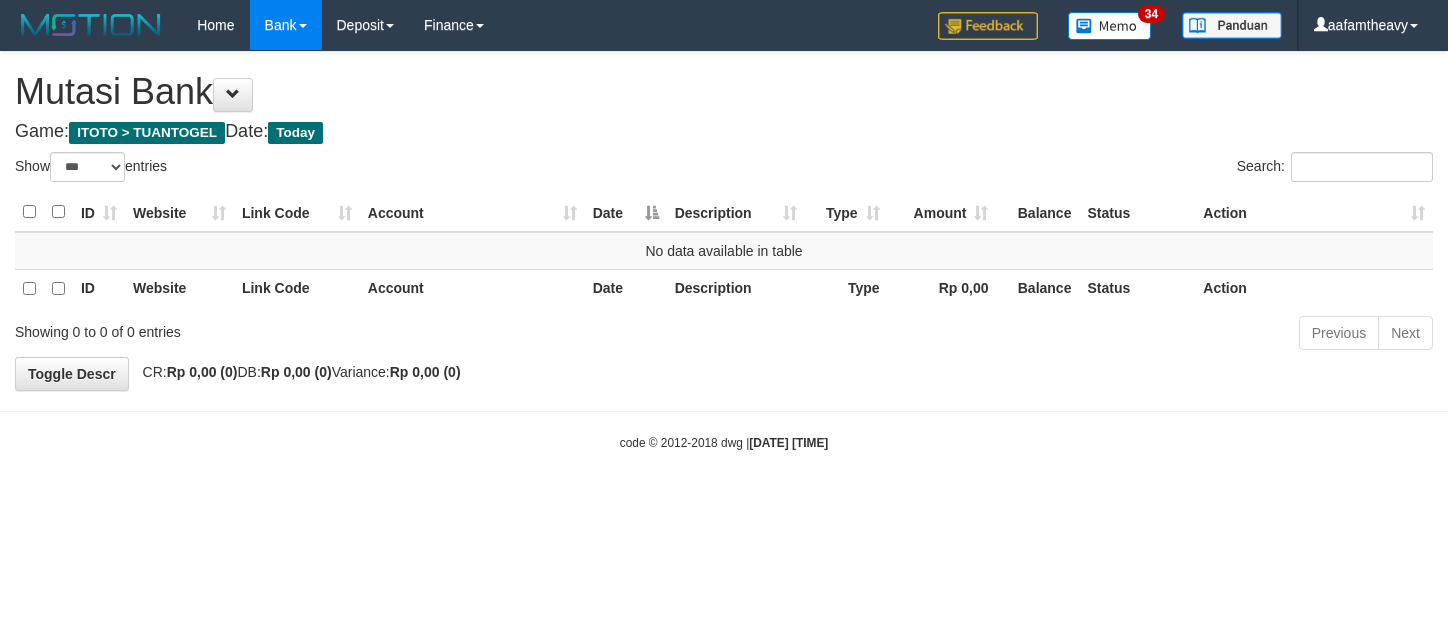 scroll, scrollTop: 0, scrollLeft: 0, axis: both 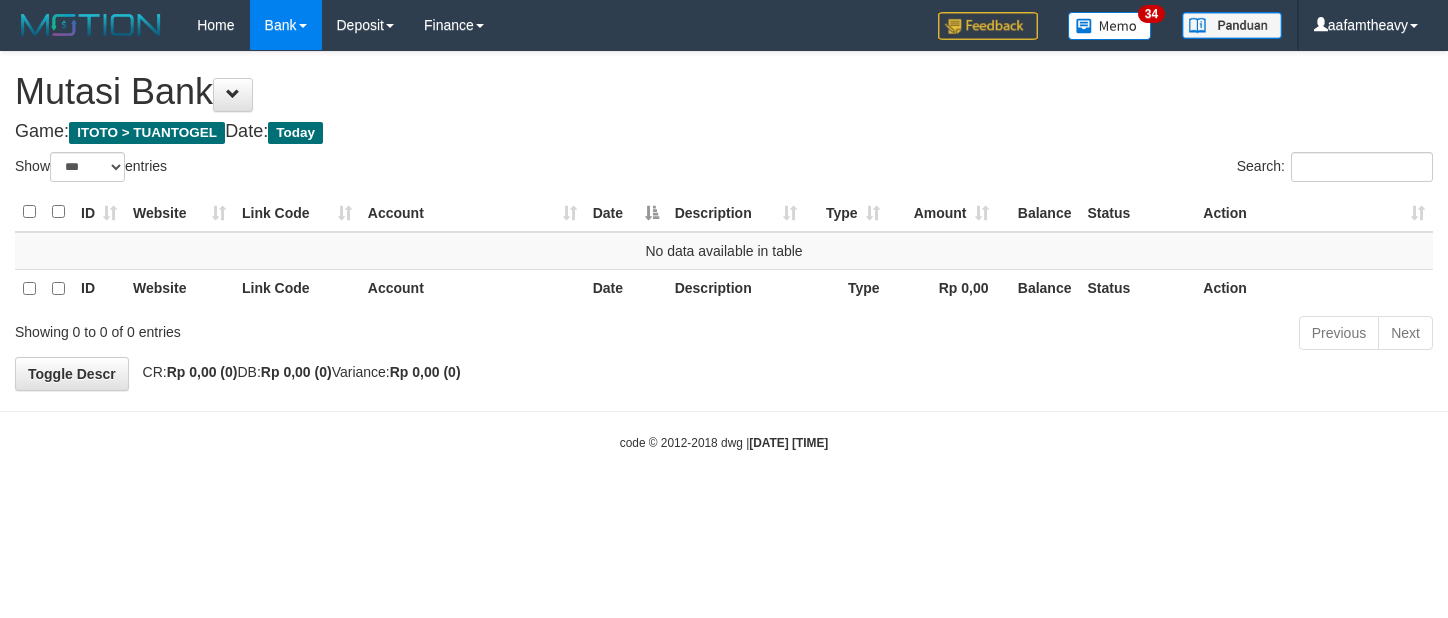 select on "***" 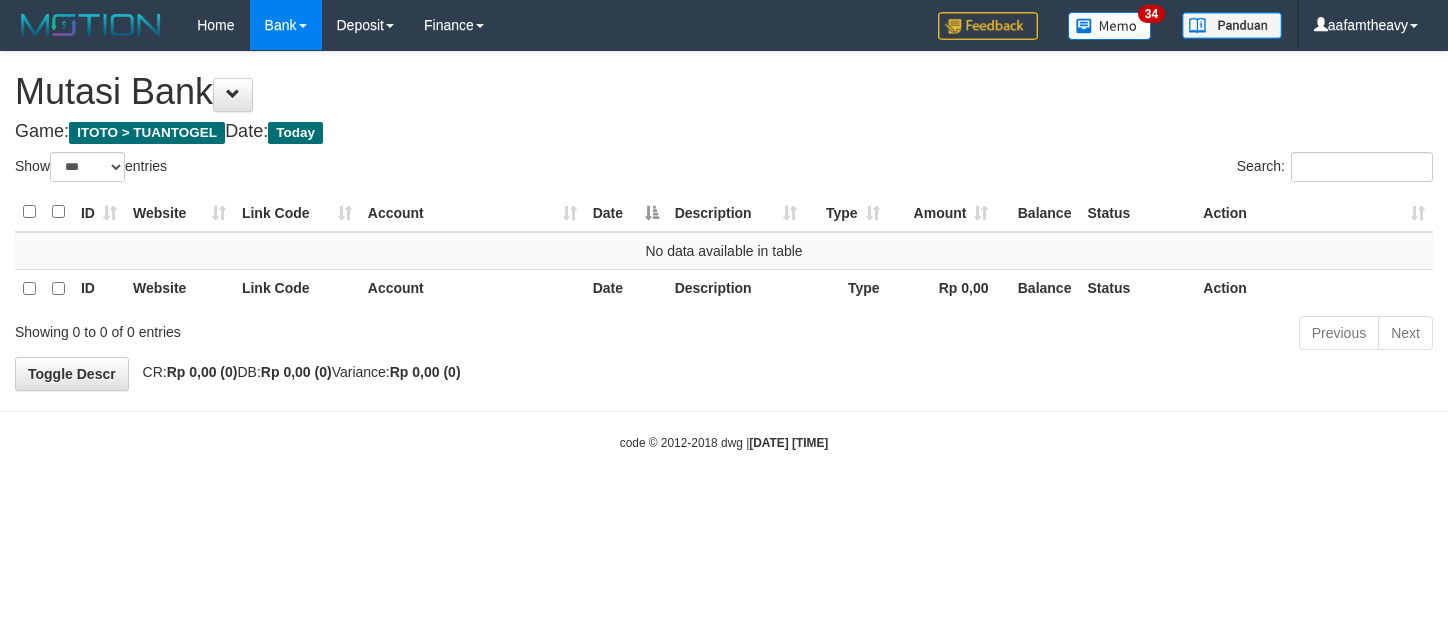 scroll, scrollTop: 0, scrollLeft: 0, axis: both 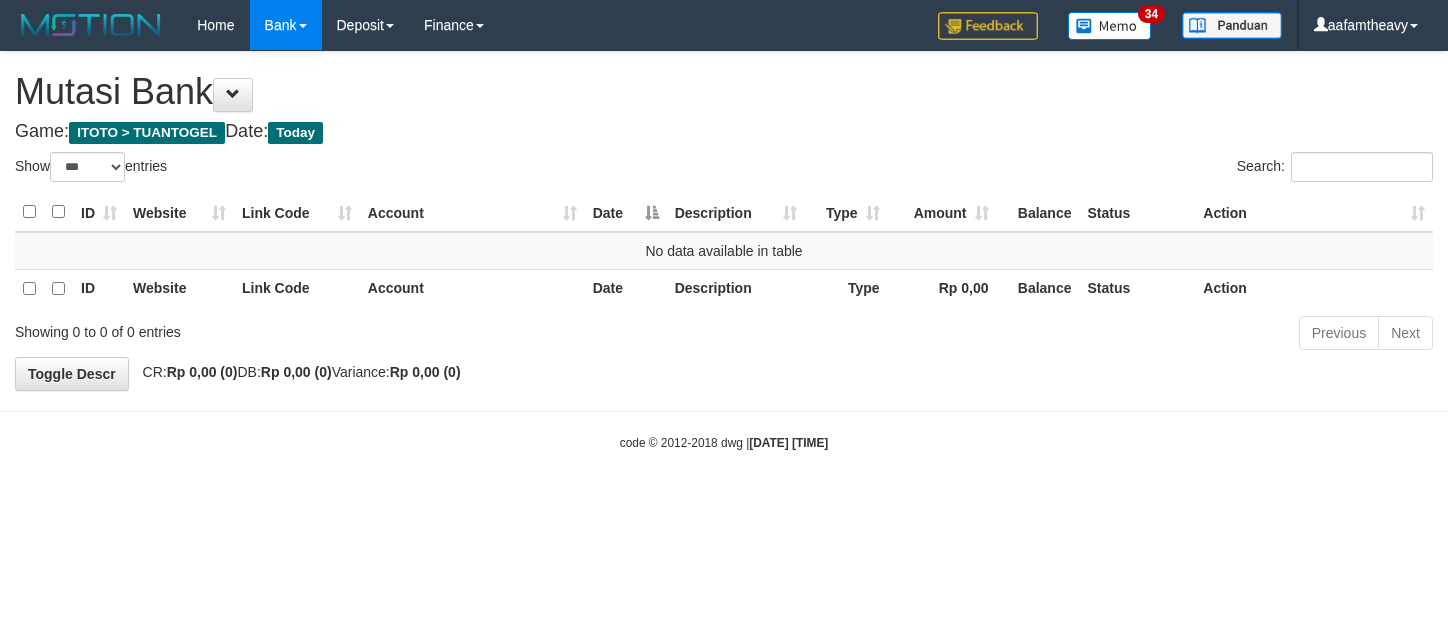 select on "***" 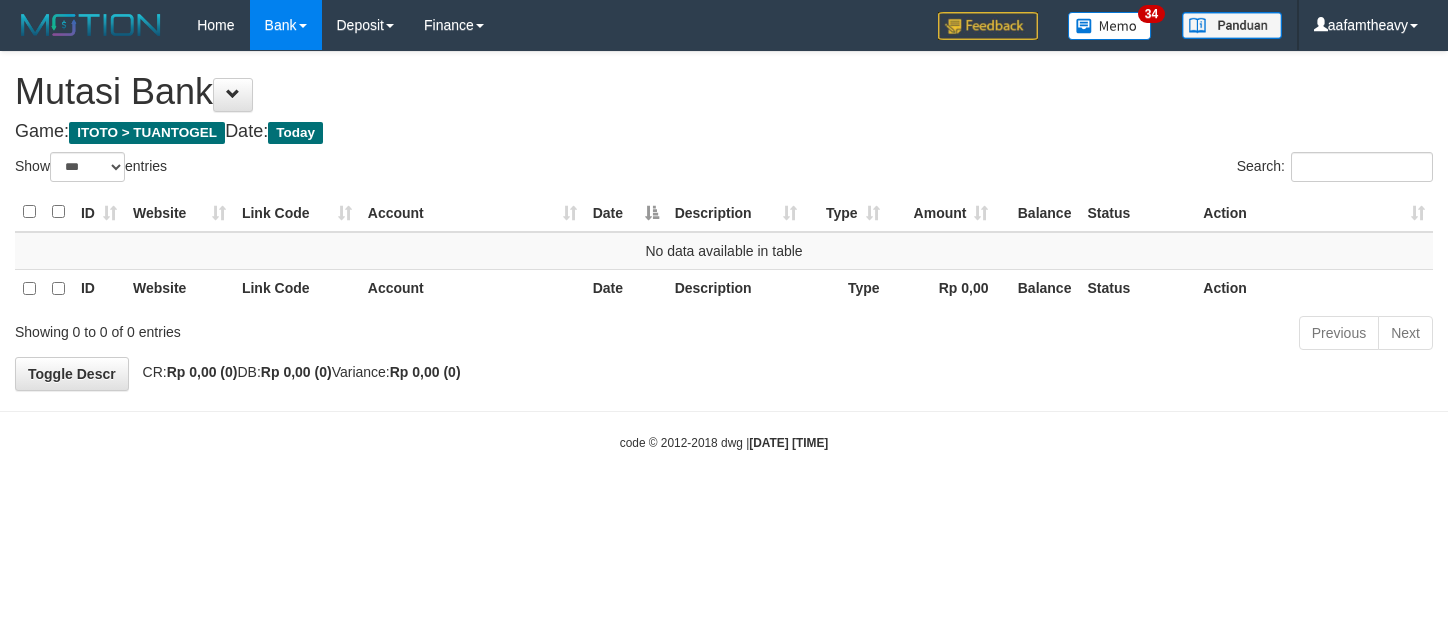 scroll, scrollTop: 0, scrollLeft: 0, axis: both 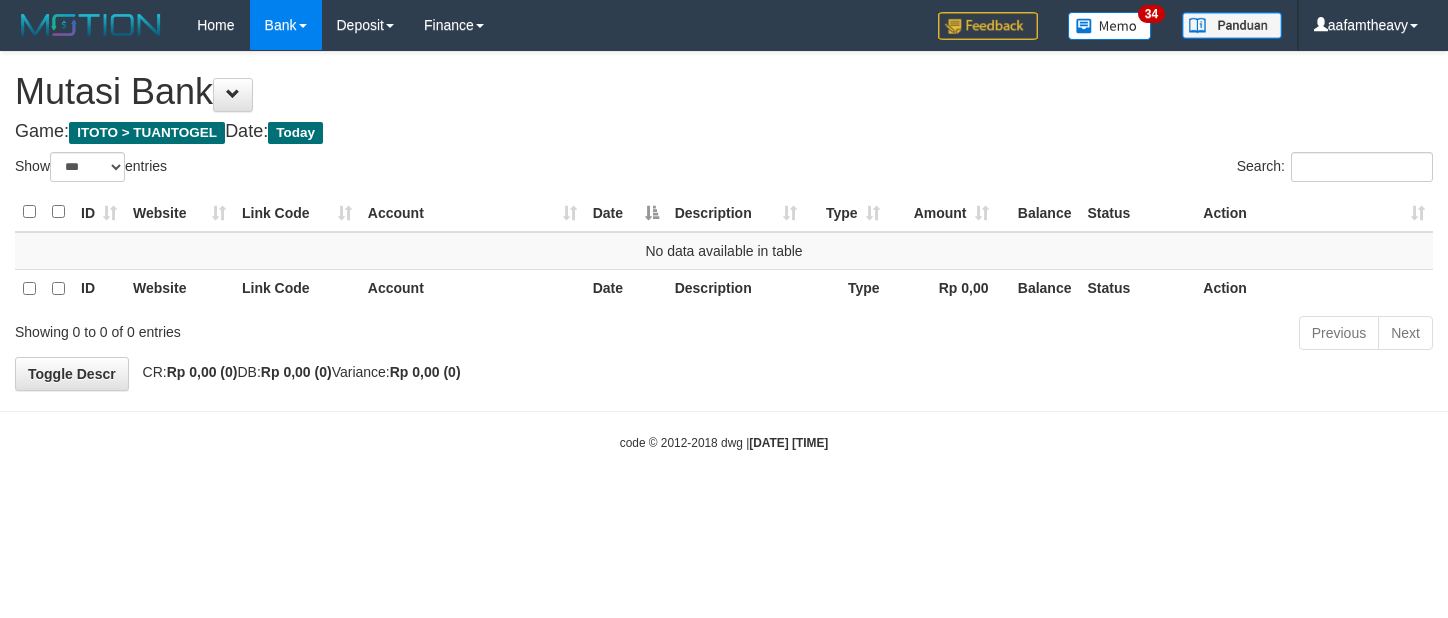 select on "***" 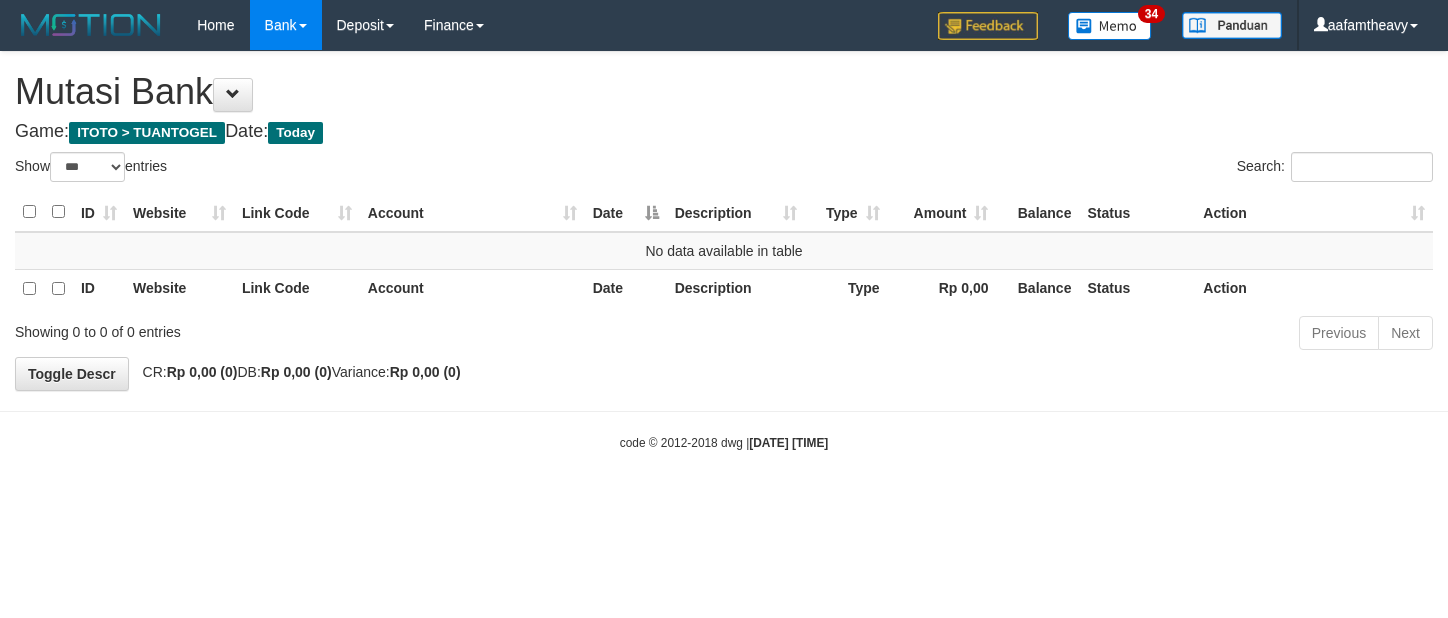 scroll, scrollTop: 0, scrollLeft: 0, axis: both 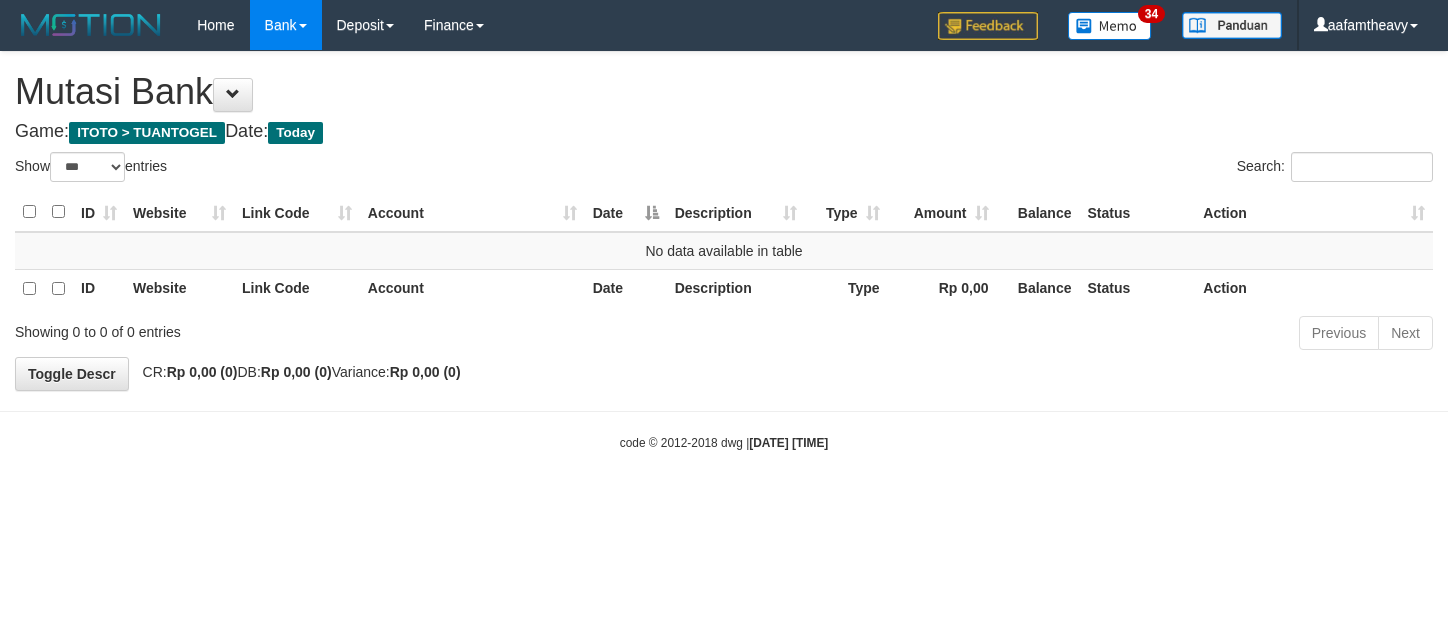 select on "***" 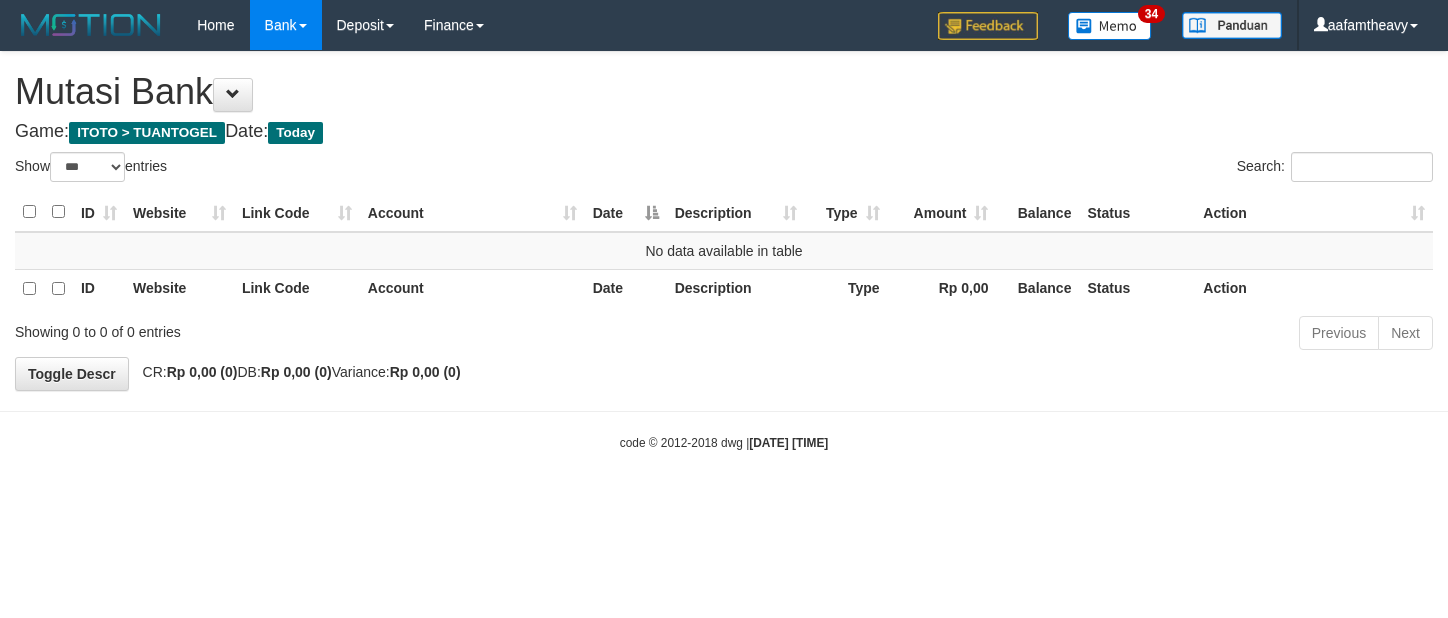 scroll, scrollTop: 0, scrollLeft: 0, axis: both 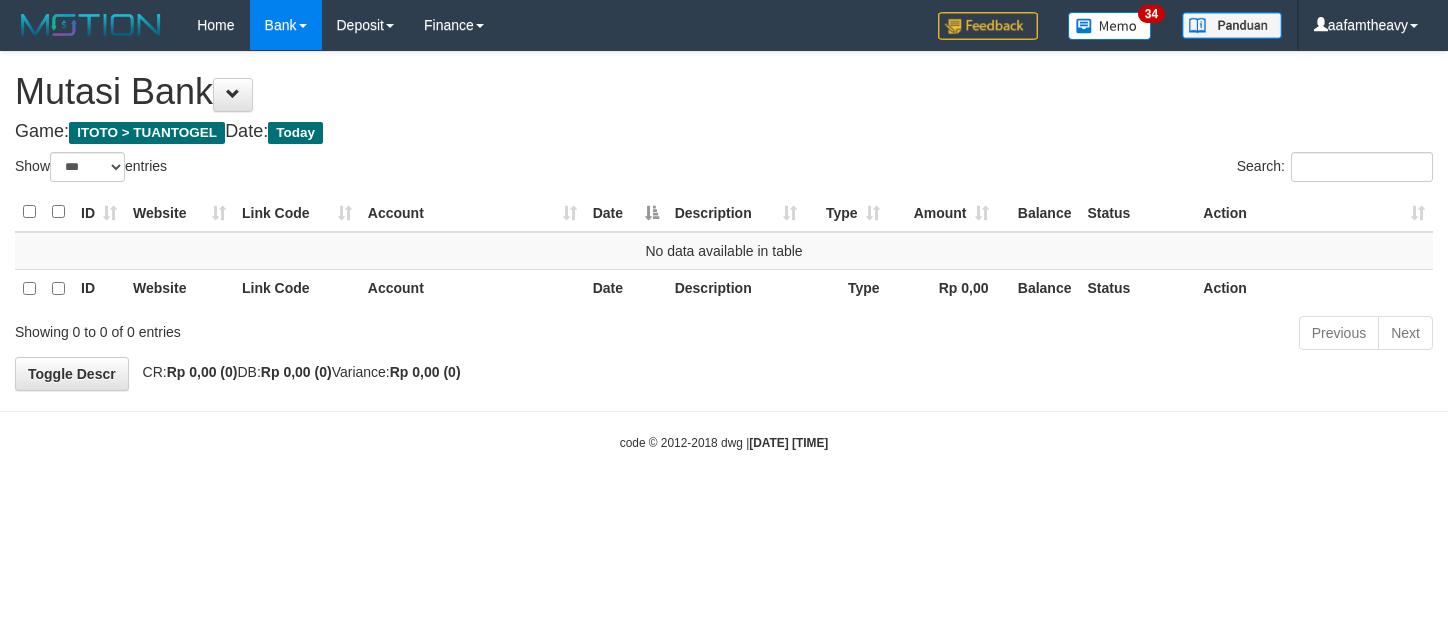 select on "***" 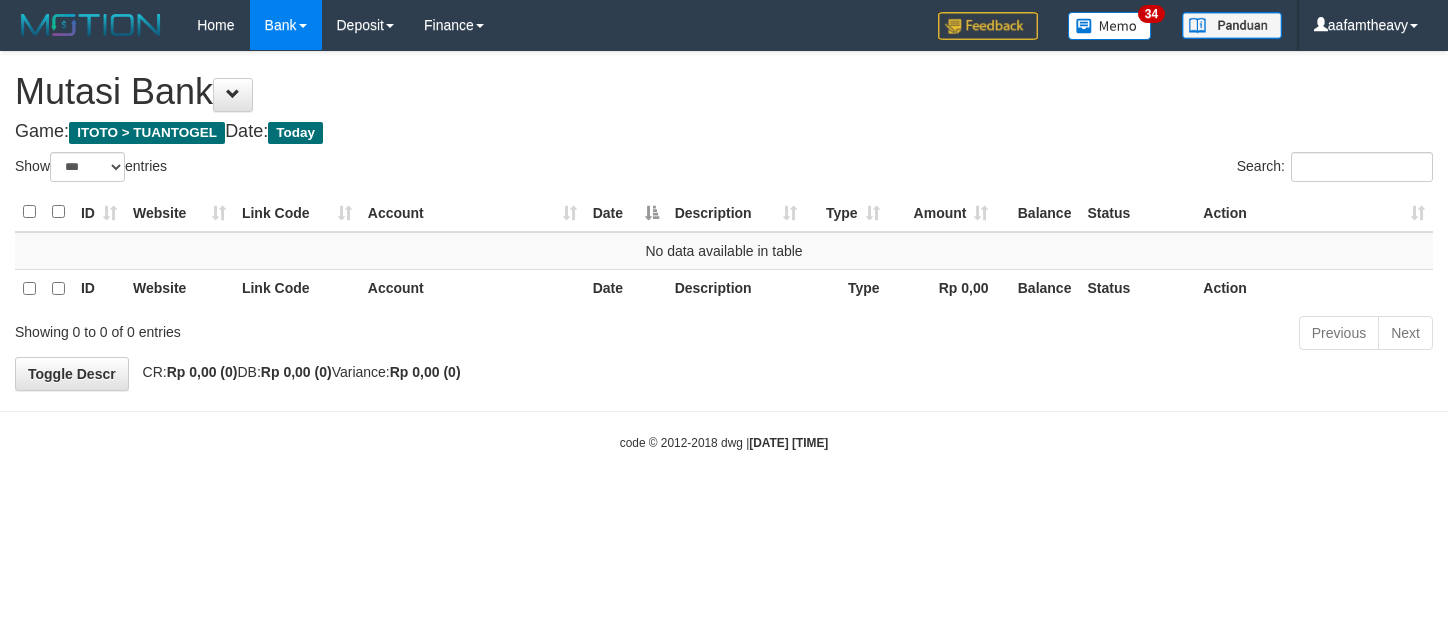 scroll, scrollTop: 0, scrollLeft: 0, axis: both 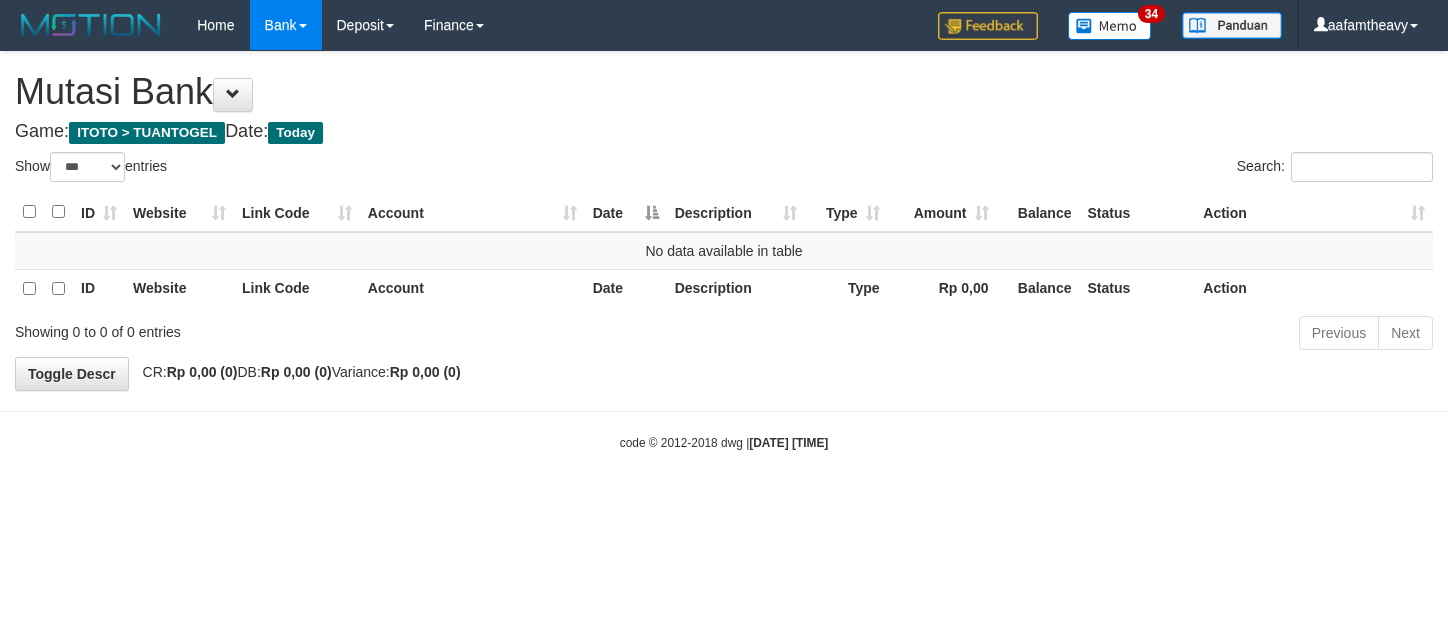 select on "***" 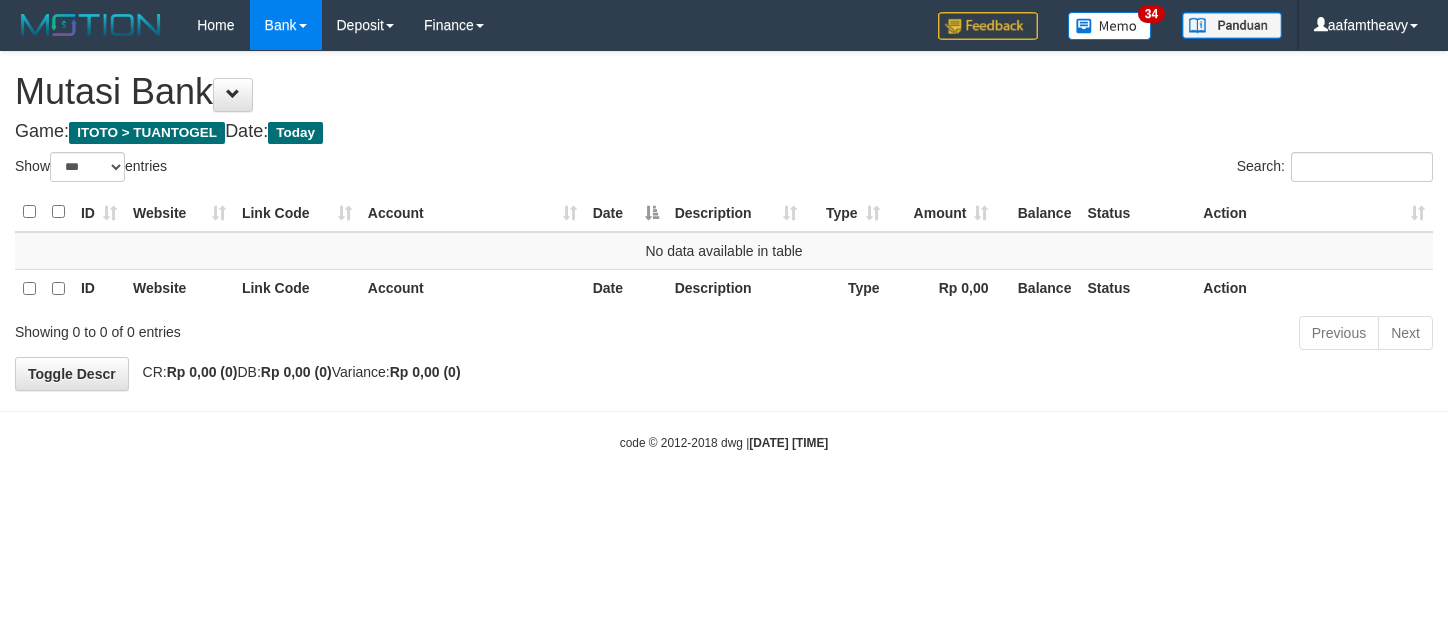 scroll, scrollTop: 0, scrollLeft: 0, axis: both 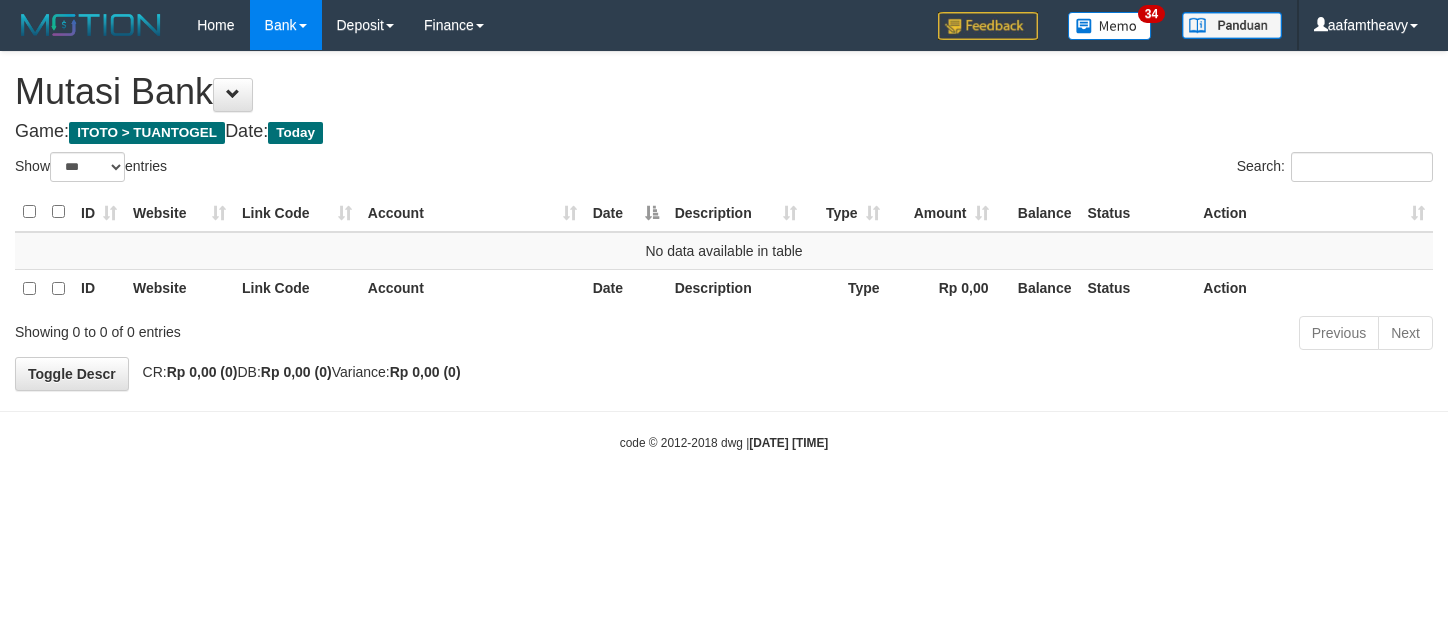 select on "***" 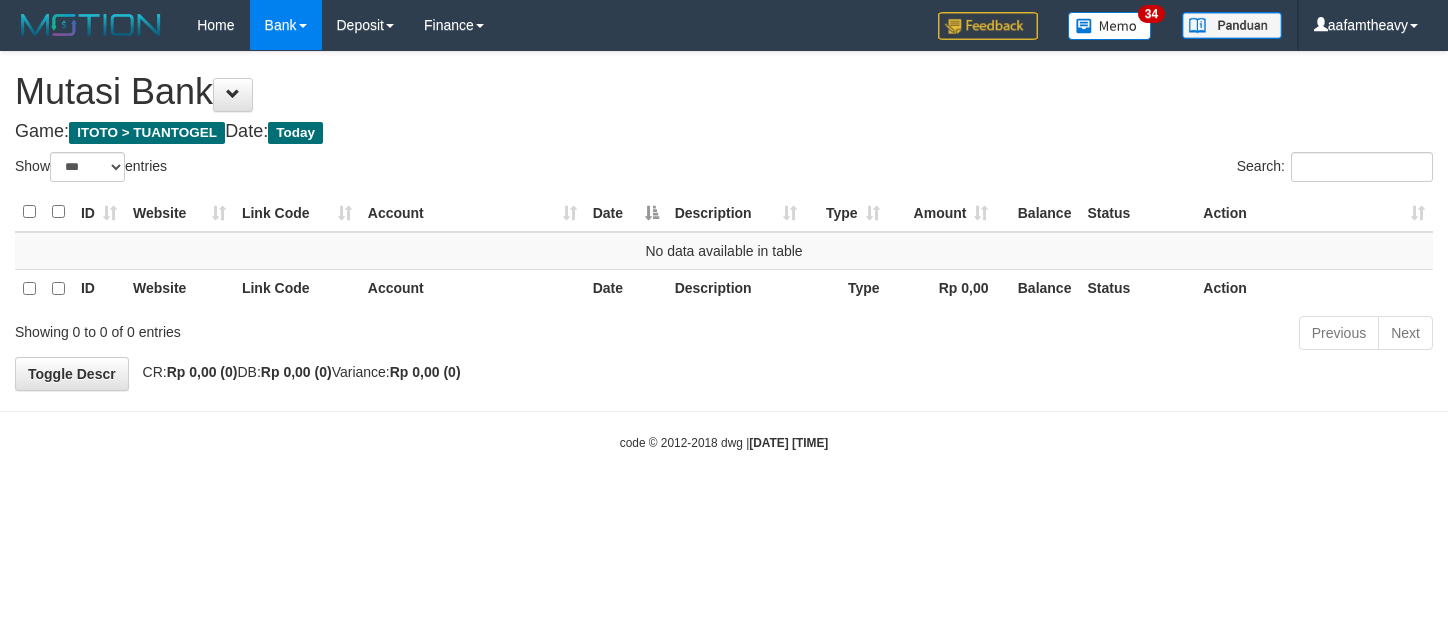 scroll, scrollTop: 0, scrollLeft: 0, axis: both 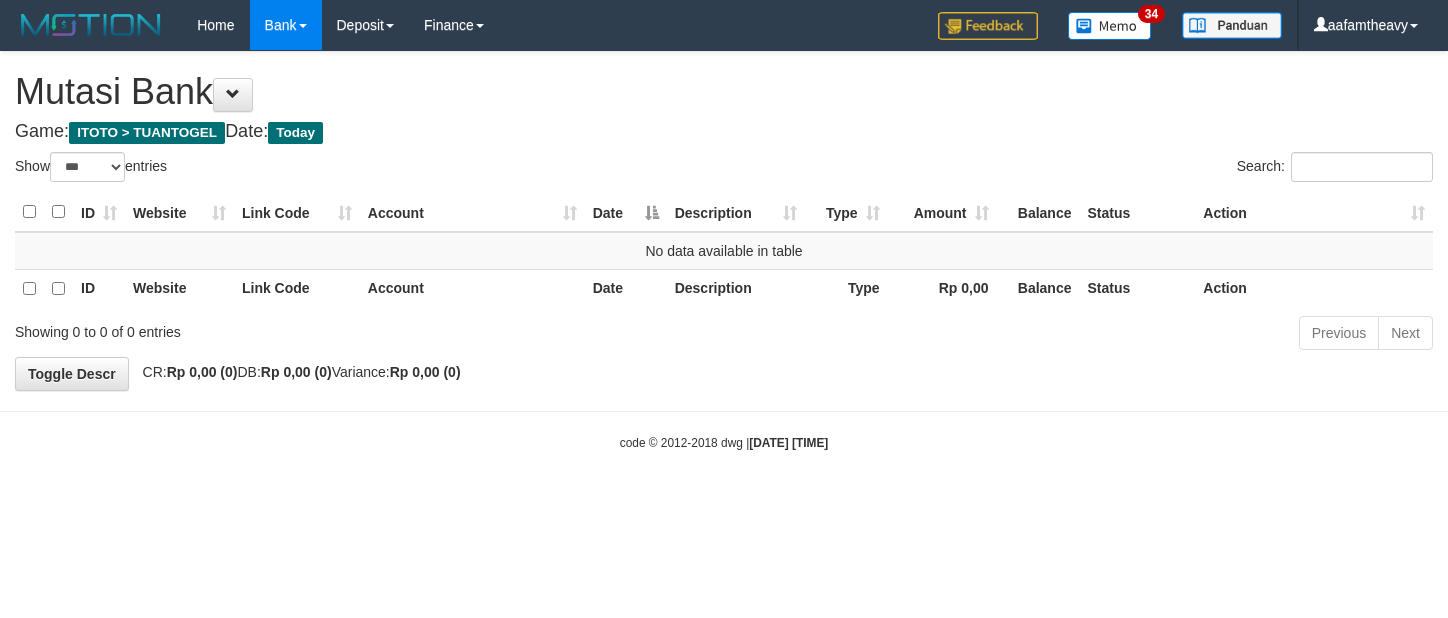 select on "***" 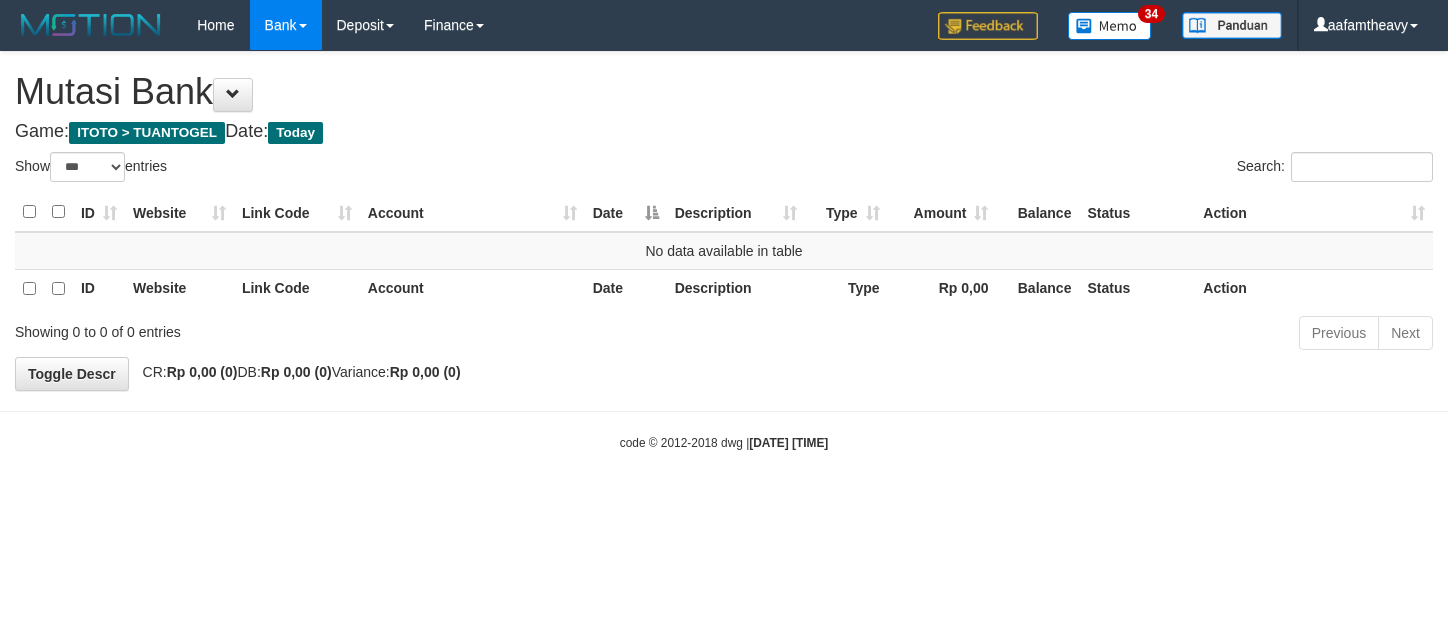 scroll, scrollTop: 0, scrollLeft: 0, axis: both 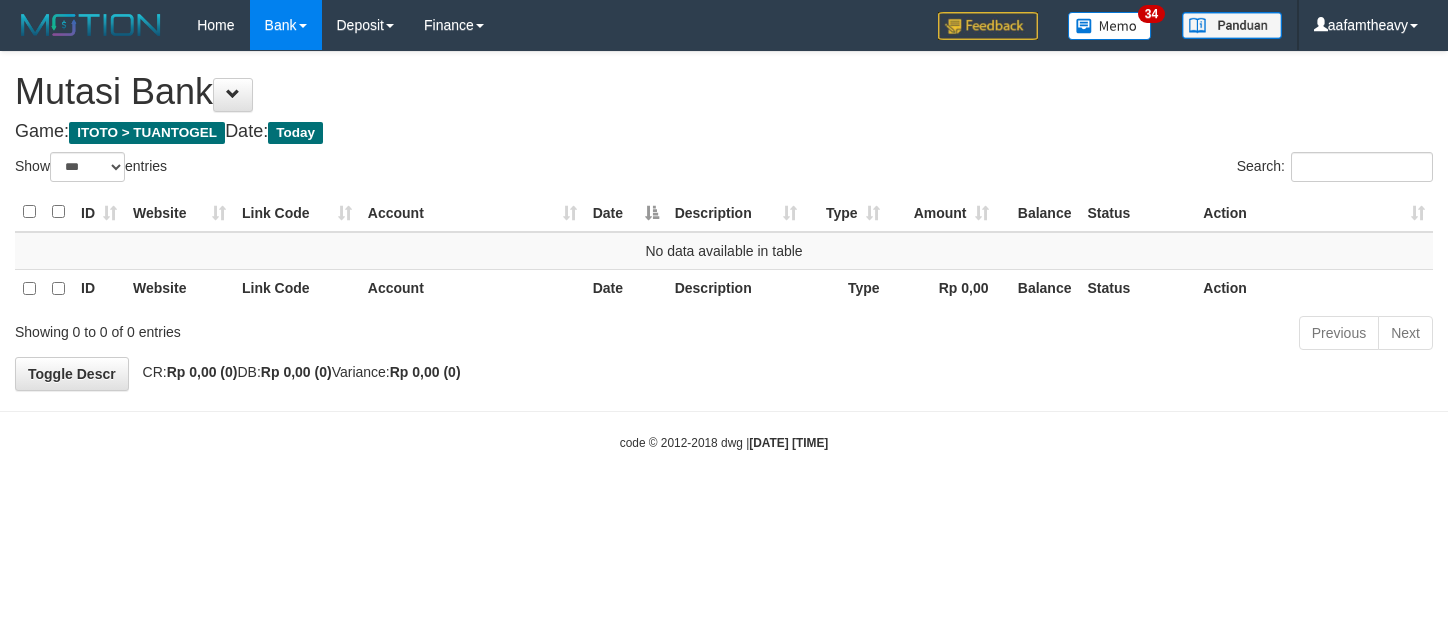 select on "***" 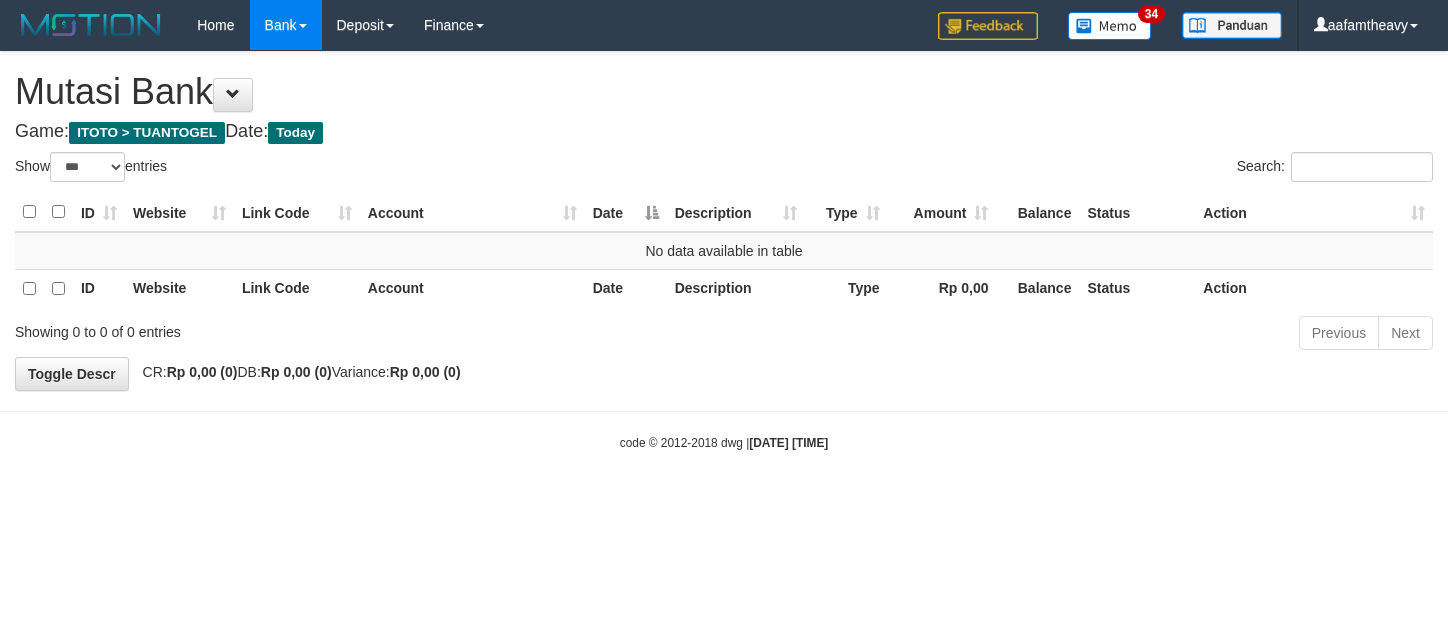 scroll, scrollTop: 0, scrollLeft: 0, axis: both 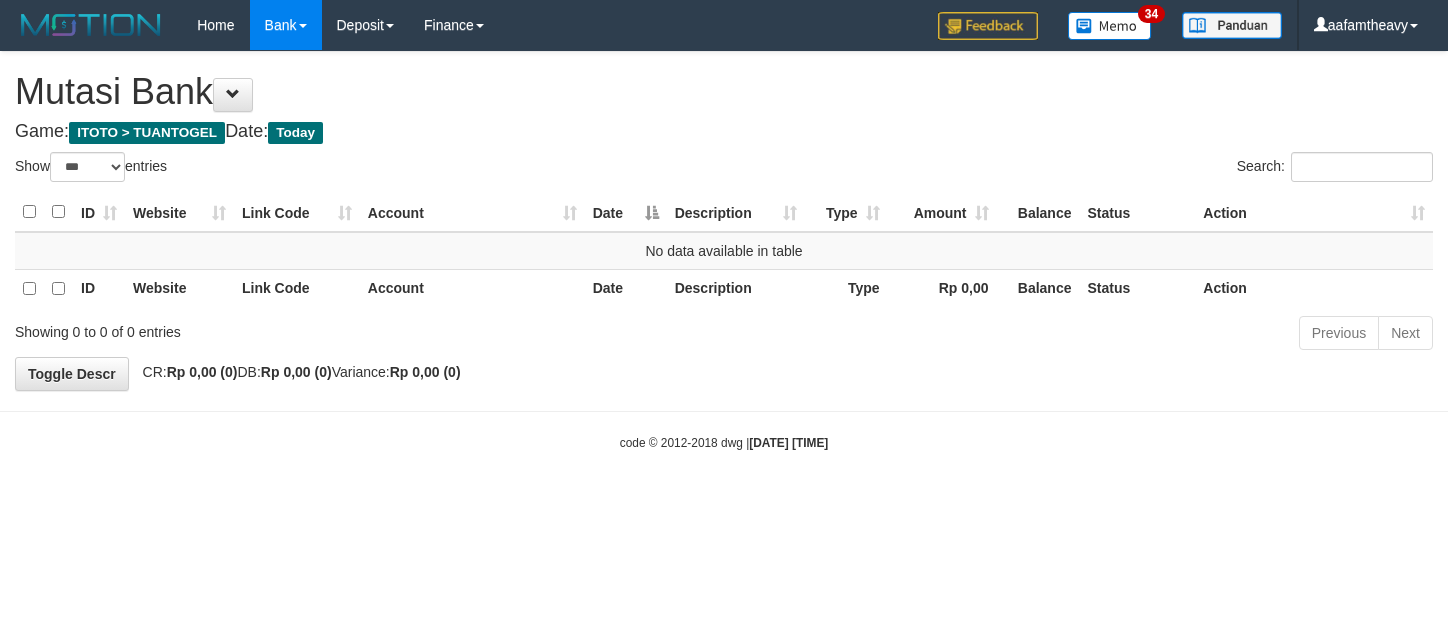 select on "***" 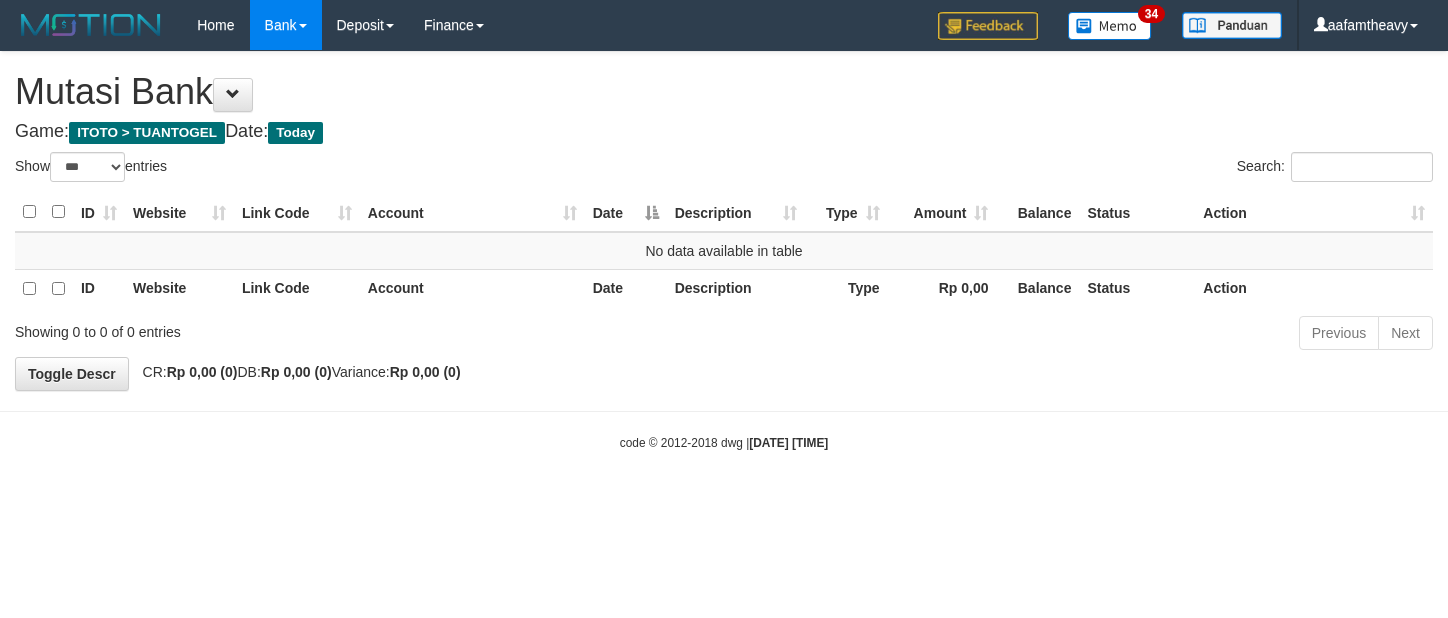 scroll, scrollTop: 0, scrollLeft: 0, axis: both 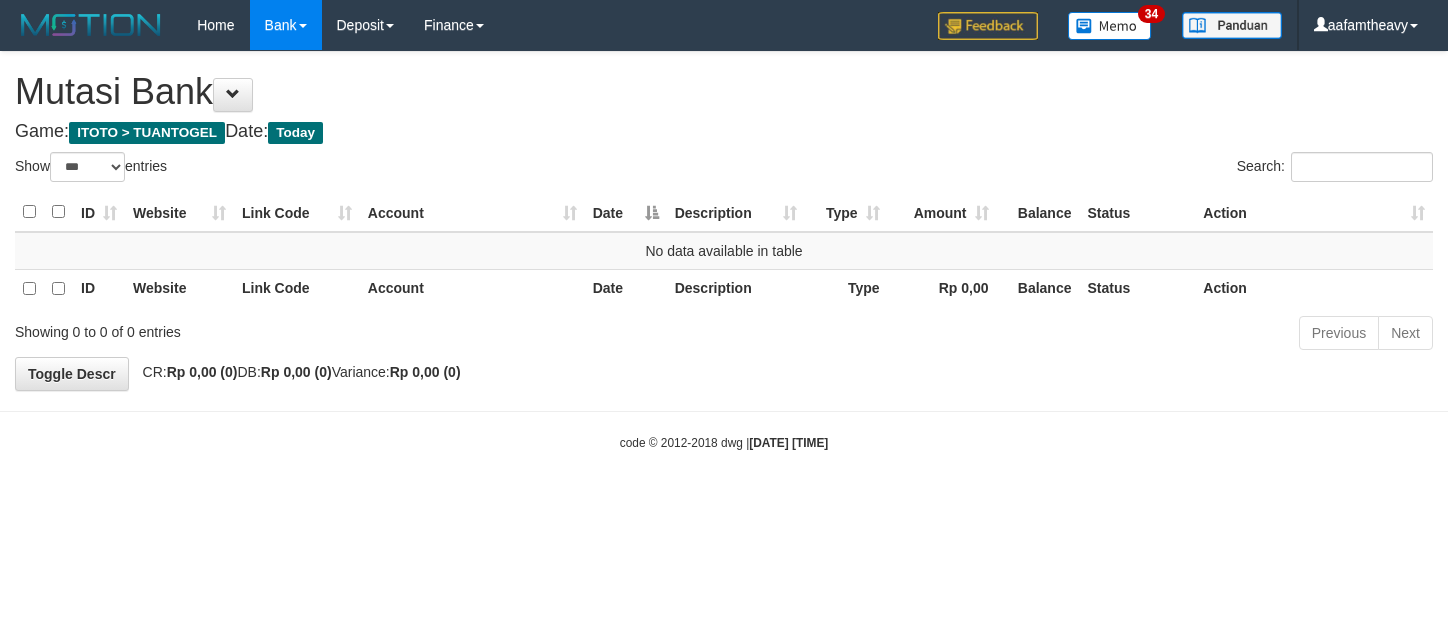 select on "***" 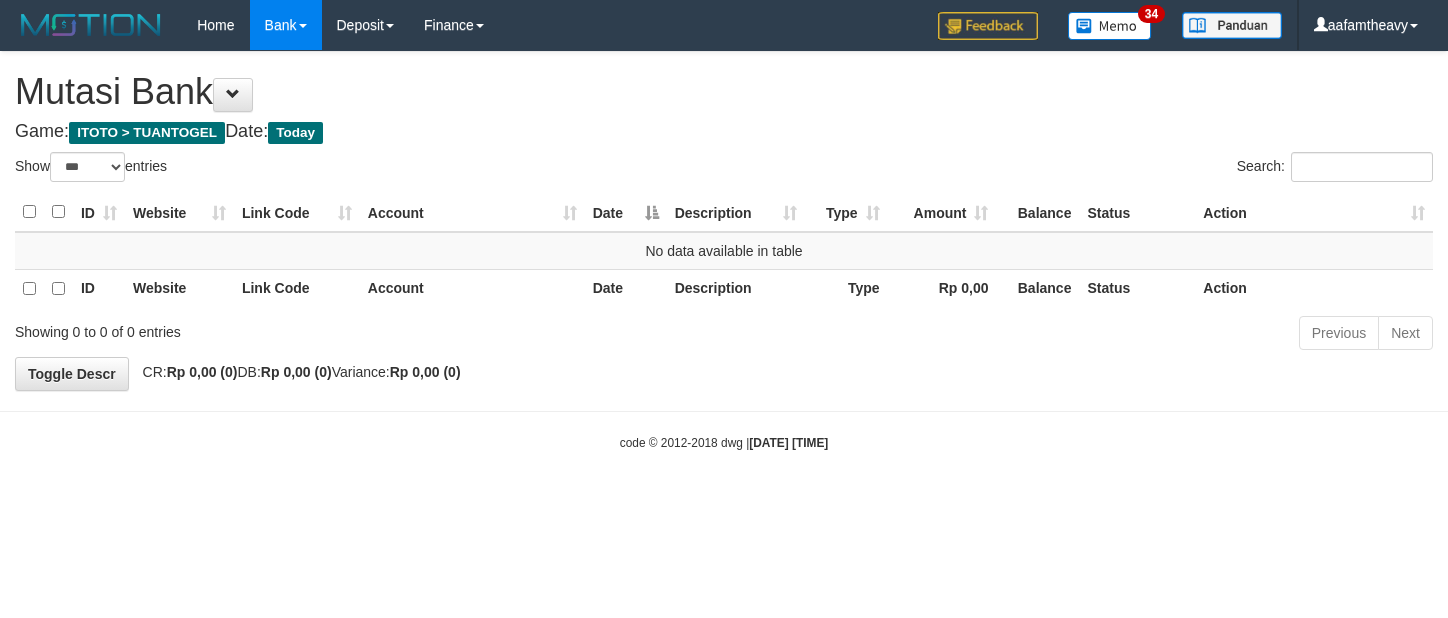 scroll, scrollTop: 0, scrollLeft: 0, axis: both 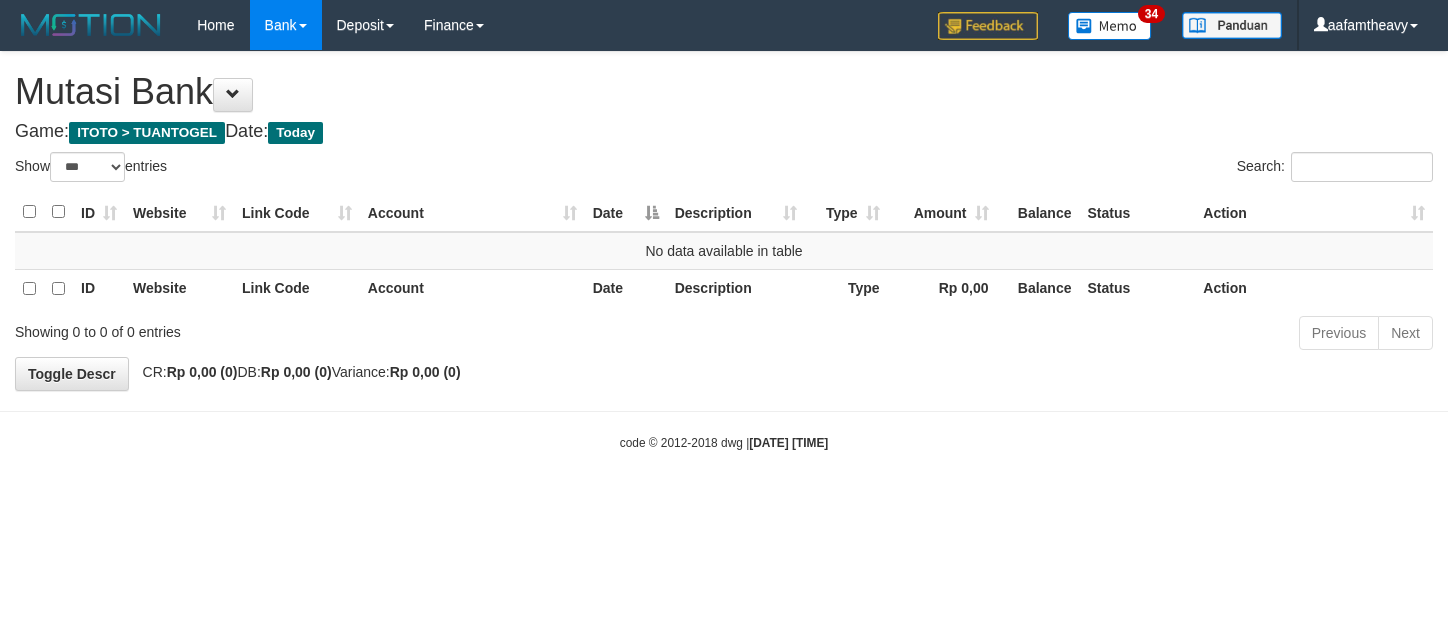 select on "***" 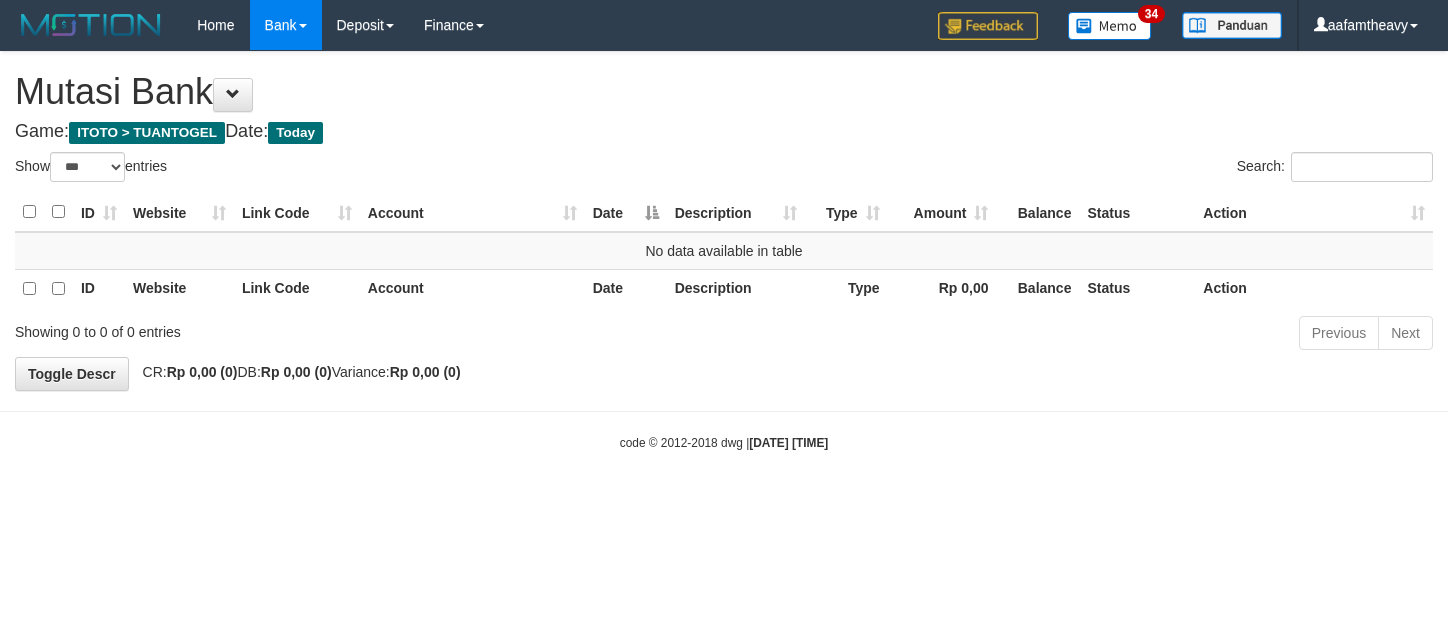 scroll, scrollTop: 0, scrollLeft: 0, axis: both 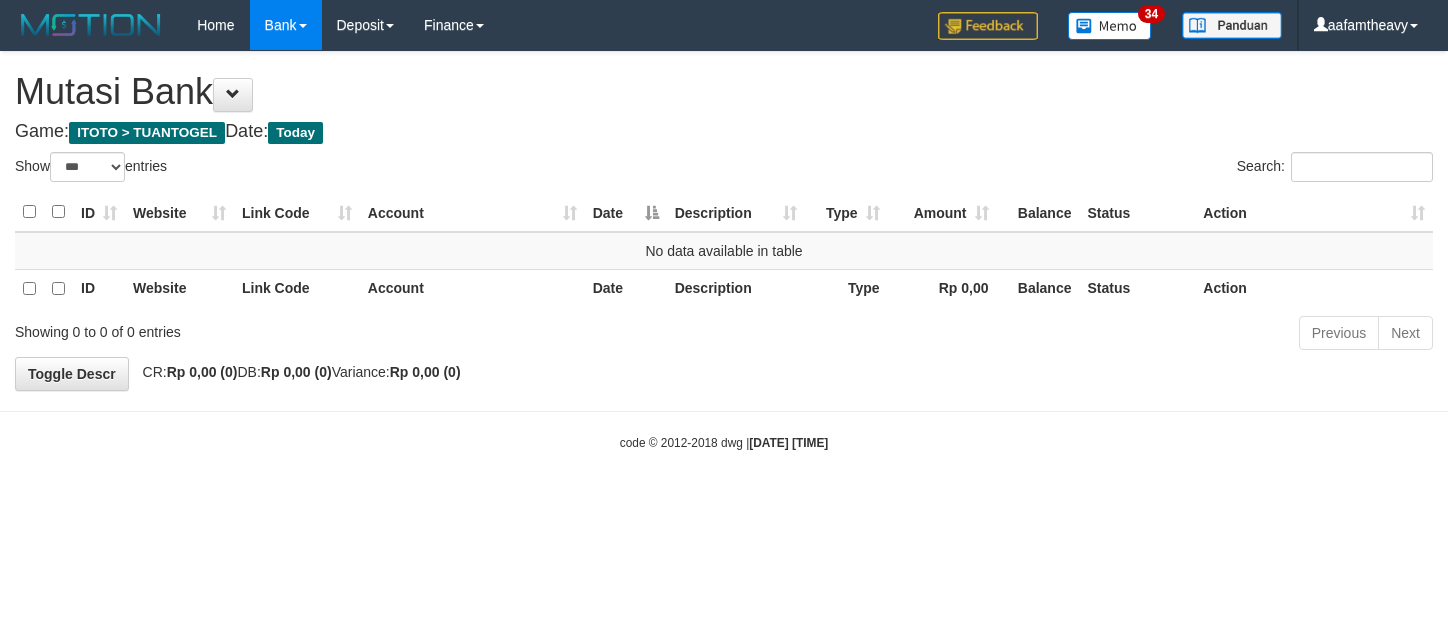 select on "***" 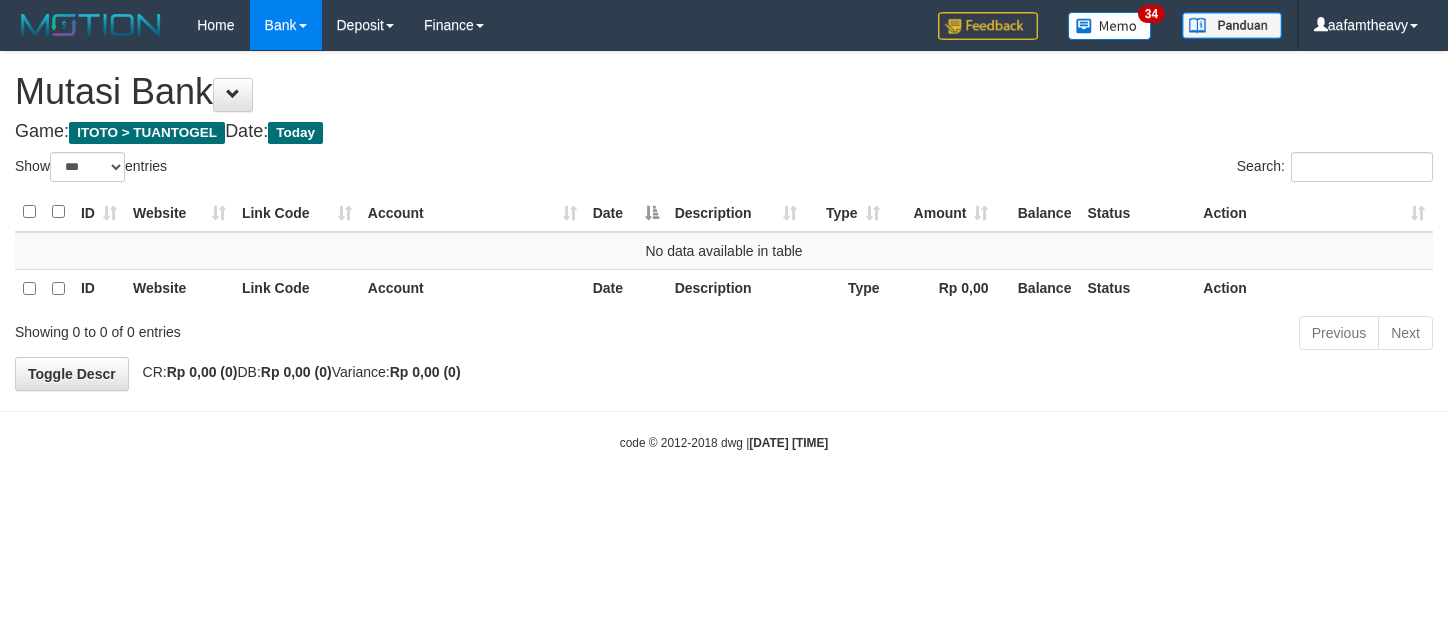 scroll, scrollTop: 0, scrollLeft: 0, axis: both 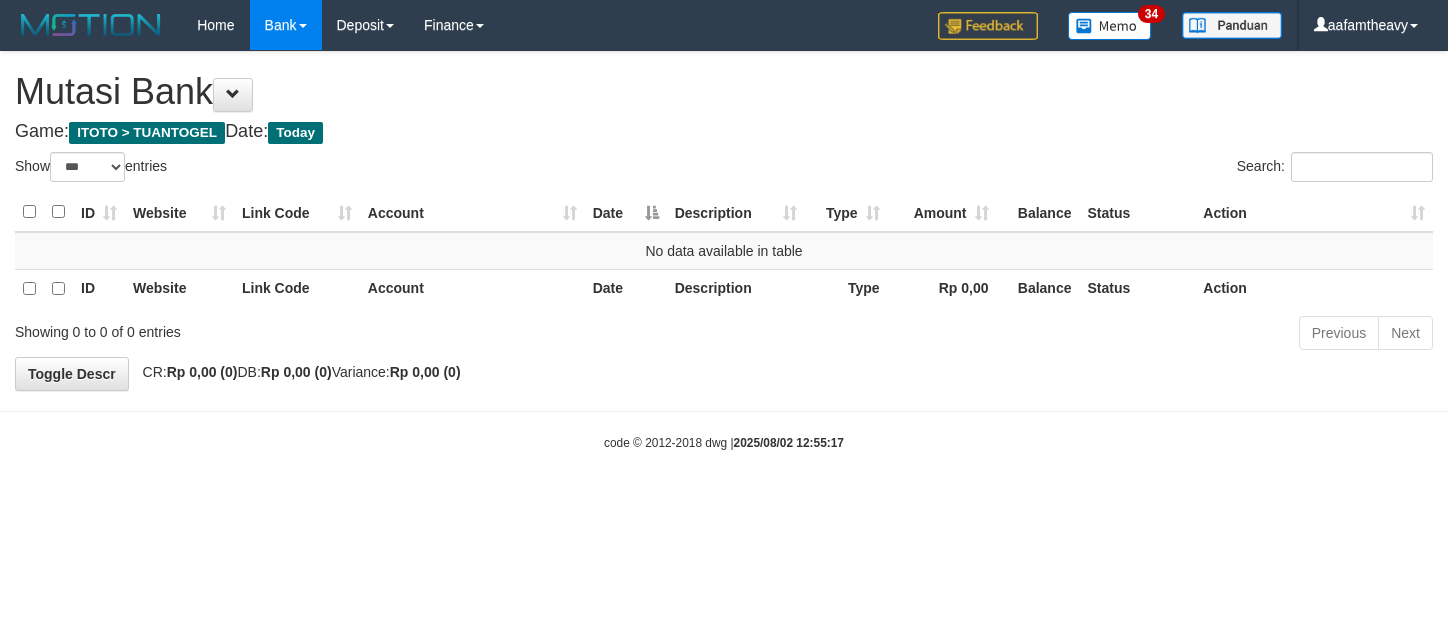 select on "***" 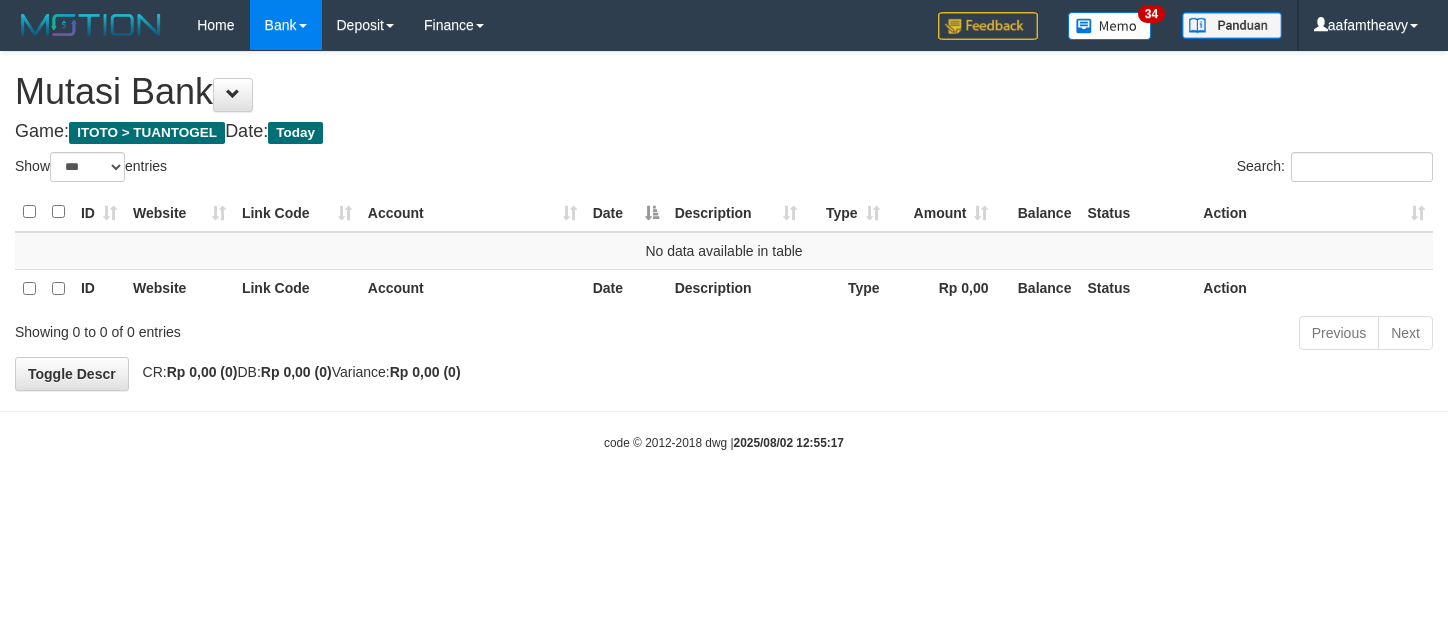 scroll, scrollTop: 0, scrollLeft: 0, axis: both 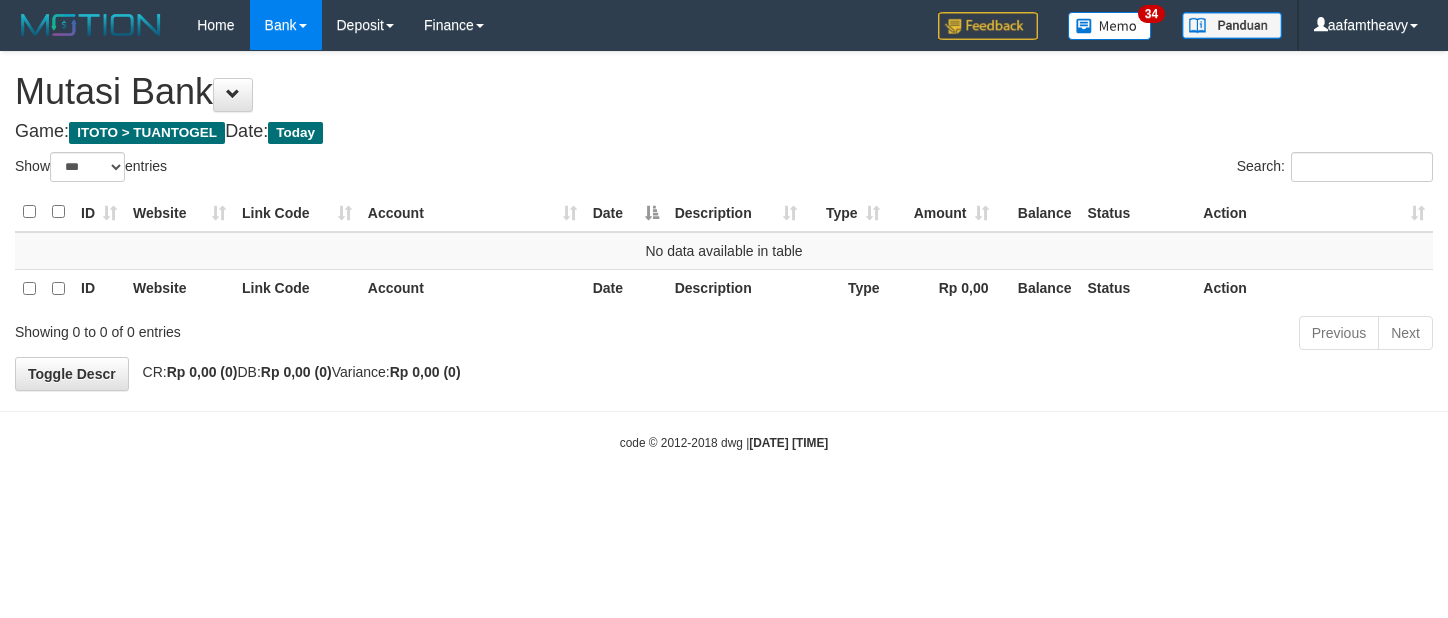 select on "***" 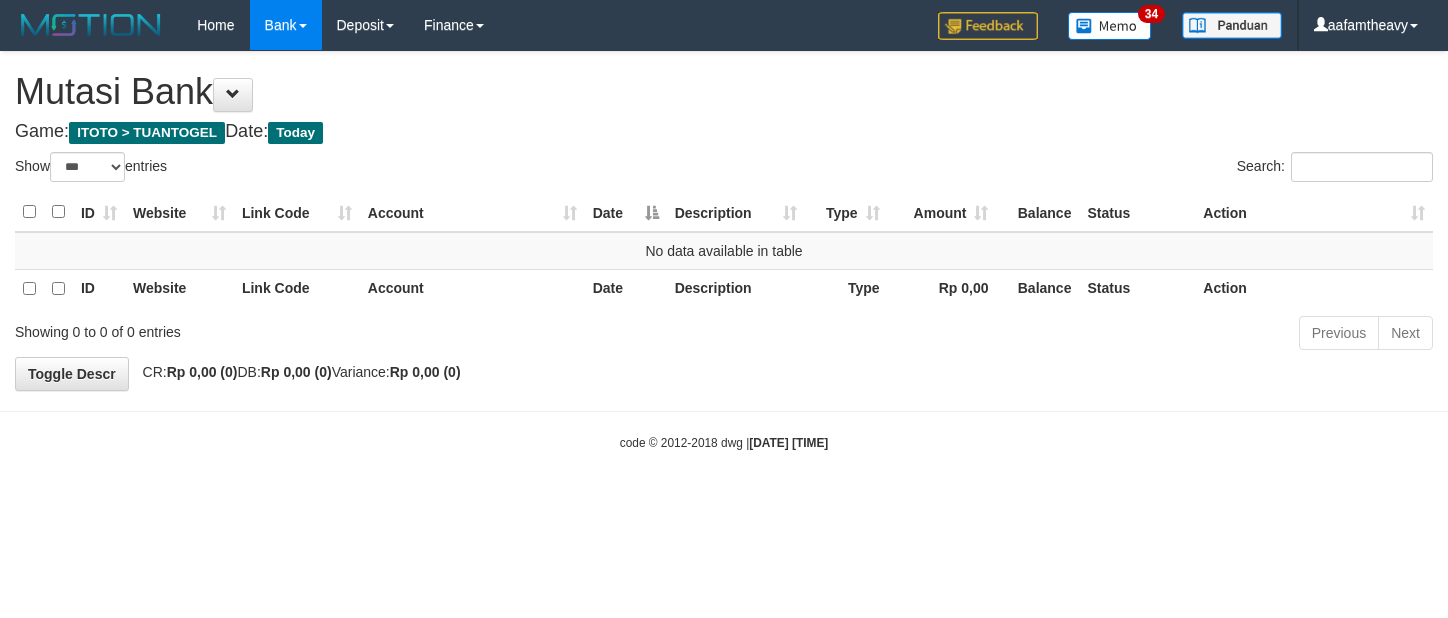scroll, scrollTop: 0, scrollLeft: 0, axis: both 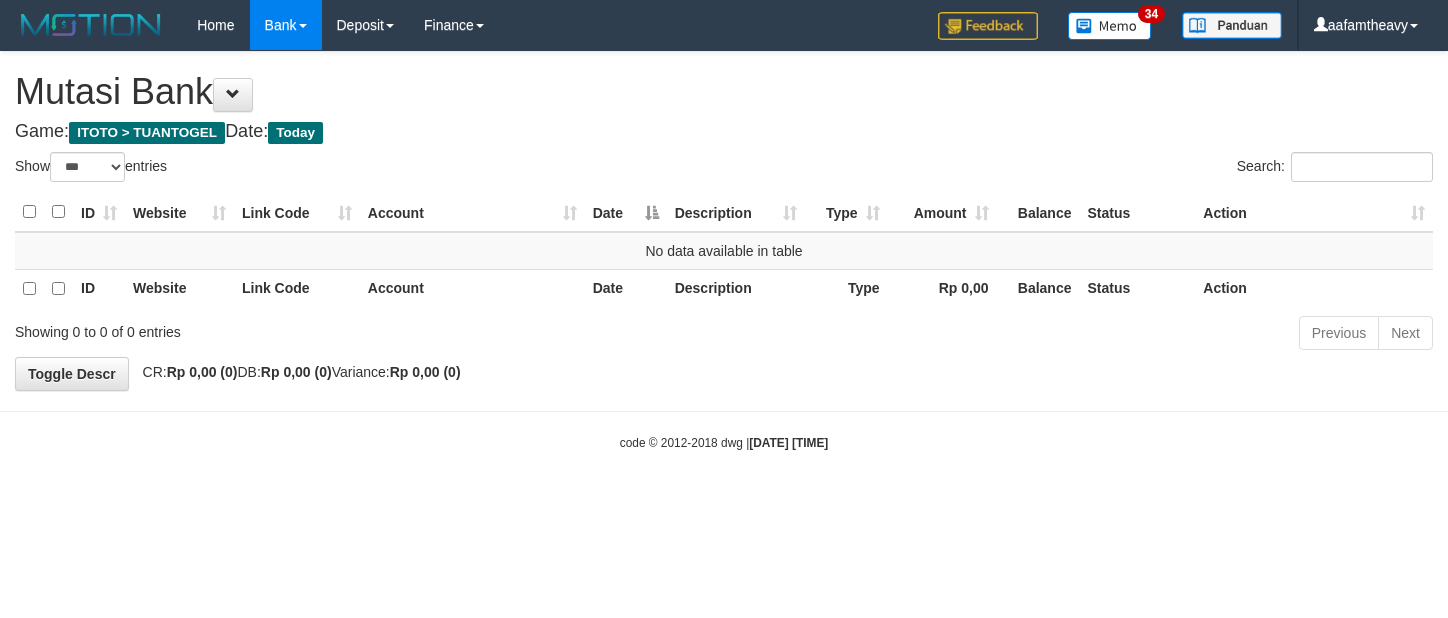 select on "***" 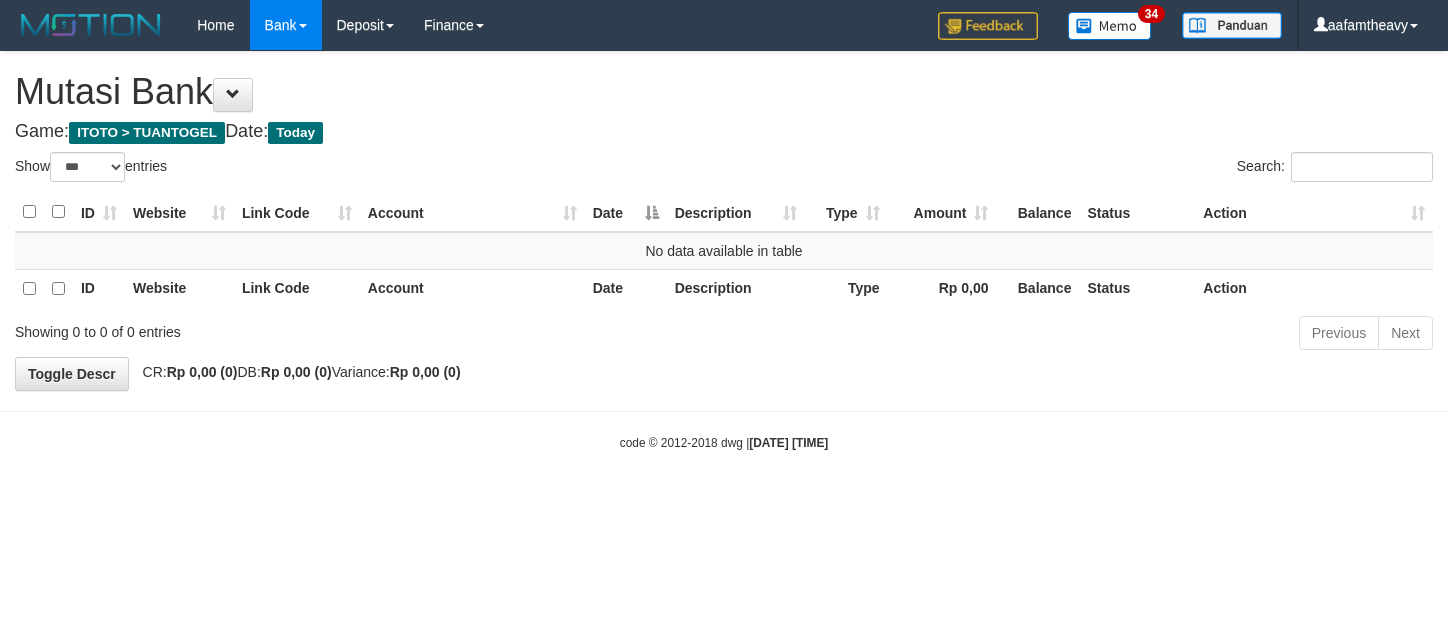 scroll, scrollTop: 0, scrollLeft: 0, axis: both 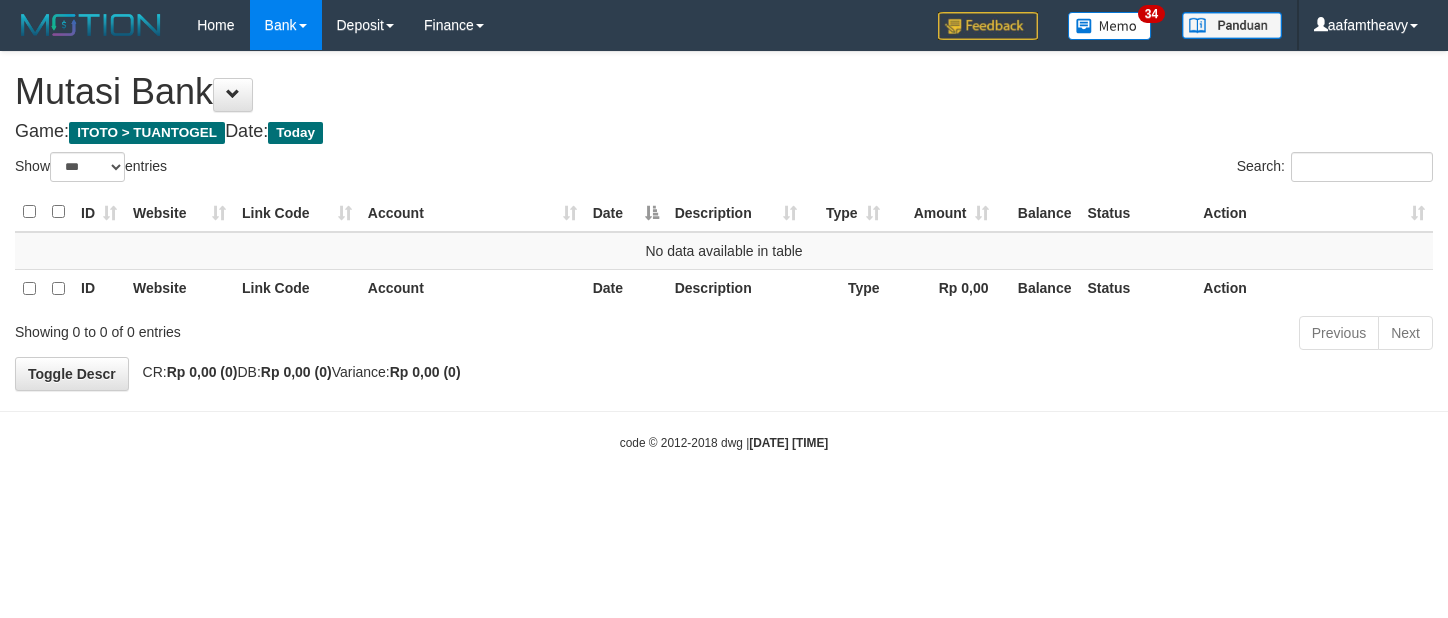select on "***" 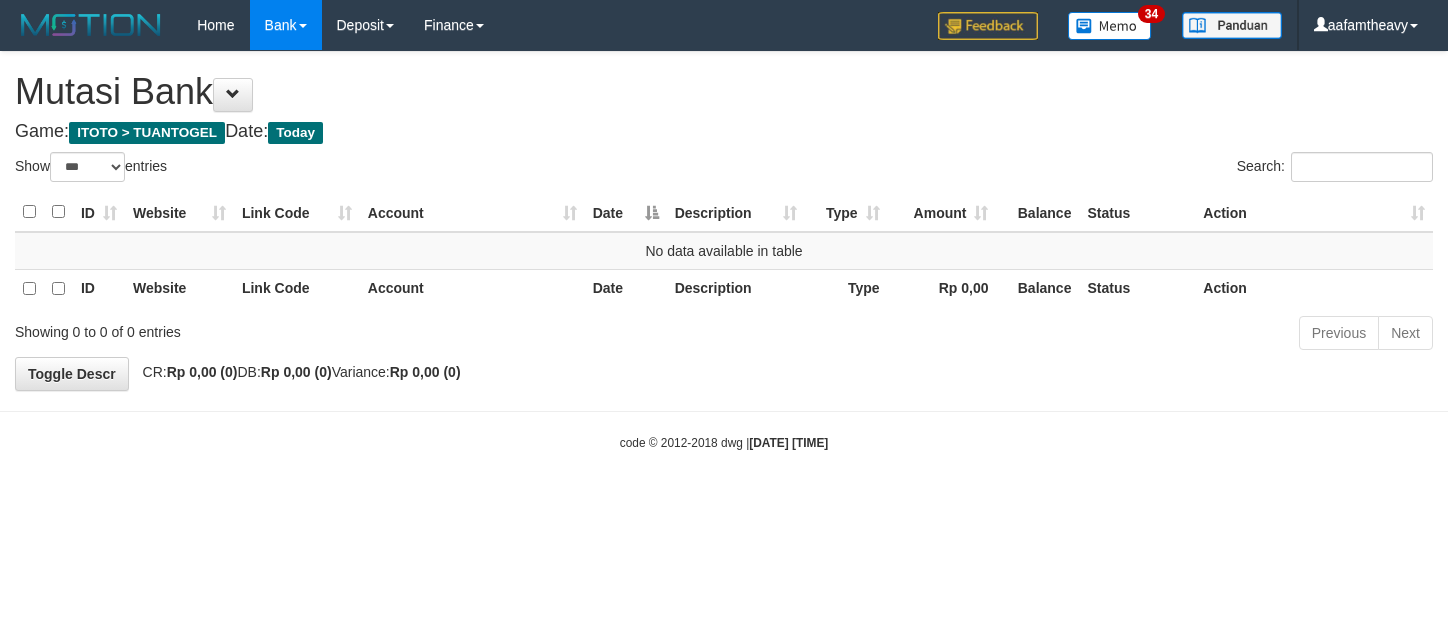 scroll, scrollTop: 0, scrollLeft: 0, axis: both 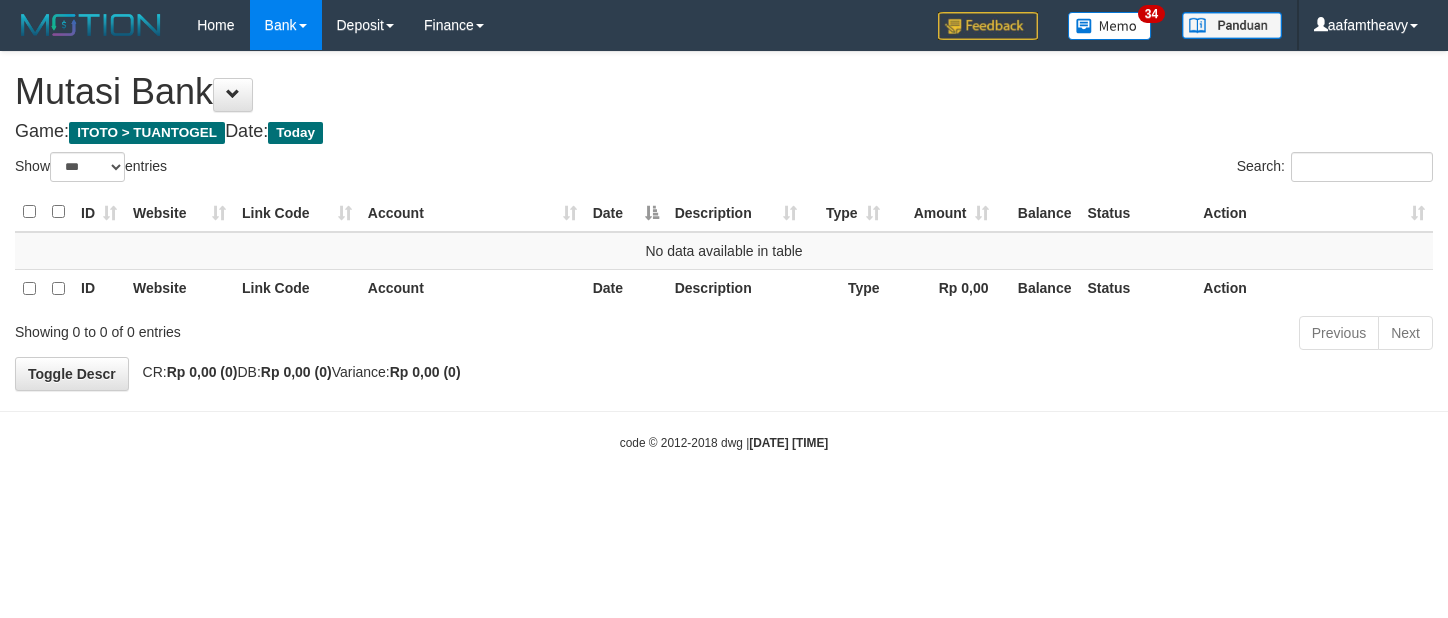 select on "***" 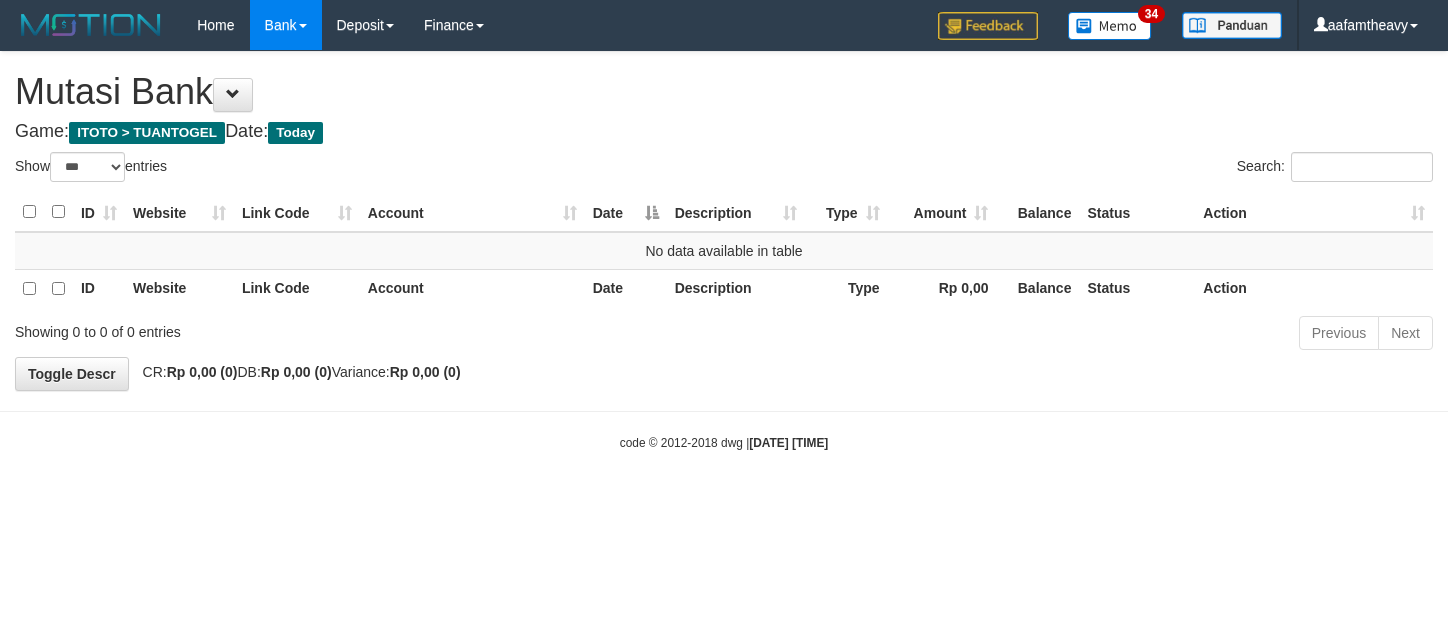 scroll, scrollTop: 0, scrollLeft: 0, axis: both 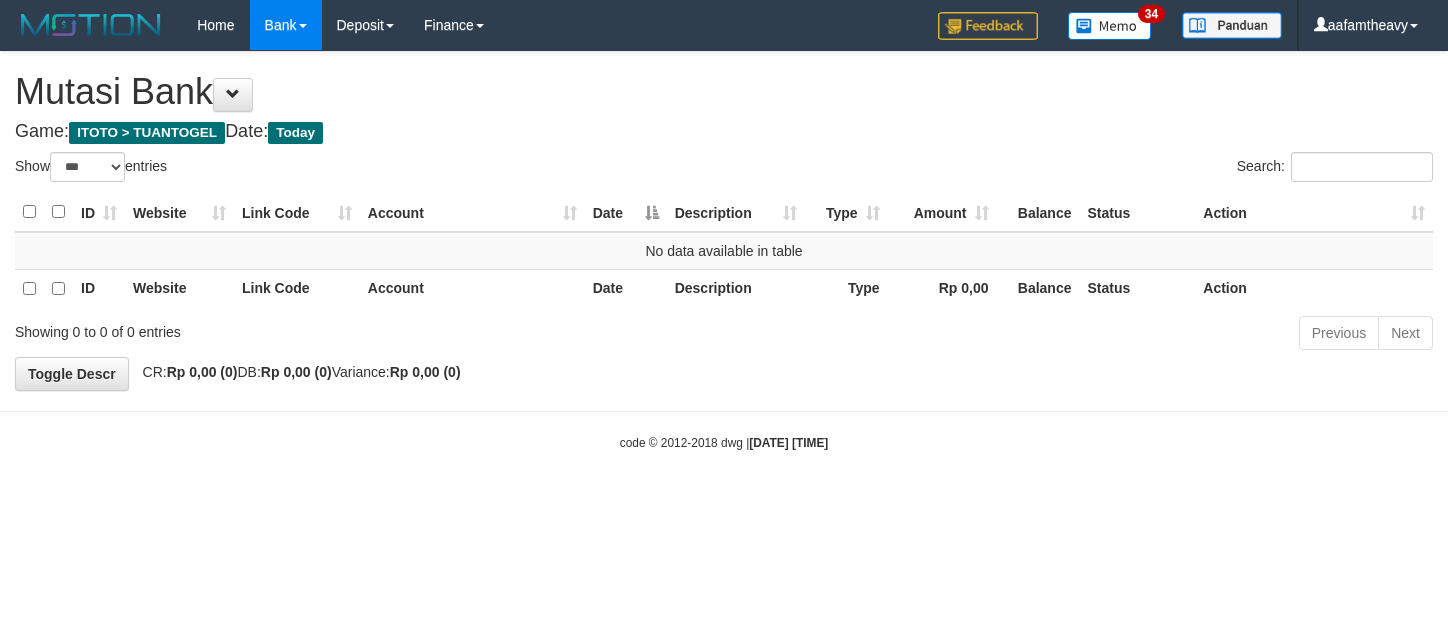 select on "***" 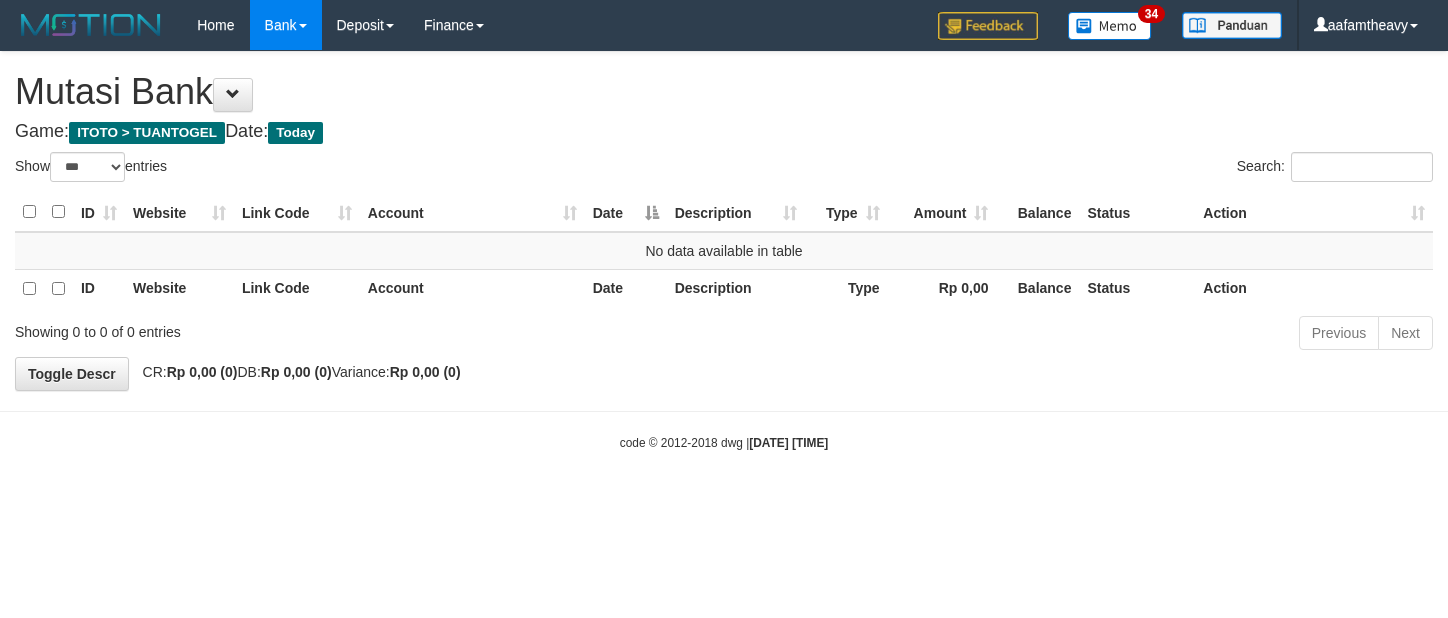 scroll, scrollTop: 0, scrollLeft: 0, axis: both 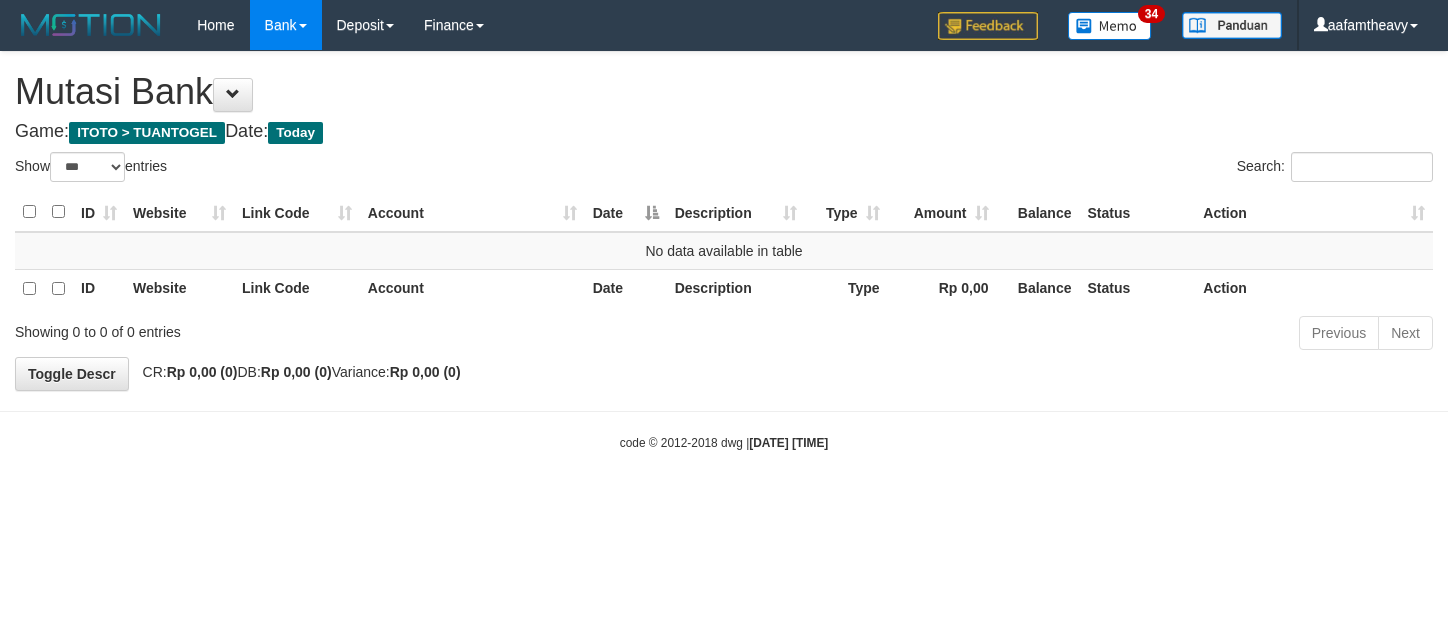 select on "***" 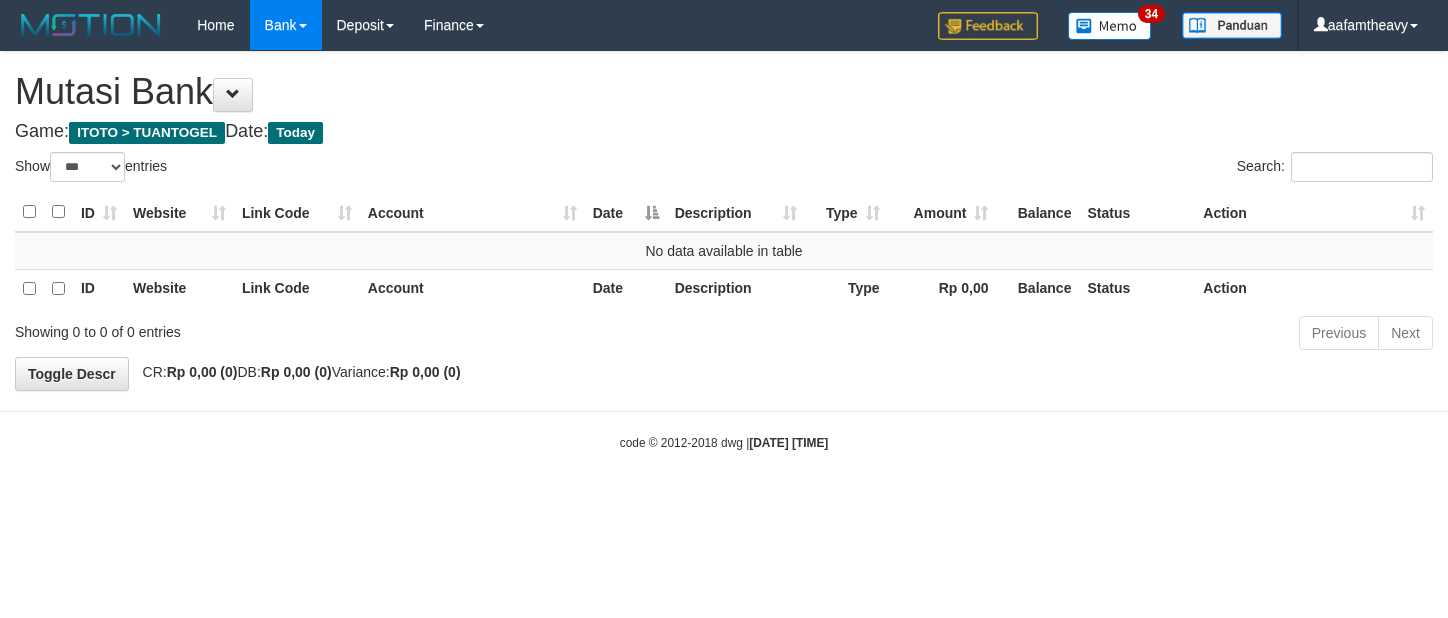 scroll, scrollTop: 0, scrollLeft: 0, axis: both 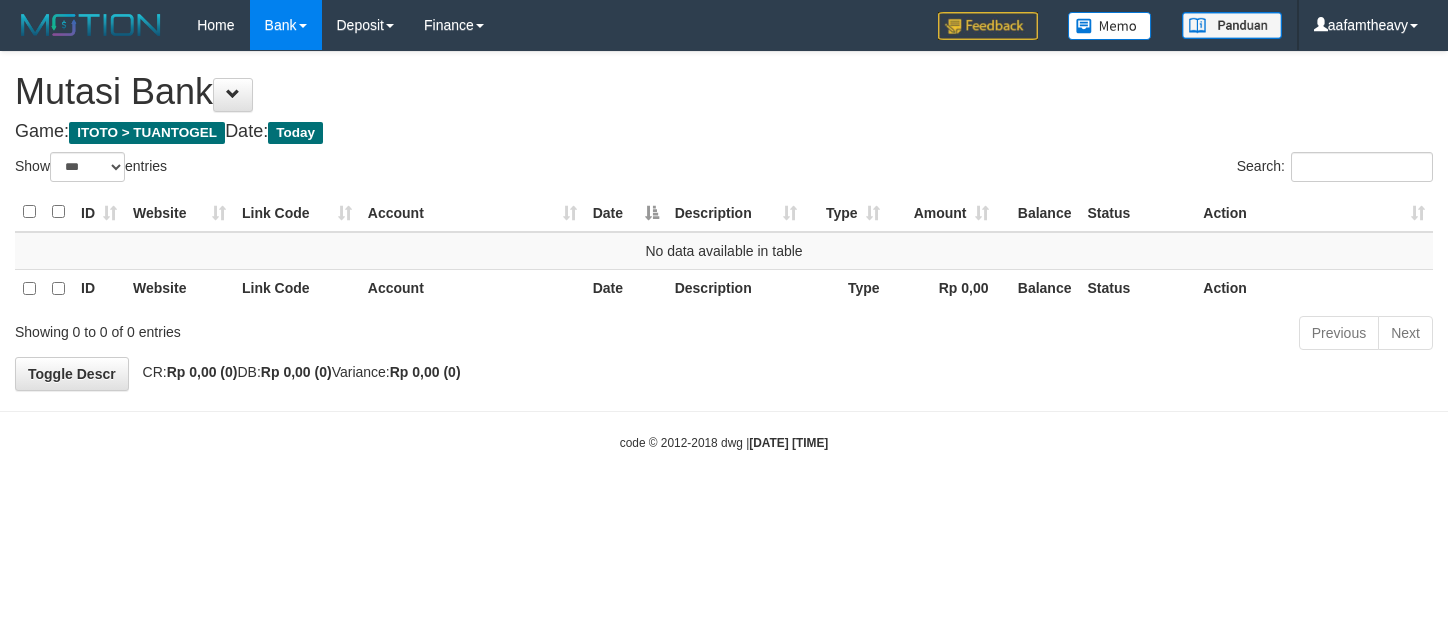 select on "***" 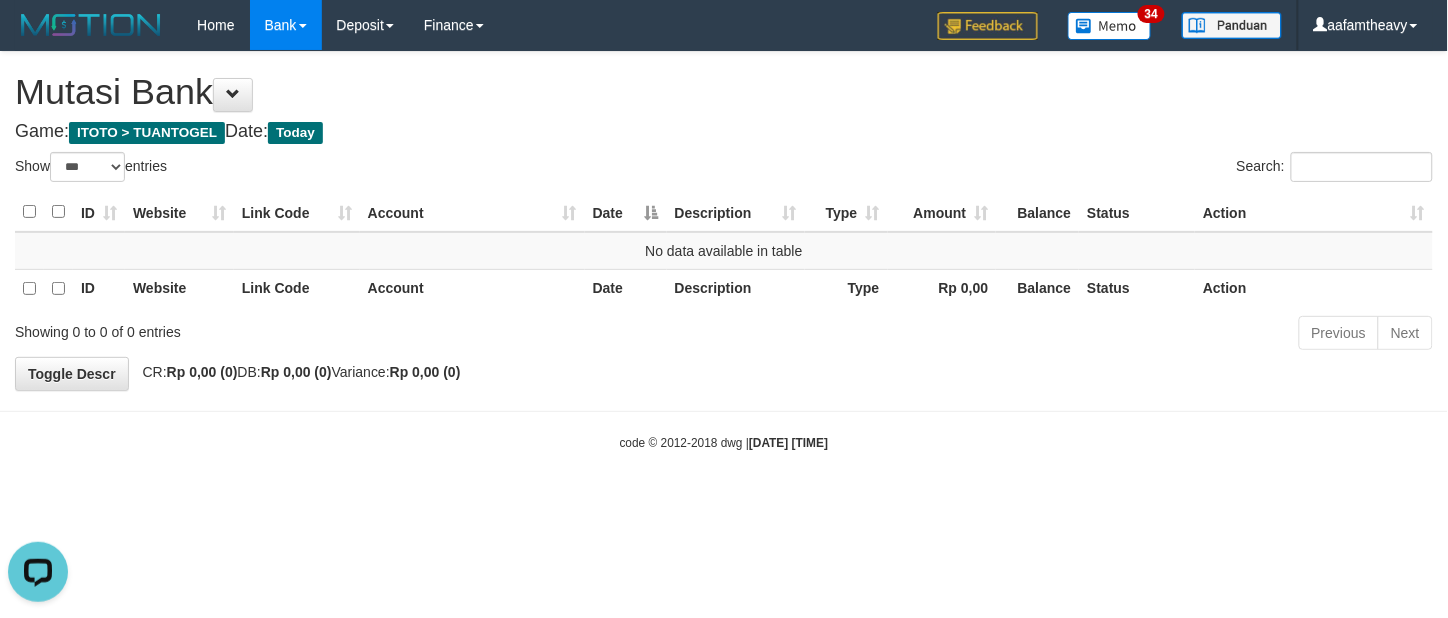 scroll, scrollTop: 0, scrollLeft: 0, axis: both 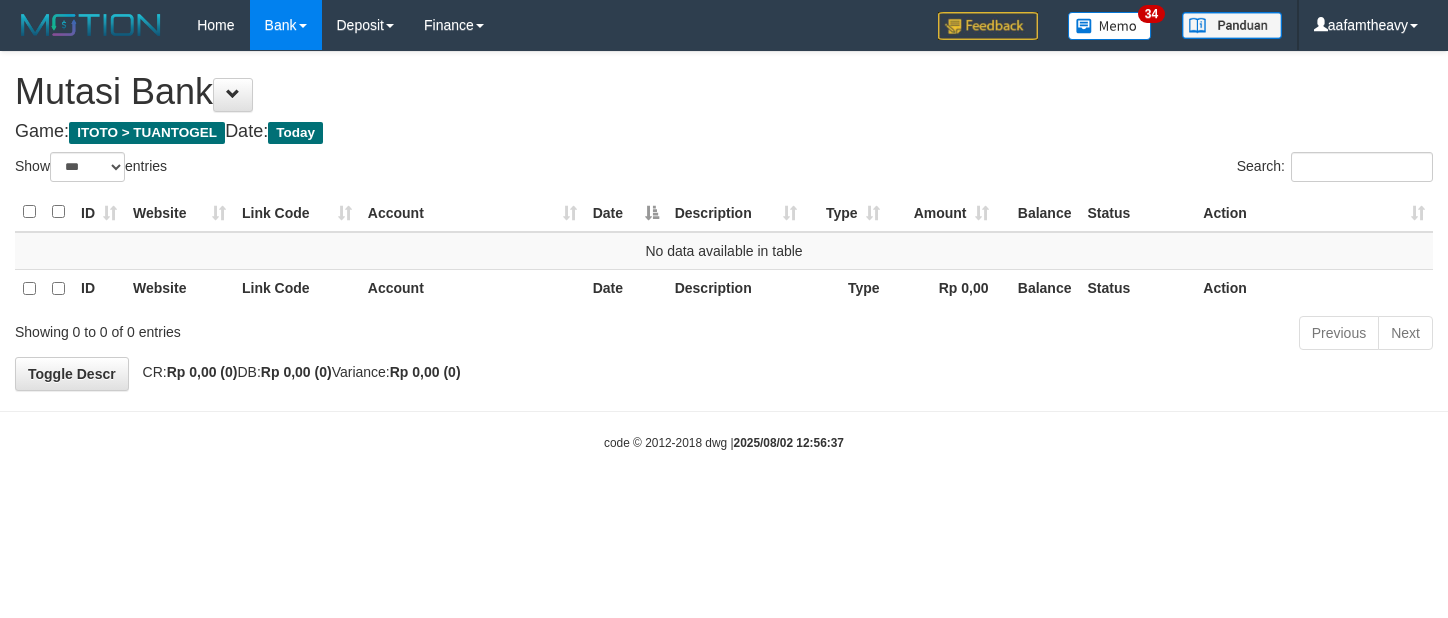 select on "***" 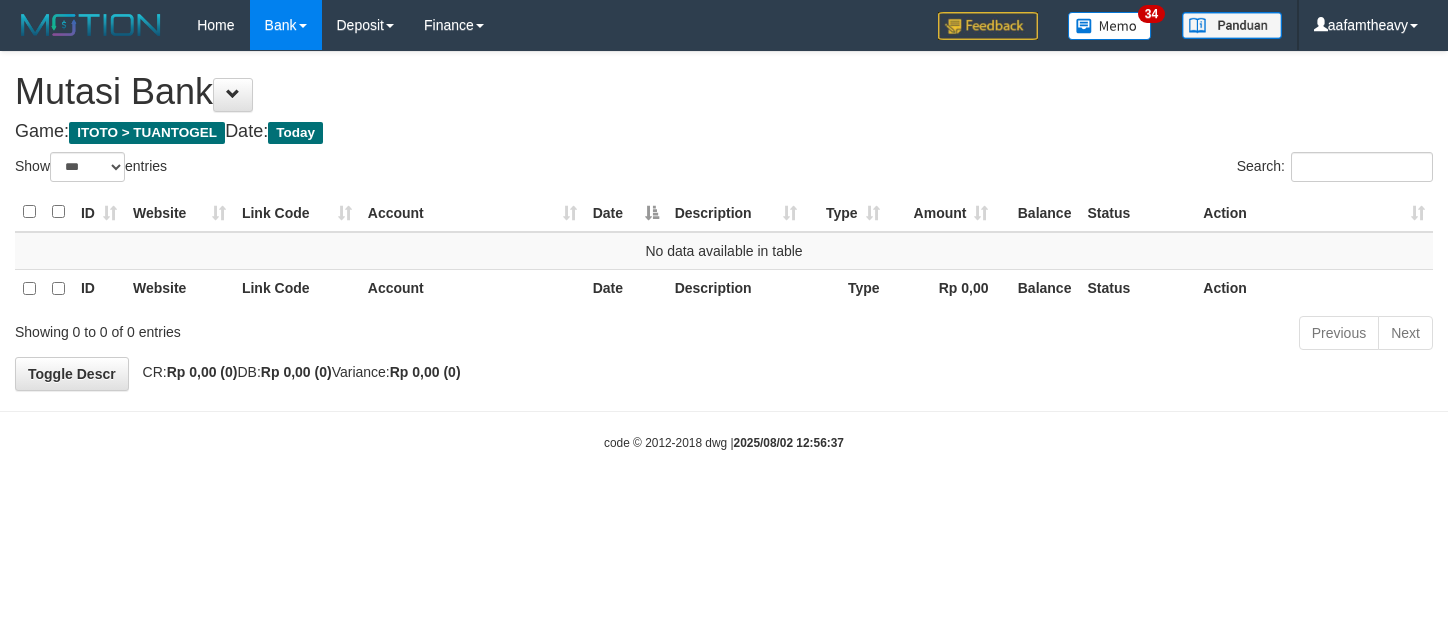 scroll, scrollTop: 0, scrollLeft: 0, axis: both 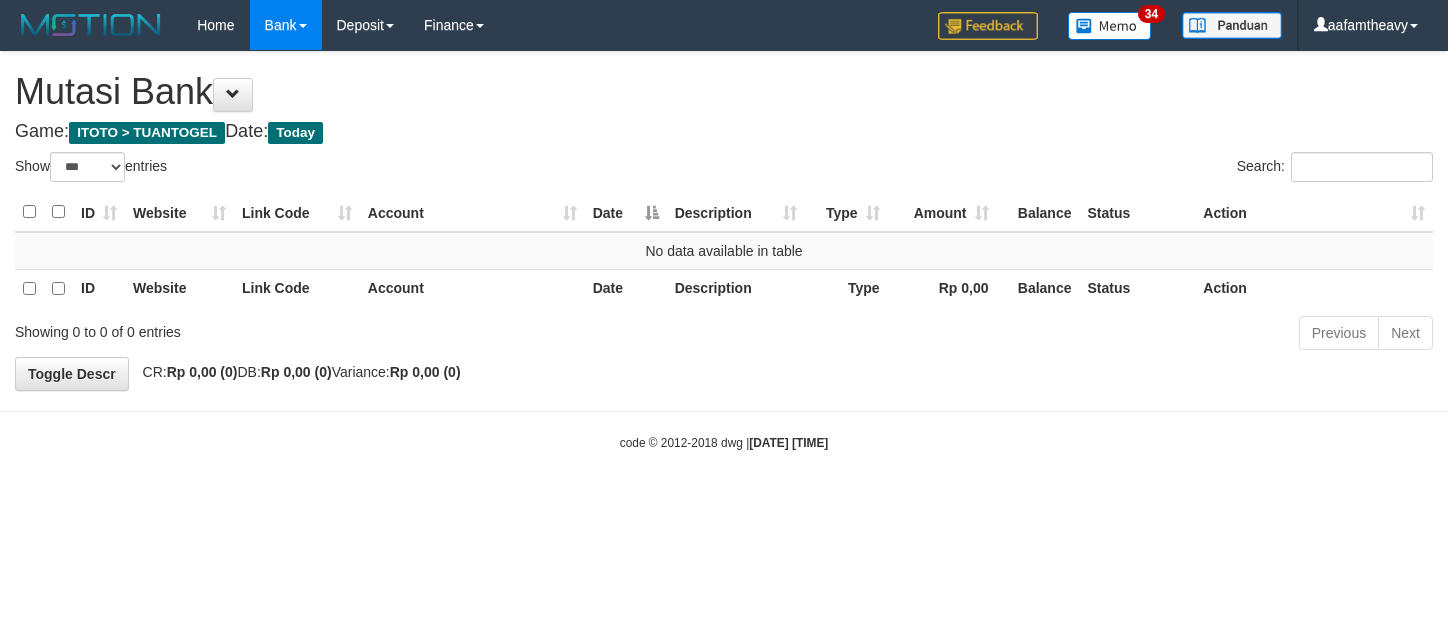select on "***" 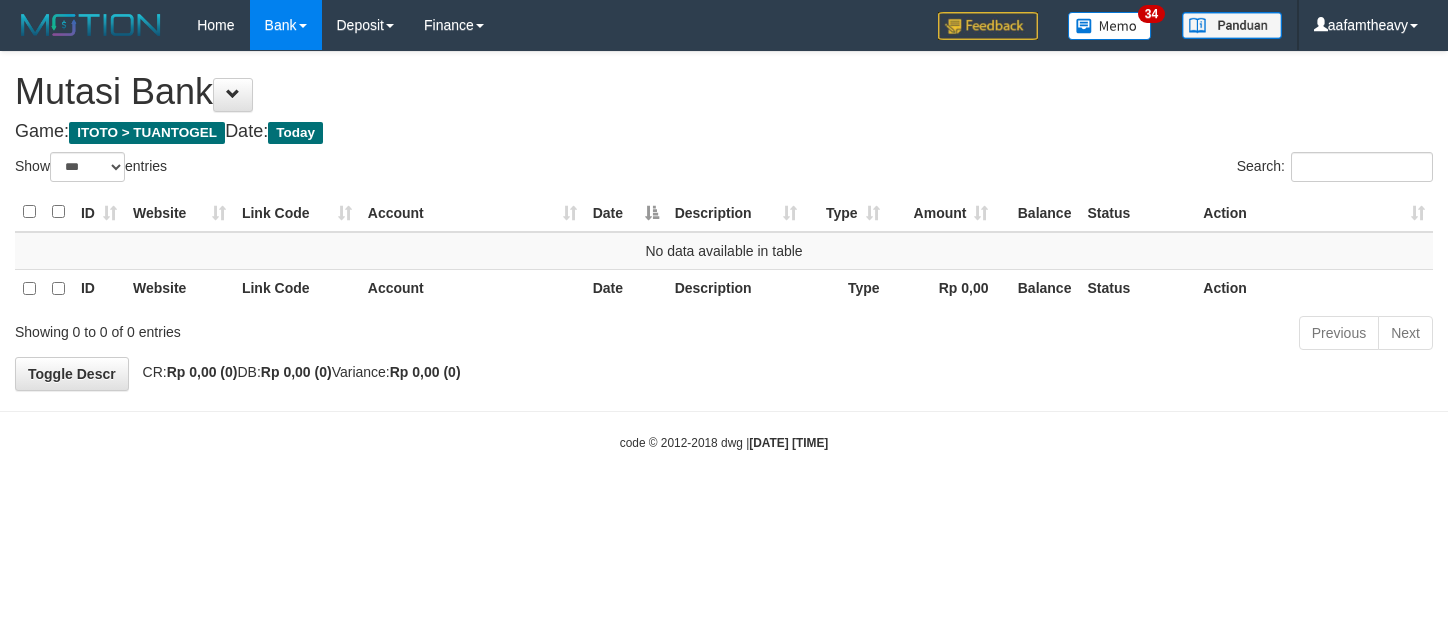 scroll, scrollTop: 0, scrollLeft: 0, axis: both 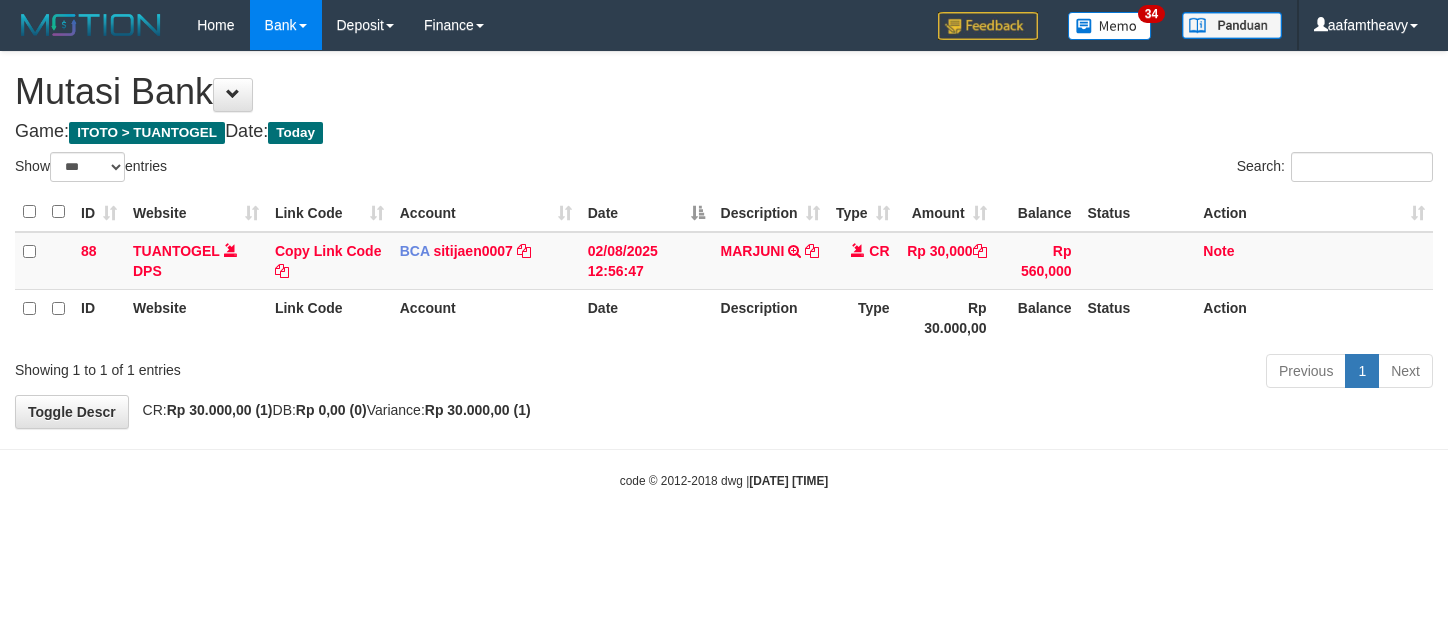 select on "***" 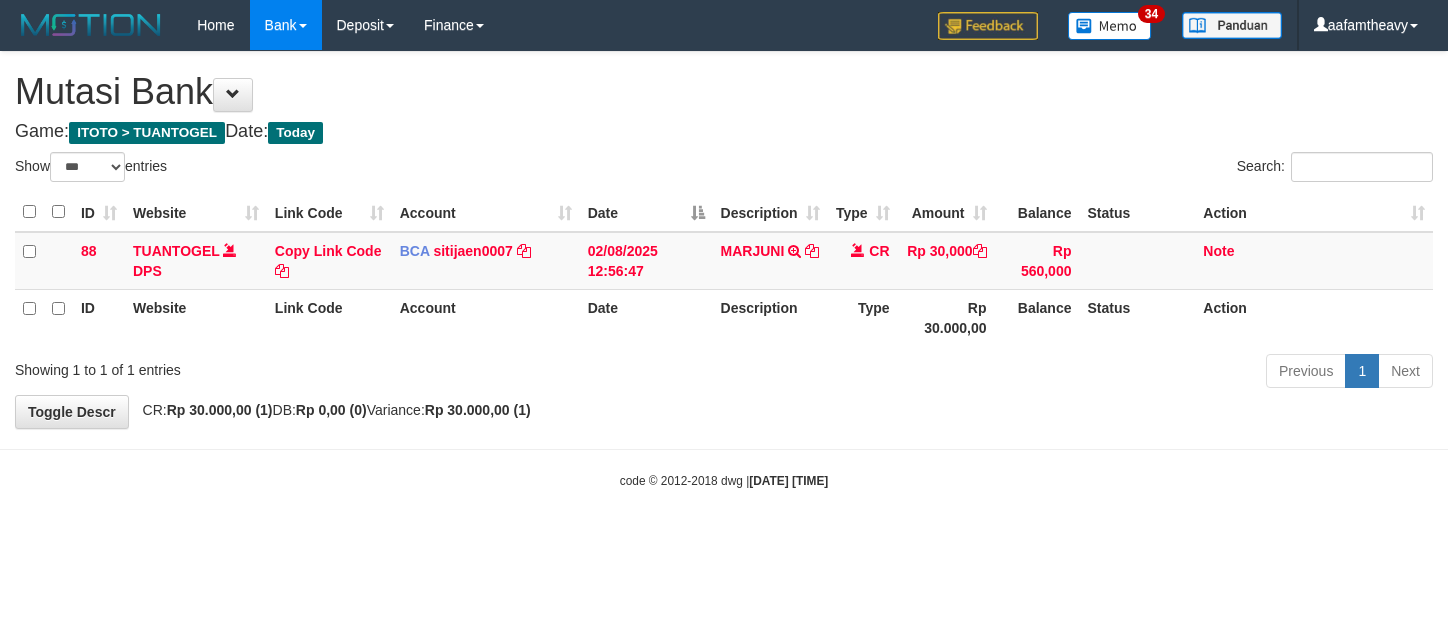 scroll, scrollTop: 0, scrollLeft: 0, axis: both 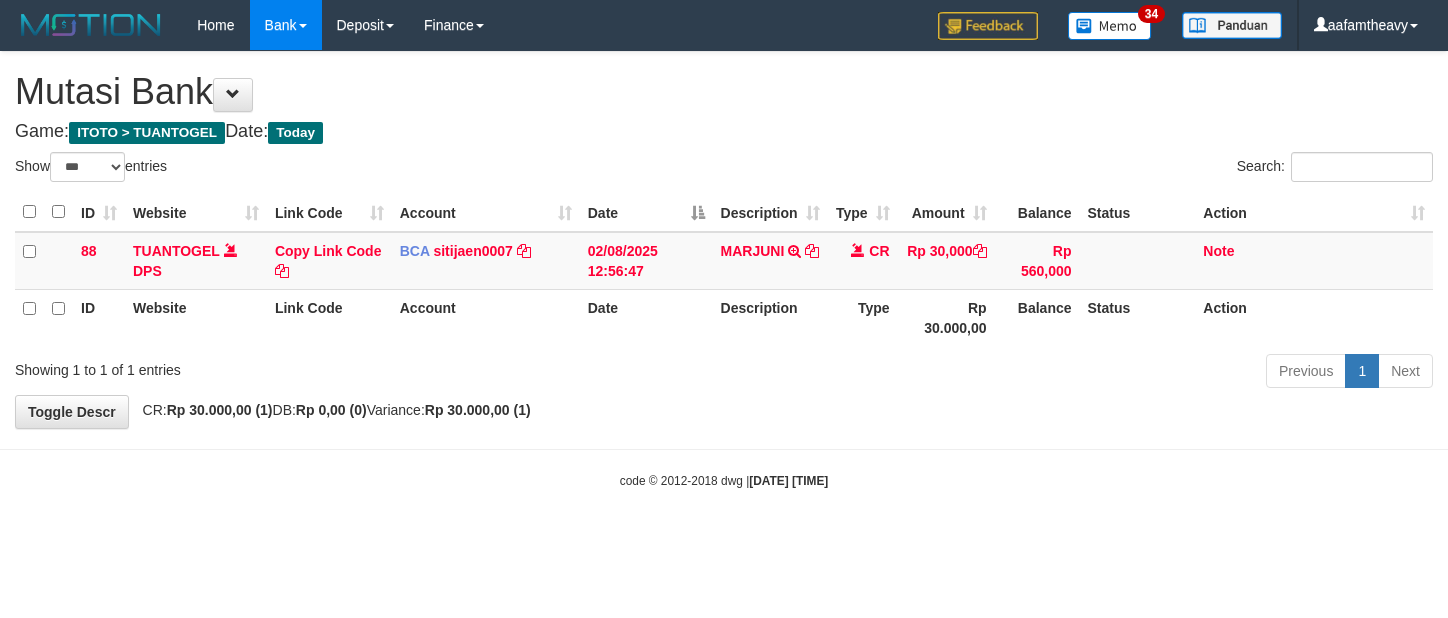 select on "***" 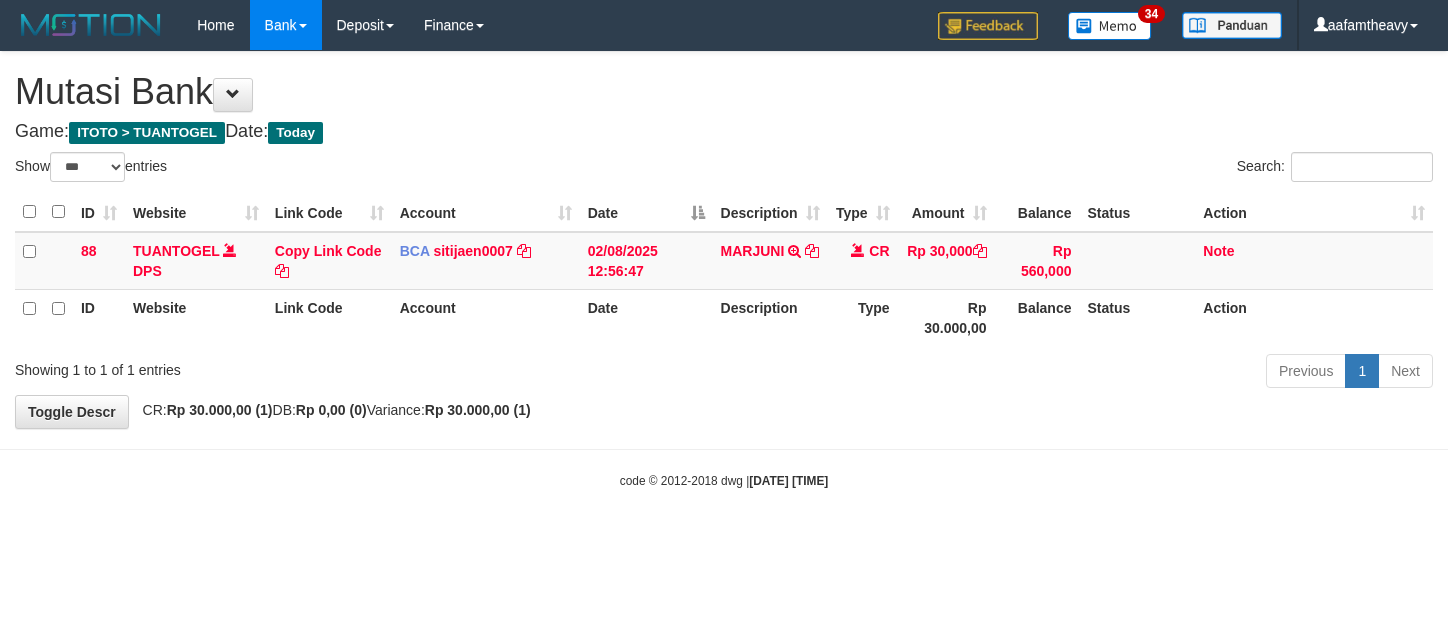 scroll, scrollTop: 0, scrollLeft: 0, axis: both 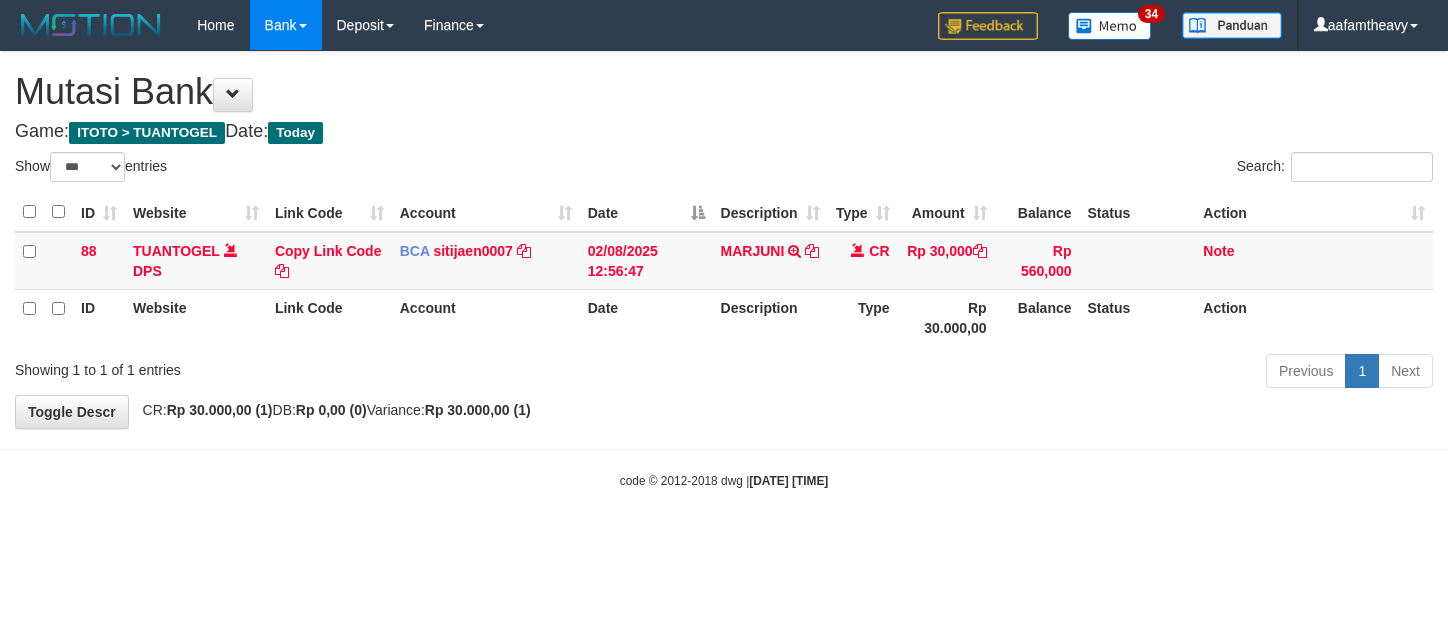 select on "***" 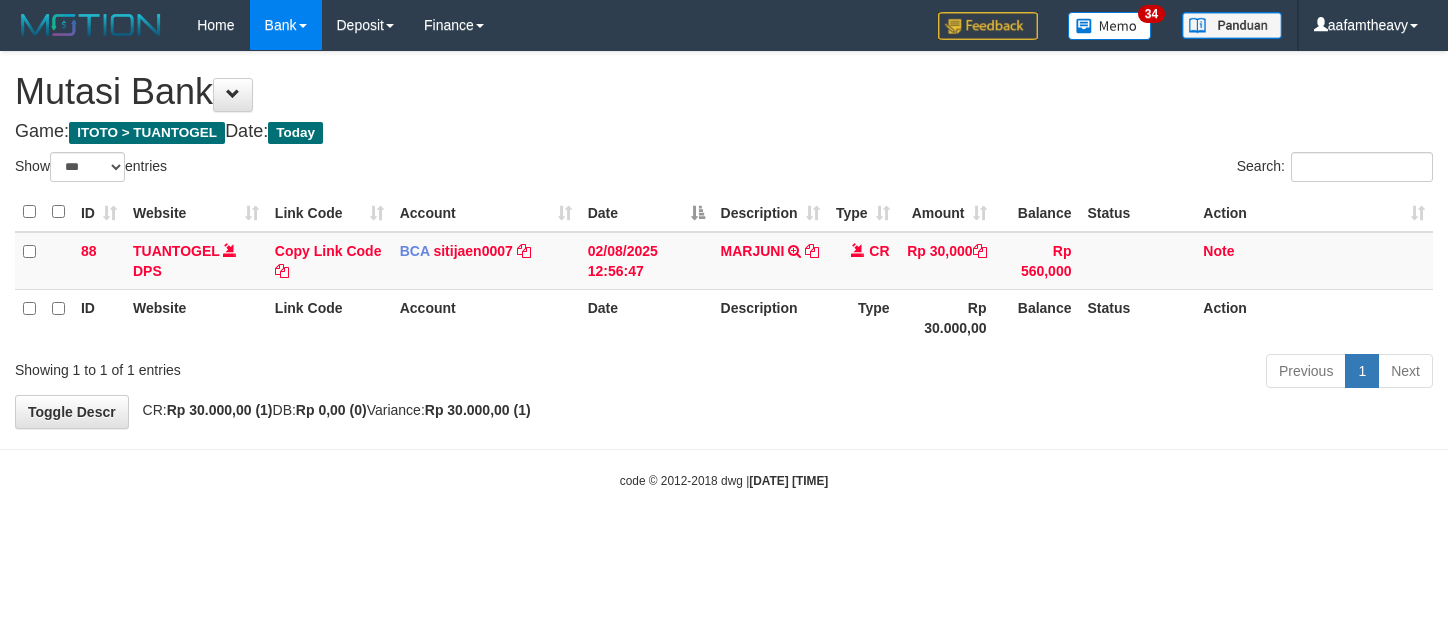 scroll, scrollTop: 0, scrollLeft: 0, axis: both 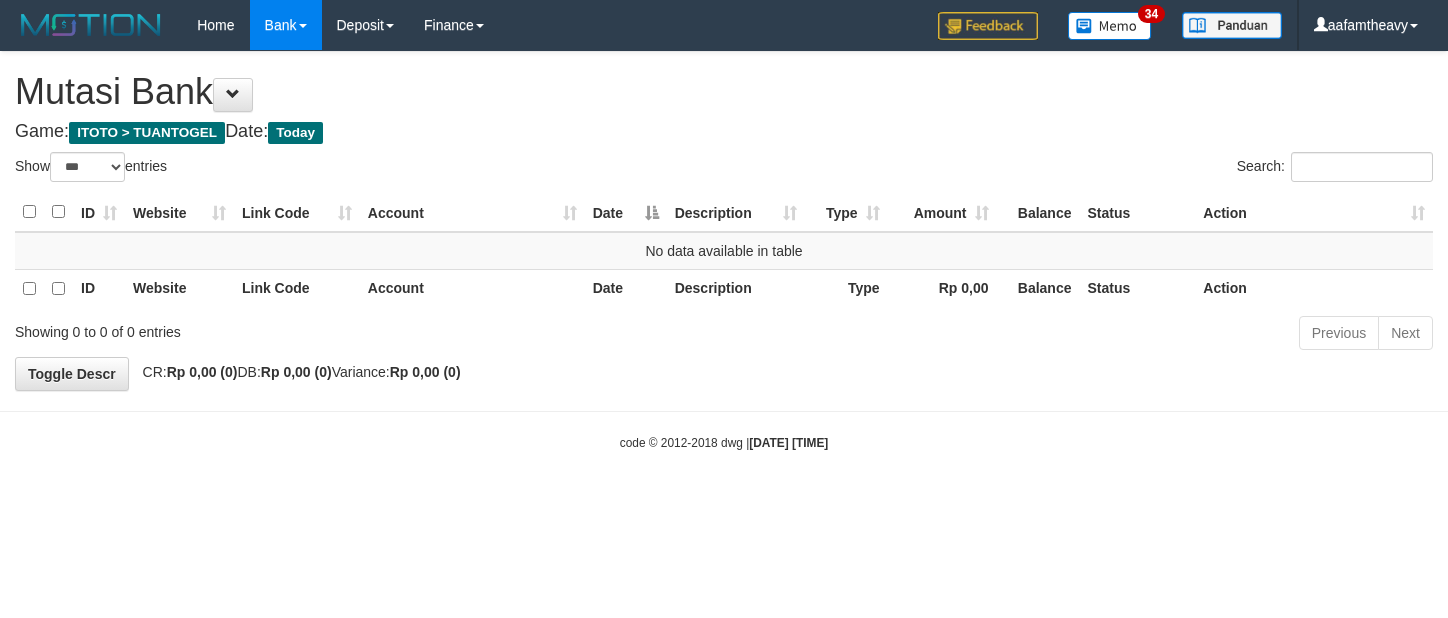 select on "***" 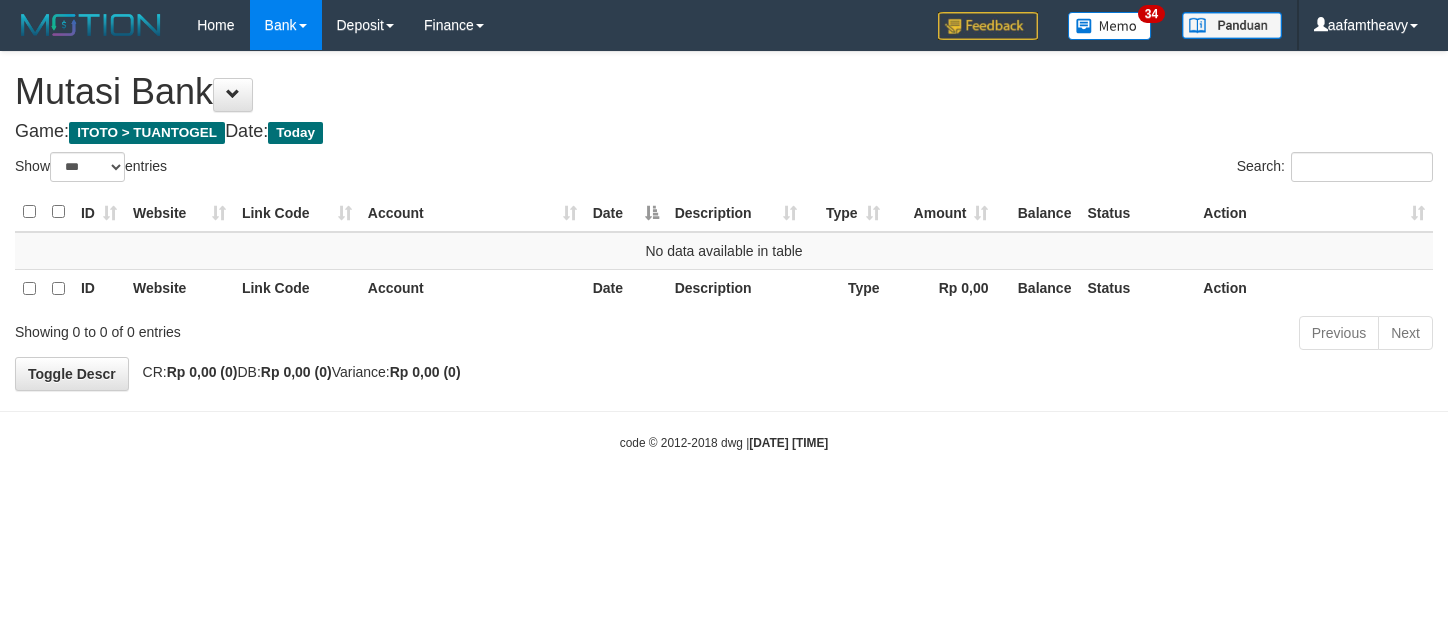 scroll, scrollTop: 0, scrollLeft: 0, axis: both 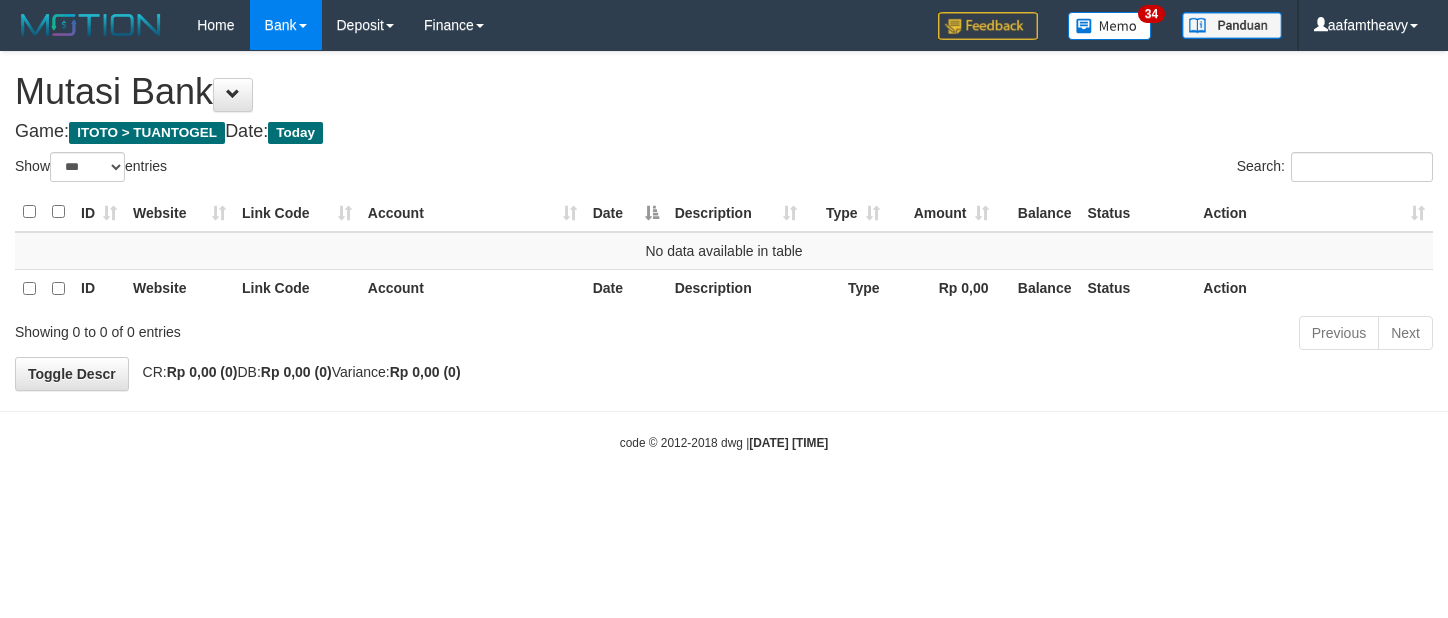 select on "***" 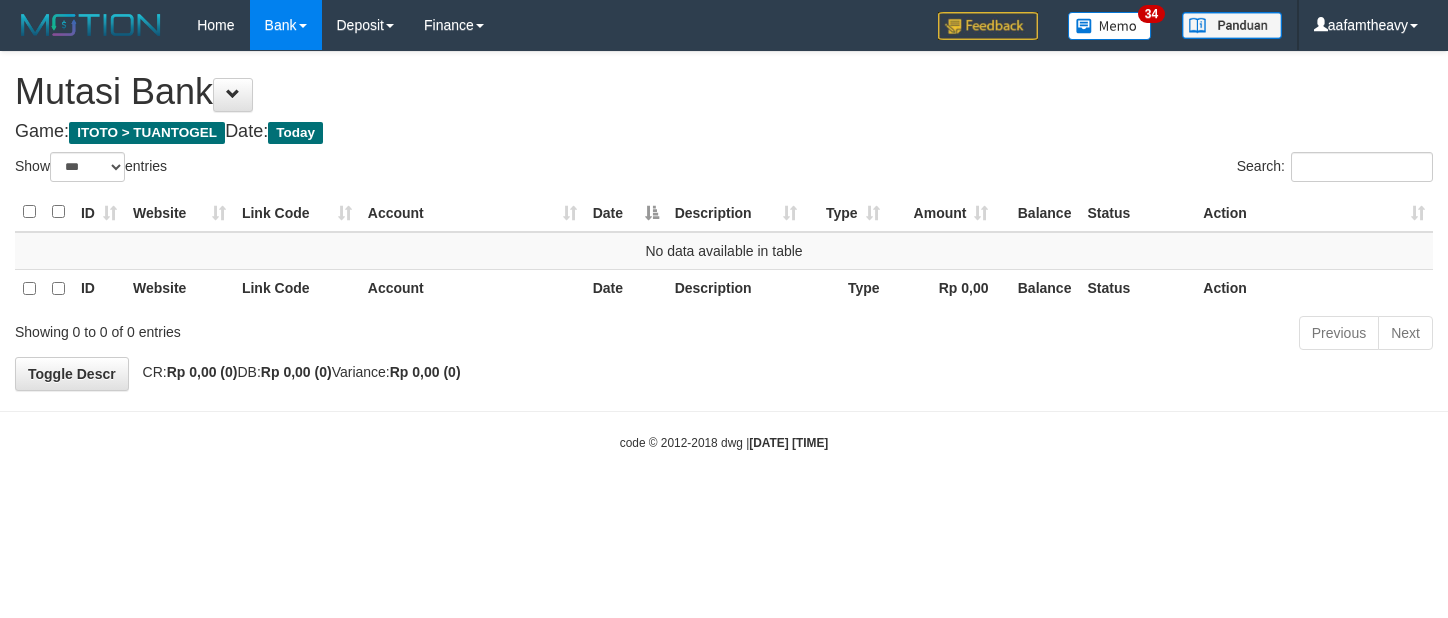 scroll, scrollTop: 0, scrollLeft: 0, axis: both 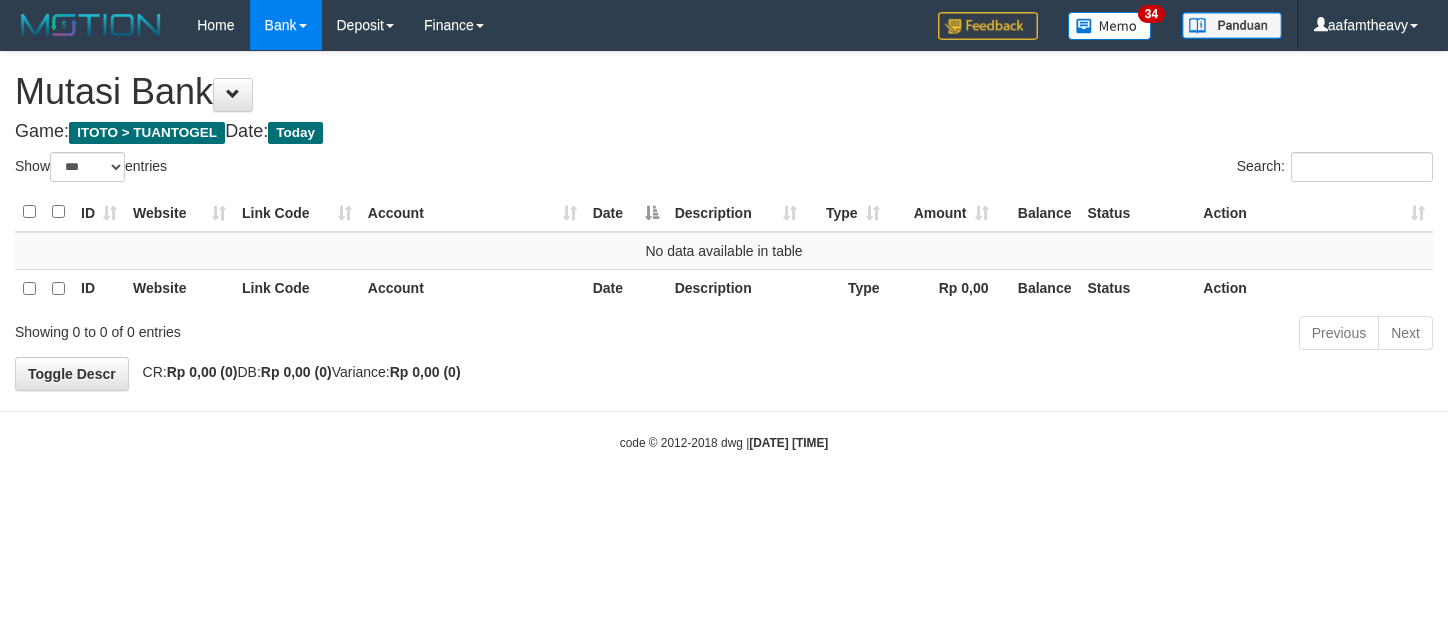 select on "***" 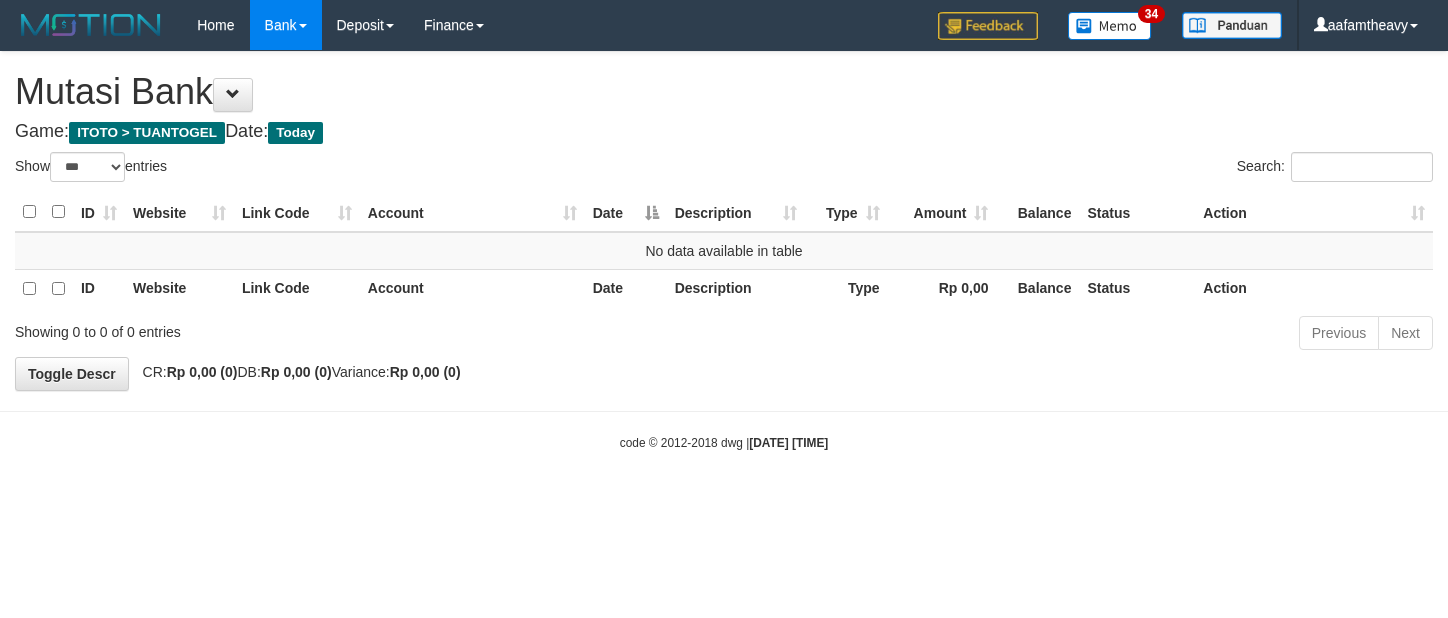 scroll, scrollTop: 0, scrollLeft: 0, axis: both 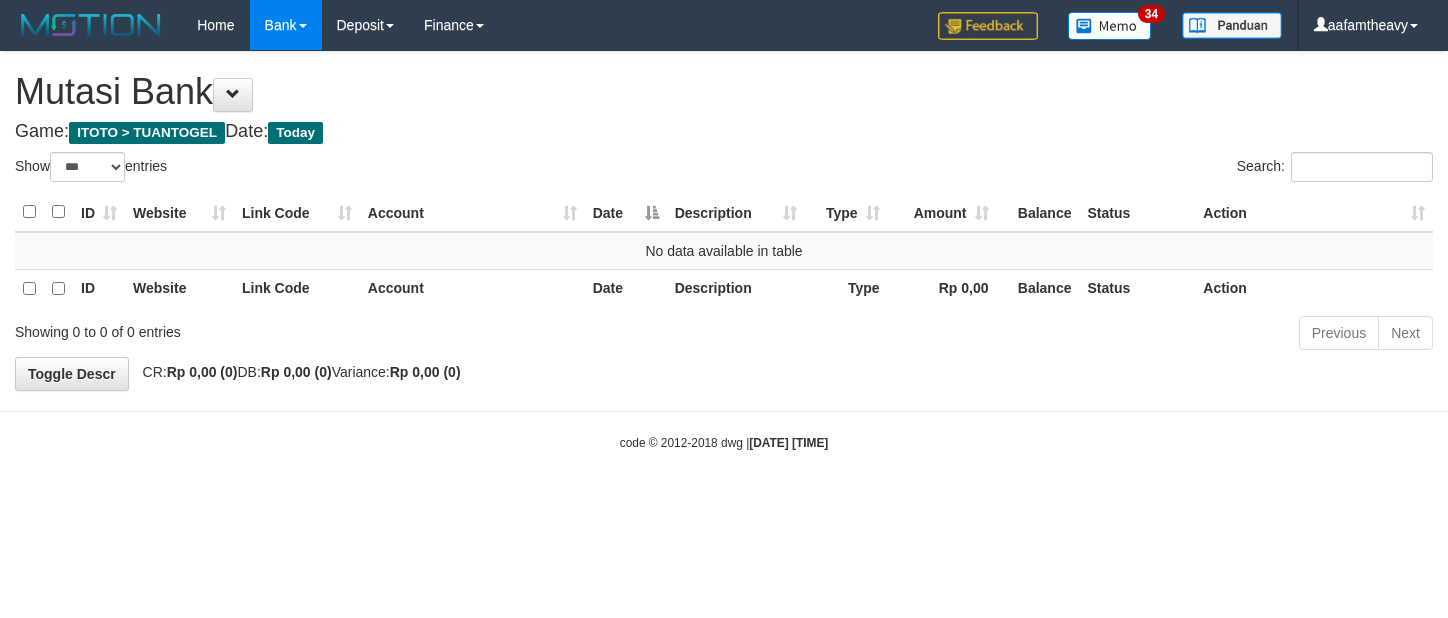 select on "***" 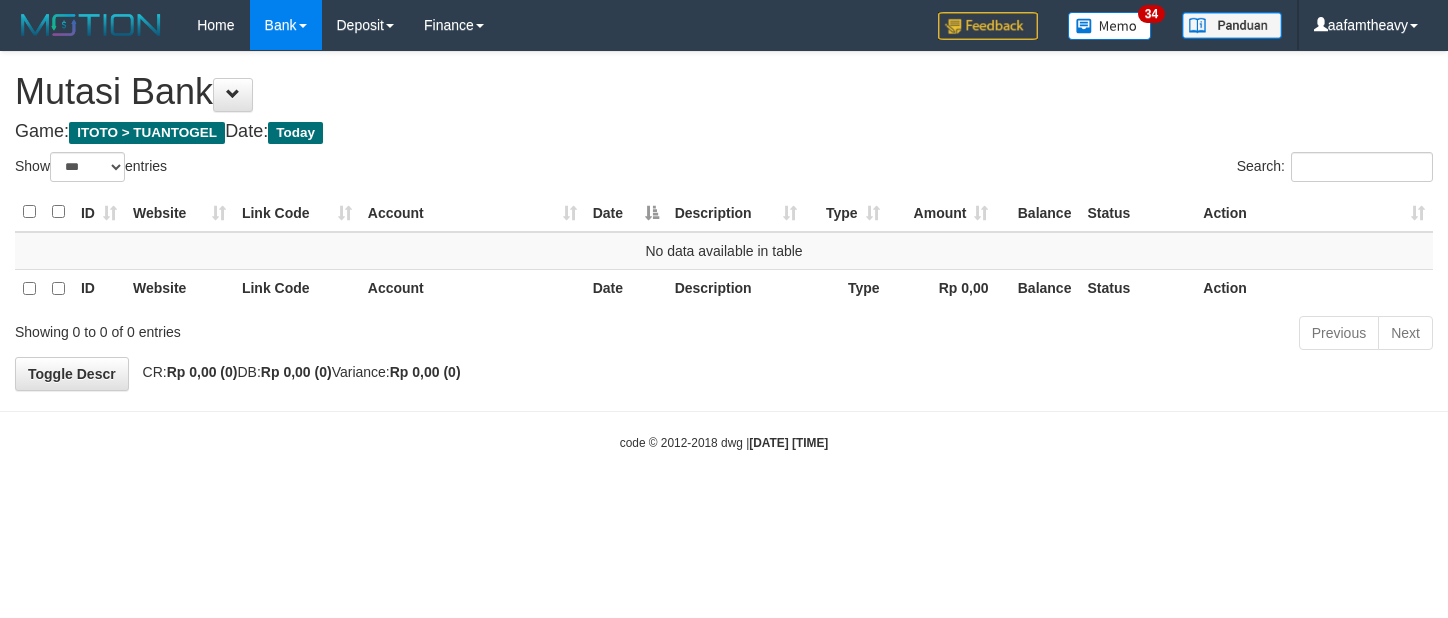 scroll, scrollTop: 0, scrollLeft: 0, axis: both 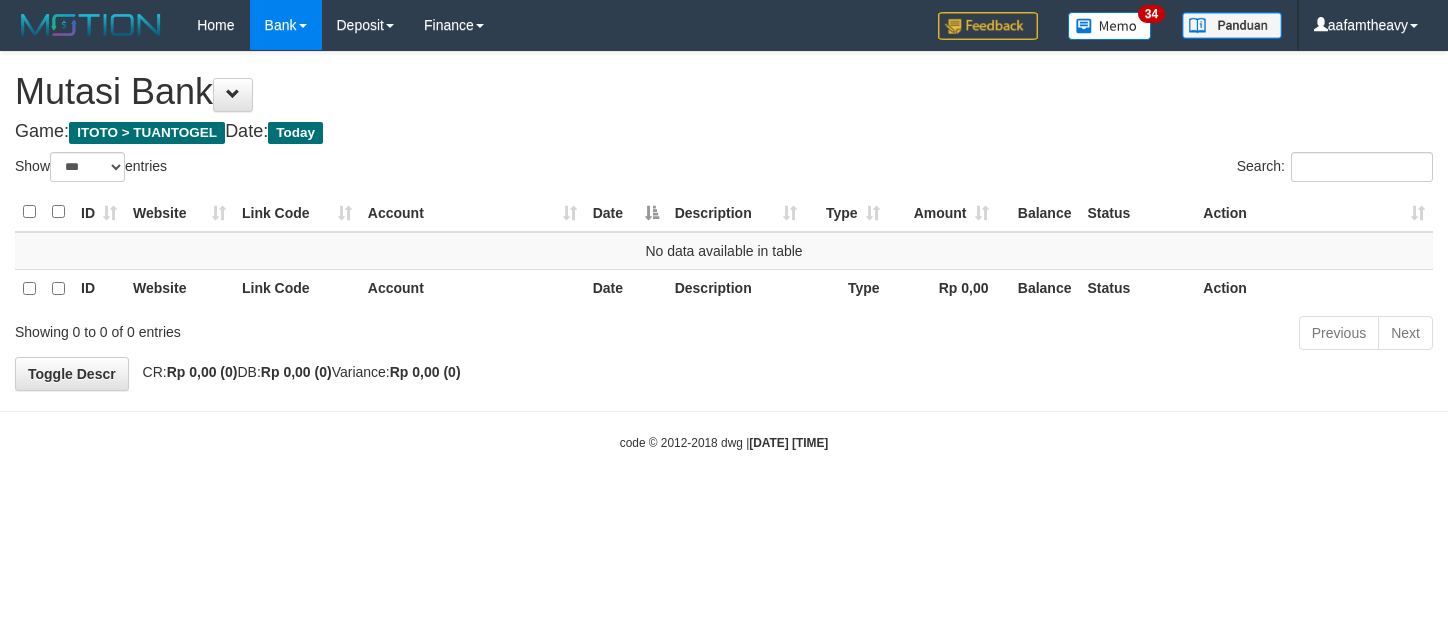 select on "***" 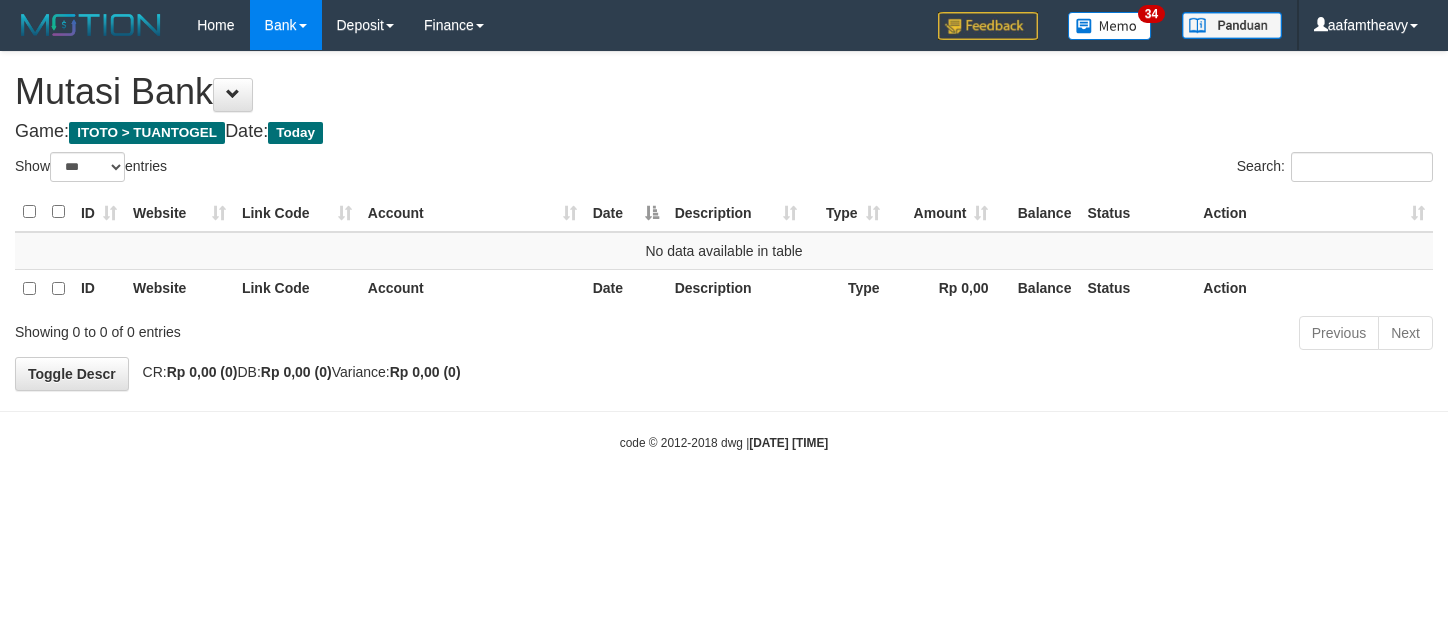 scroll, scrollTop: 0, scrollLeft: 0, axis: both 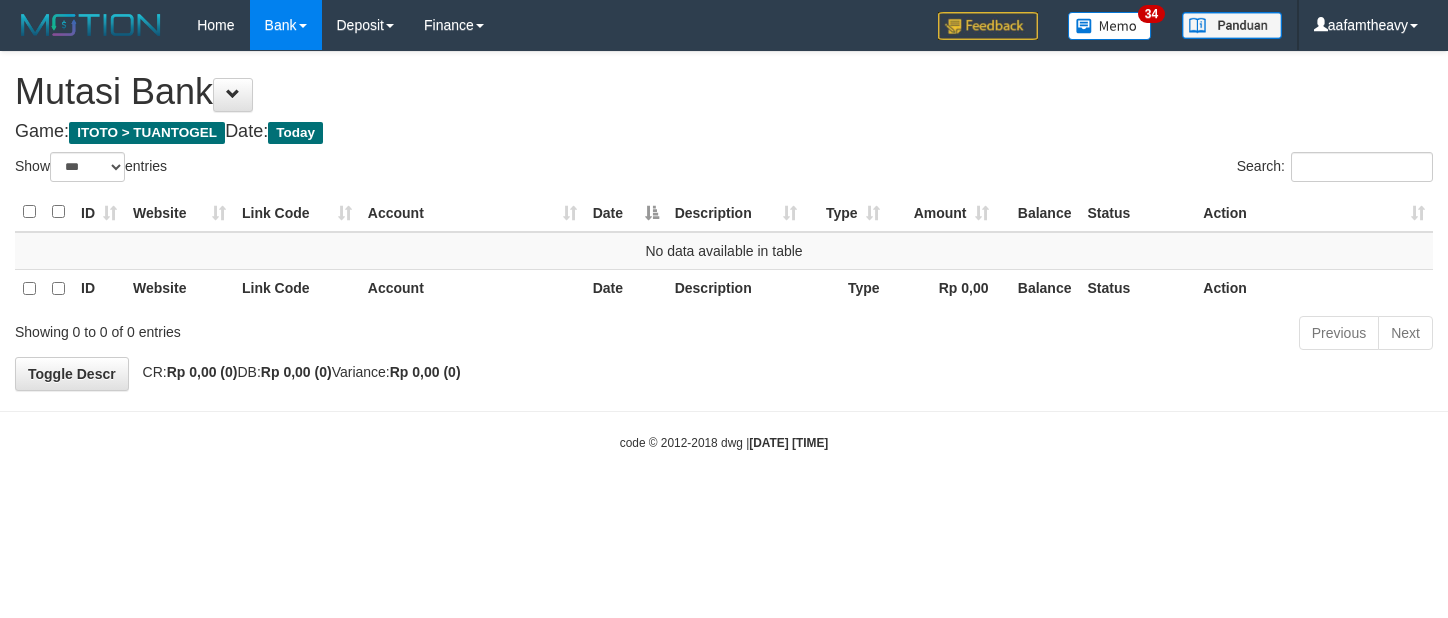 select on "***" 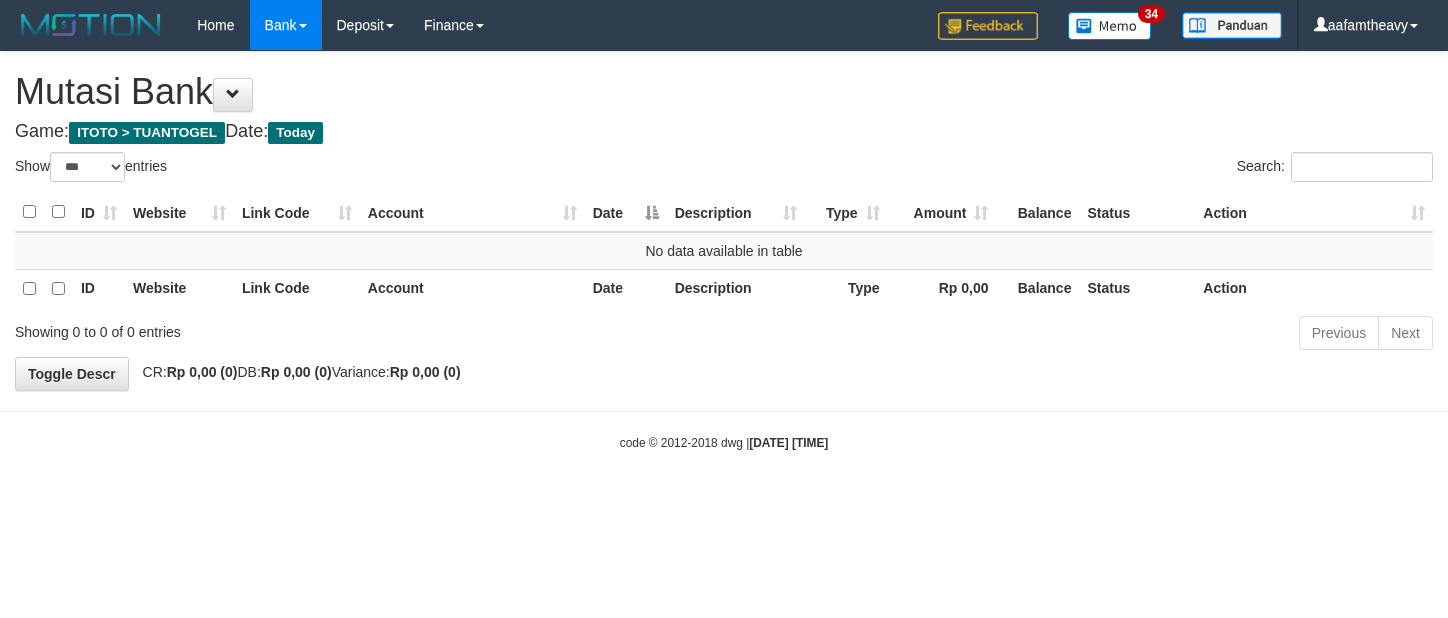 scroll, scrollTop: 0, scrollLeft: 0, axis: both 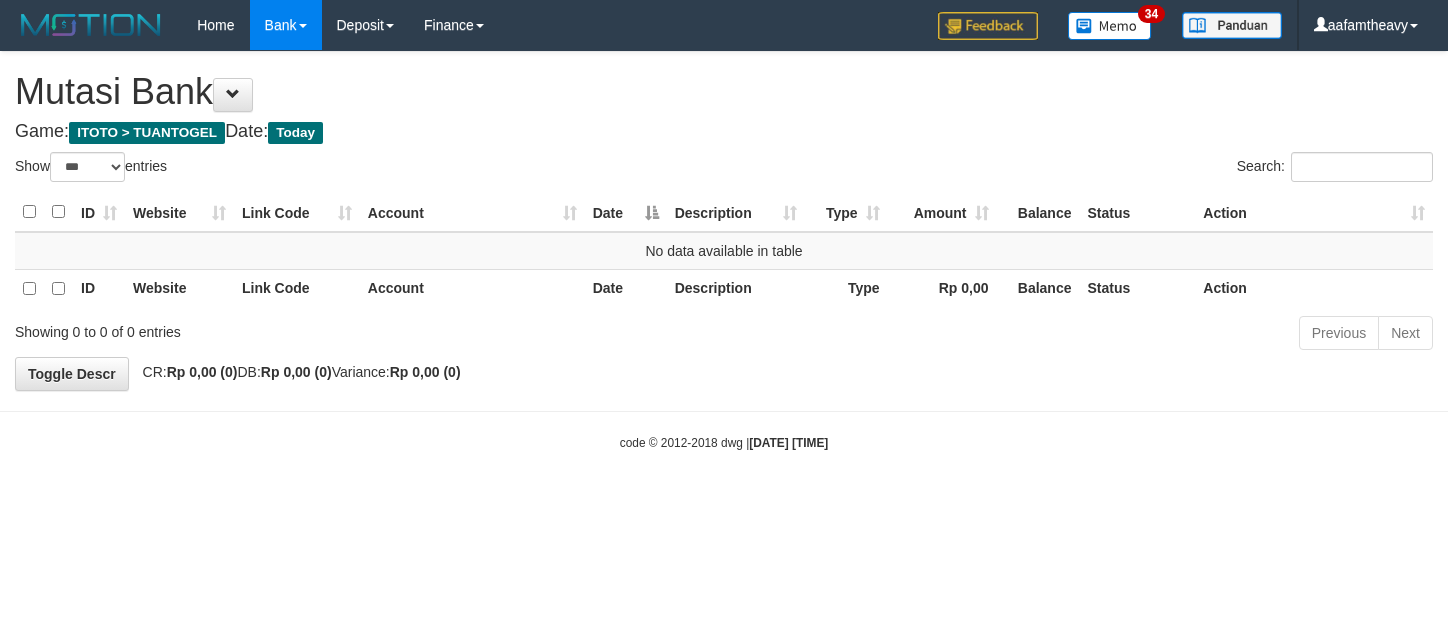 select on "***" 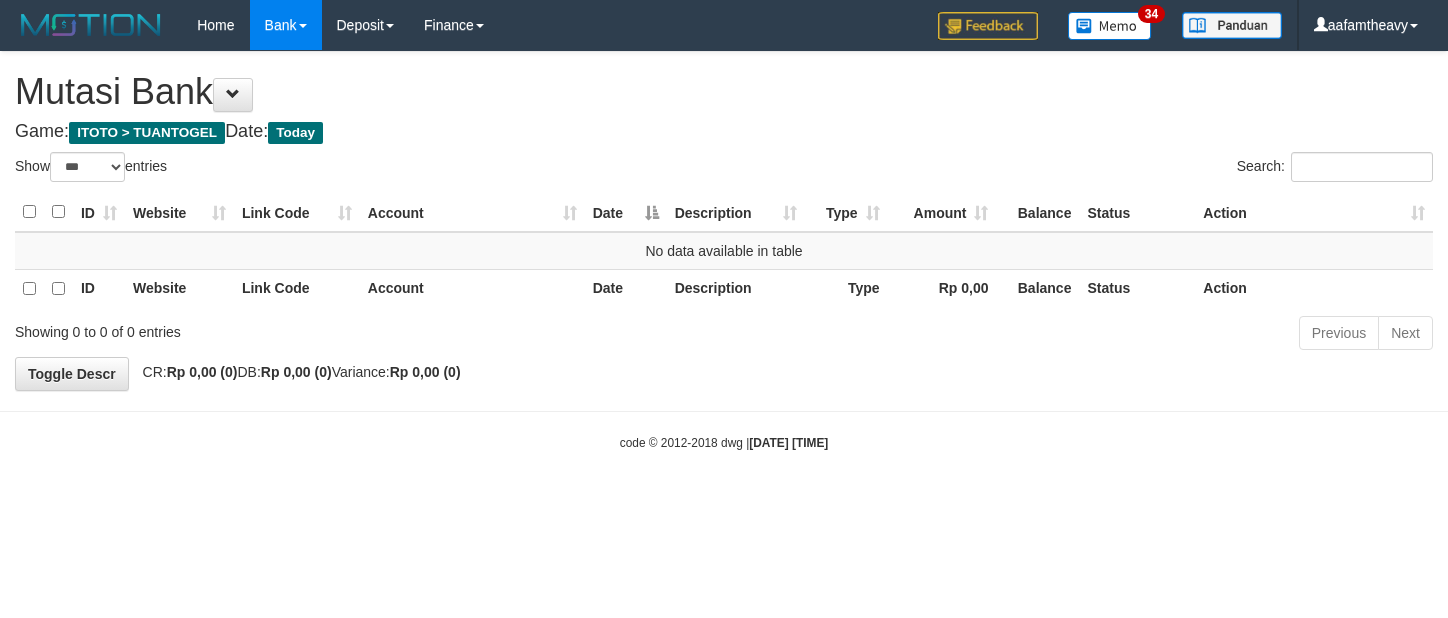 scroll, scrollTop: 0, scrollLeft: 0, axis: both 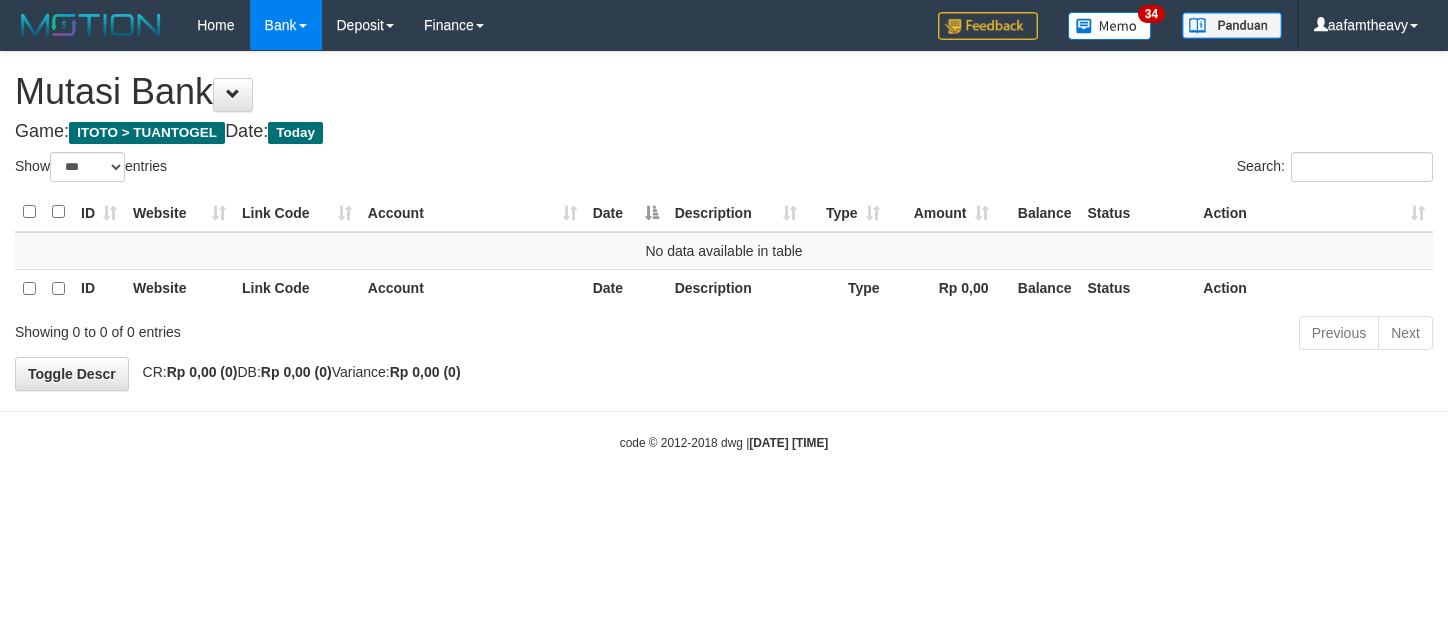 select on "***" 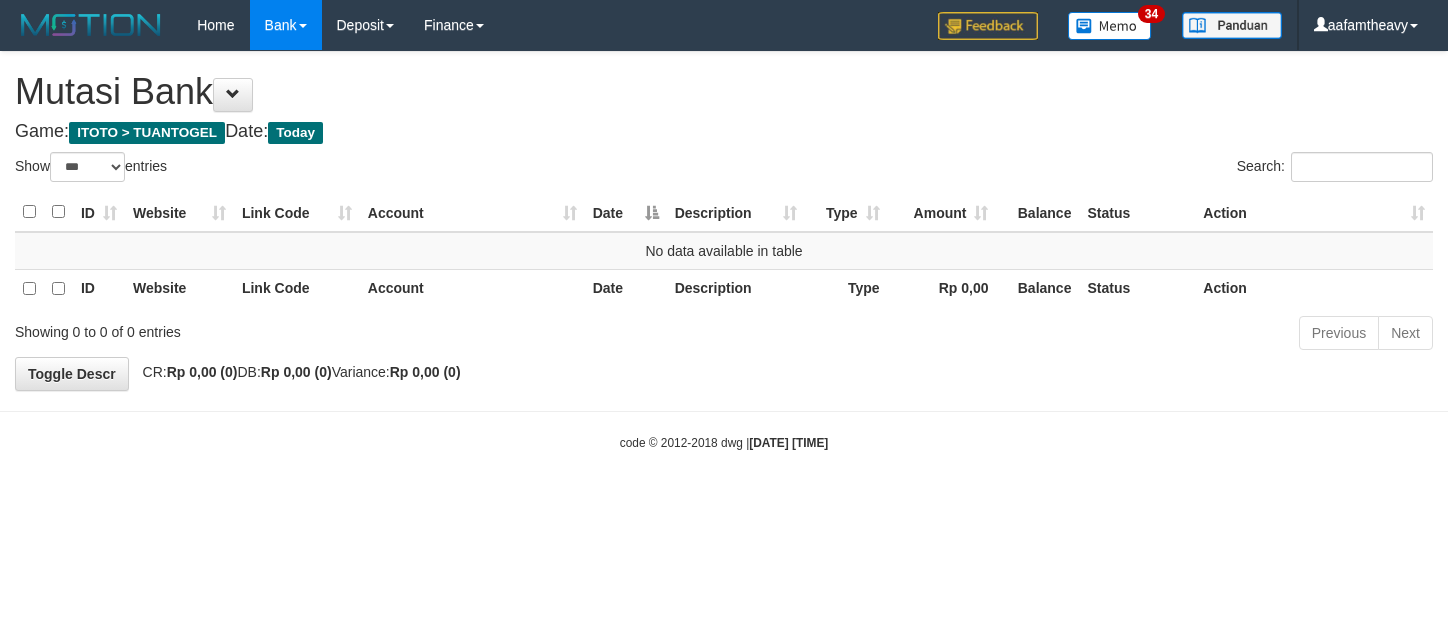 scroll, scrollTop: 0, scrollLeft: 0, axis: both 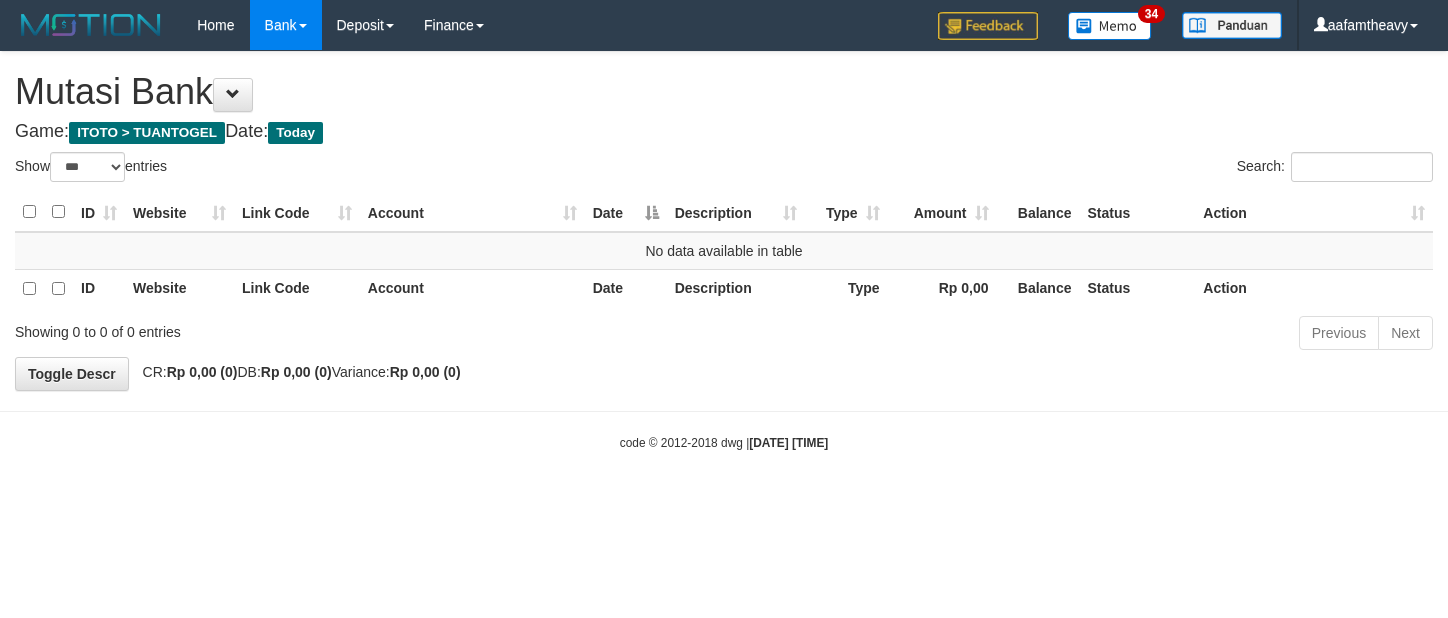 select on "***" 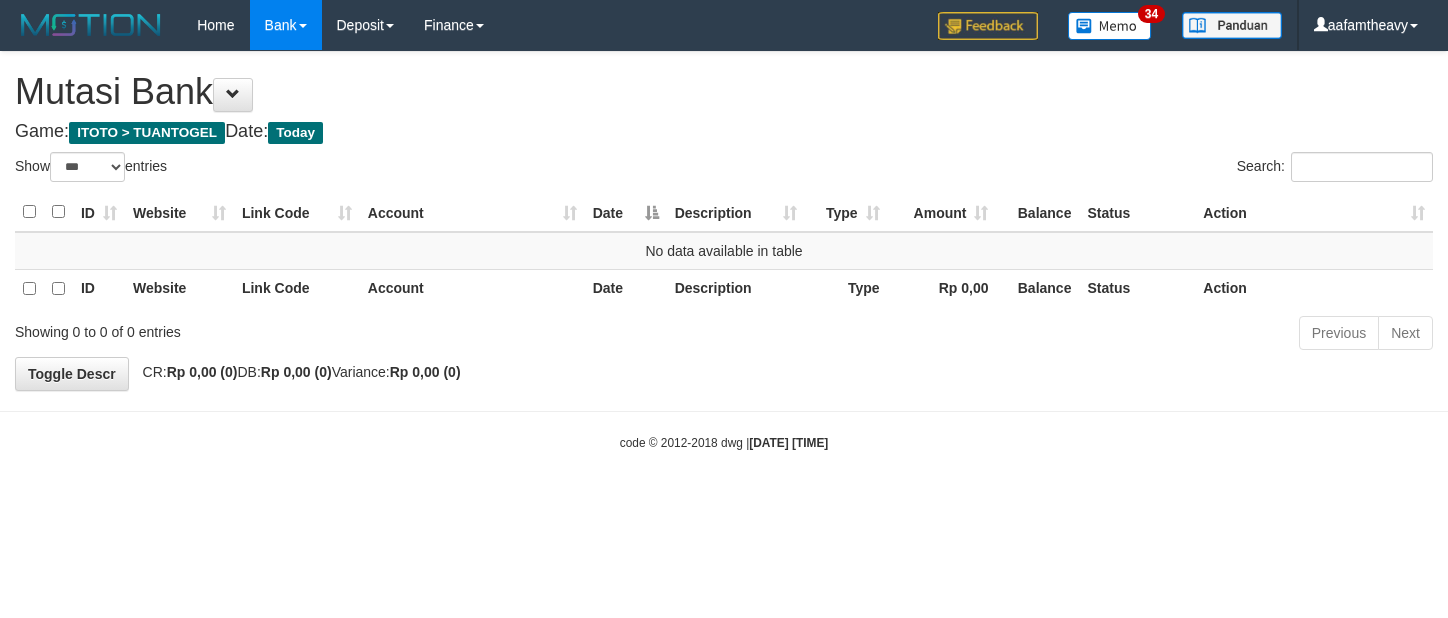 scroll, scrollTop: 0, scrollLeft: 0, axis: both 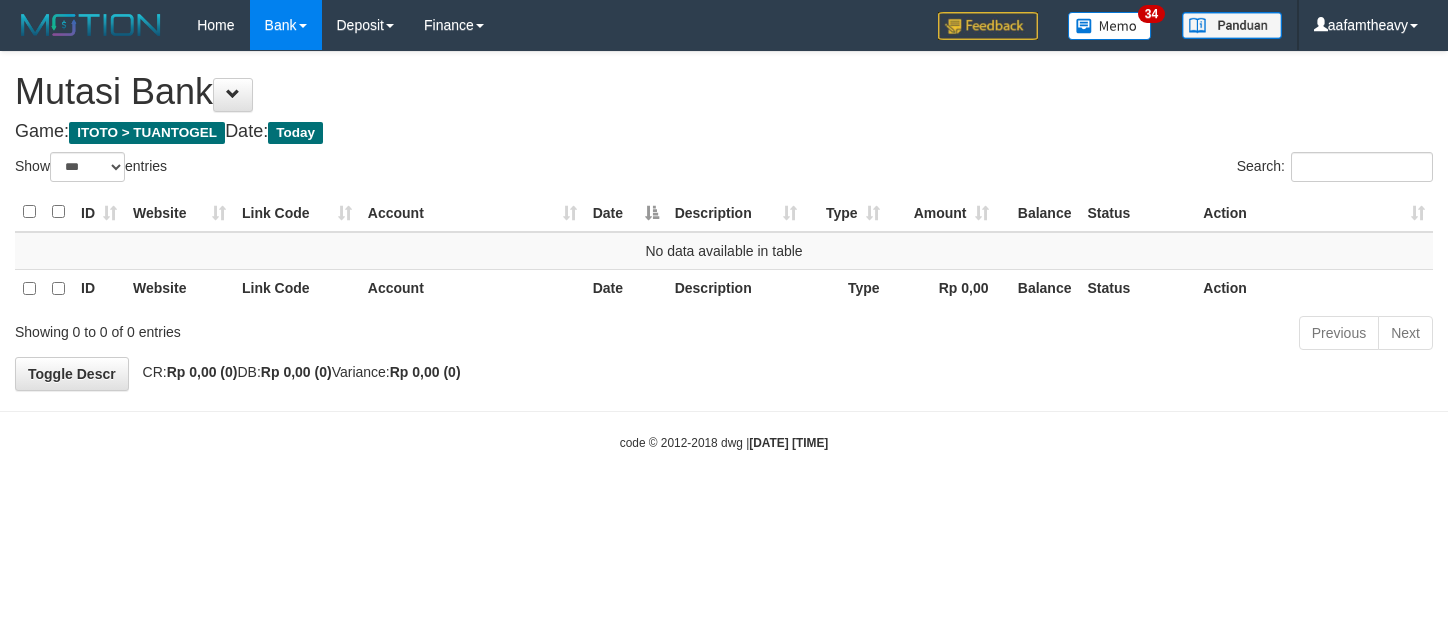 select on "***" 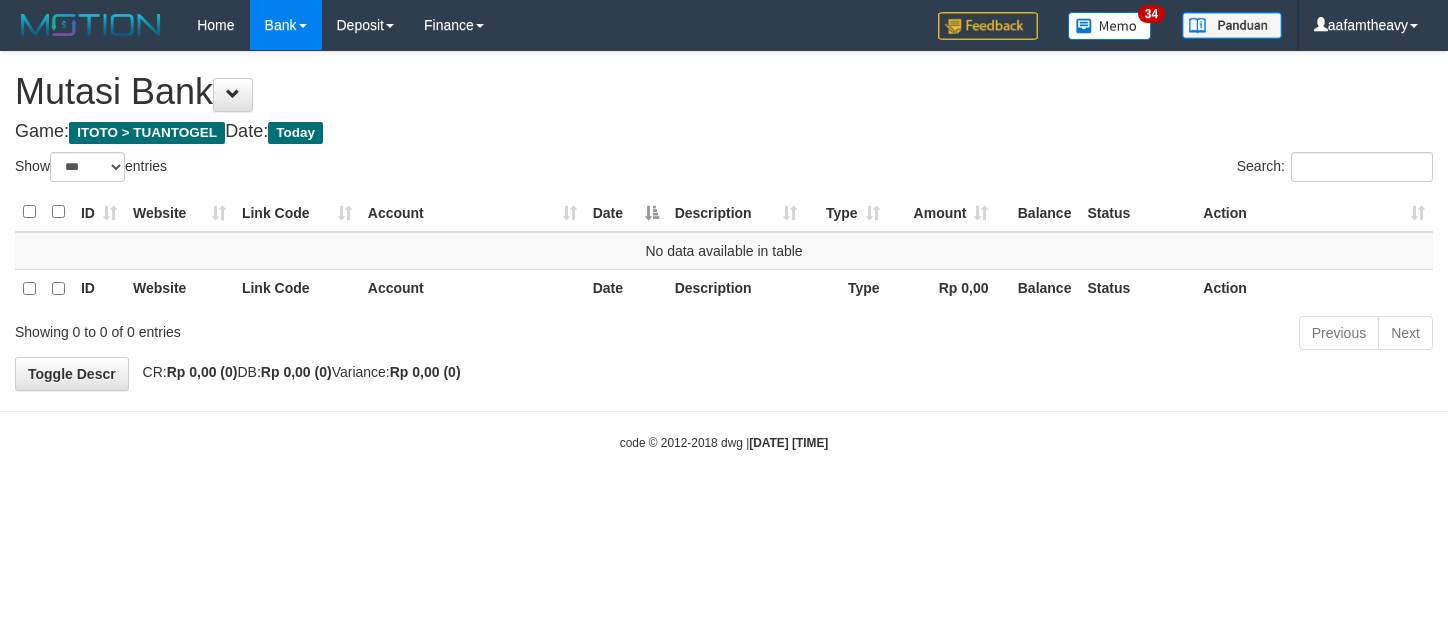 scroll, scrollTop: 0, scrollLeft: 0, axis: both 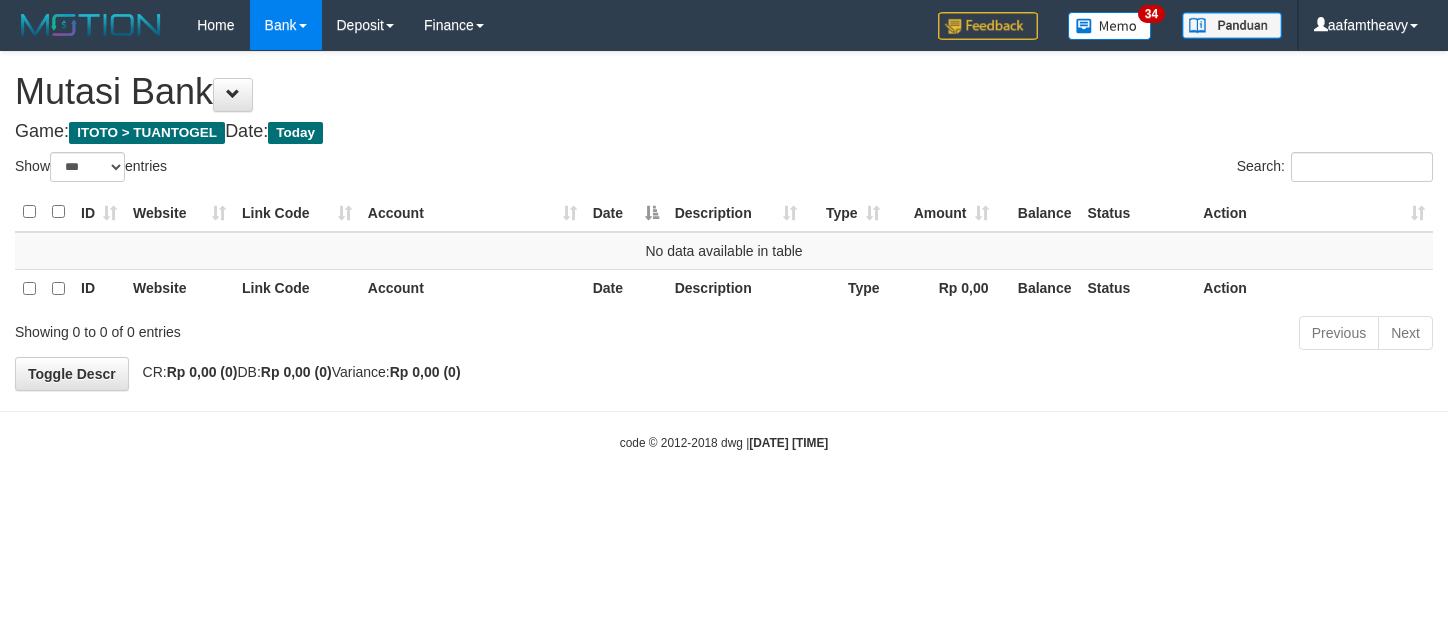 select on "***" 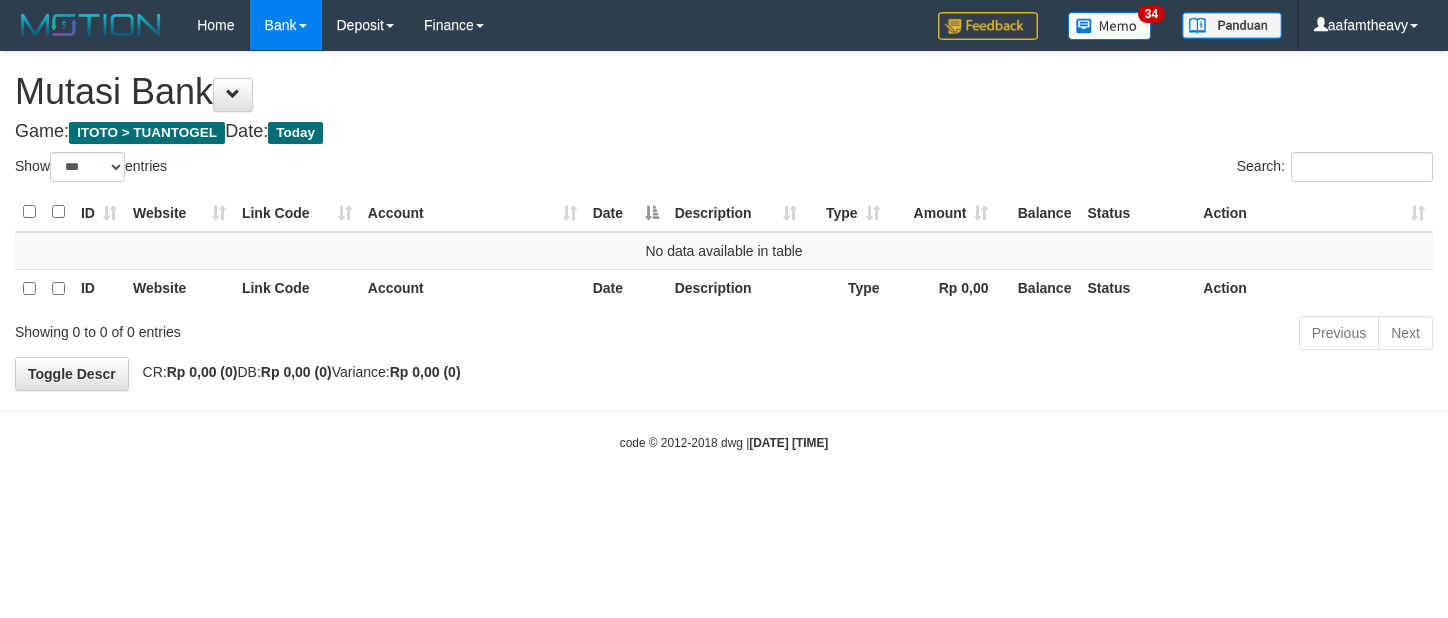 scroll, scrollTop: 0, scrollLeft: 0, axis: both 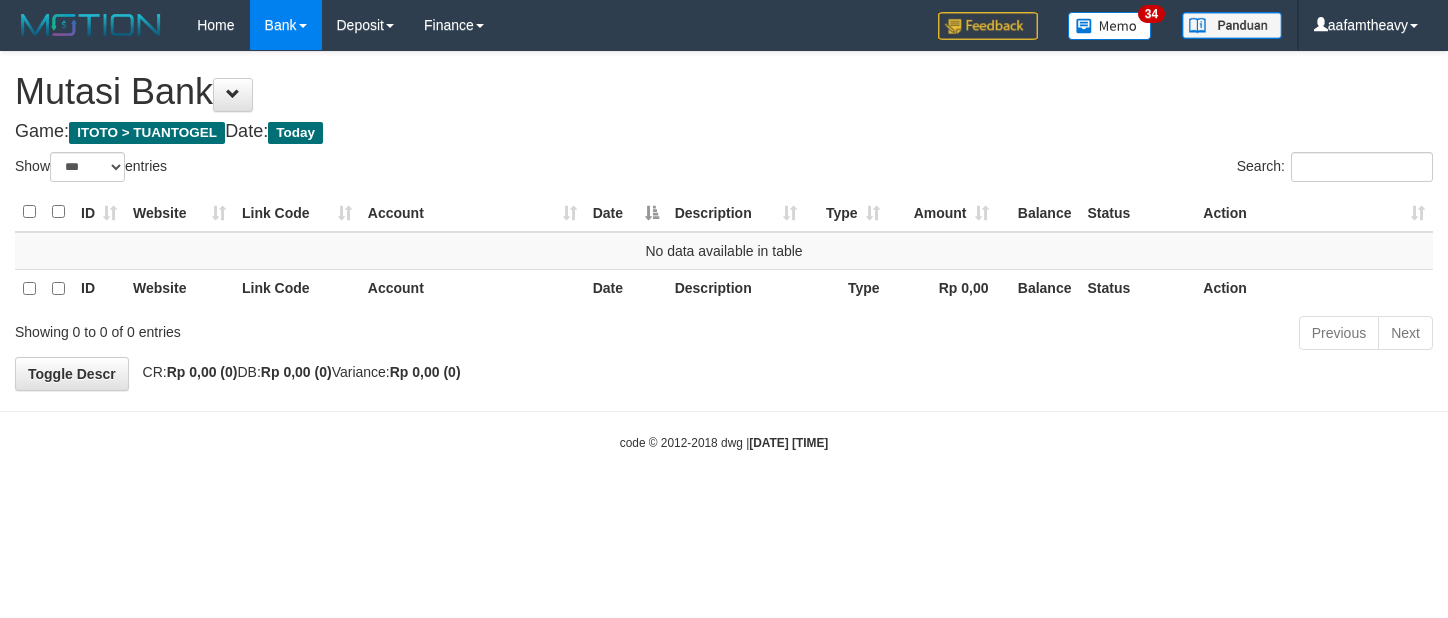 select on "***" 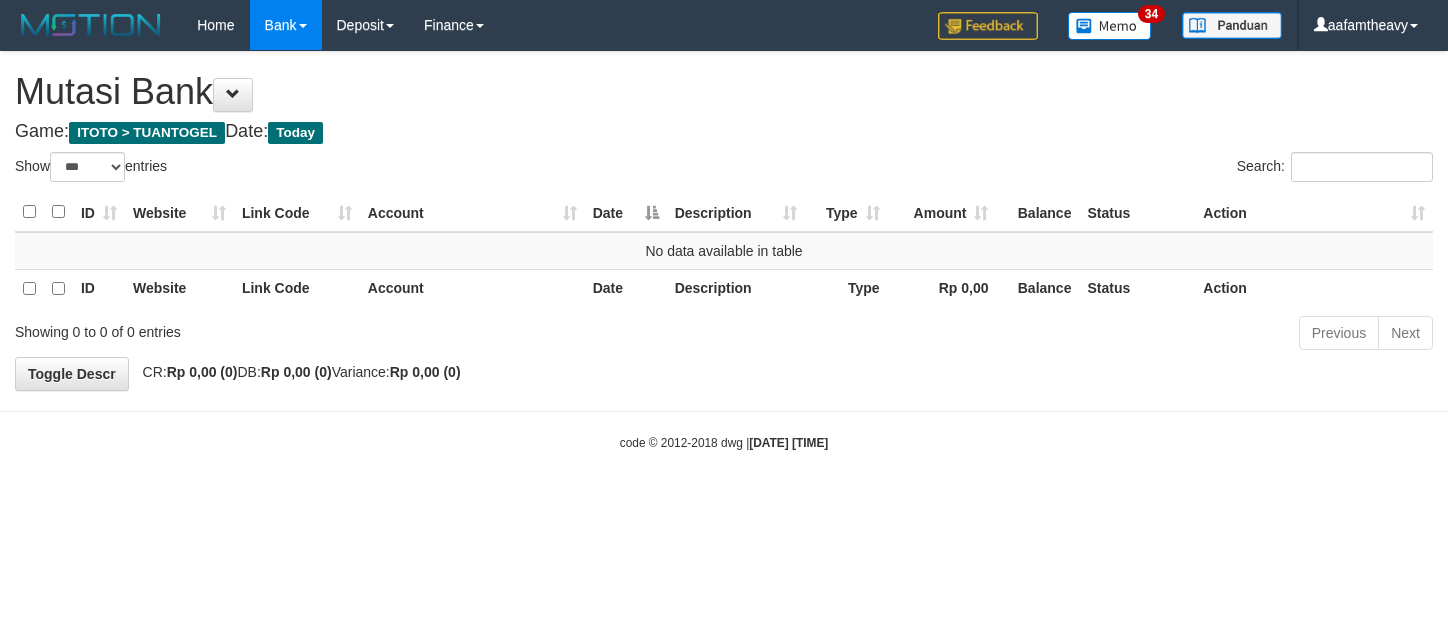 scroll, scrollTop: 0, scrollLeft: 0, axis: both 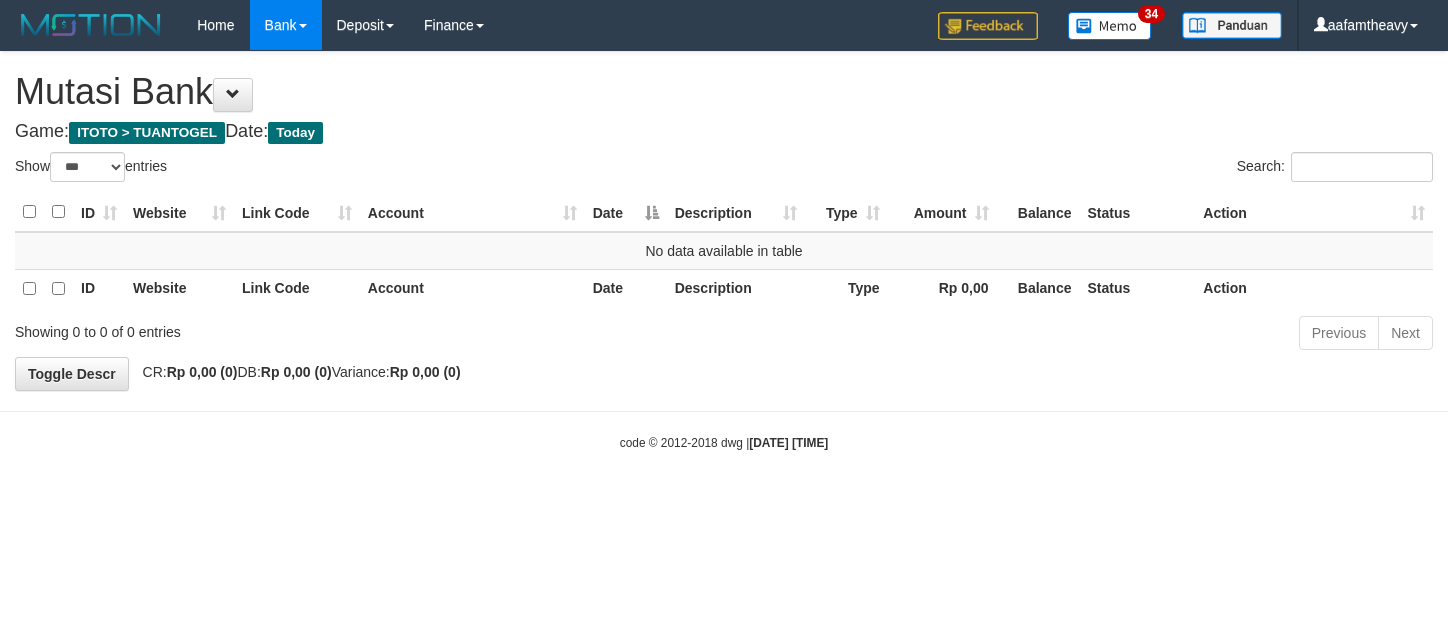 select on "***" 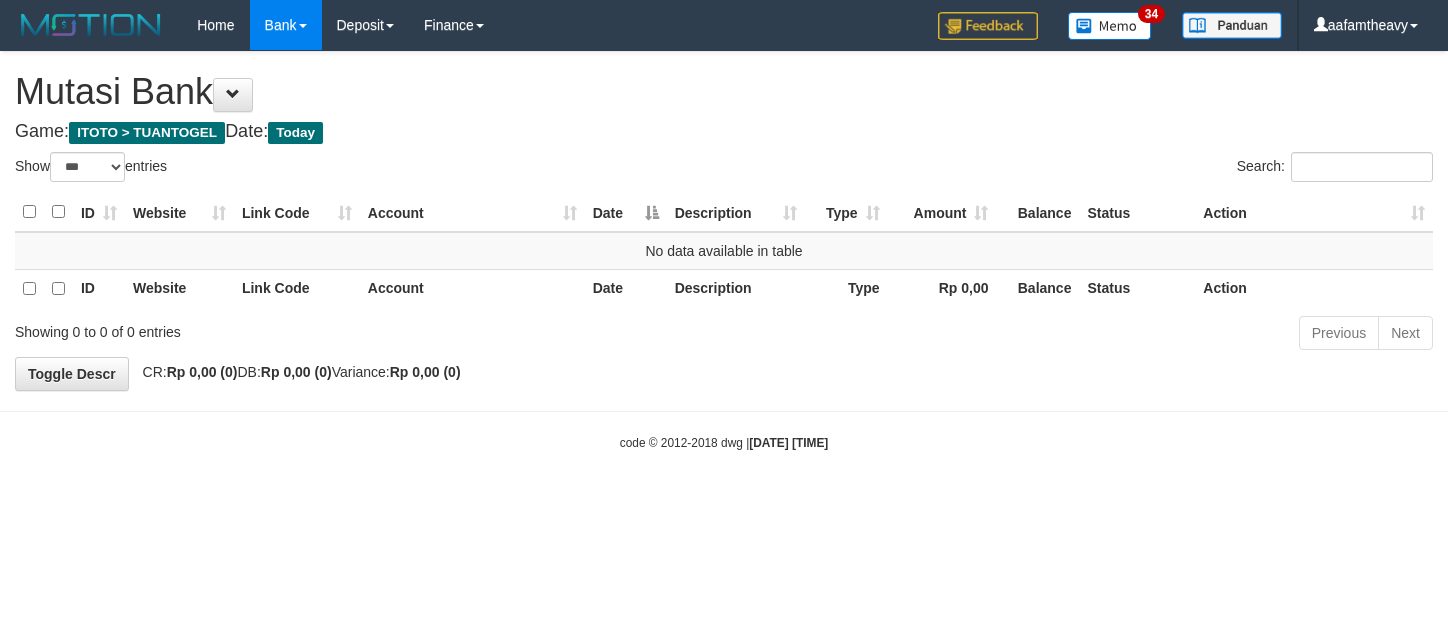 scroll, scrollTop: 0, scrollLeft: 0, axis: both 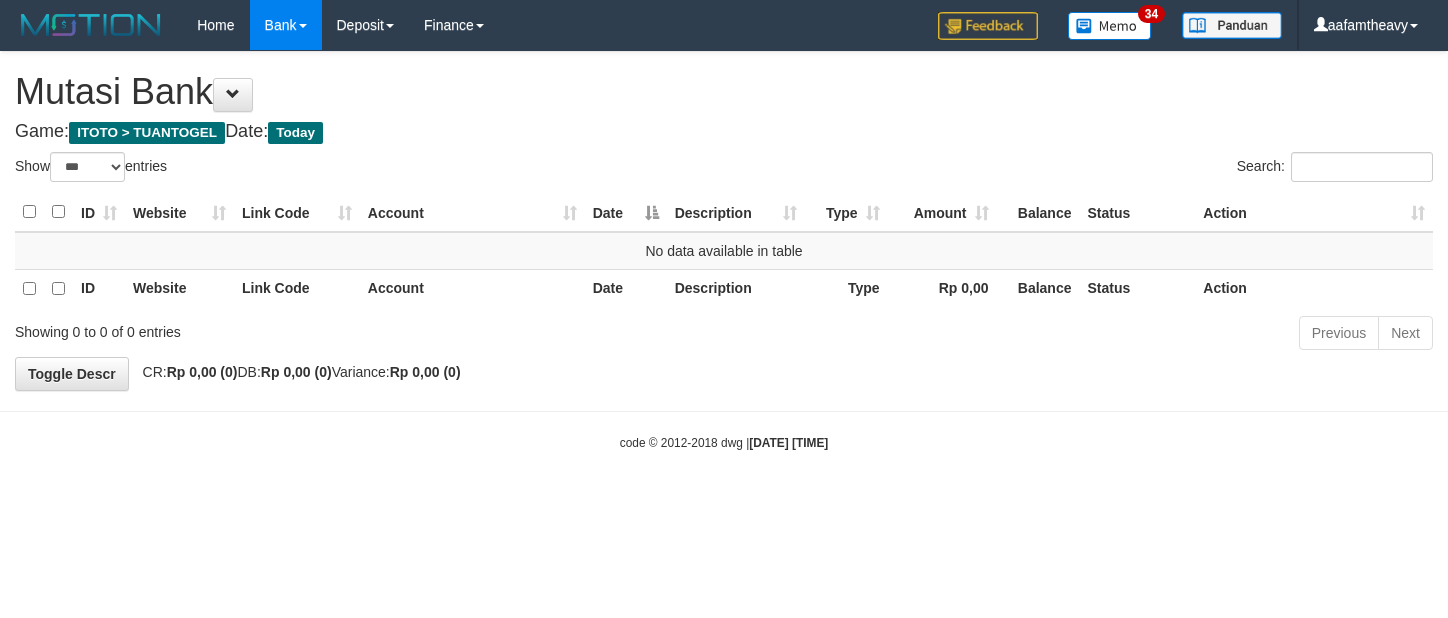 select on "***" 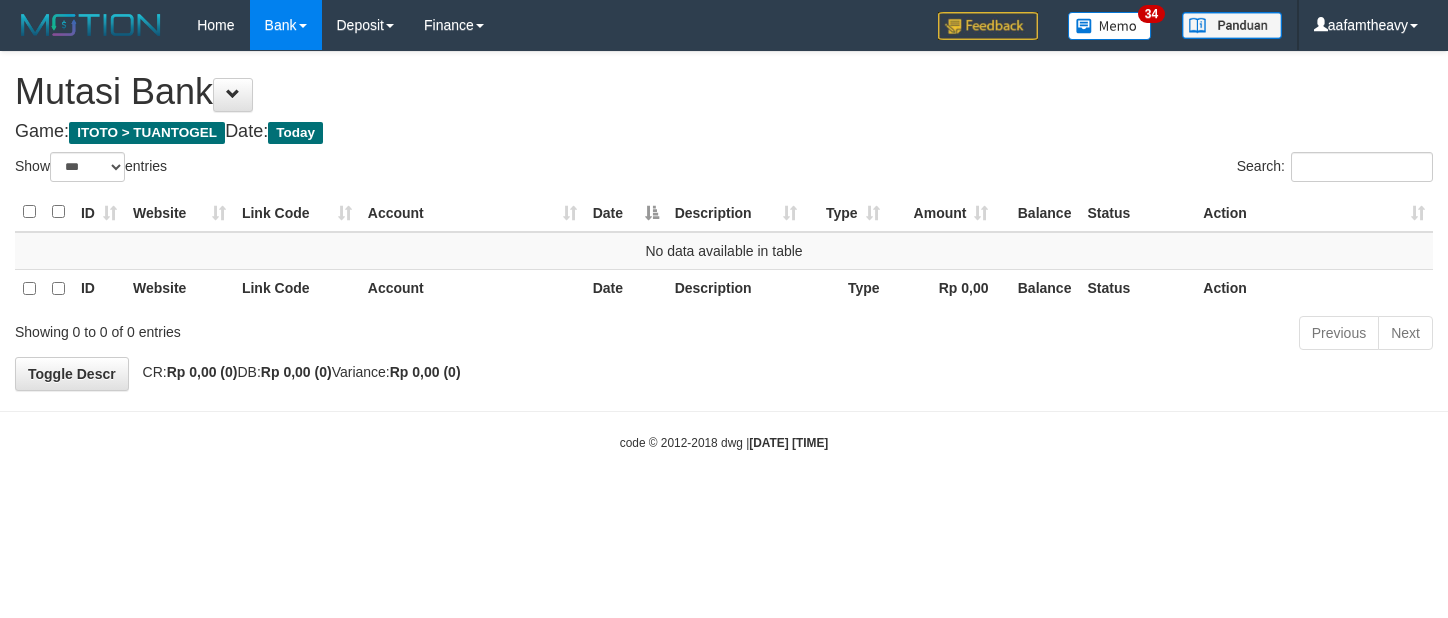 scroll, scrollTop: 0, scrollLeft: 0, axis: both 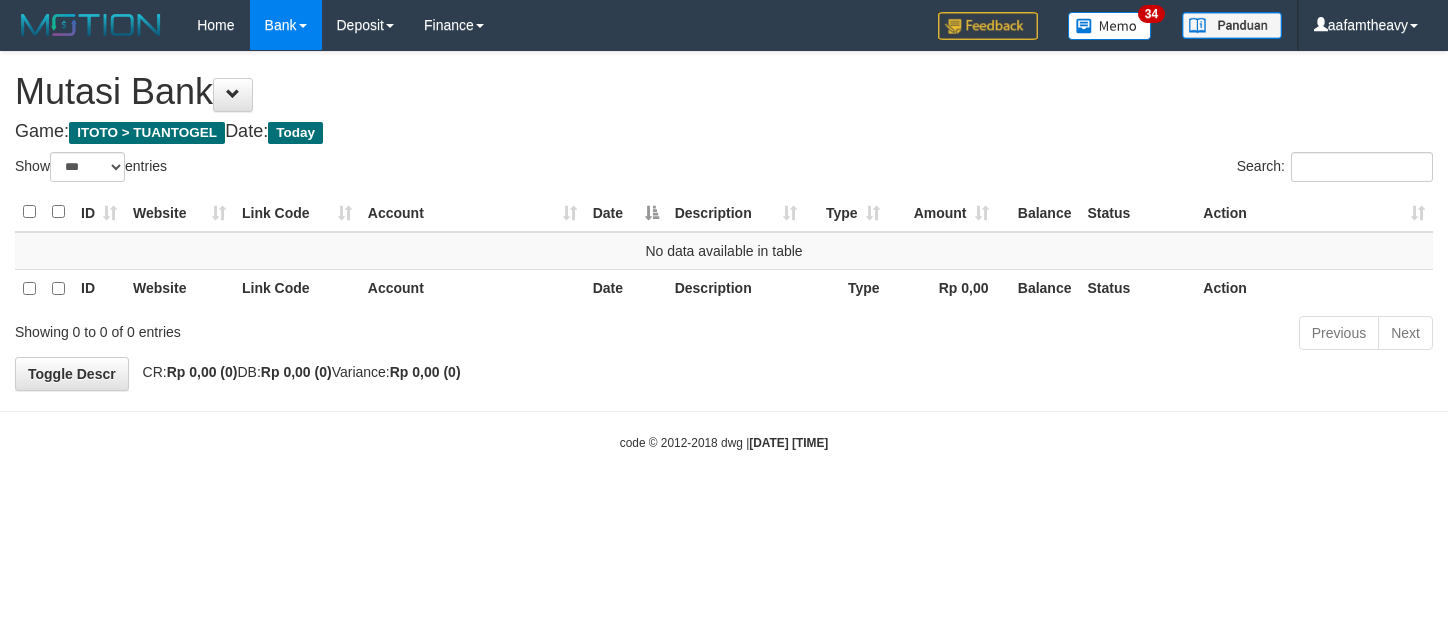 select on "***" 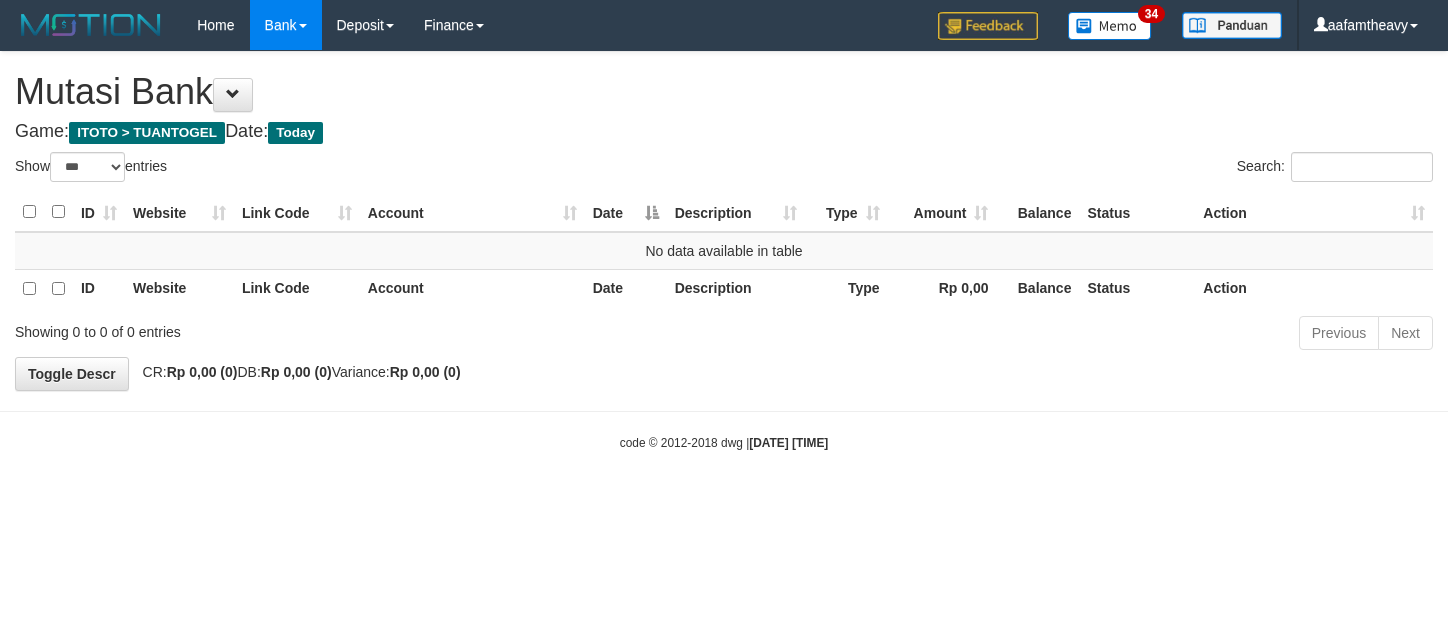 scroll, scrollTop: 0, scrollLeft: 0, axis: both 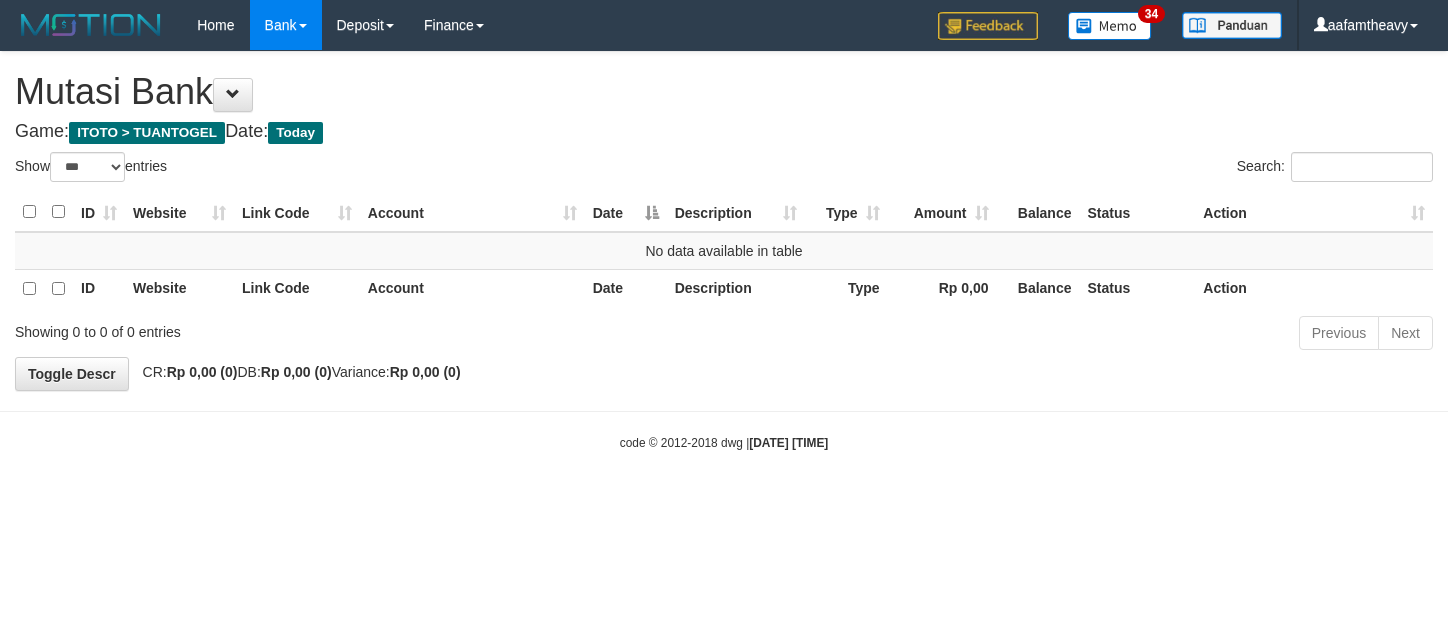 select on "***" 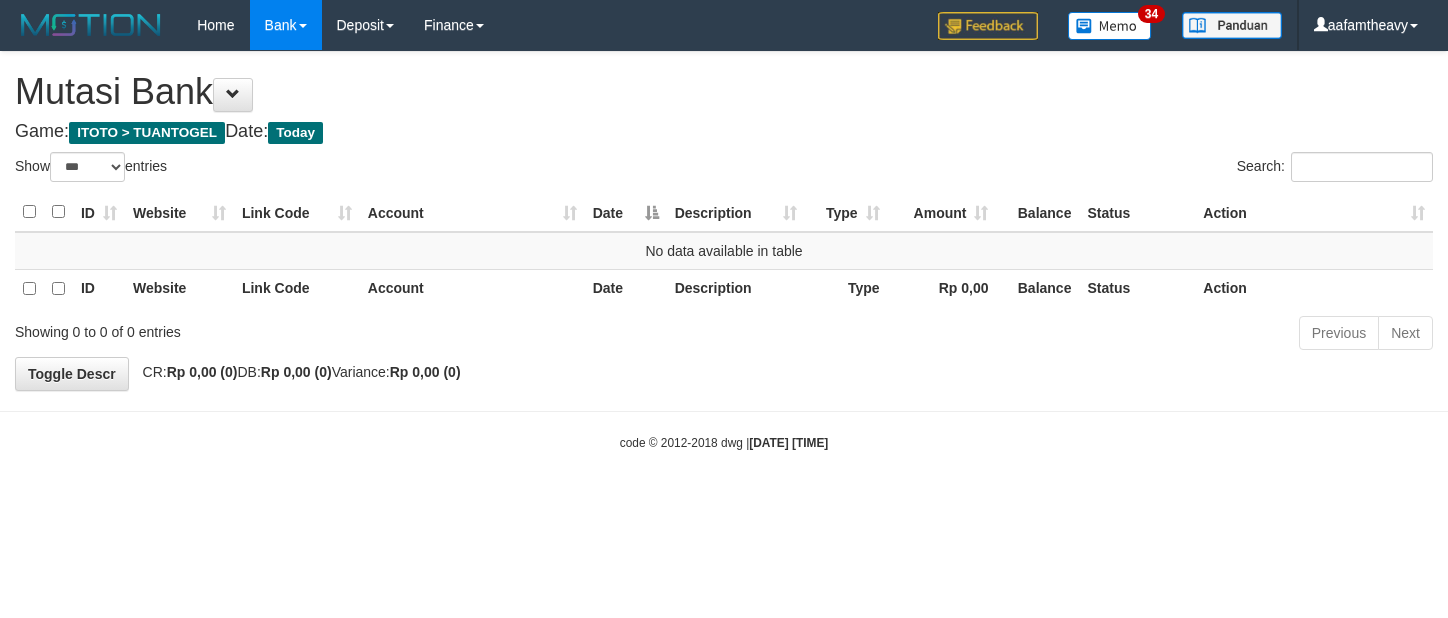 scroll, scrollTop: 0, scrollLeft: 0, axis: both 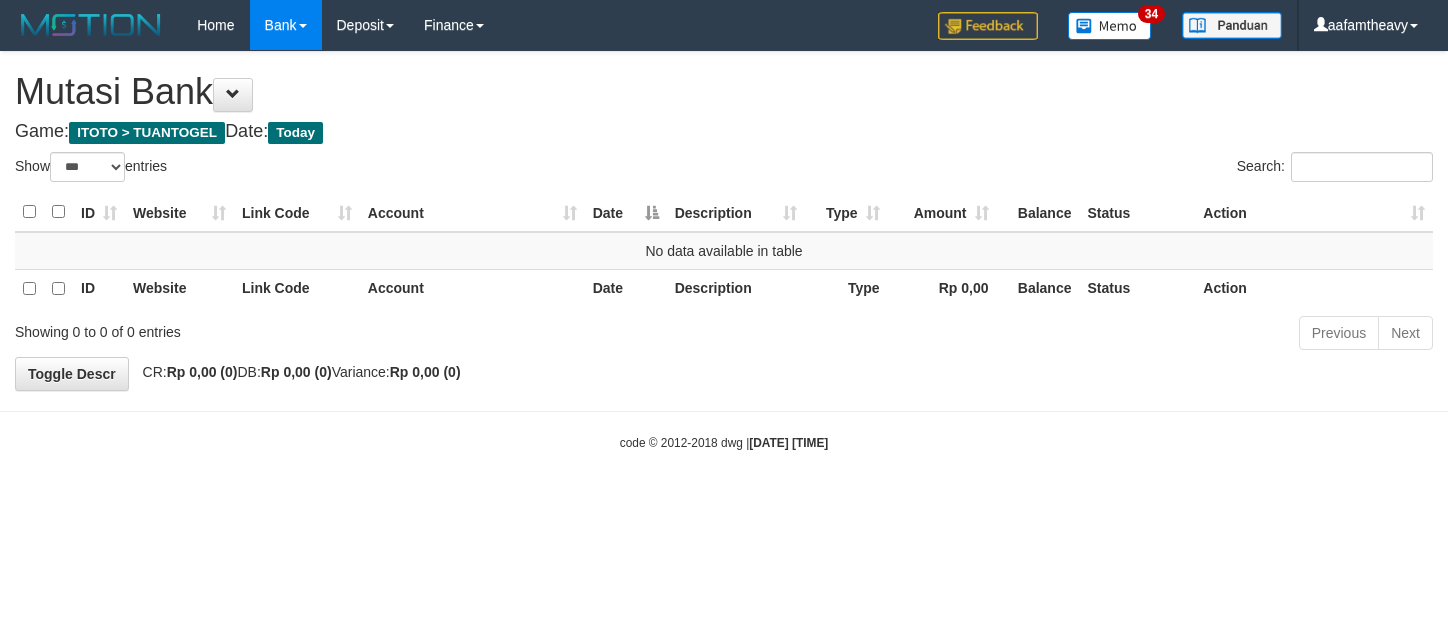select on "***" 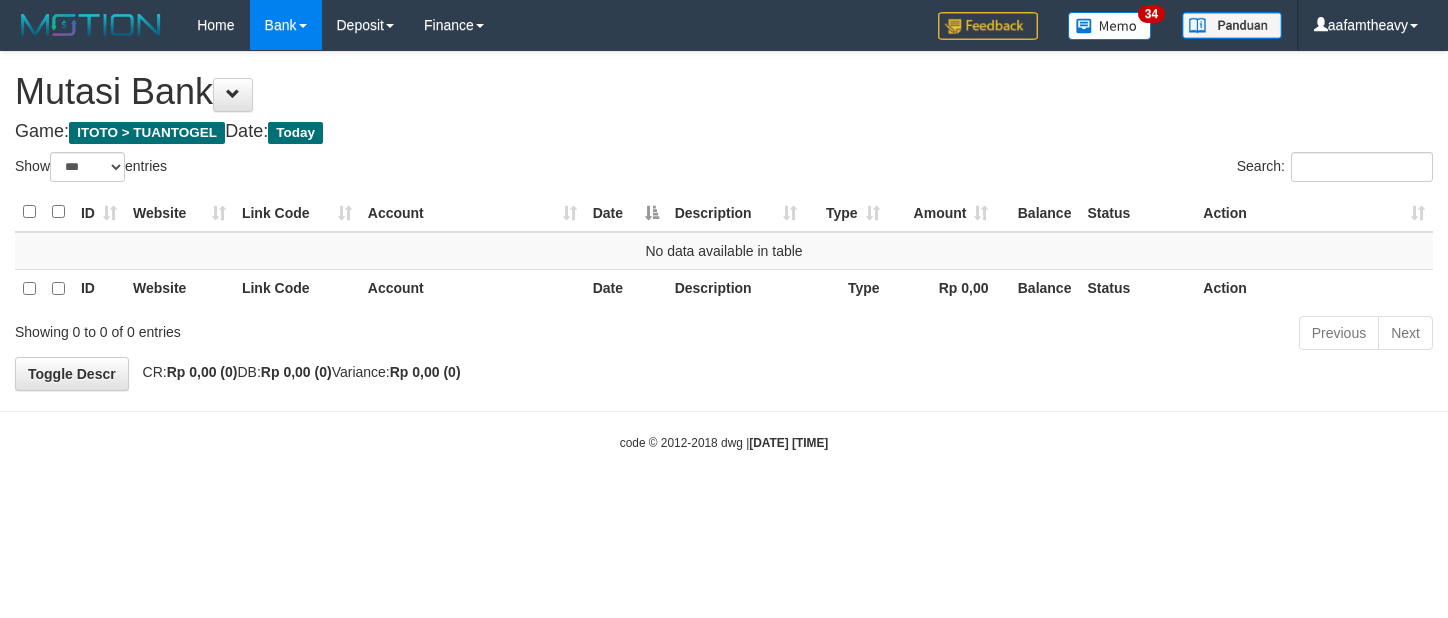 scroll, scrollTop: 0, scrollLeft: 0, axis: both 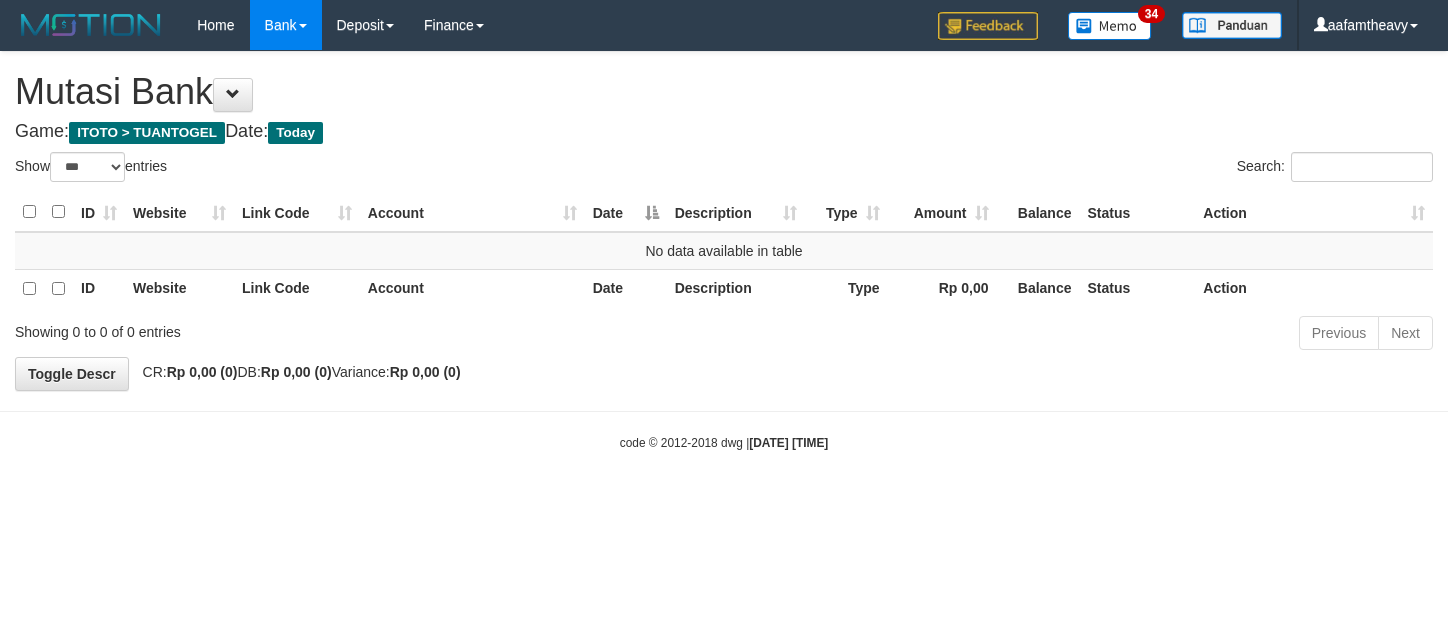 select on "***" 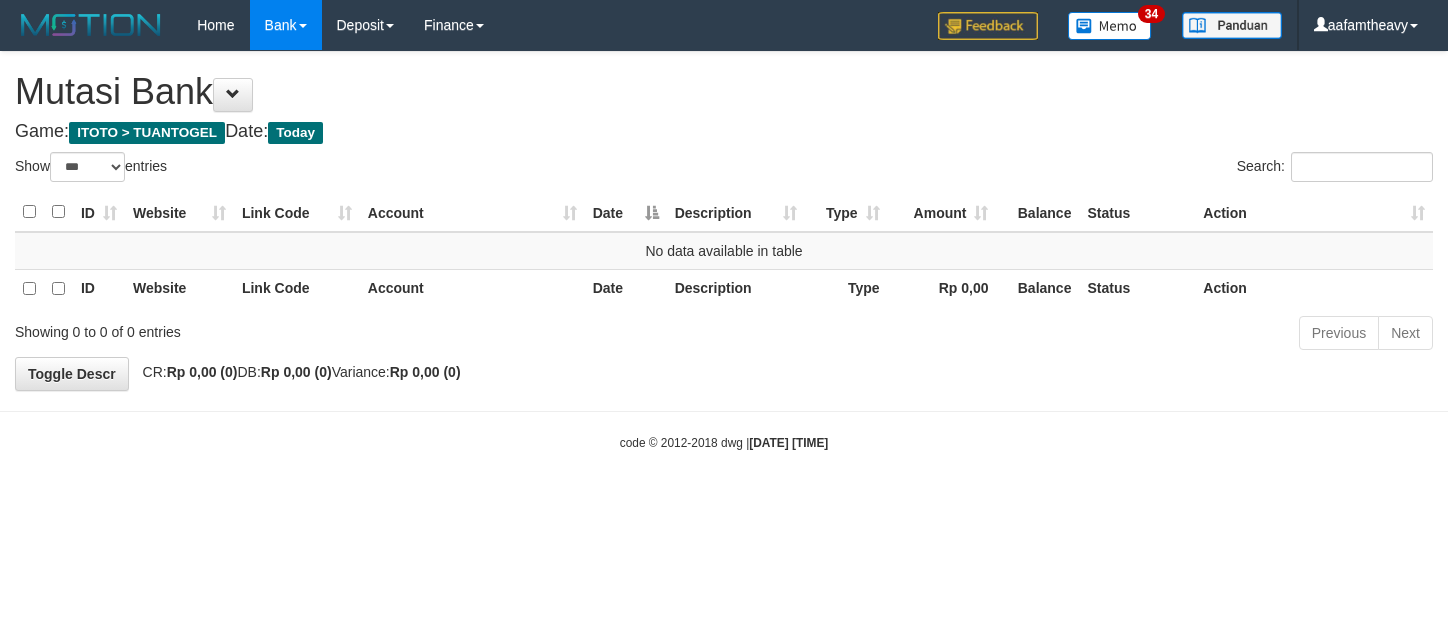 scroll, scrollTop: 0, scrollLeft: 0, axis: both 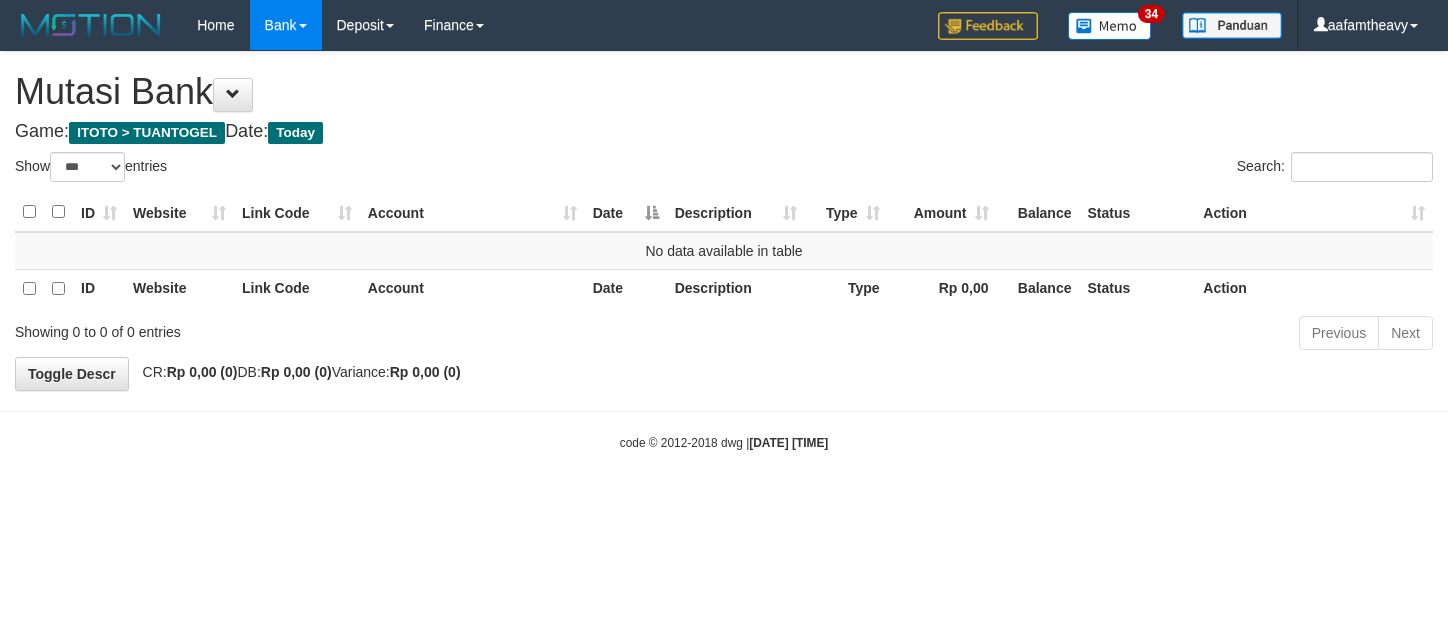 select on "***" 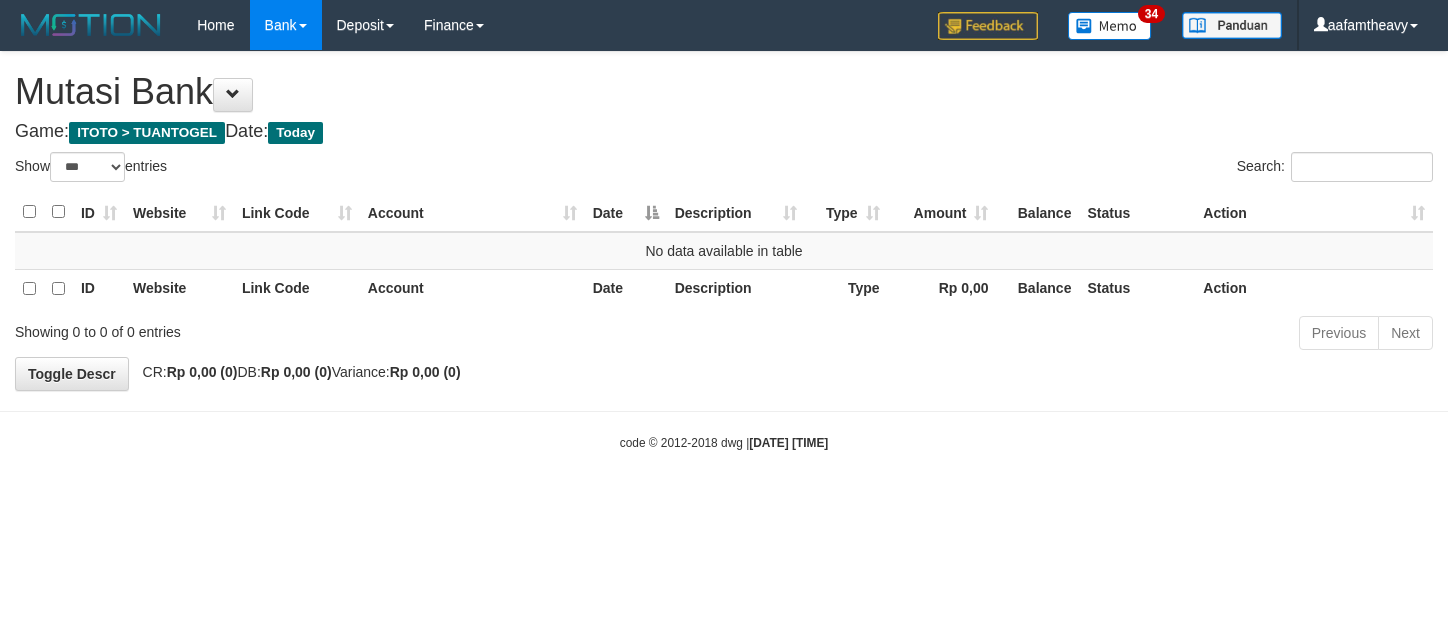 scroll, scrollTop: 0, scrollLeft: 0, axis: both 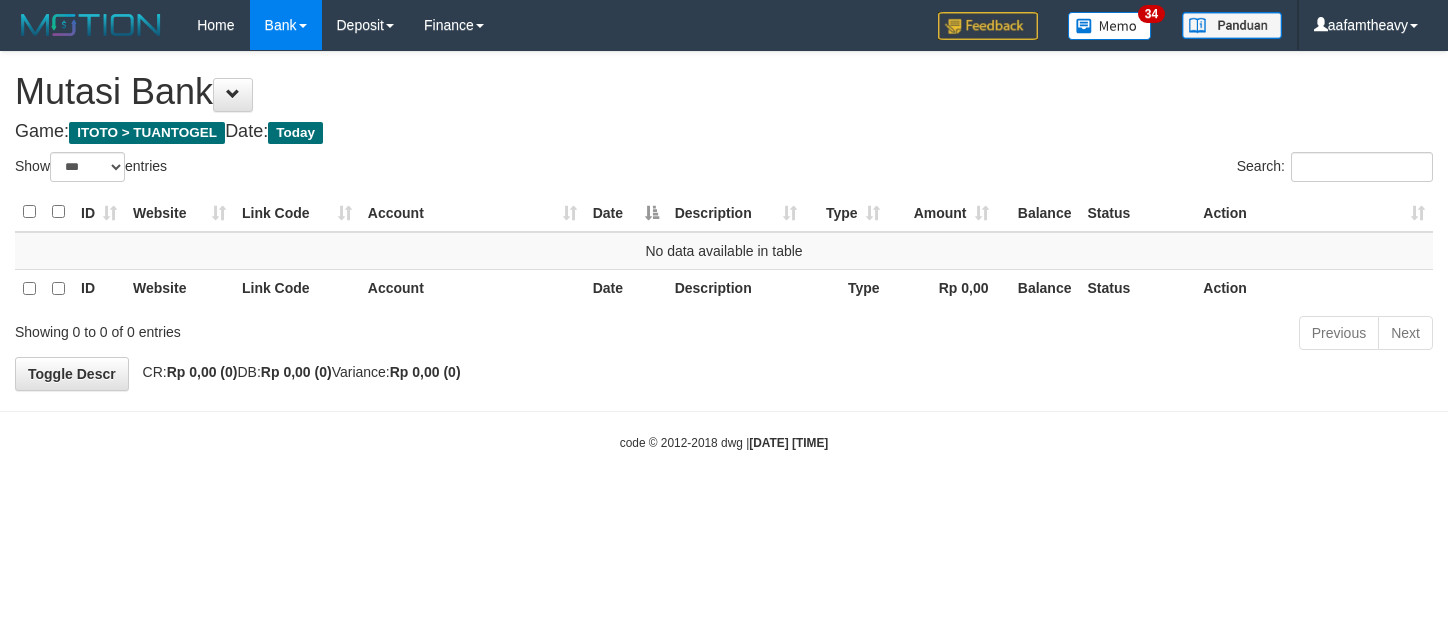 select on "***" 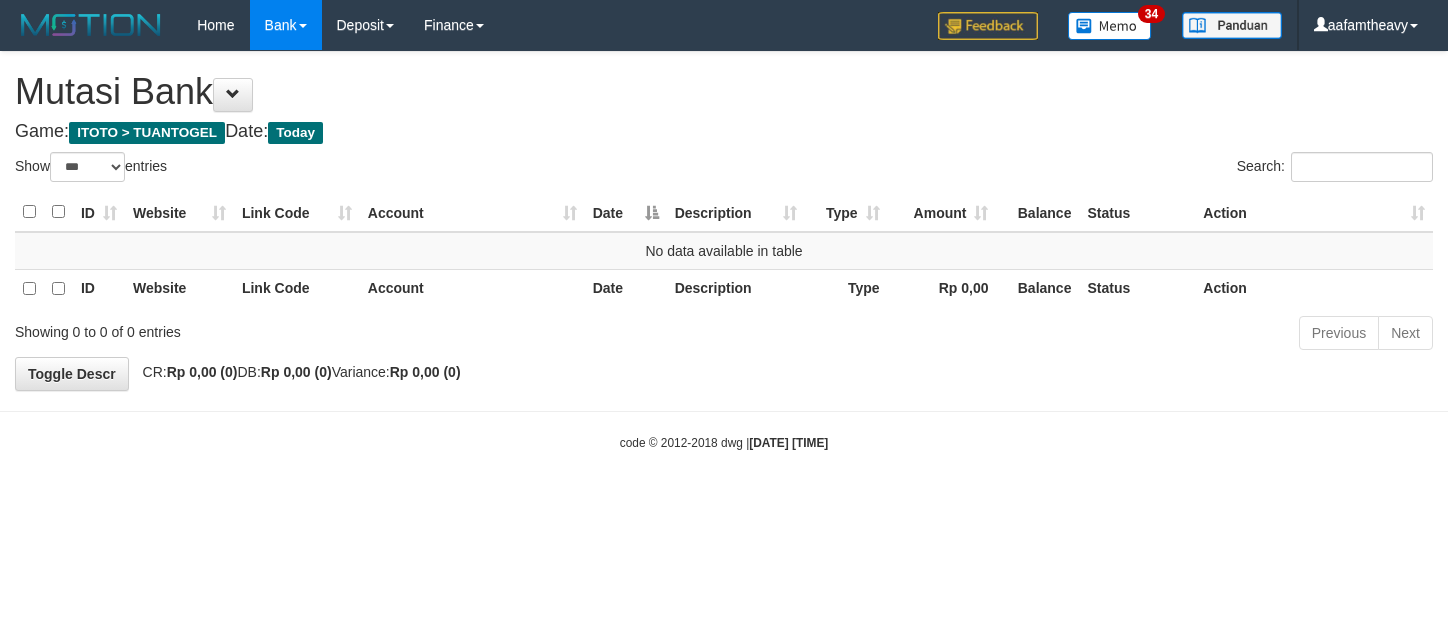 scroll, scrollTop: 0, scrollLeft: 0, axis: both 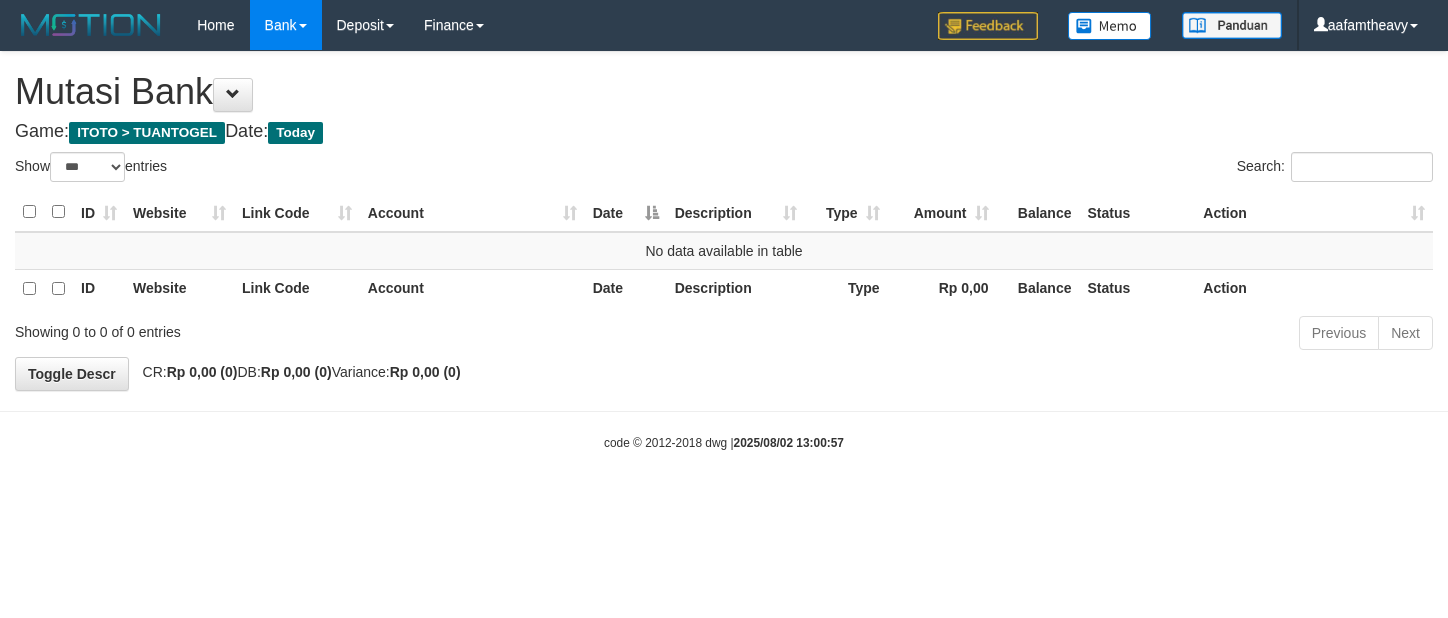 select on "***" 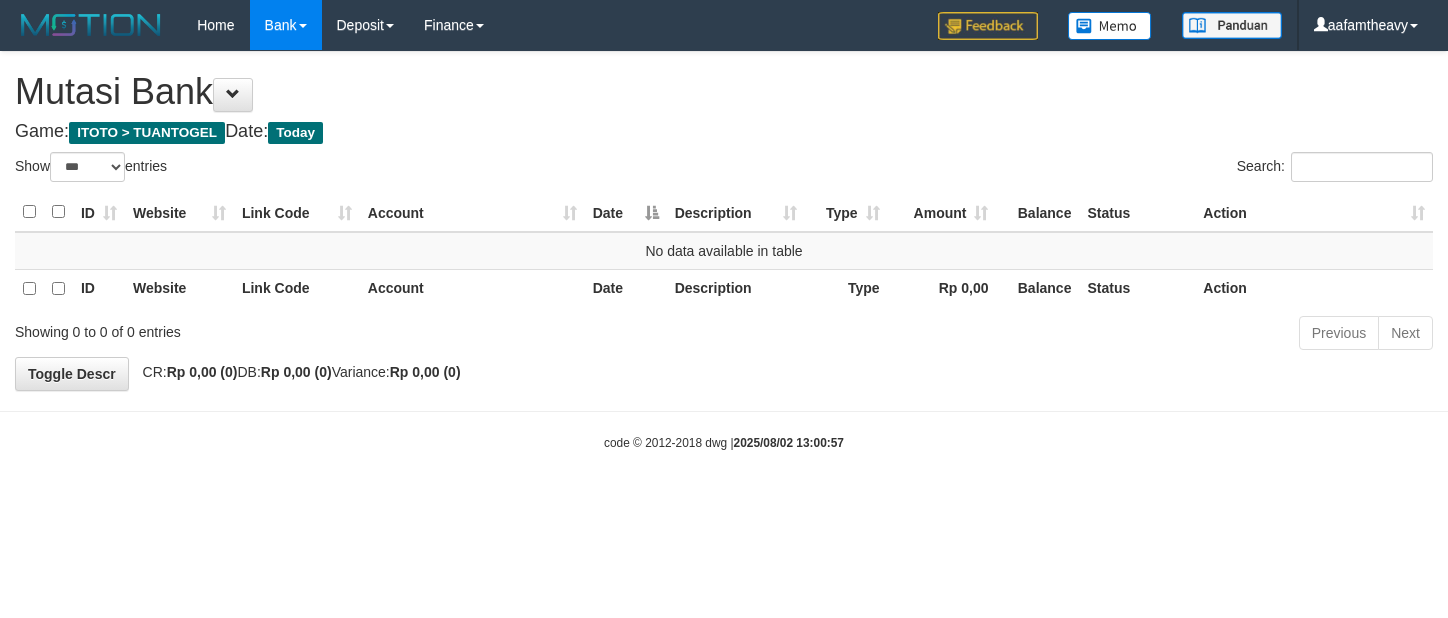 scroll, scrollTop: 0, scrollLeft: 0, axis: both 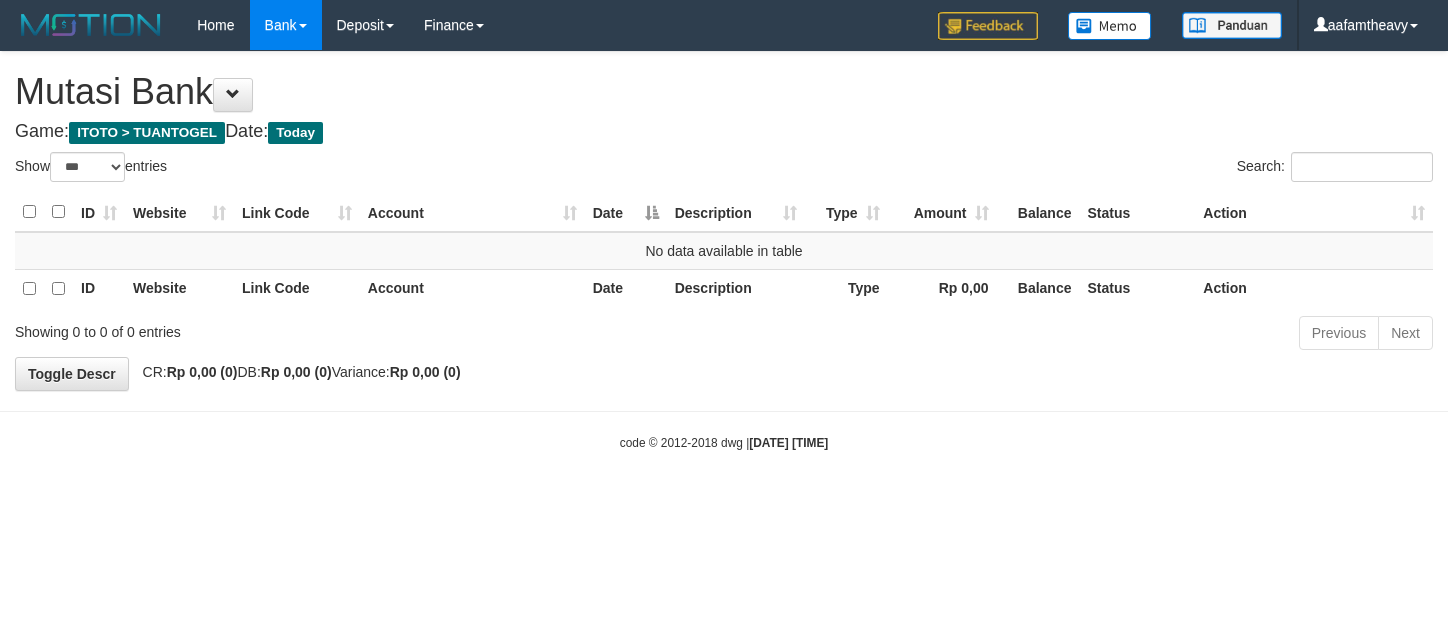 select on "***" 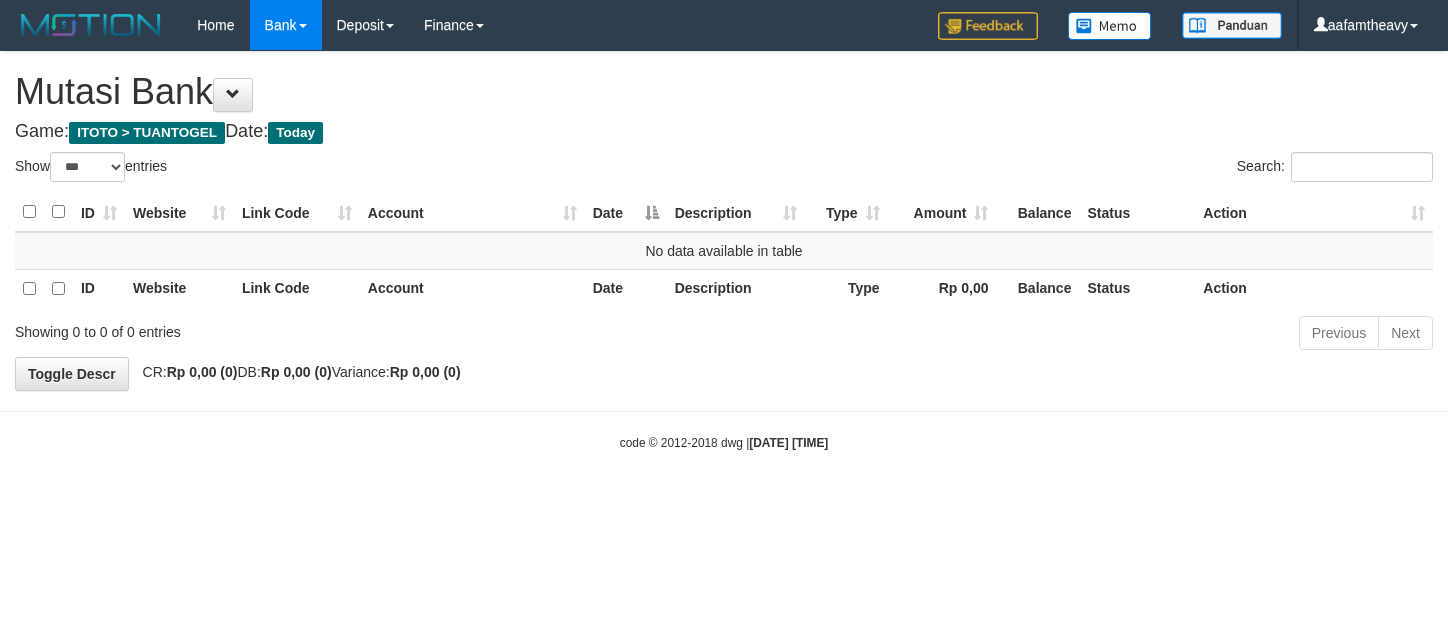scroll, scrollTop: 0, scrollLeft: 0, axis: both 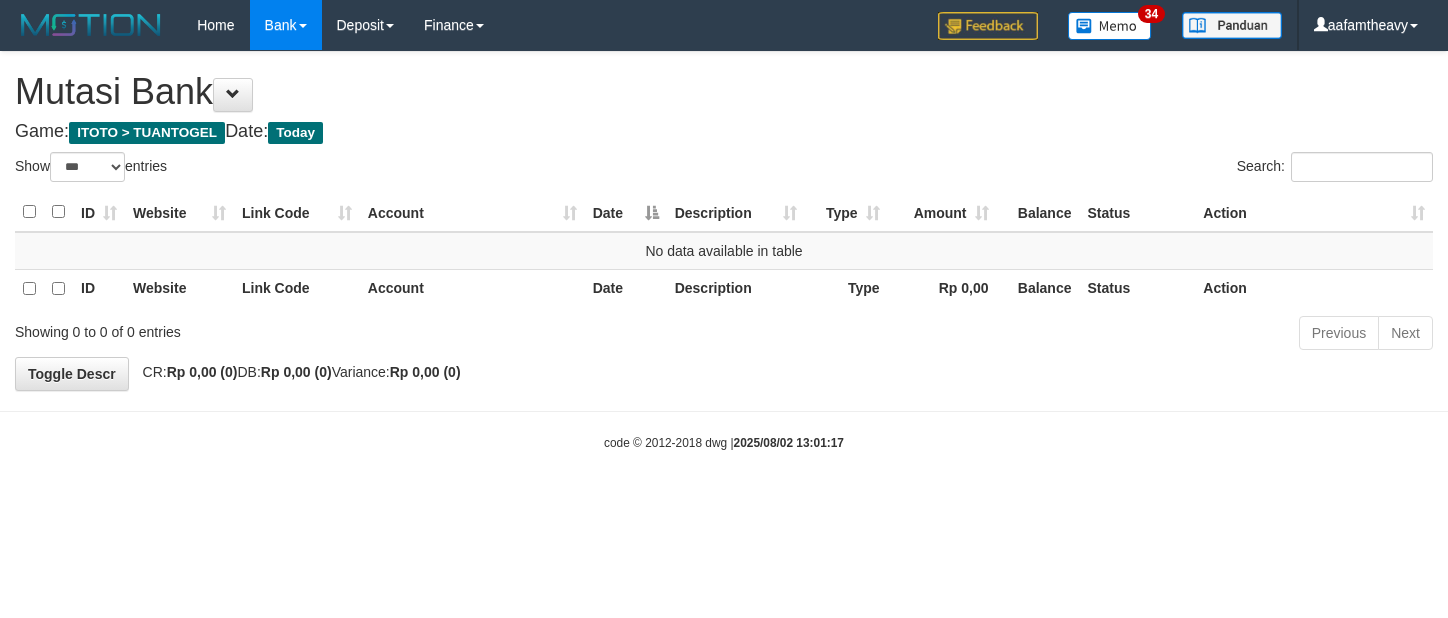 select on "***" 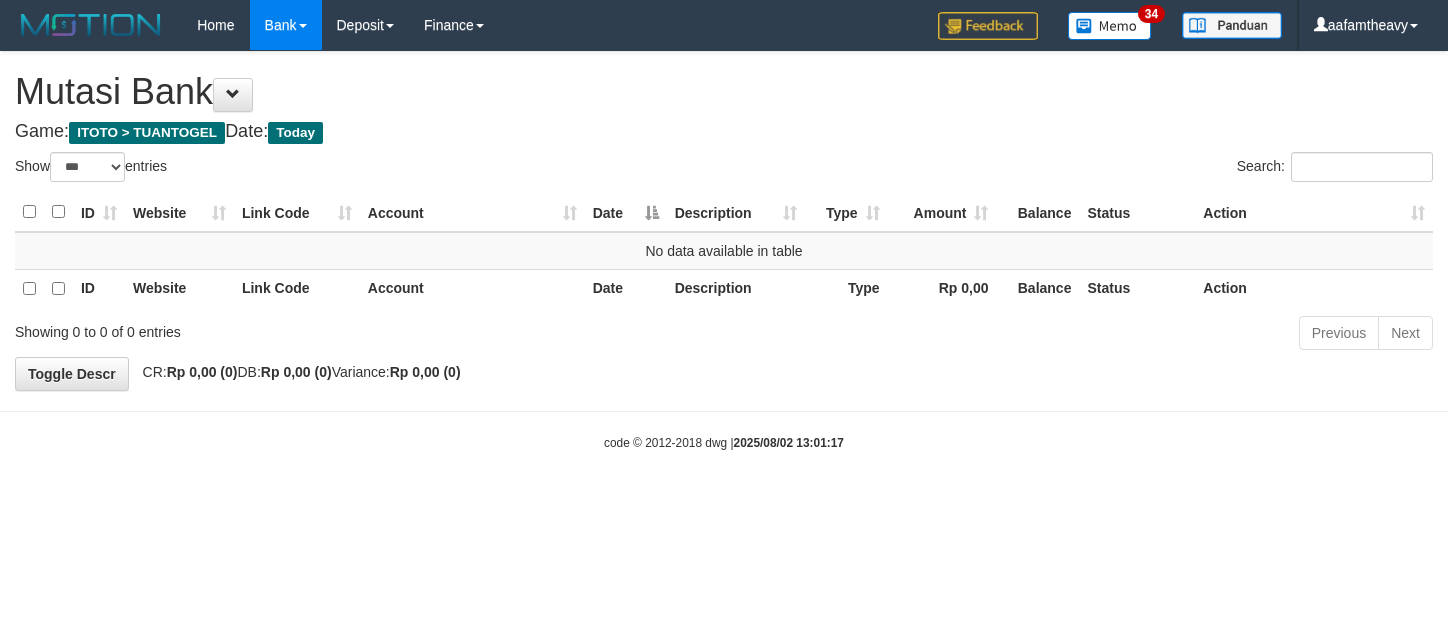 scroll, scrollTop: 0, scrollLeft: 0, axis: both 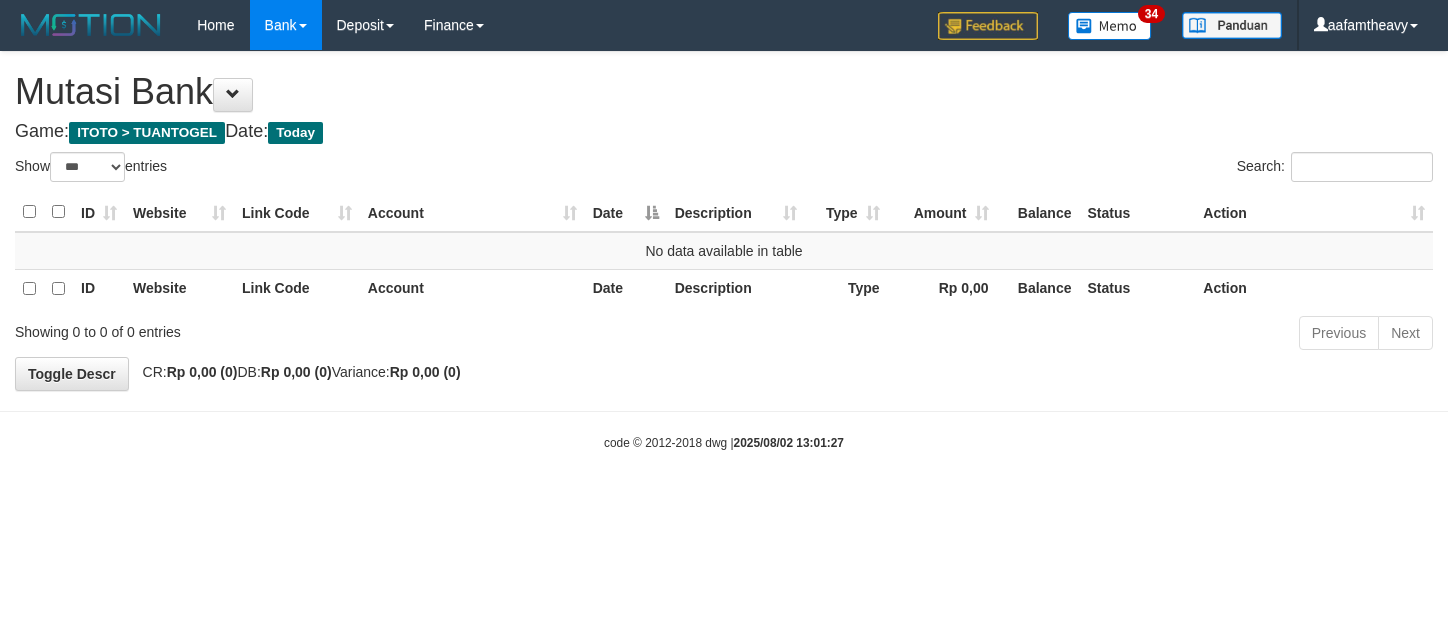 select on "***" 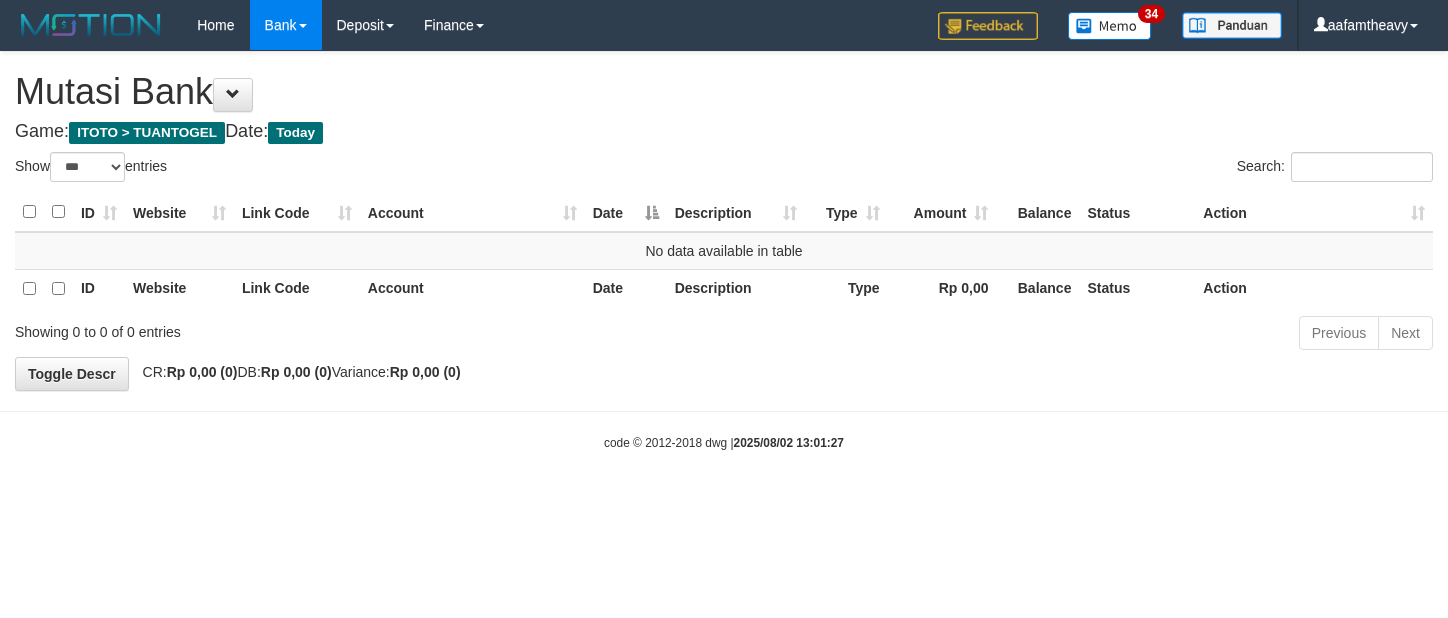 scroll, scrollTop: 0, scrollLeft: 0, axis: both 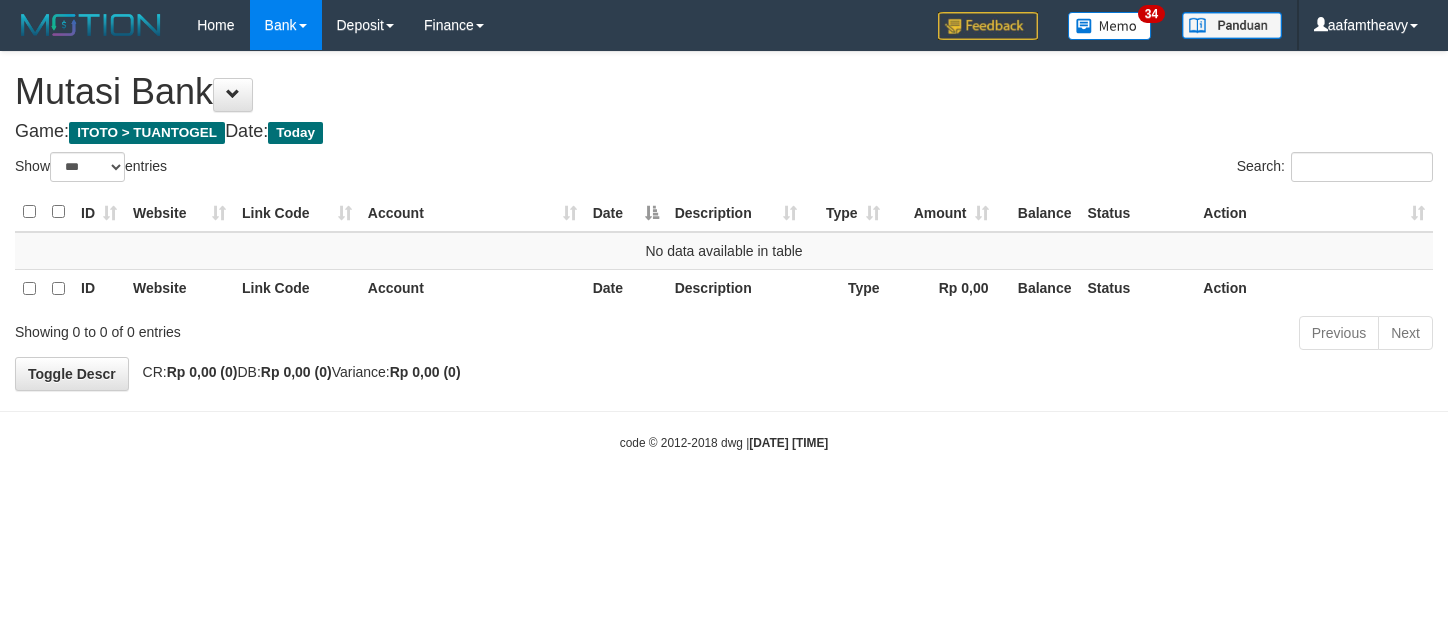 select on "***" 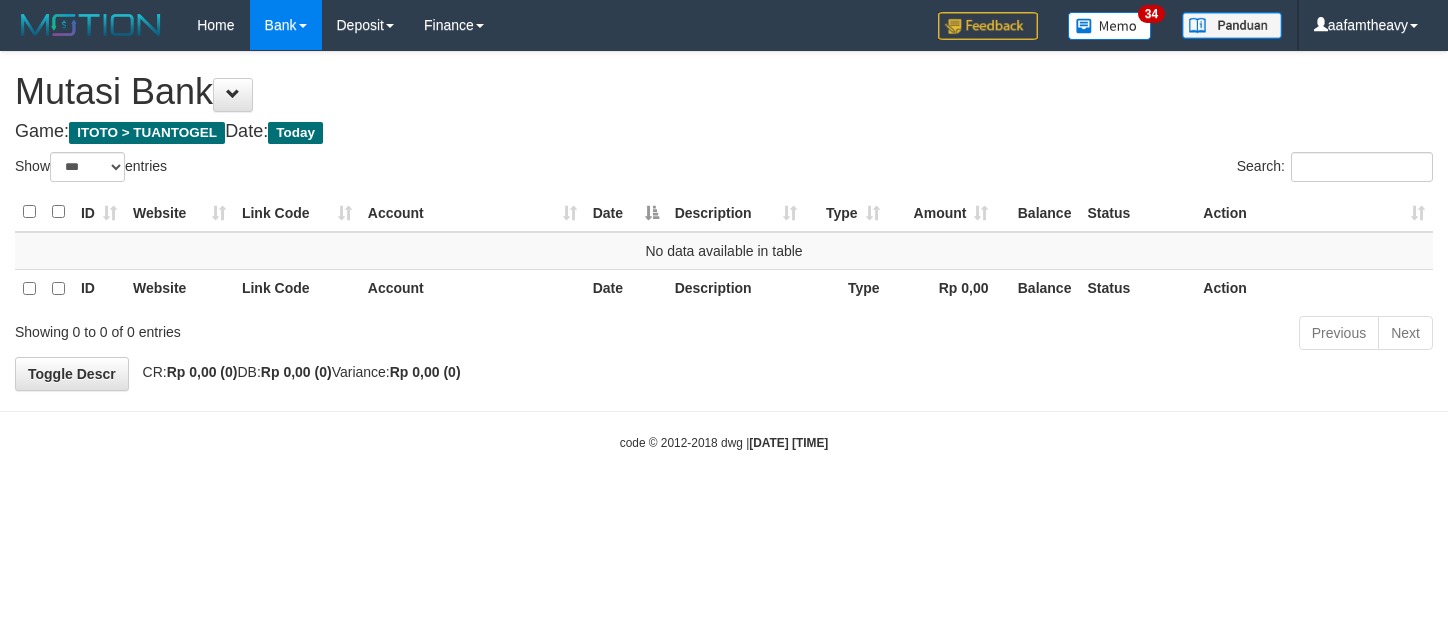 scroll, scrollTop: 0, scrollLeft: 0, axis: both 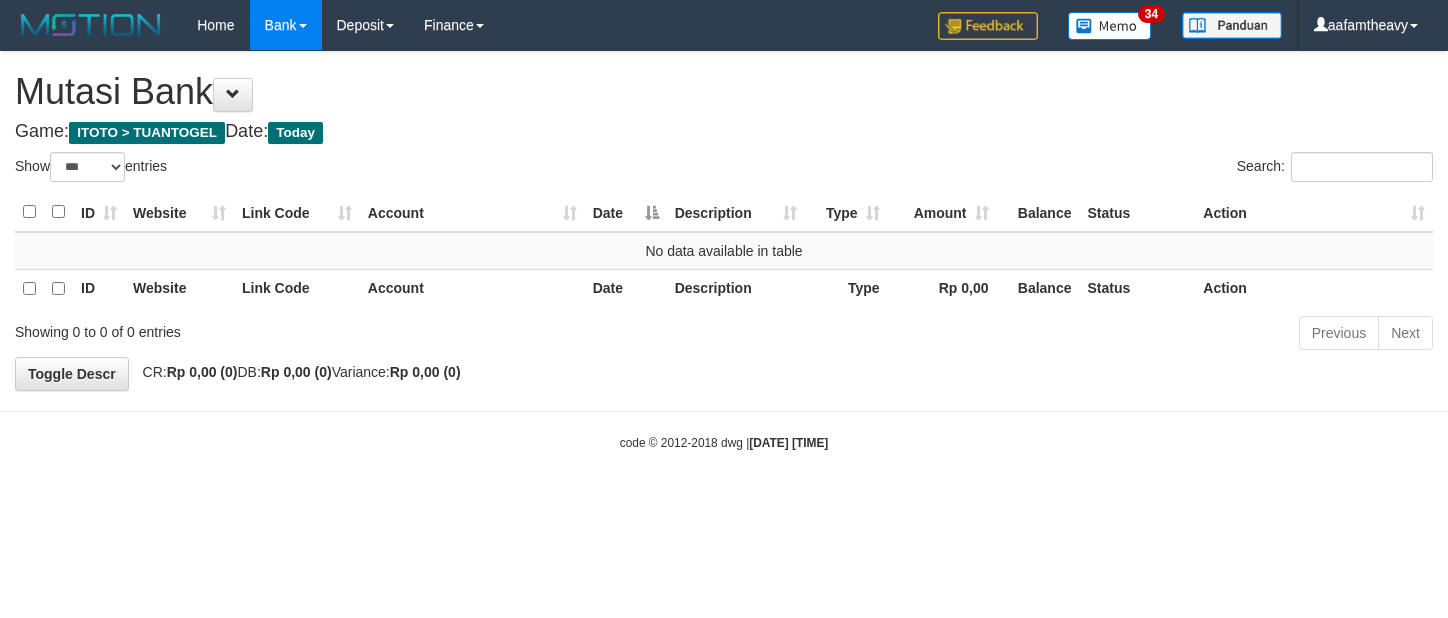 select on "***" 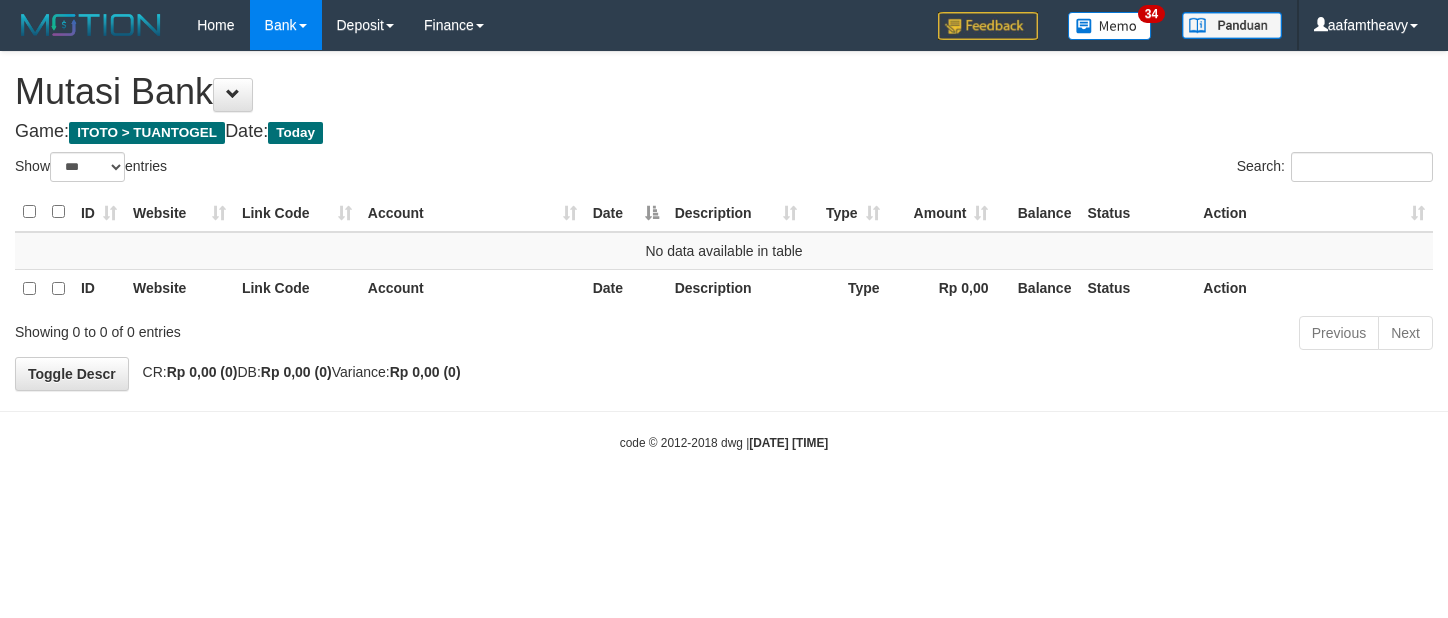 scroll, scrollTop: 0, scrollLeft: 0, axis: both 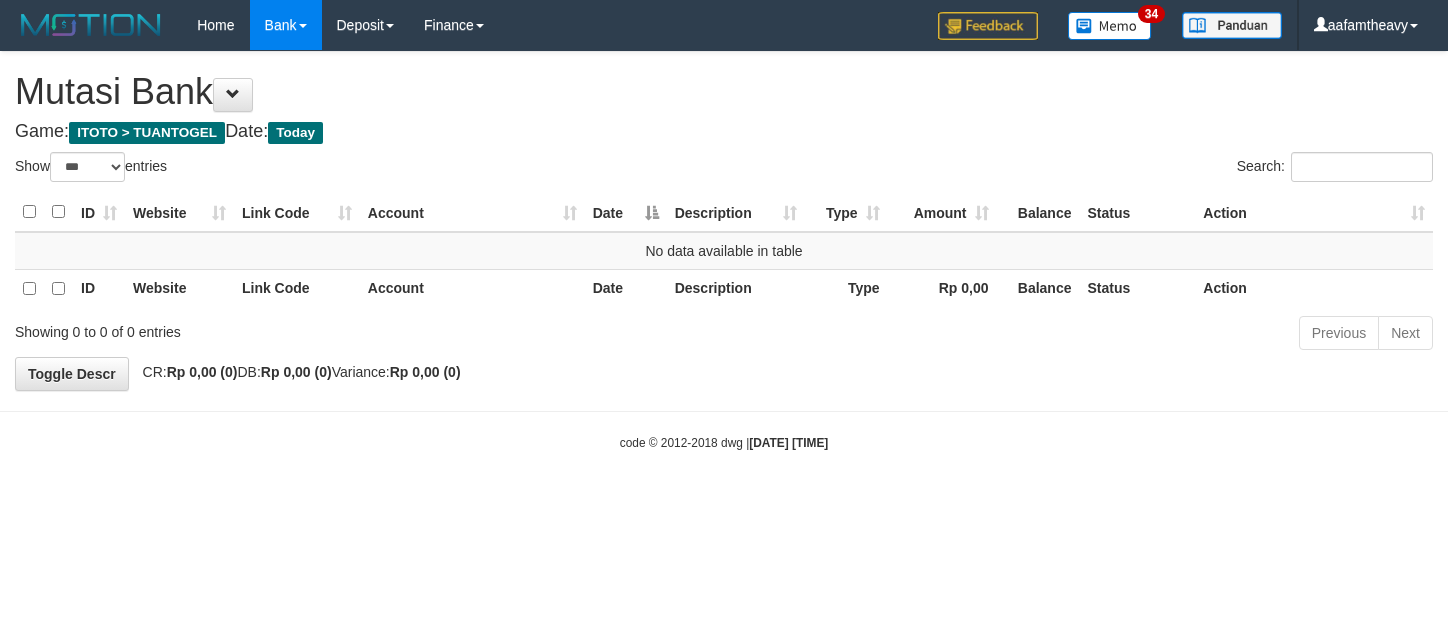 select on "***" 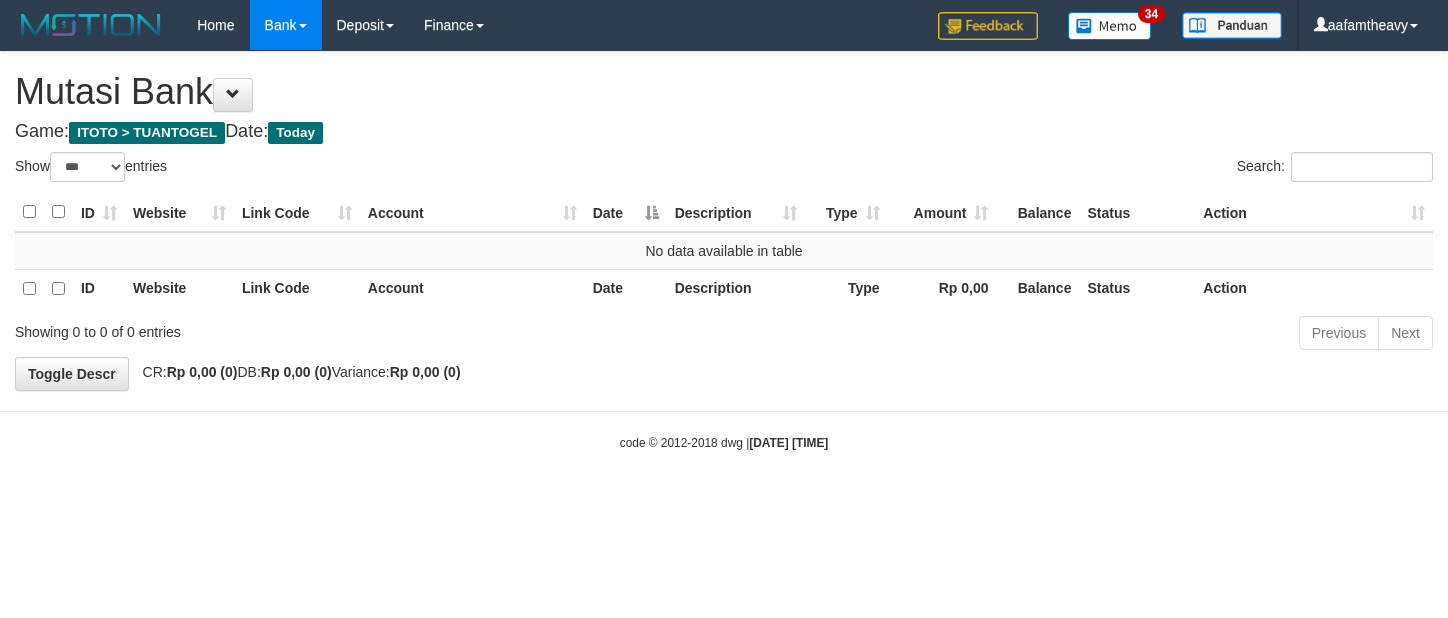 scroll, scrollTop: 0, scrollLeft: 0, axis: both 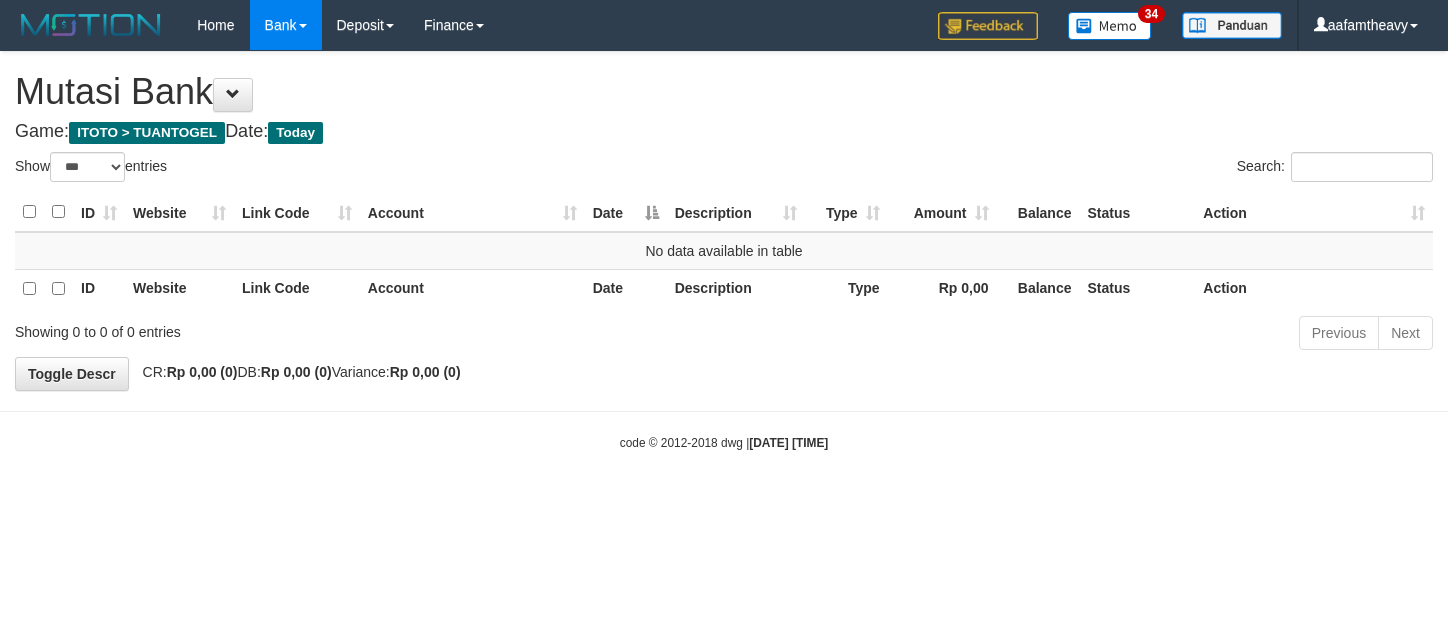 select on "***" 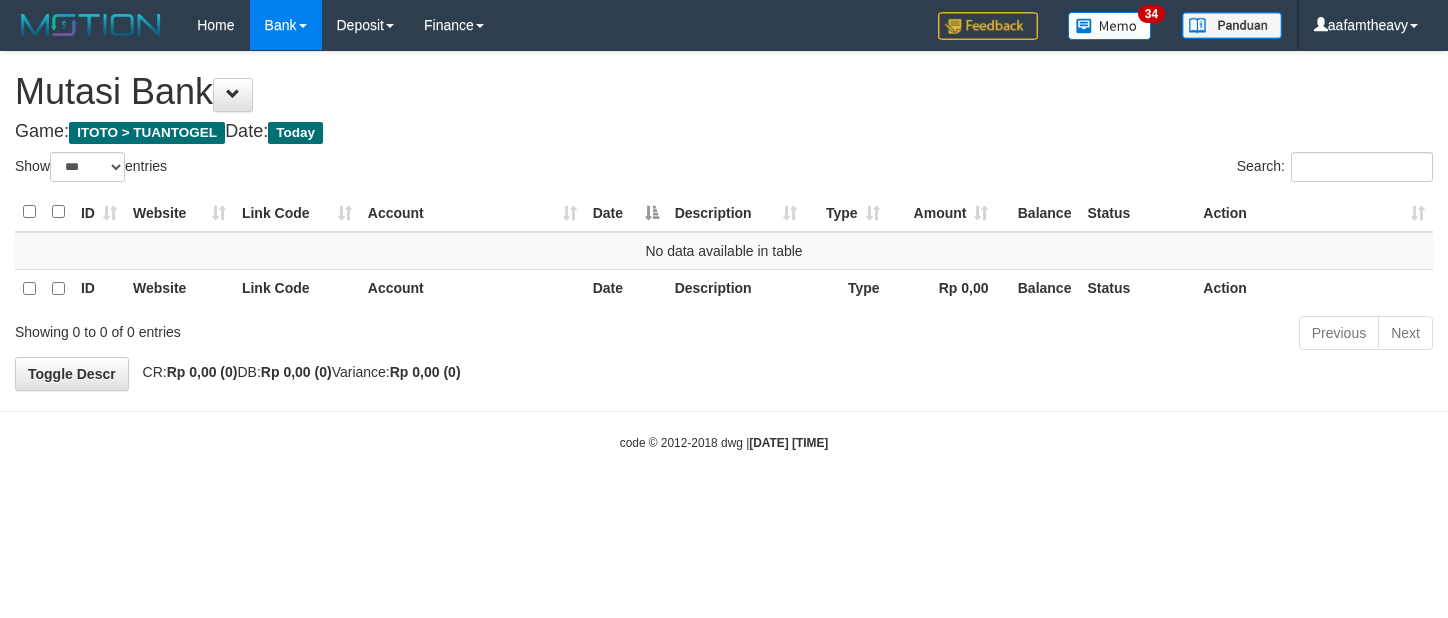 scroll, scrollTop: 0, scrollLeft: 0, axis: both 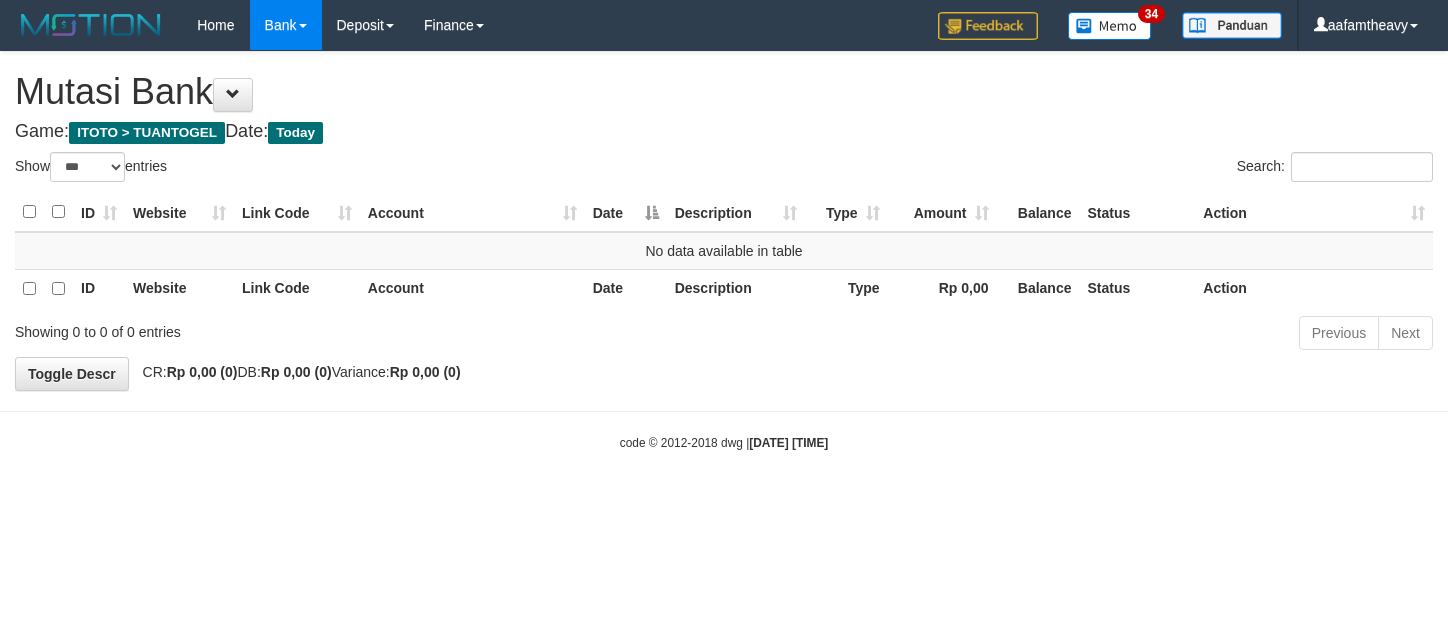 select on "***" 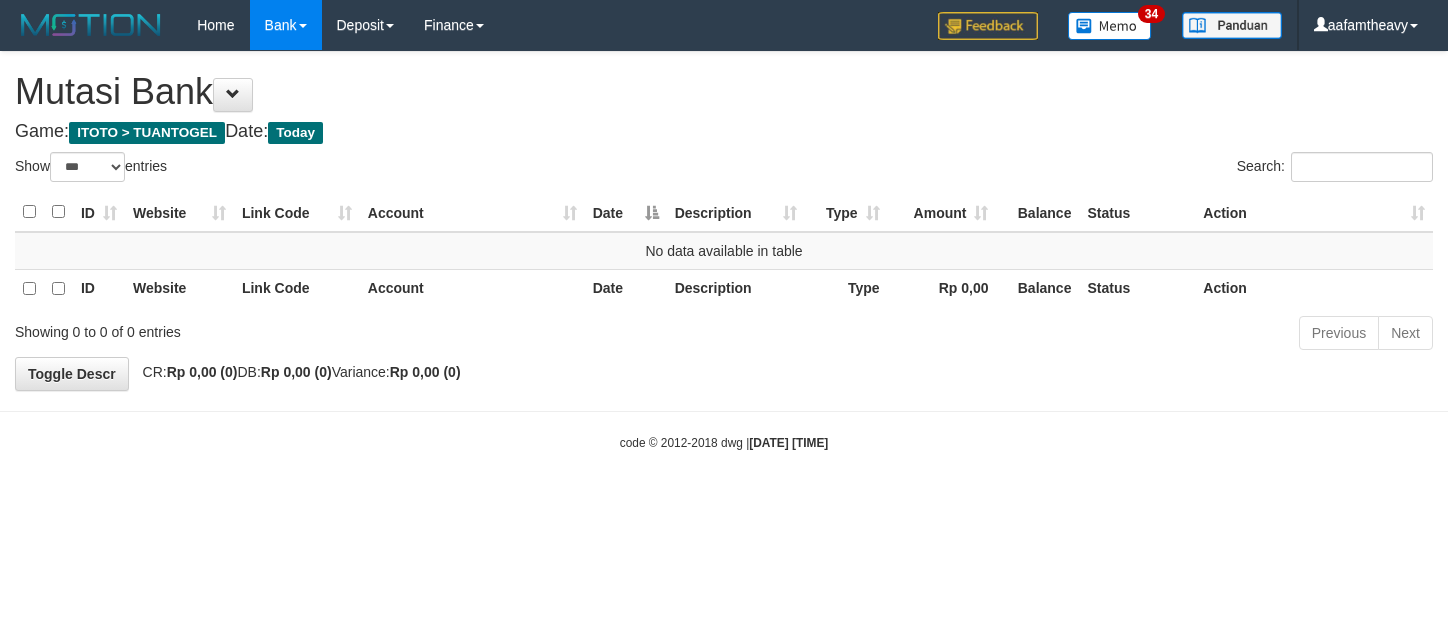 scroll, scrollTop: 0, scrollLeft: 0, axis: both 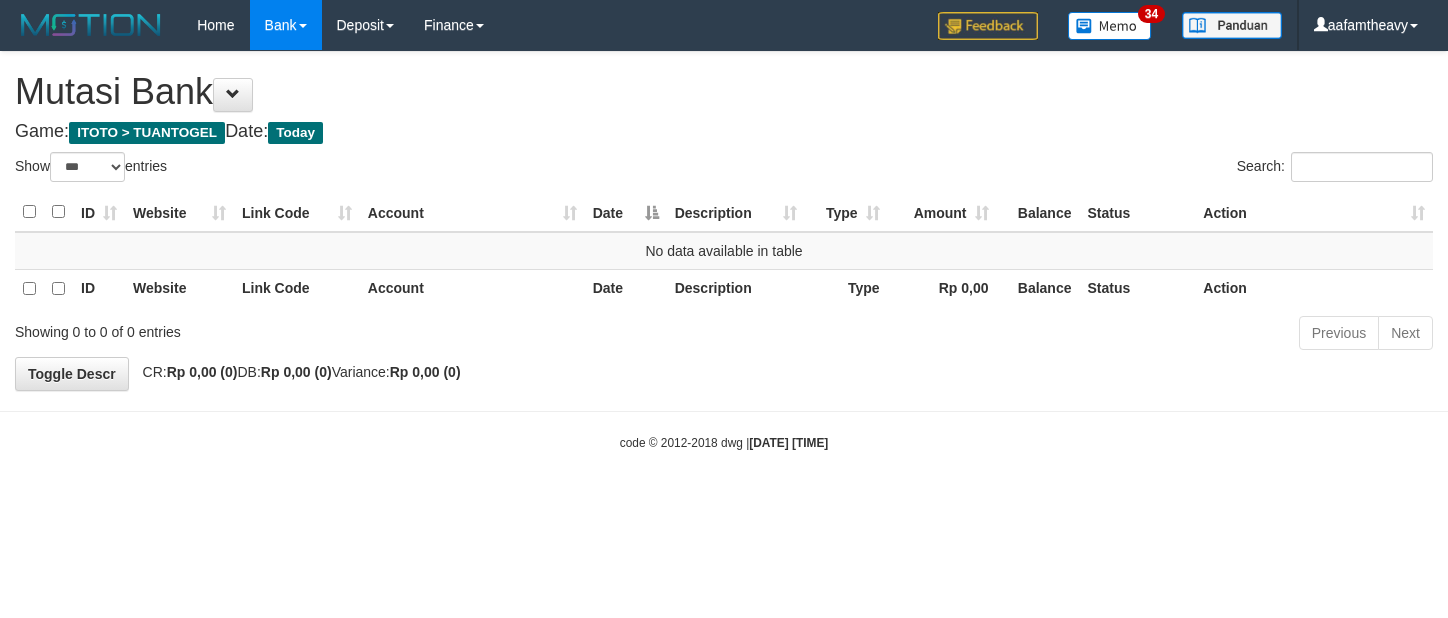 select on "***" 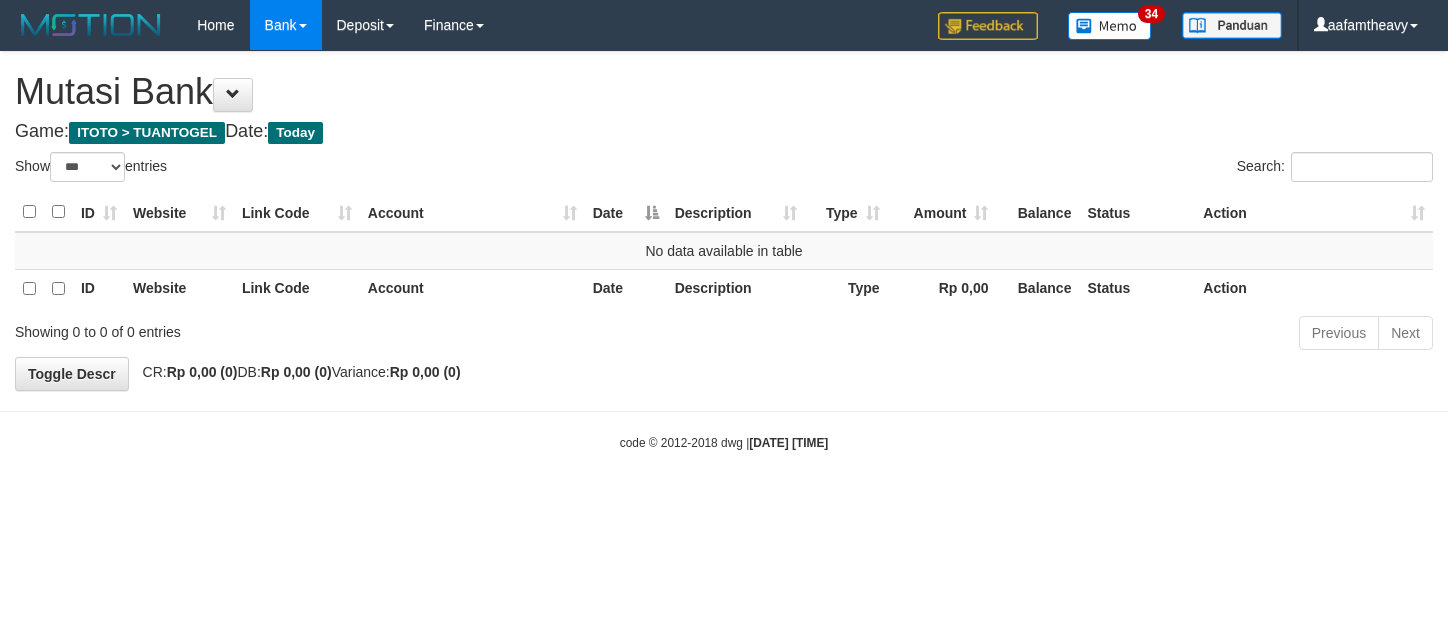 scroll, scrollTop: 0, scrollLeft: 0, axis: both 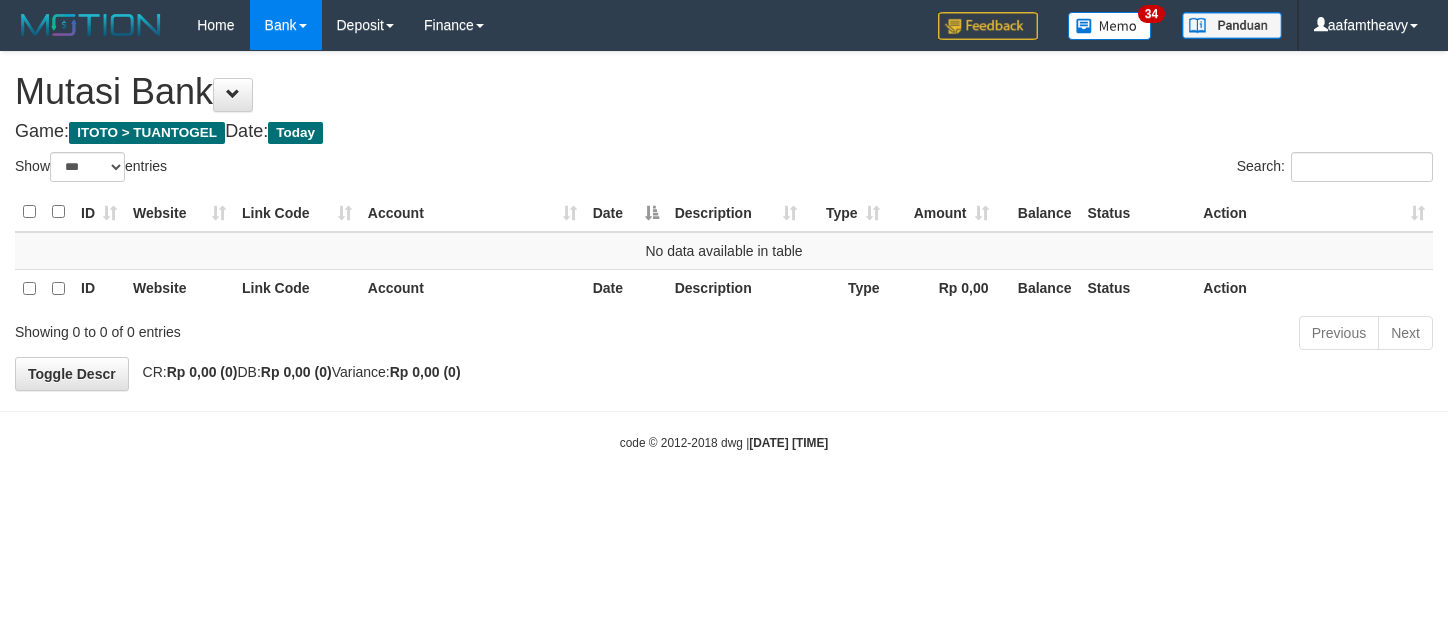 select on "***" 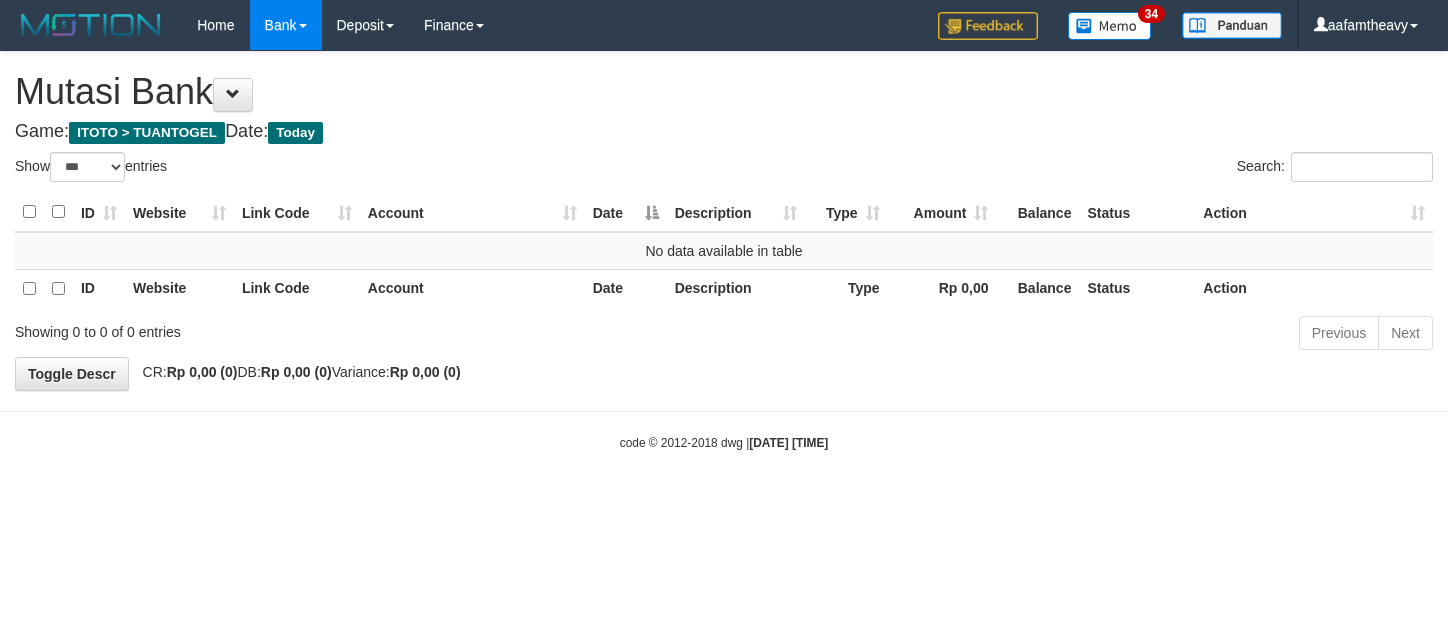scroll, scrollTop: 0, scrollLeft: 0, axis: both 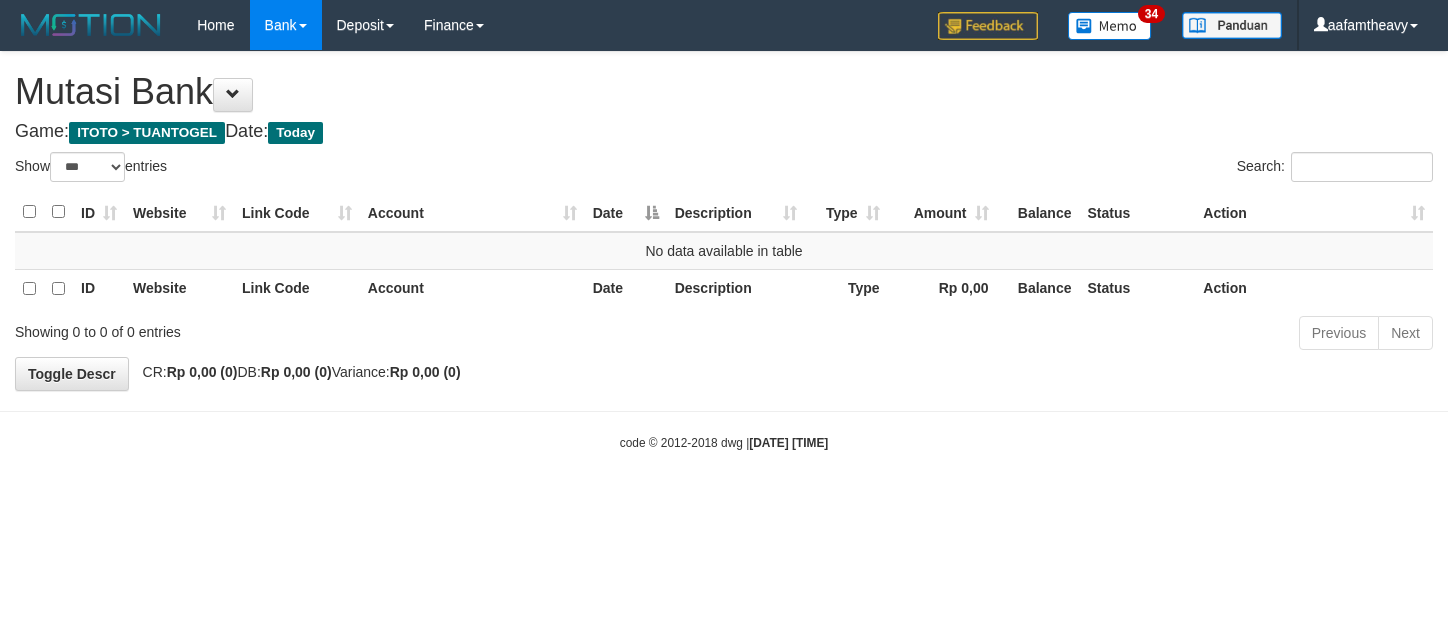 select on "***" 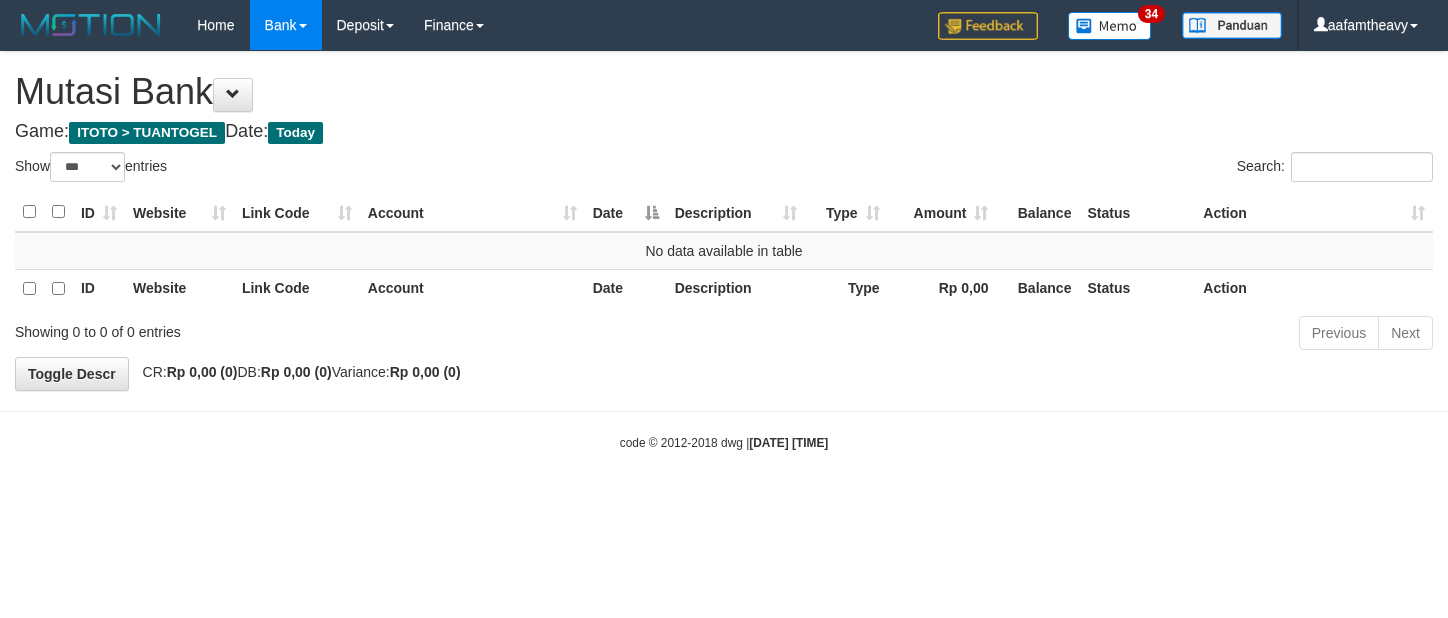scroll, scrollTop: 0, scrollLeft: 0, axis: both 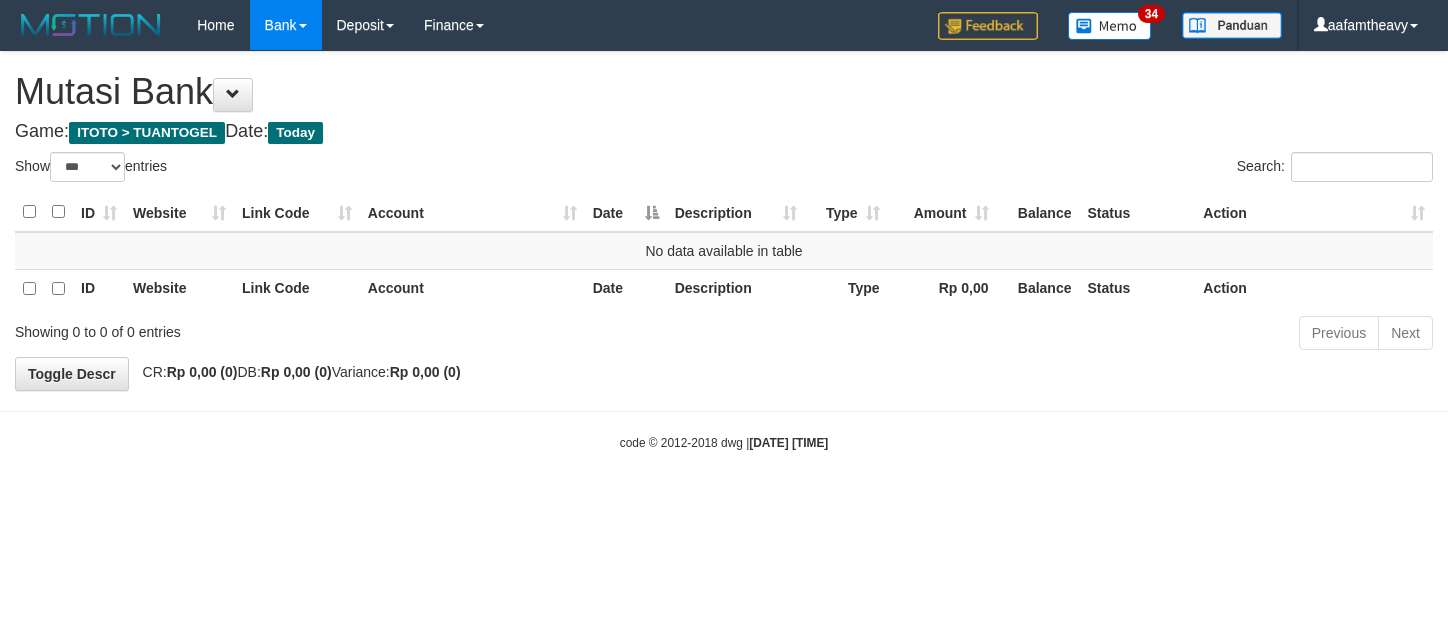 select on "***" 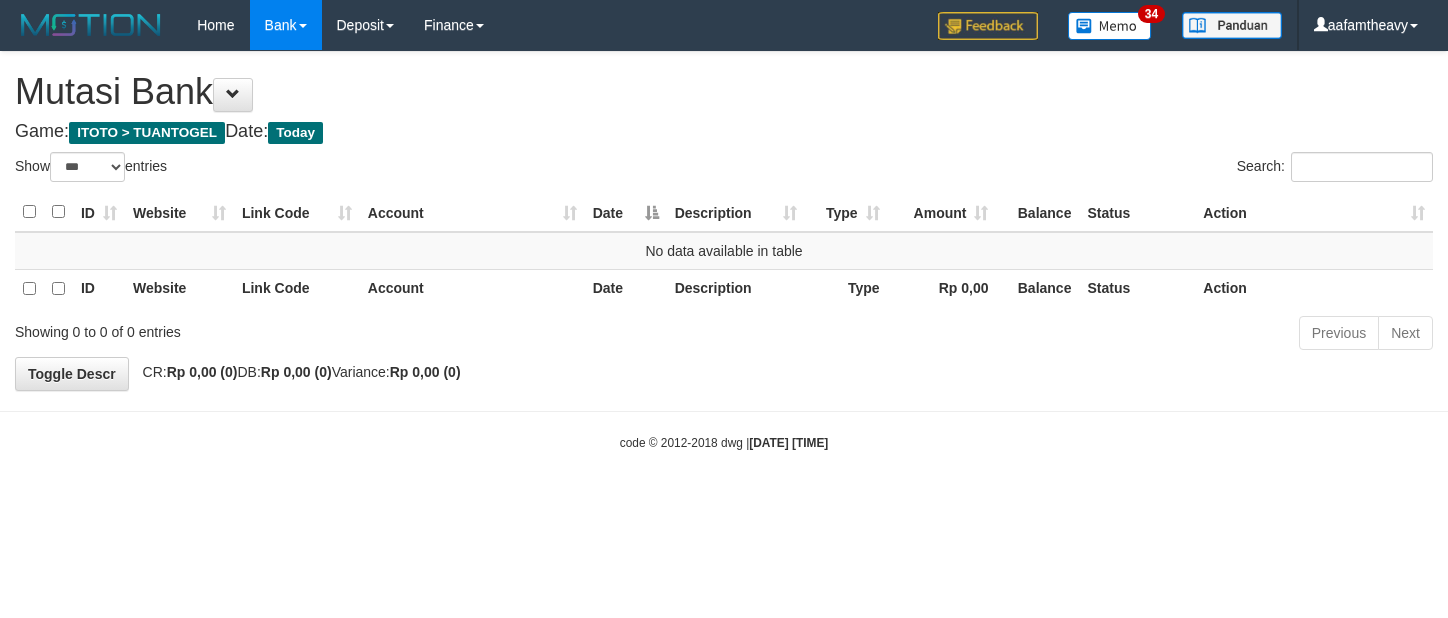 scroll, scrollTop: 0, scrollLeft: 0, axis: both 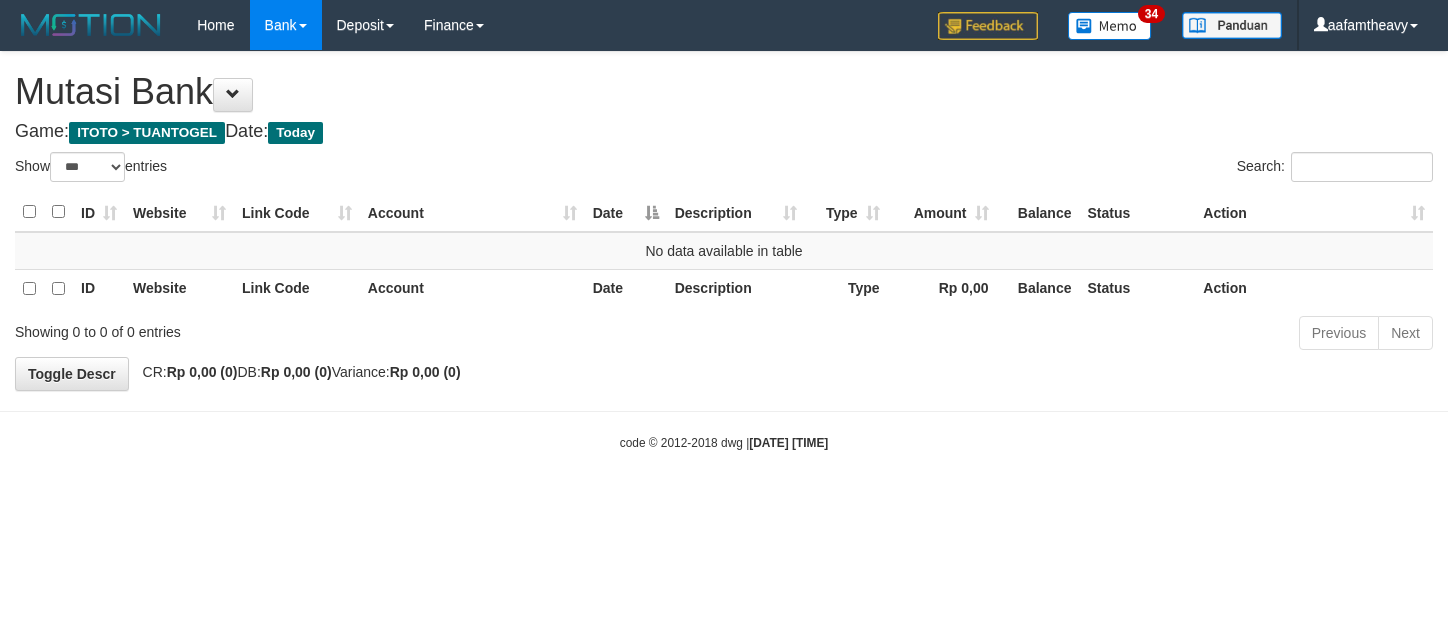select on "***" 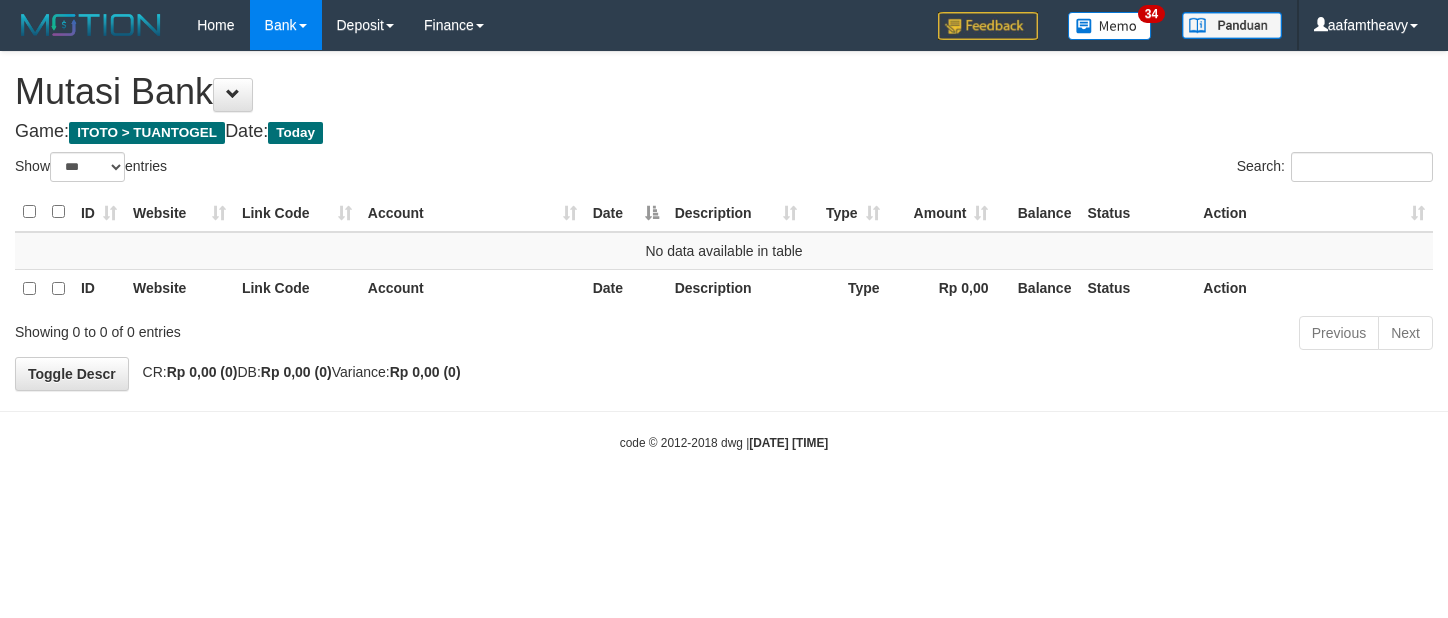 scroll, scrollTop: 0, scrollLeft: 0, axis: both 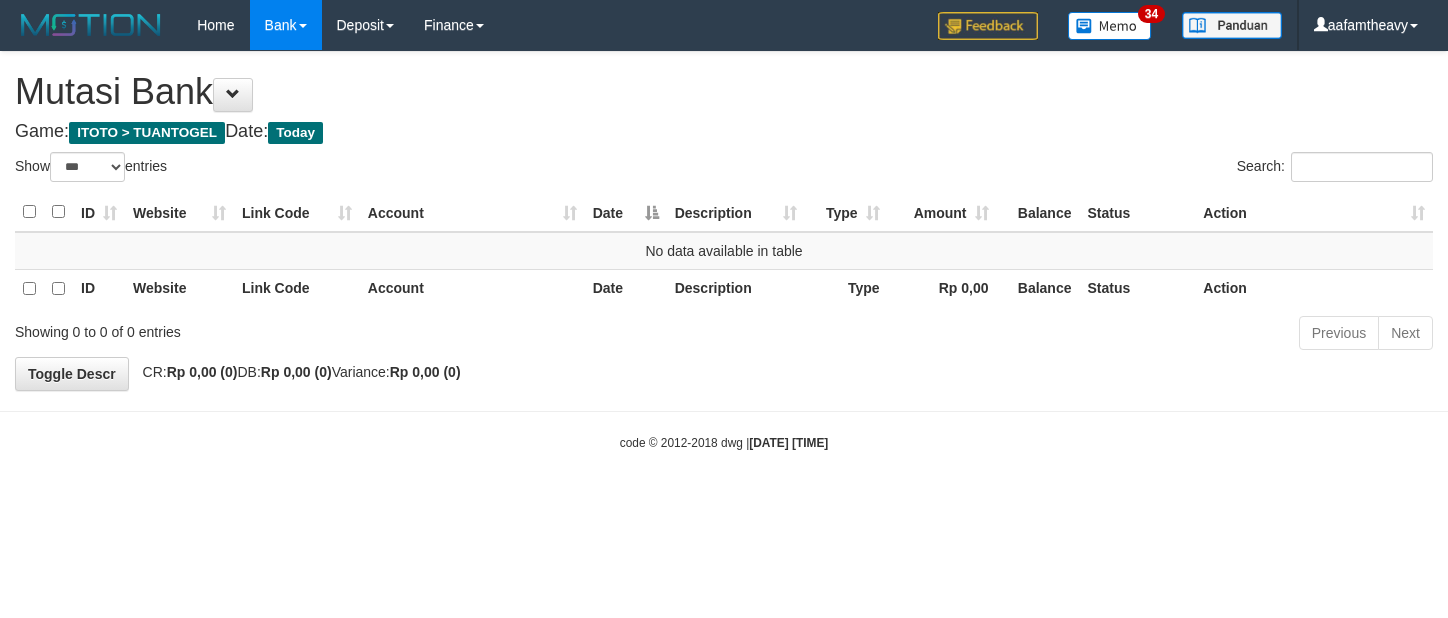 select on "***" 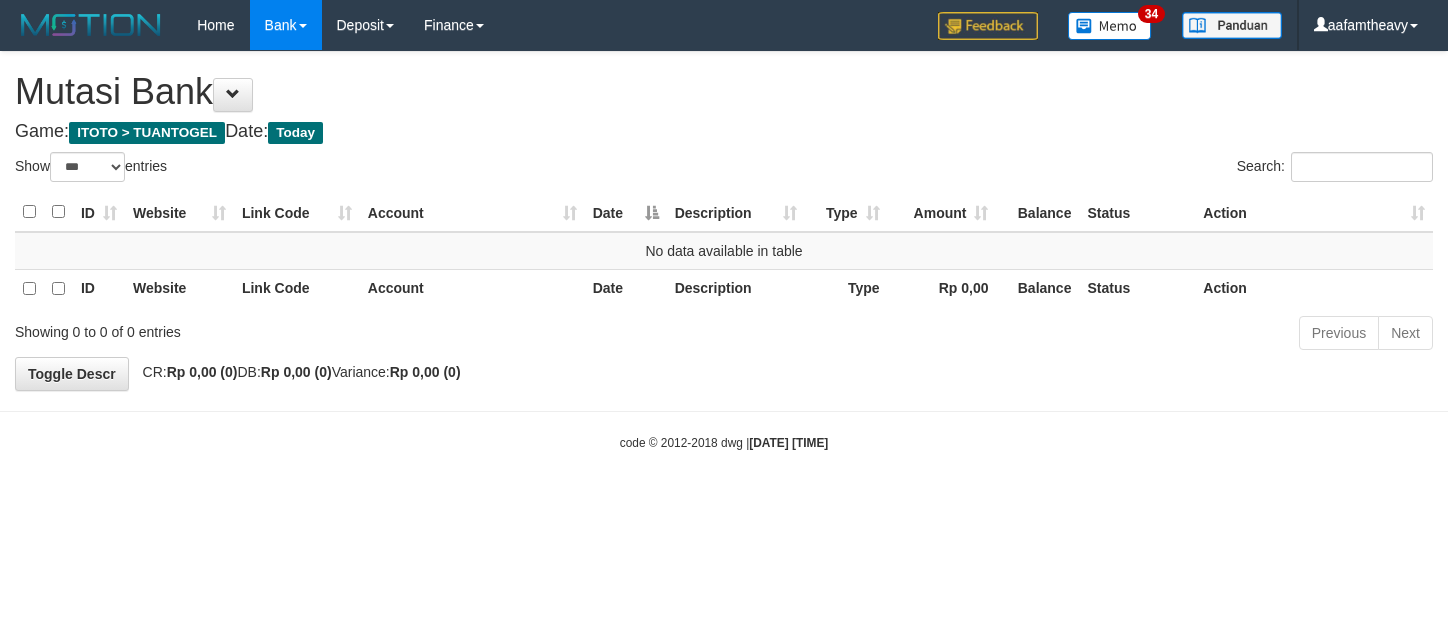 scroll, scrollTop: 0, scrollLeft: 0, axis: both 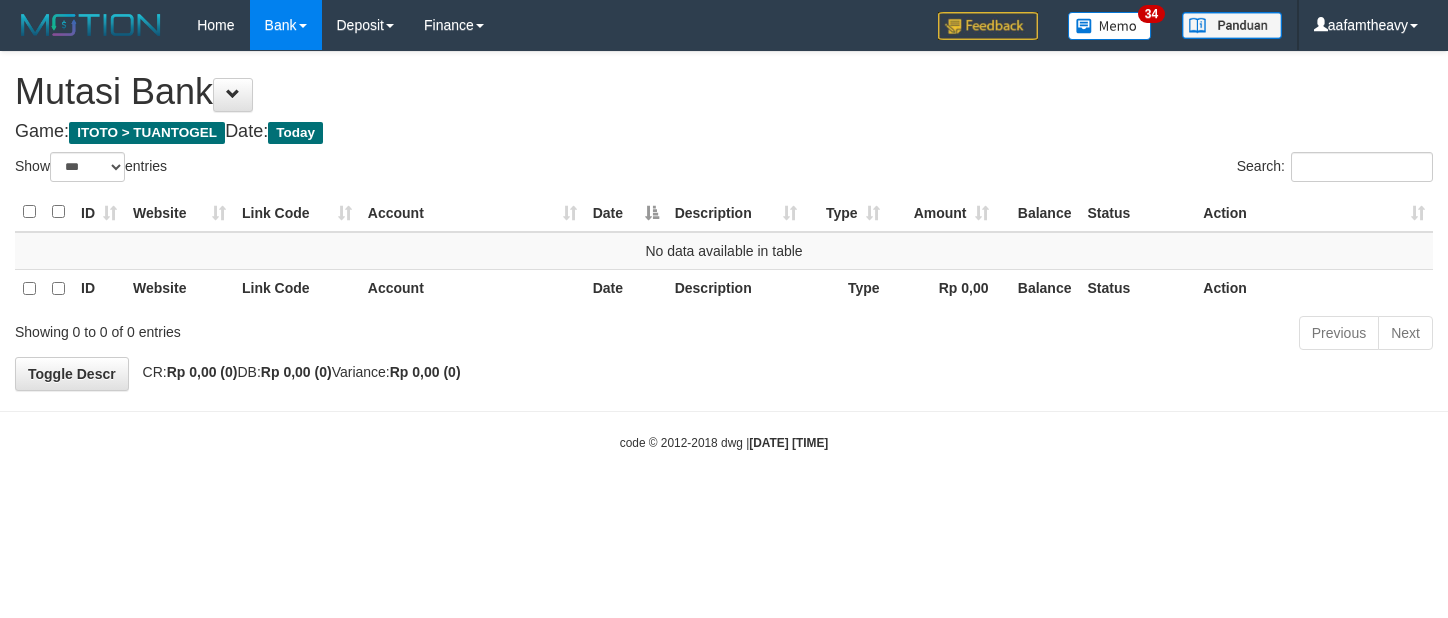 select on "***" 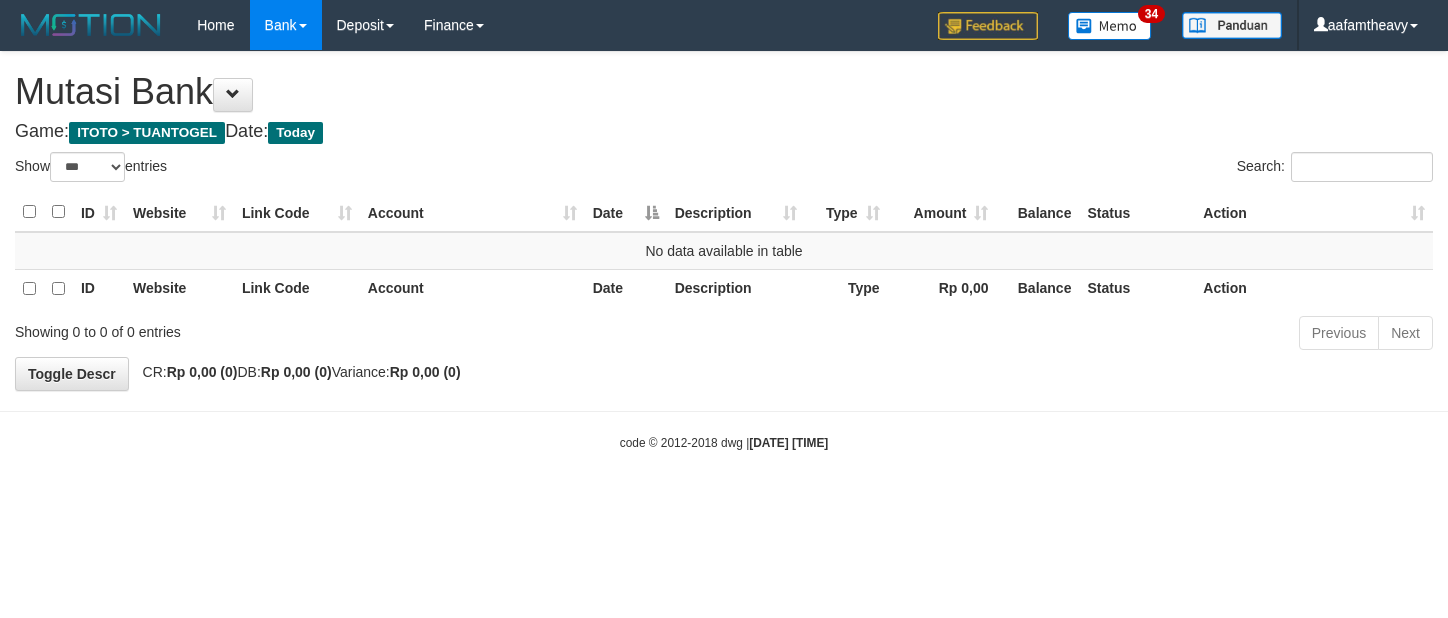 scroll, scrollTop: 0, scrollLeft: 0, axis: both 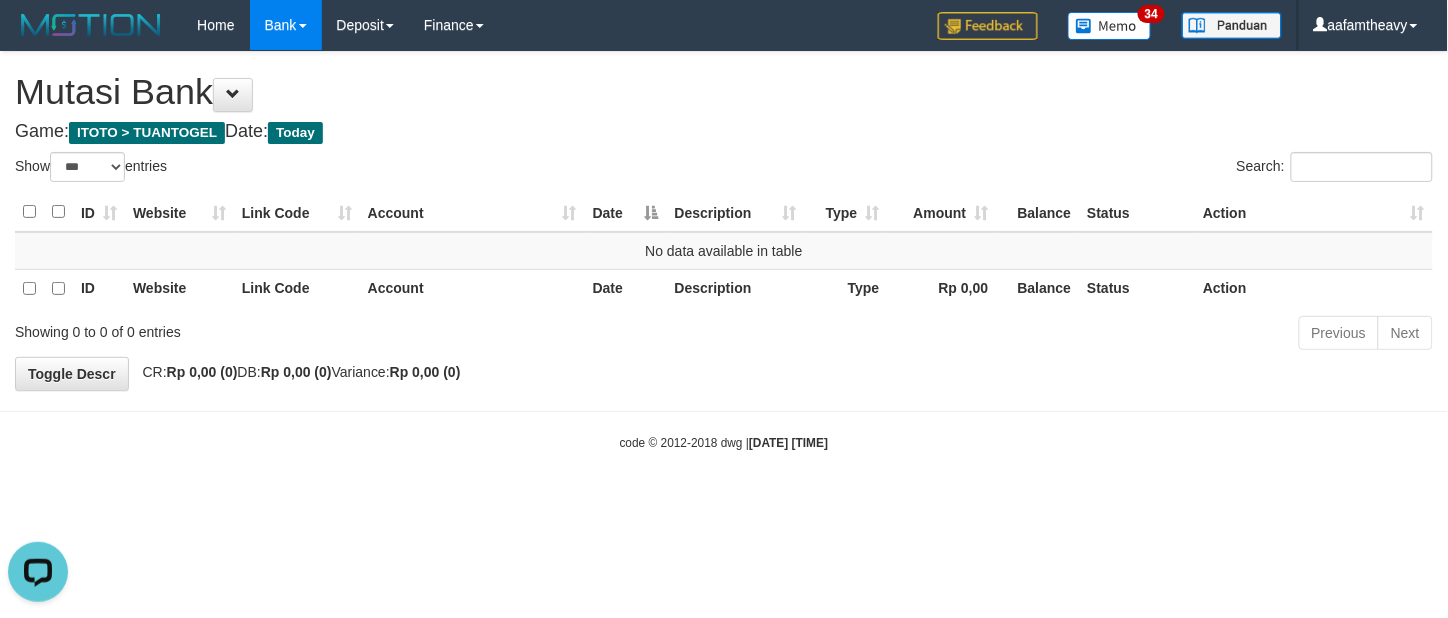 click on "Toggle navigation
Home
Bank
Account List
Load
By Website
Group
[ITOTO]													TUANTOGEL
By Load Group (DPS)
Group aaf-DPBCA02TUANTOGEL" at bounding box center [724, 251] 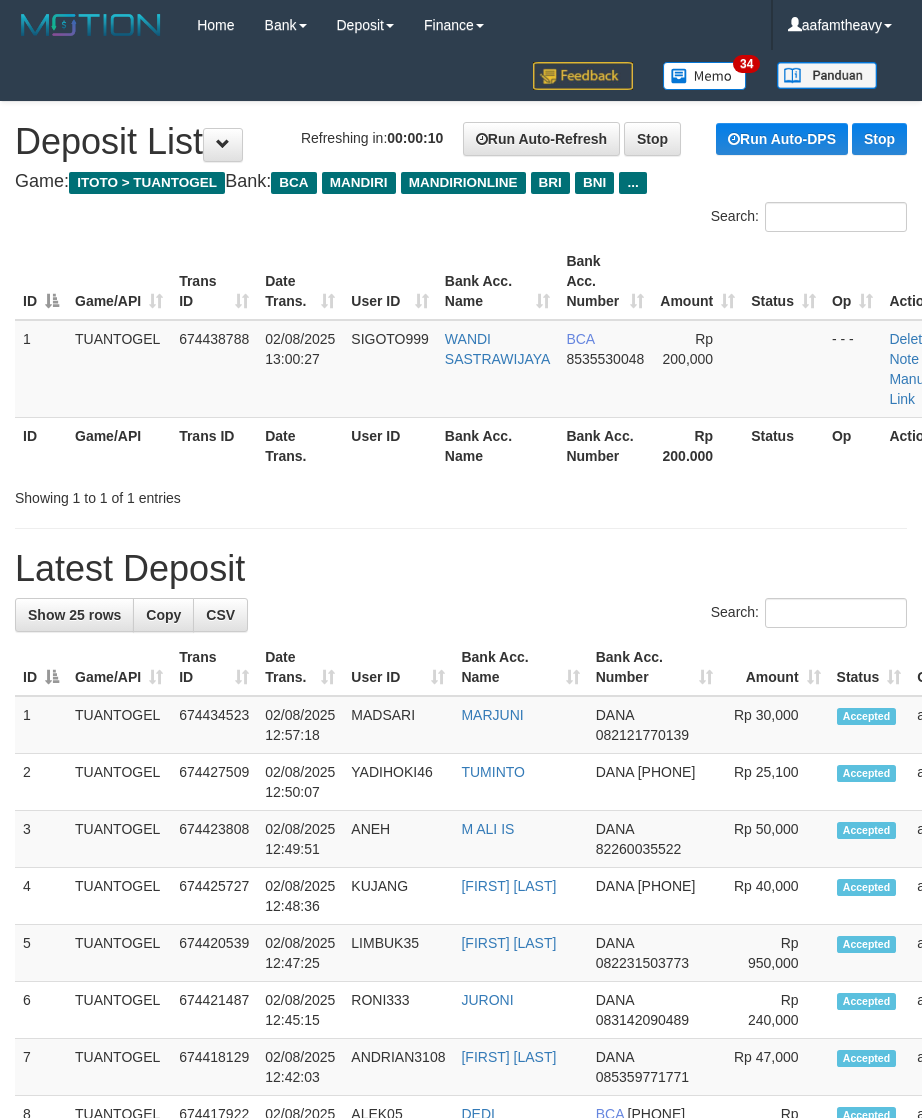 scroll, scrollTop: 0, scrollLeft: 0, axis: both 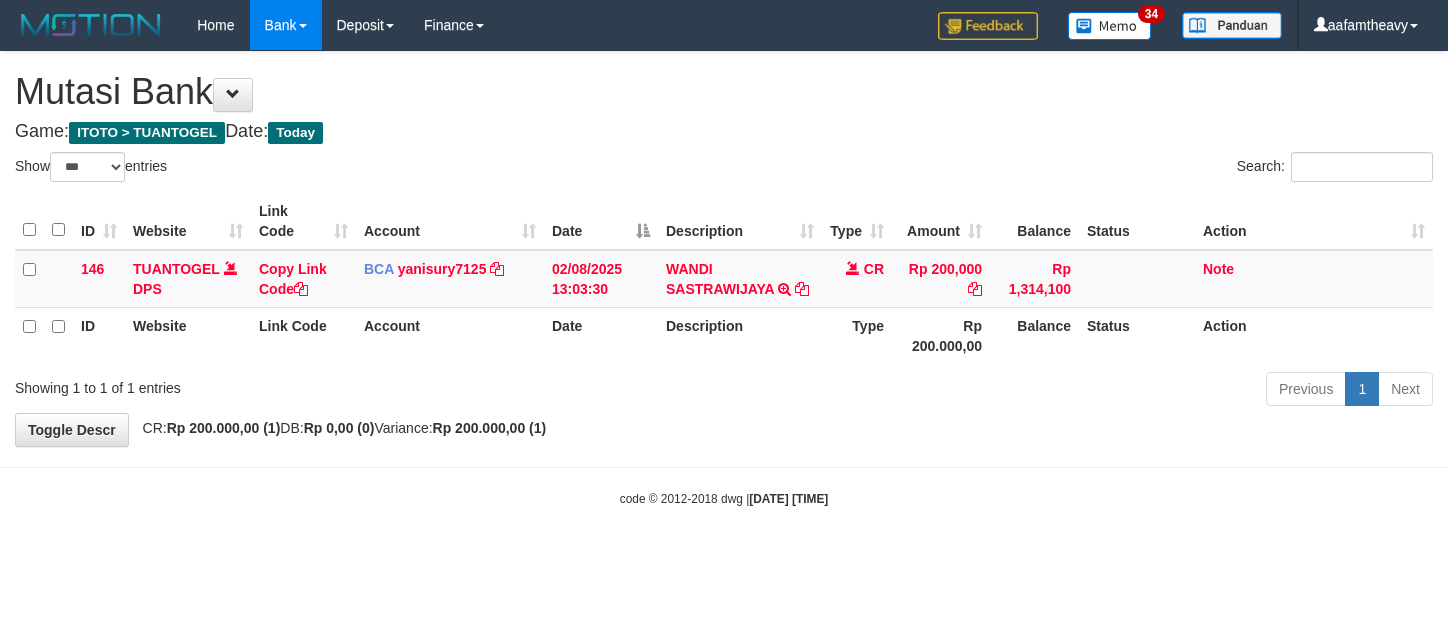 select on "***" 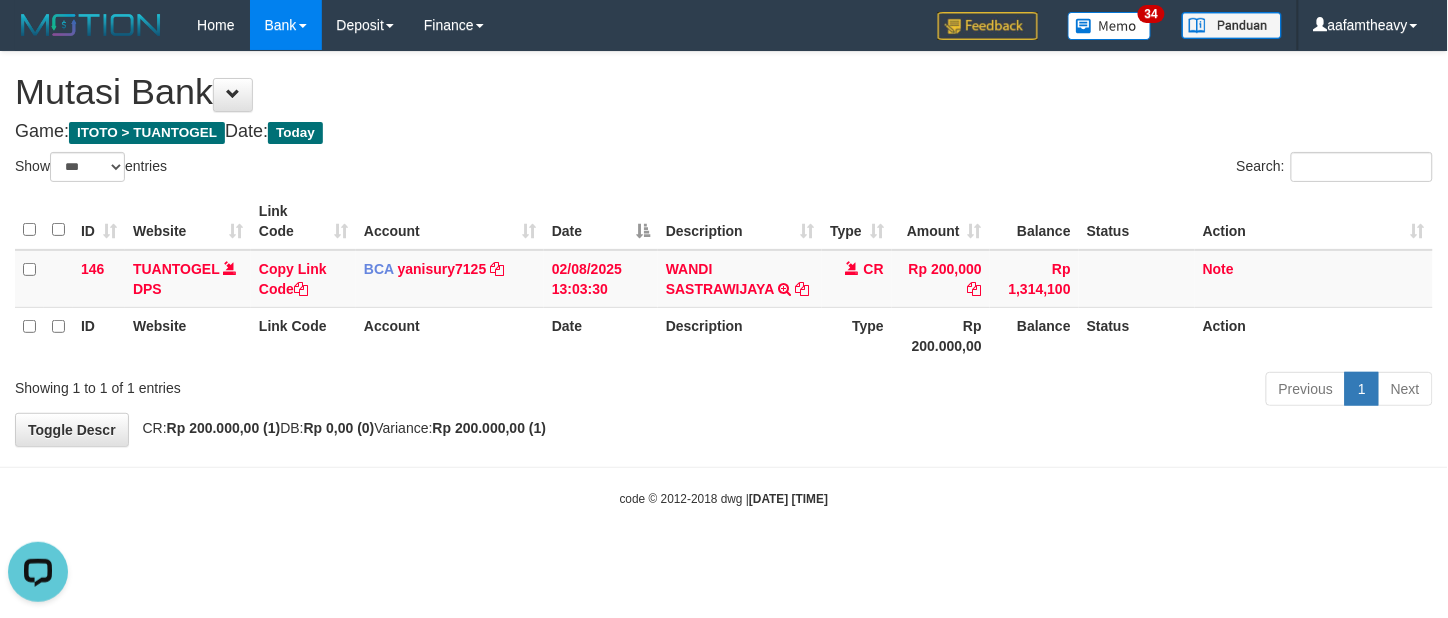 scroll, scrollTop: 0, scrollLeft: 0, axis: both 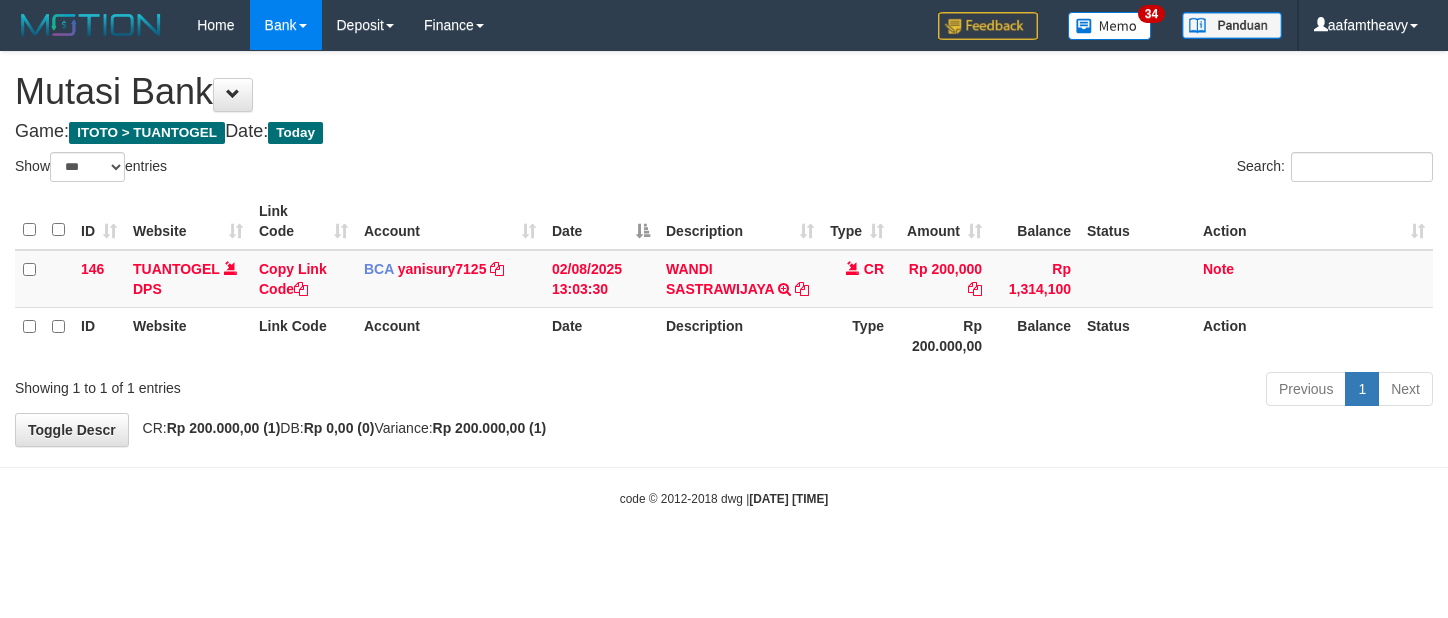 select on "***" 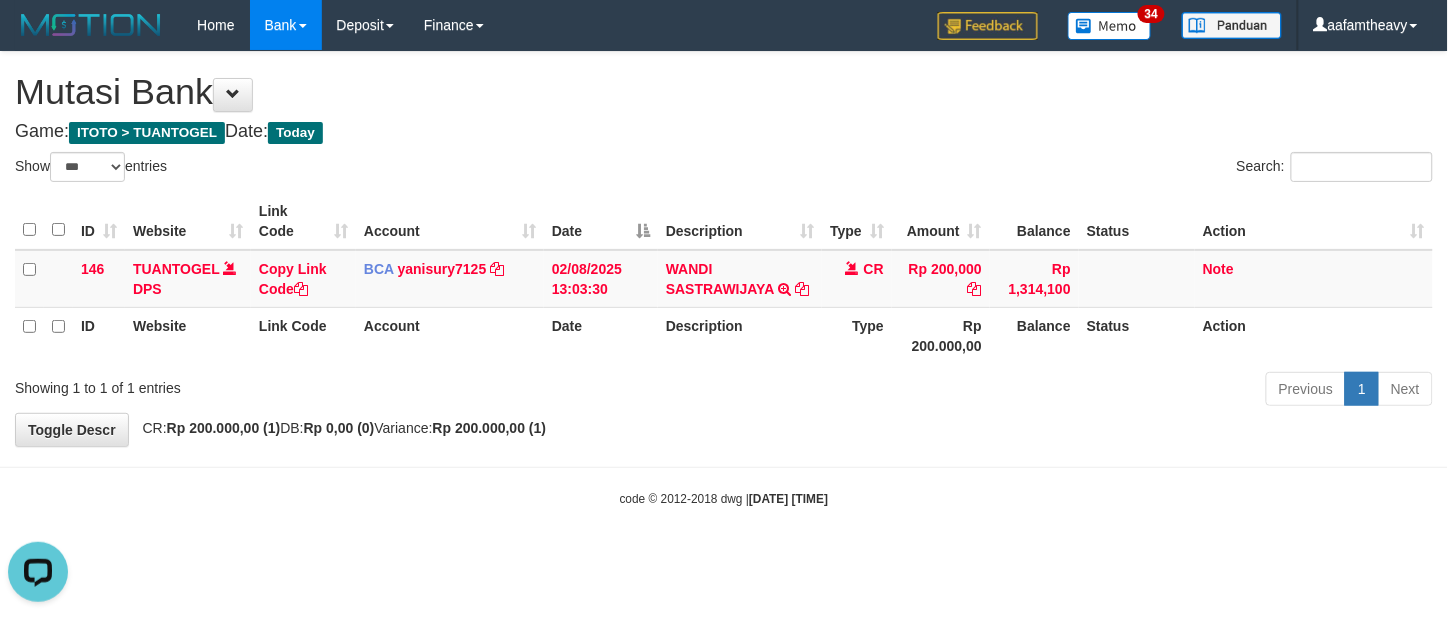 scroll, scrollTop: 0, scrollLeft: 0, axis: both 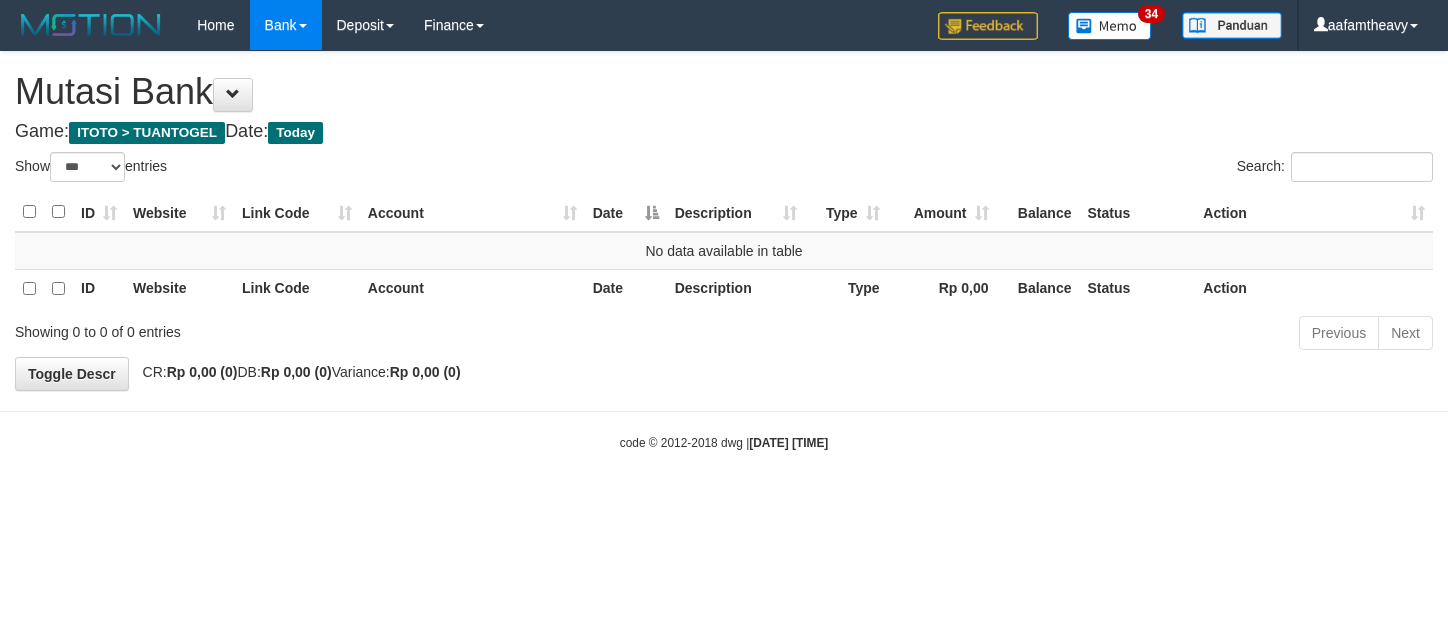 select on "***" 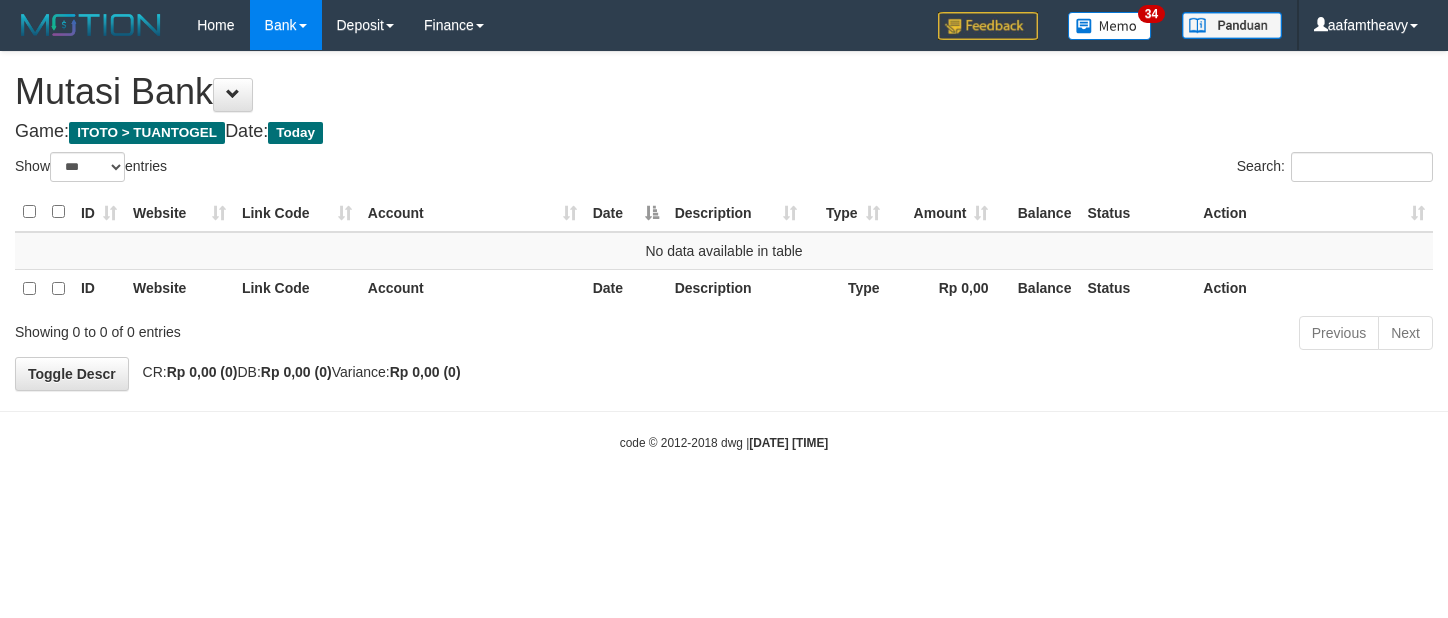 scroll, scrollTop: 0, scrollLeft: 0, axis: both 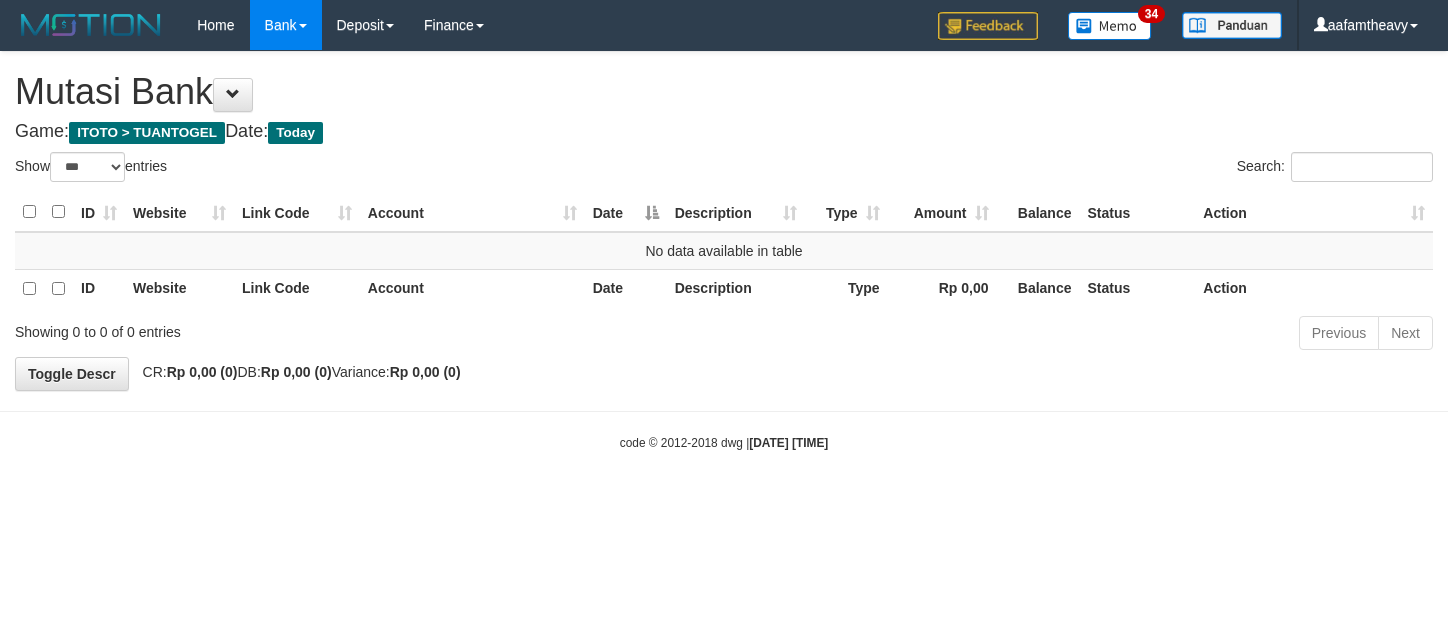 select on "***" 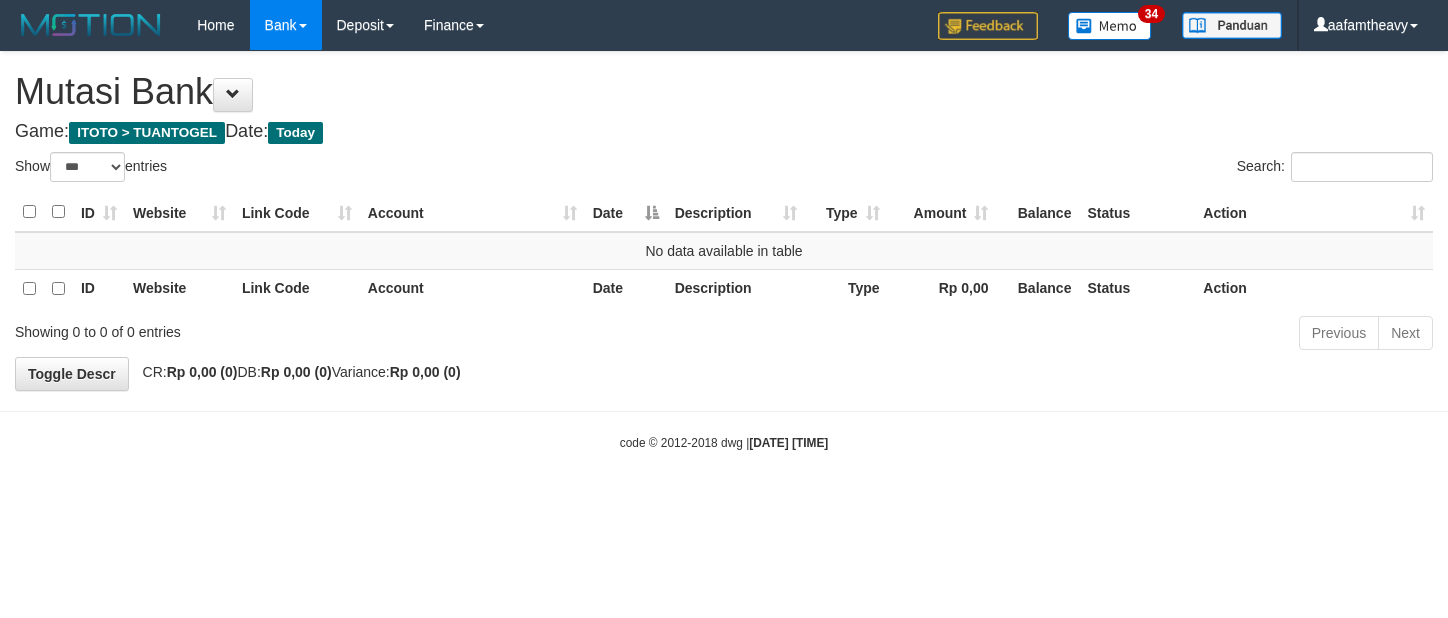 scroll, scrollTop: 0, scrollLeft: 0, axis: both 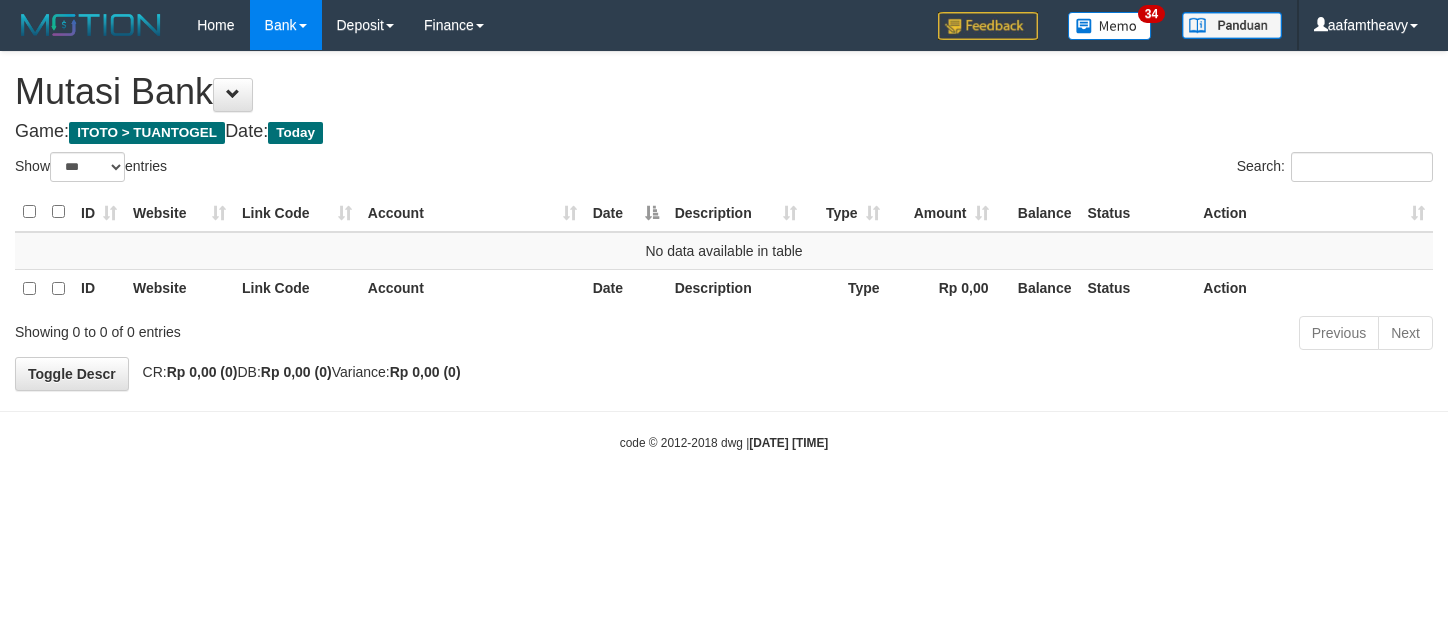 select on "***" 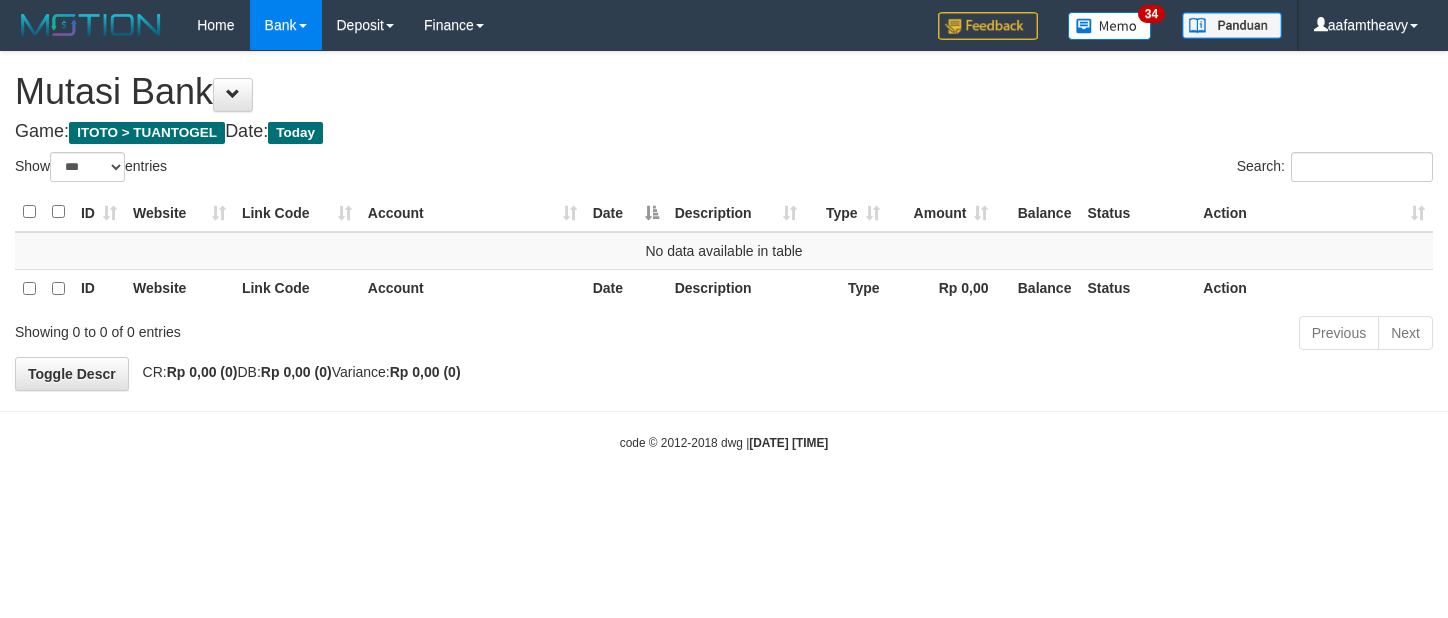 scroll, scrollTop: 0, scrollLeft: 0, axis: both 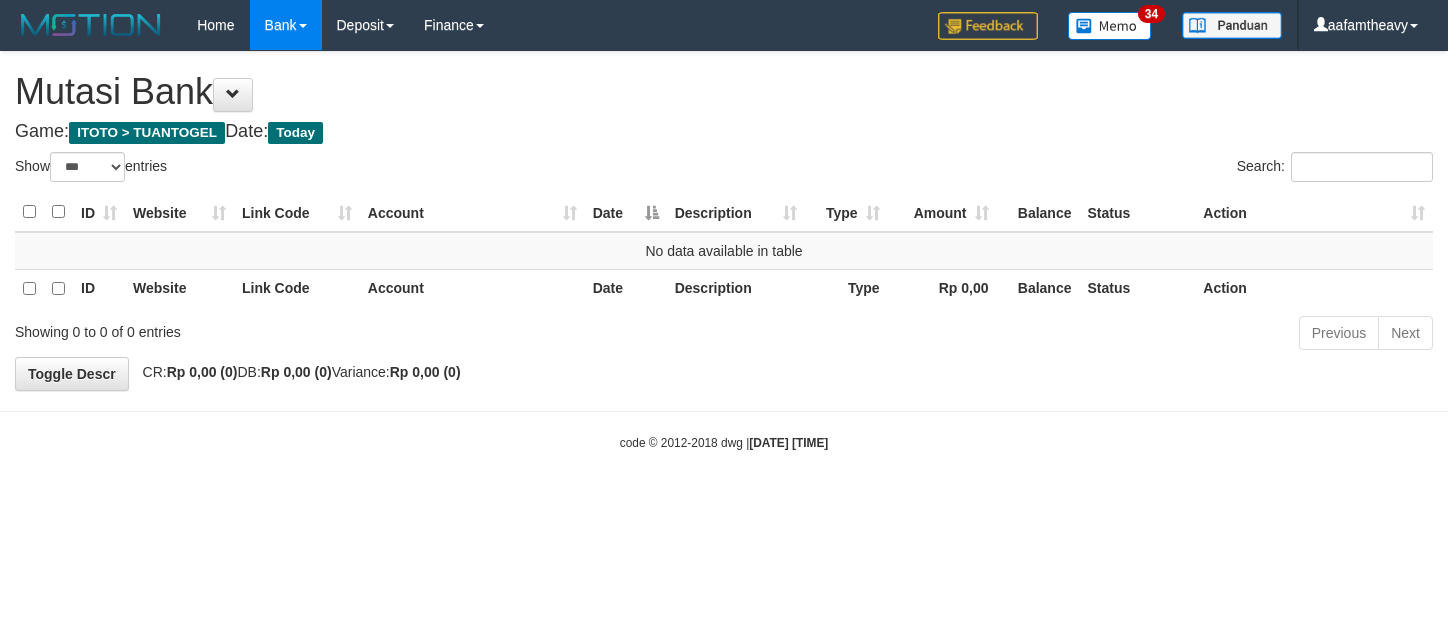 select on "***" 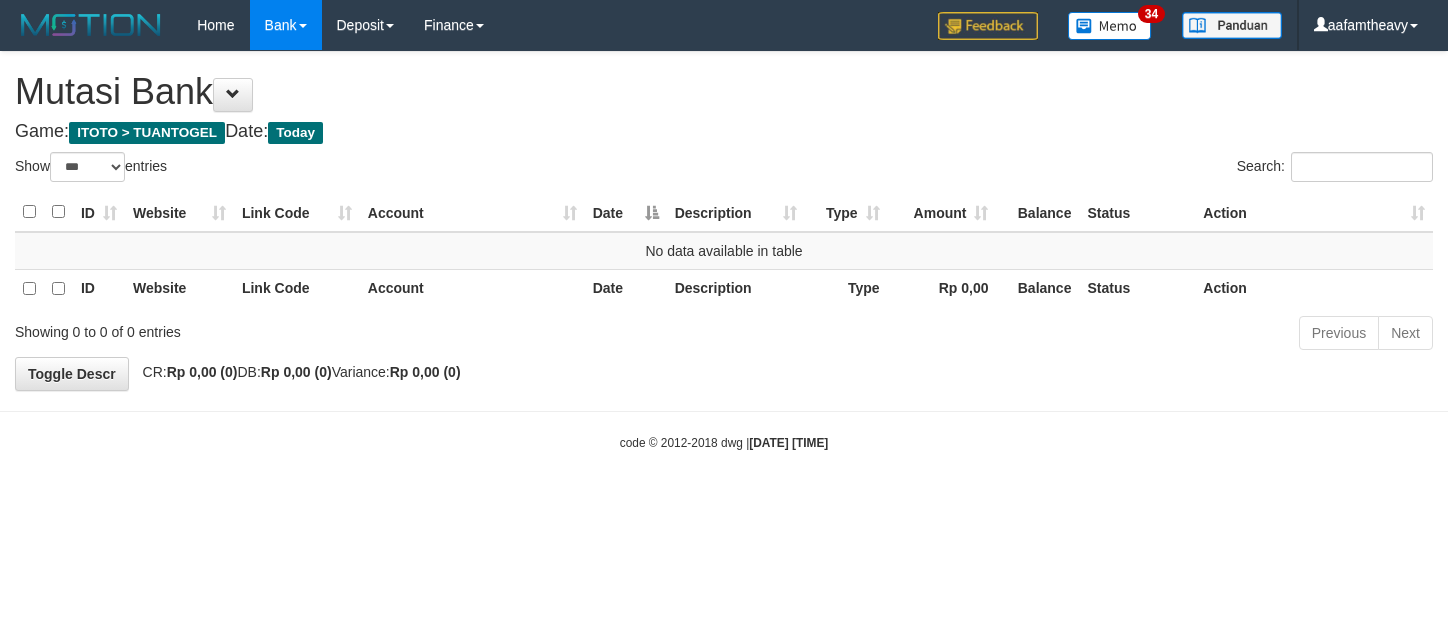 scroll, scrollTop: 0, scrollLeft: 0, axis: both 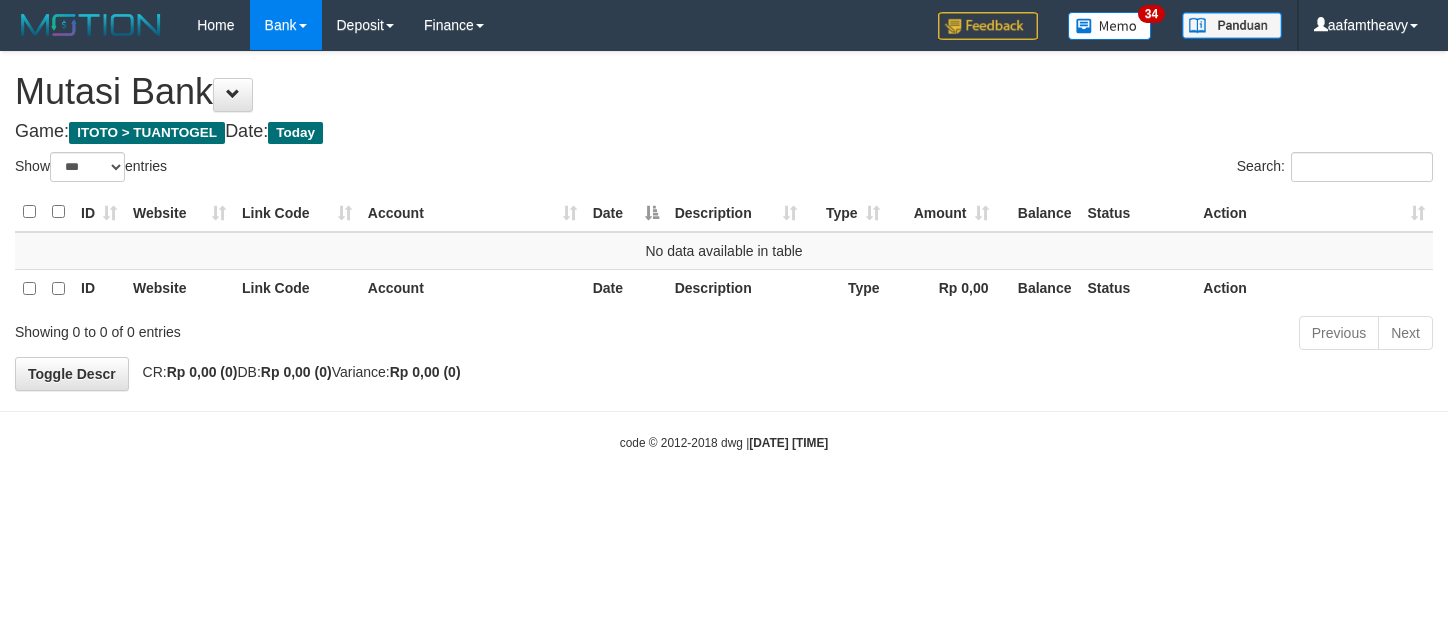 select on "***" 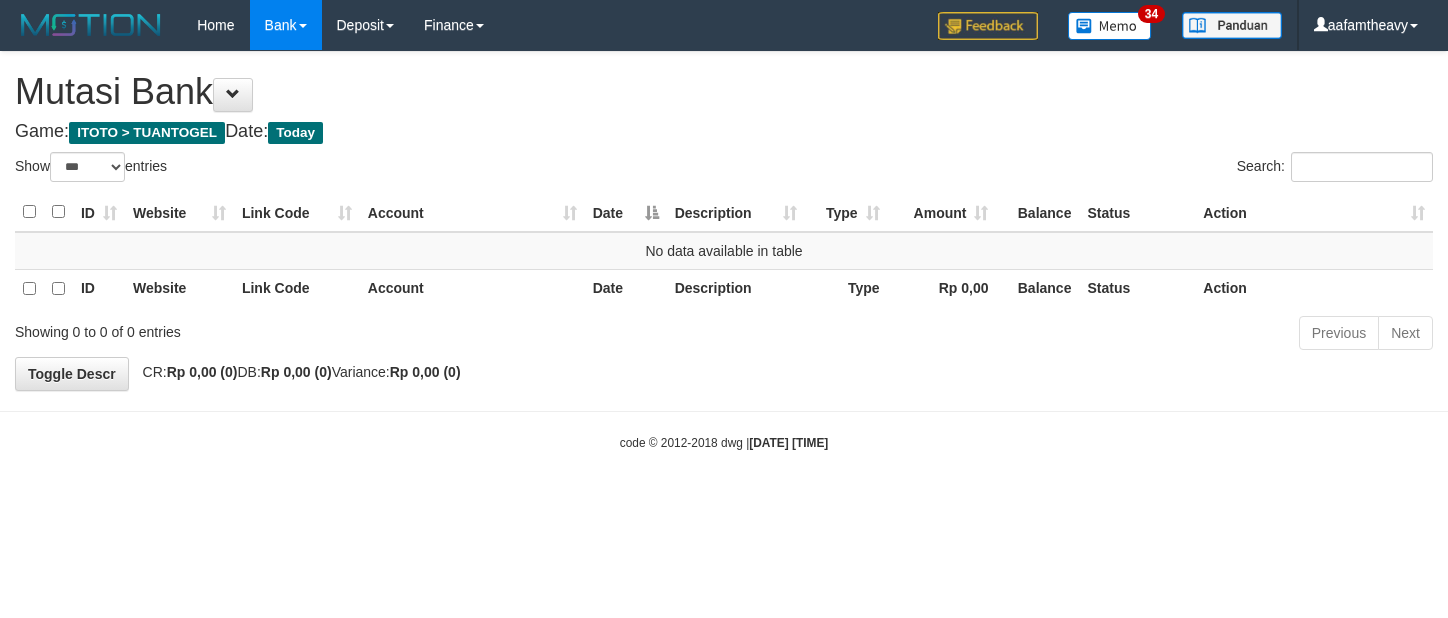 scroll, scrollTop: 0, scrollLeft: 0, axis: both 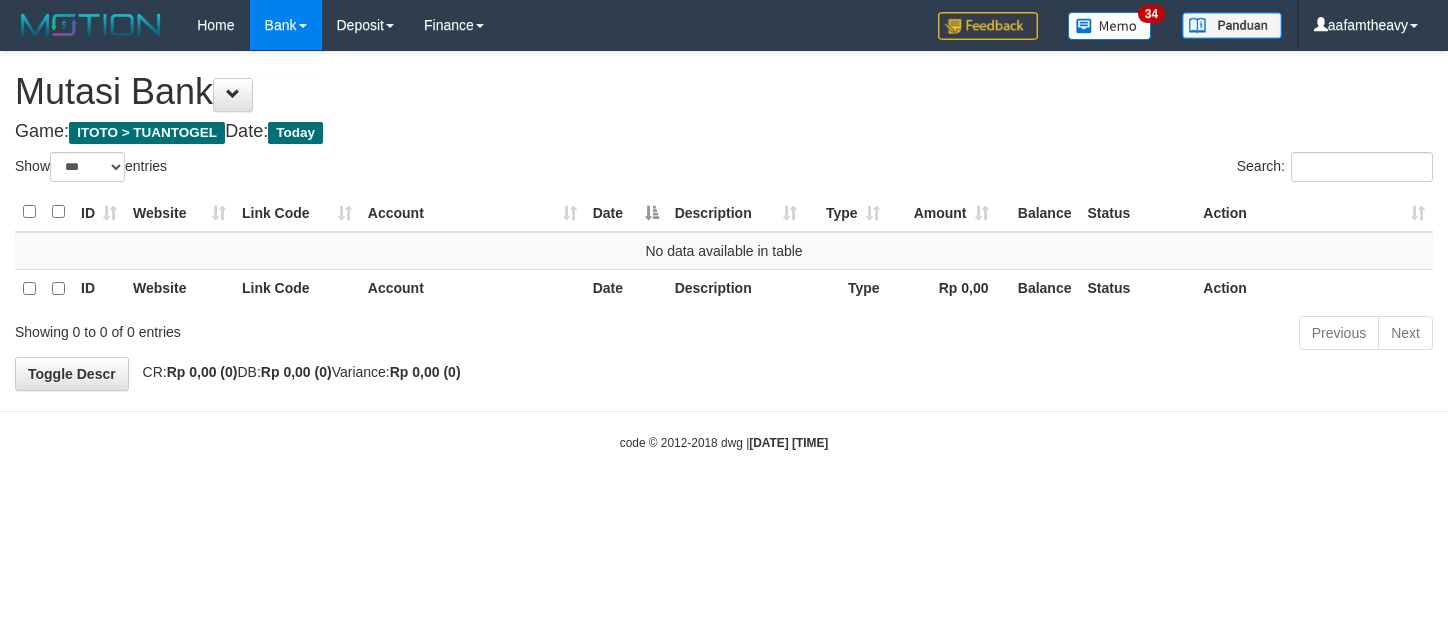 select on "***" 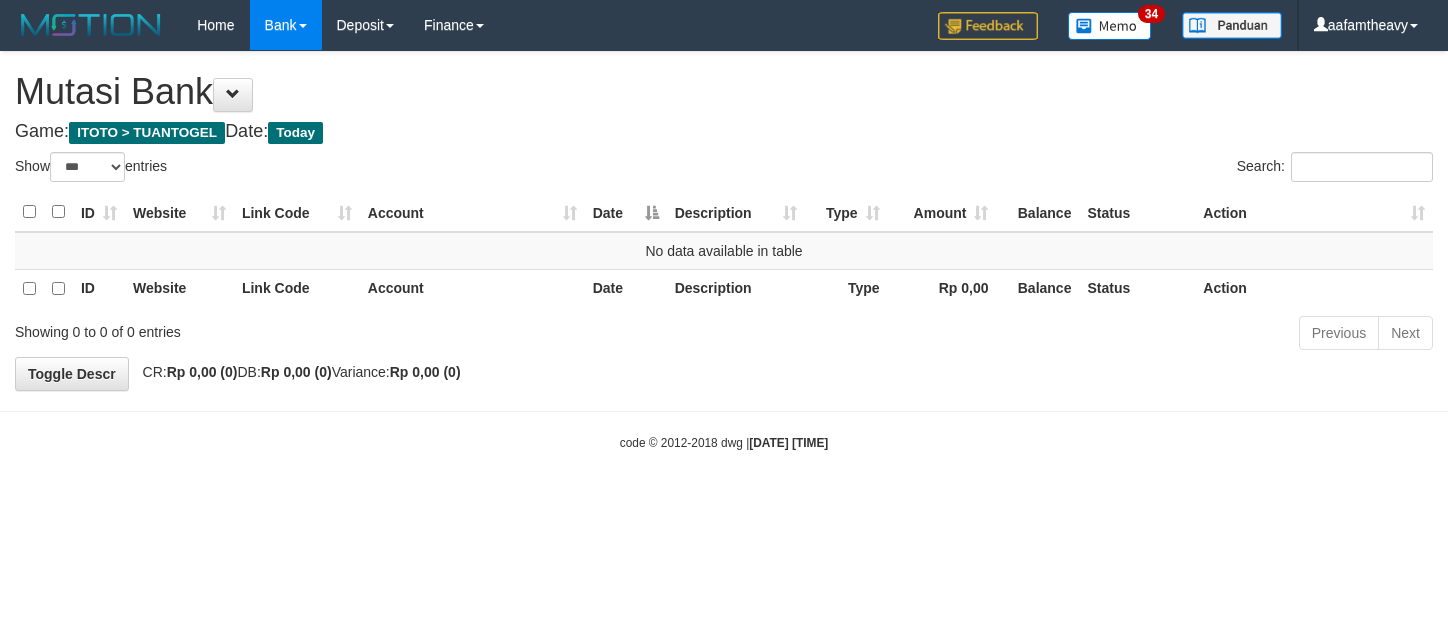 scroll, scrollTop: 0, scrollLeft: 0, axis: both 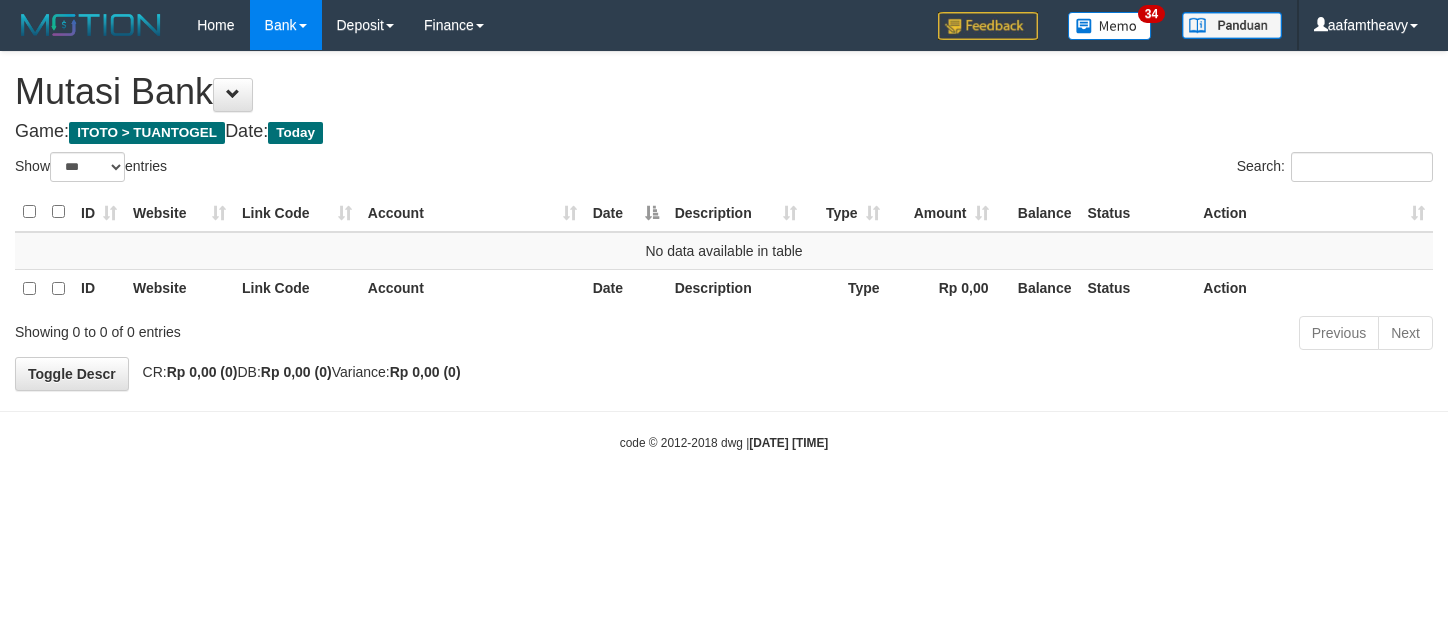 select on "***" 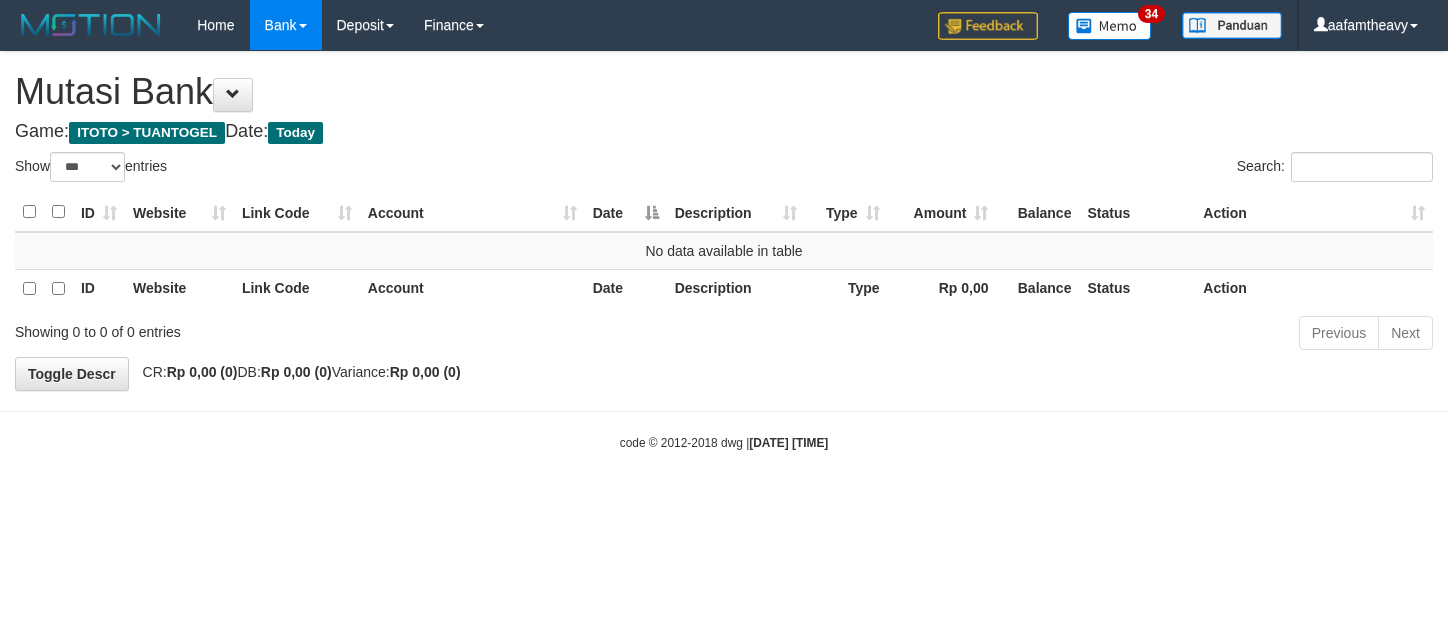 scroll, scrollTop: 0, scrollLeft: 0, axis: both 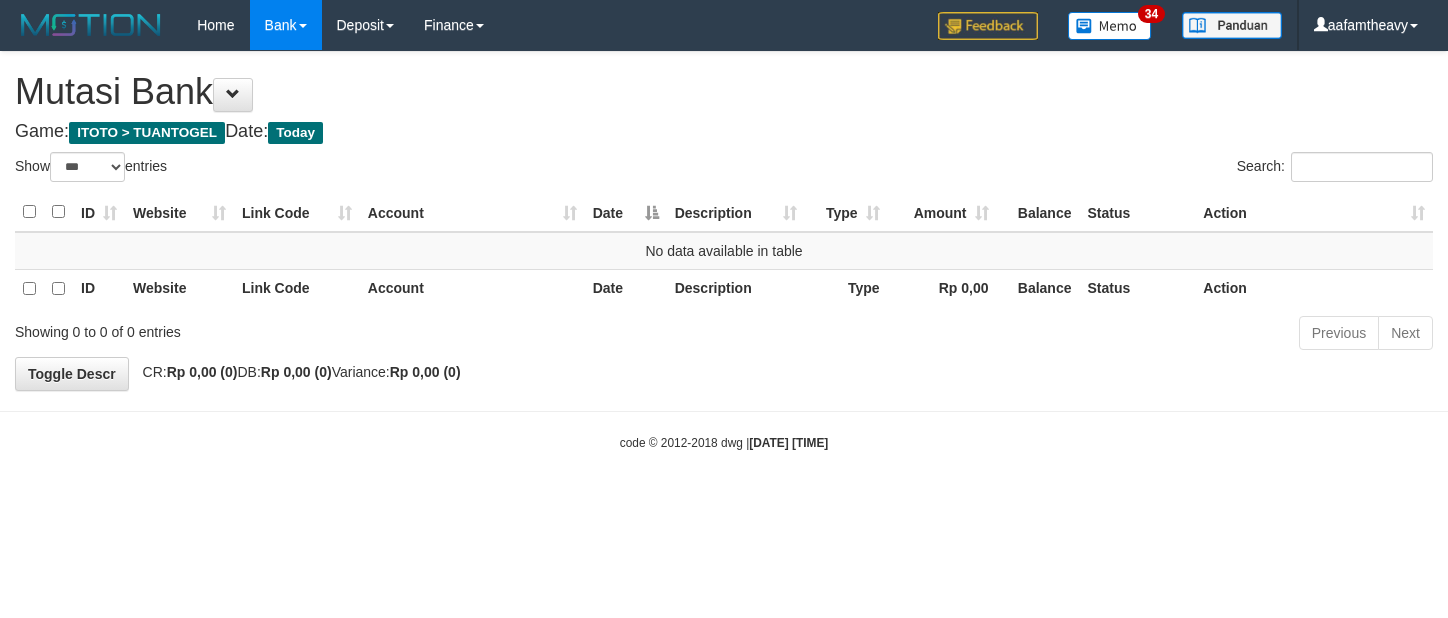 select on "***" 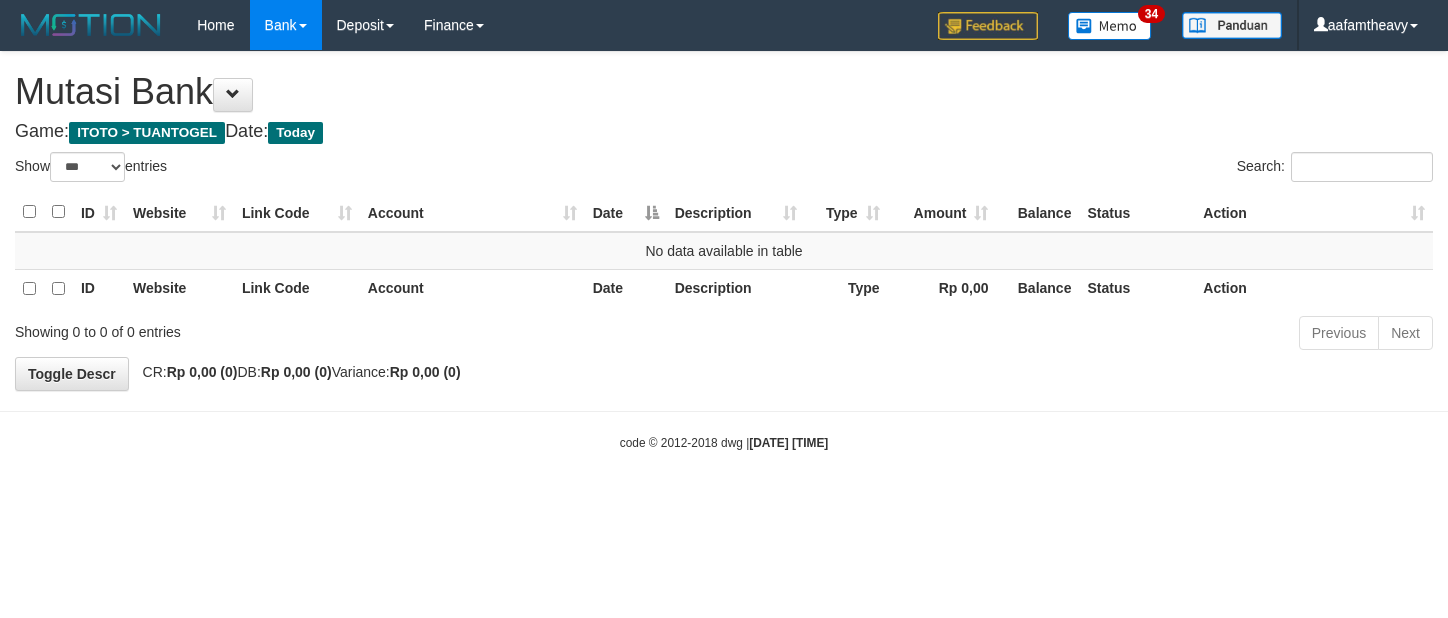 scroll, scrollTop: 0, scrollLeft: 0, axis: both 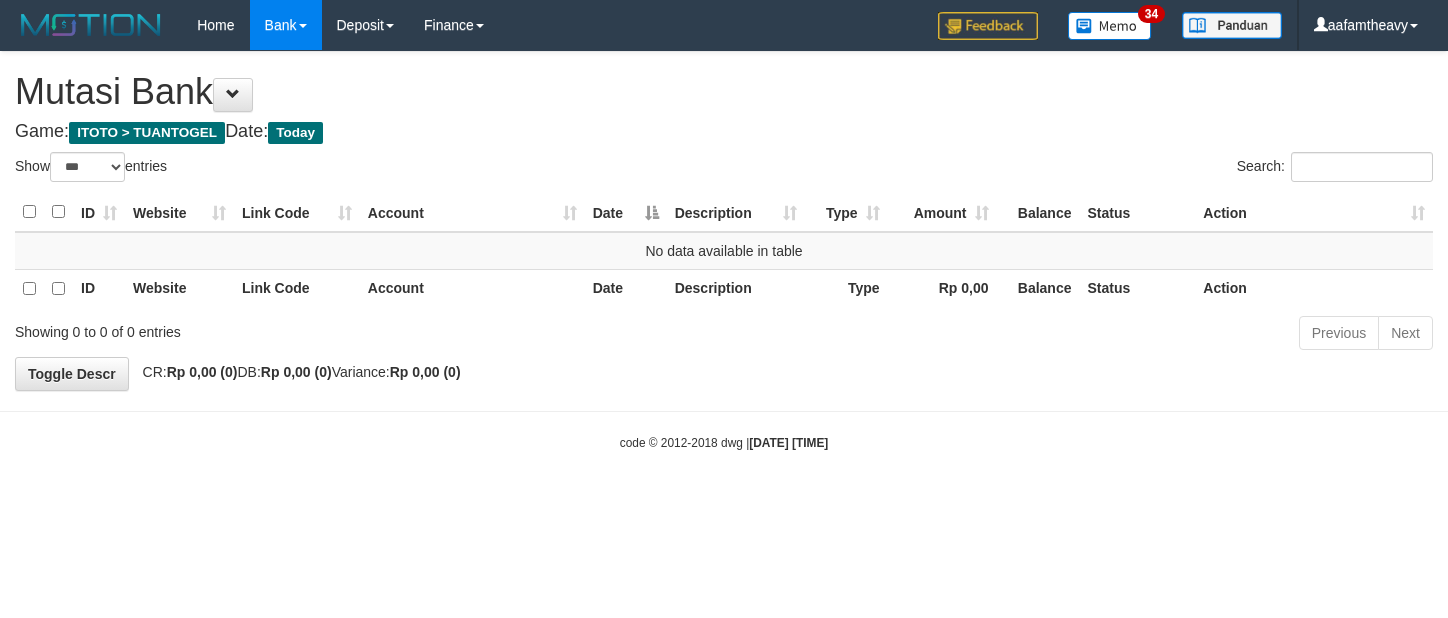 select on "***" 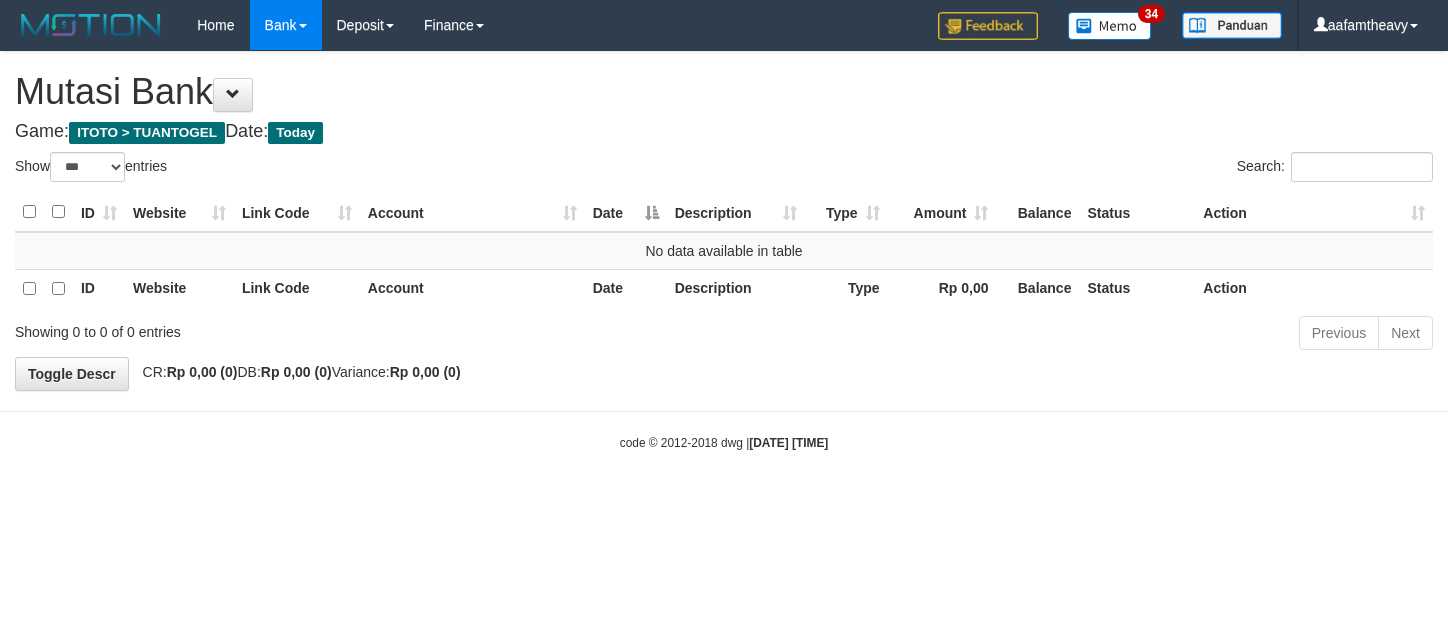 scroll, scrollTop: 0, scrollLeft: 0, axis: both 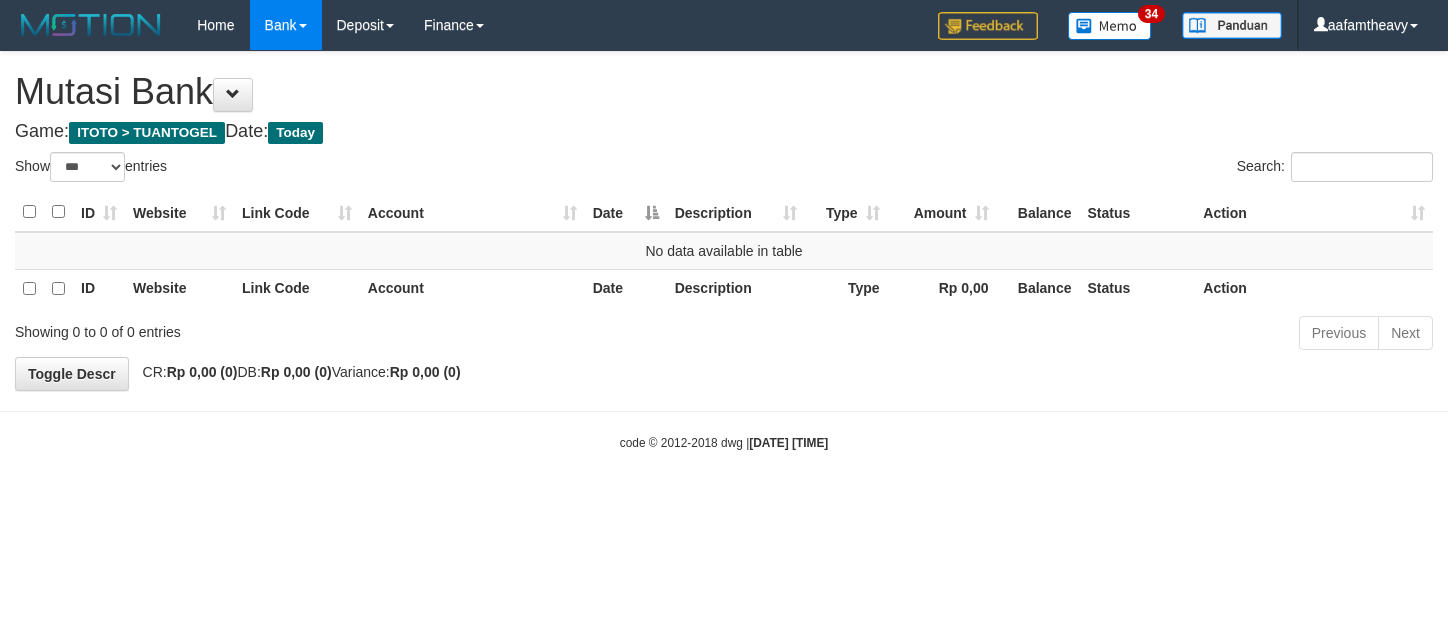 select on "***" 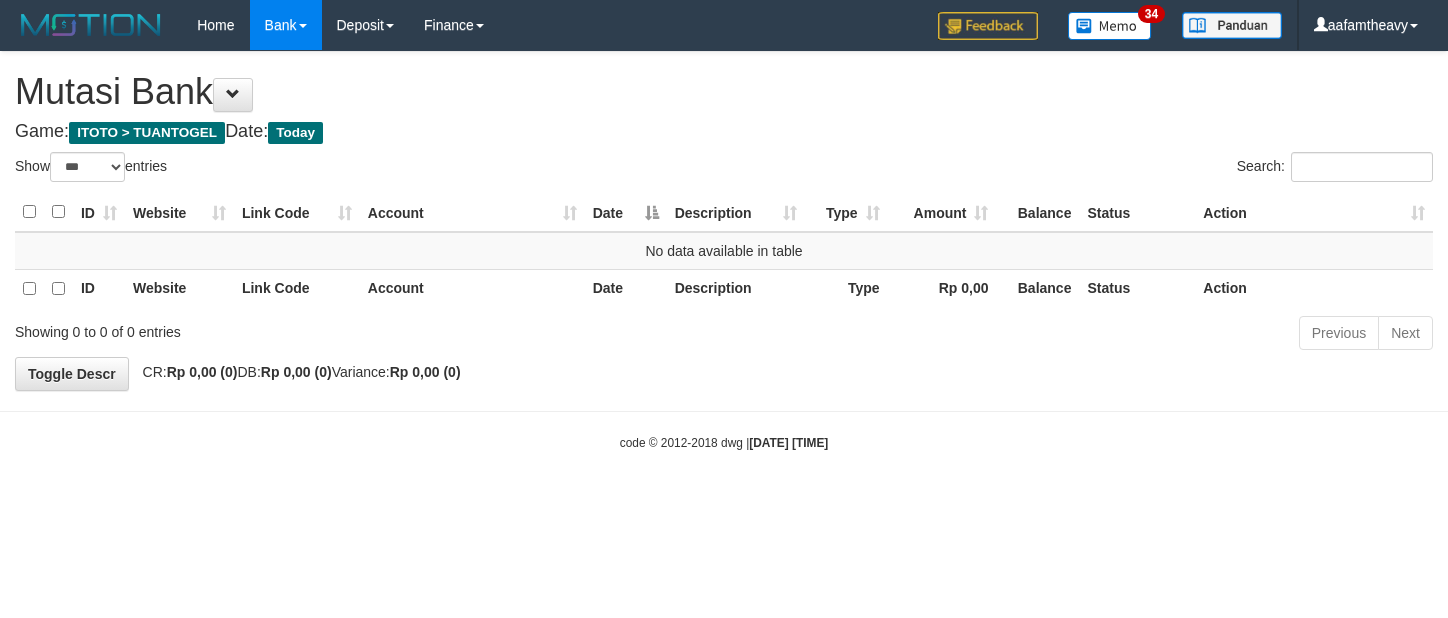 scroll, scrollTop: 0, scrollLeft: 0, axis: both 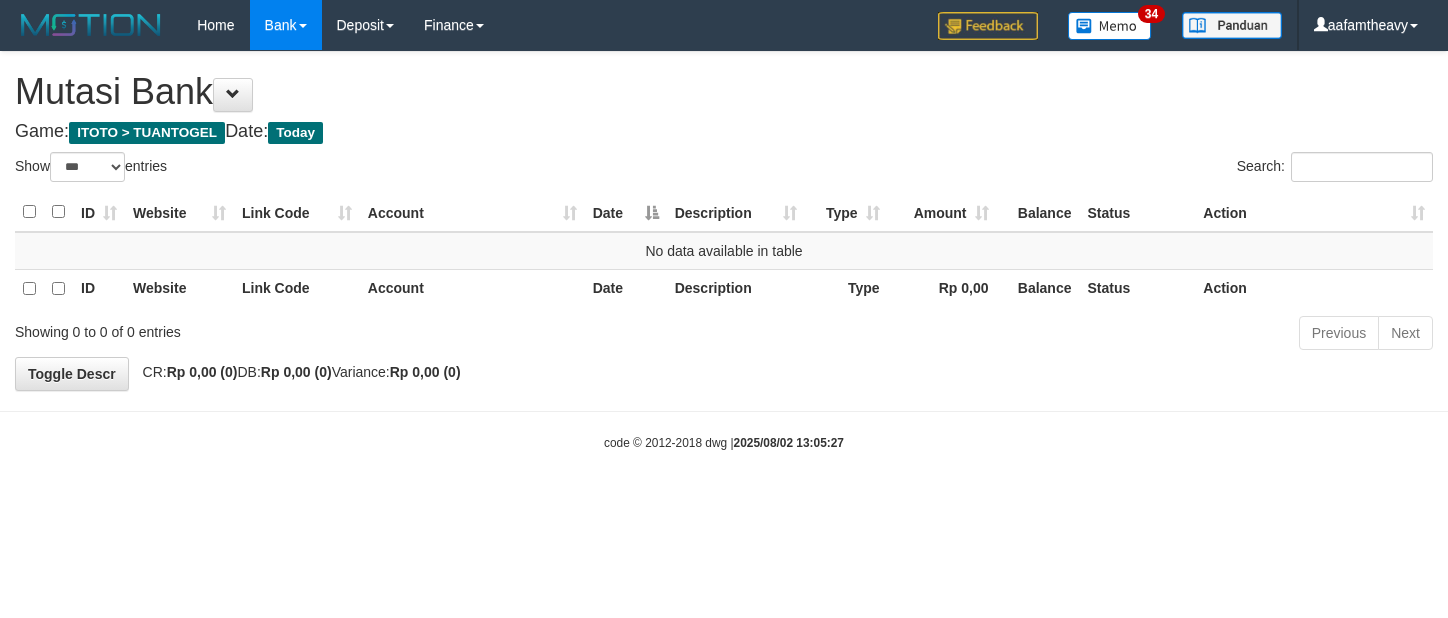 select on "***" 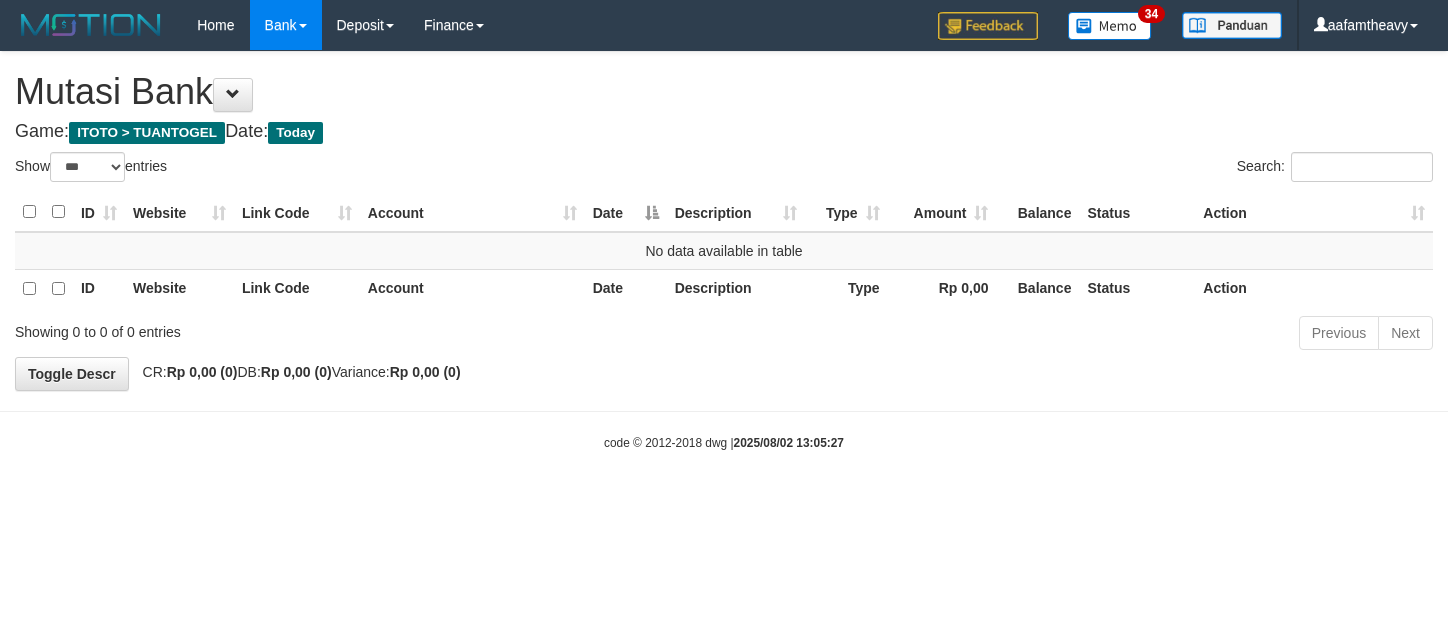 scroll, scrollTop: 0, scrollLeft: 0, axis: both 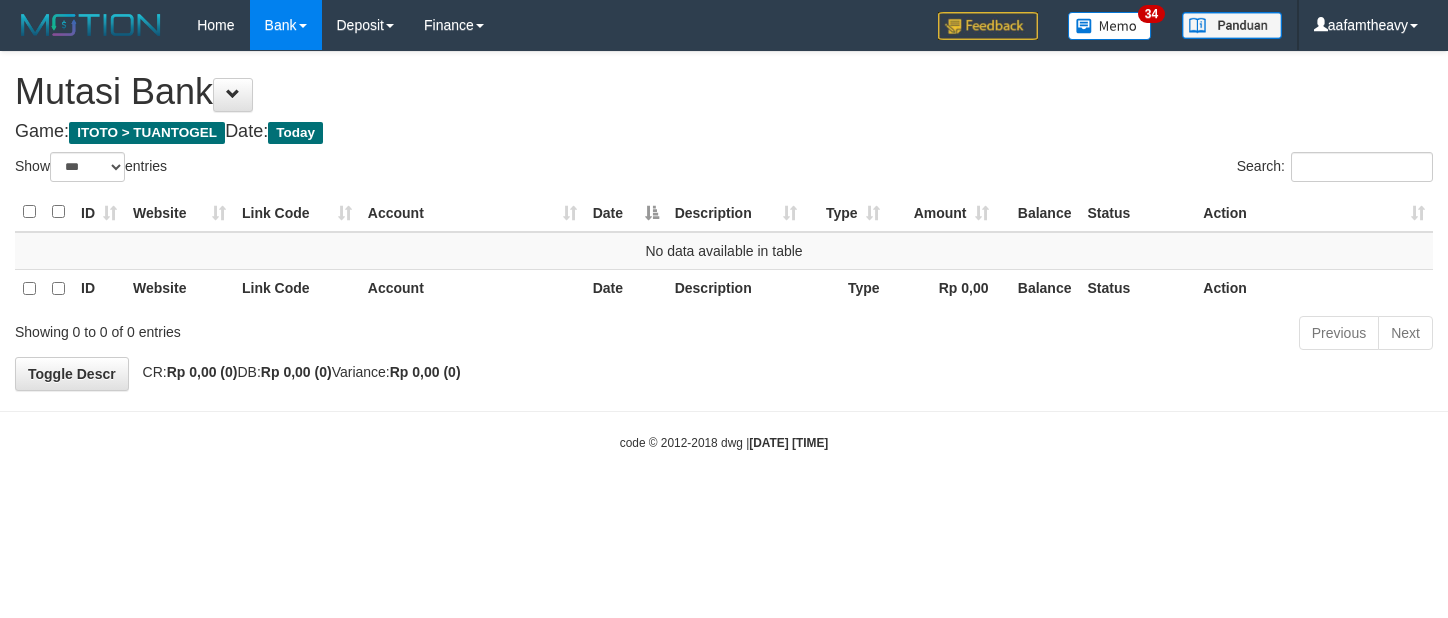 select on "***" 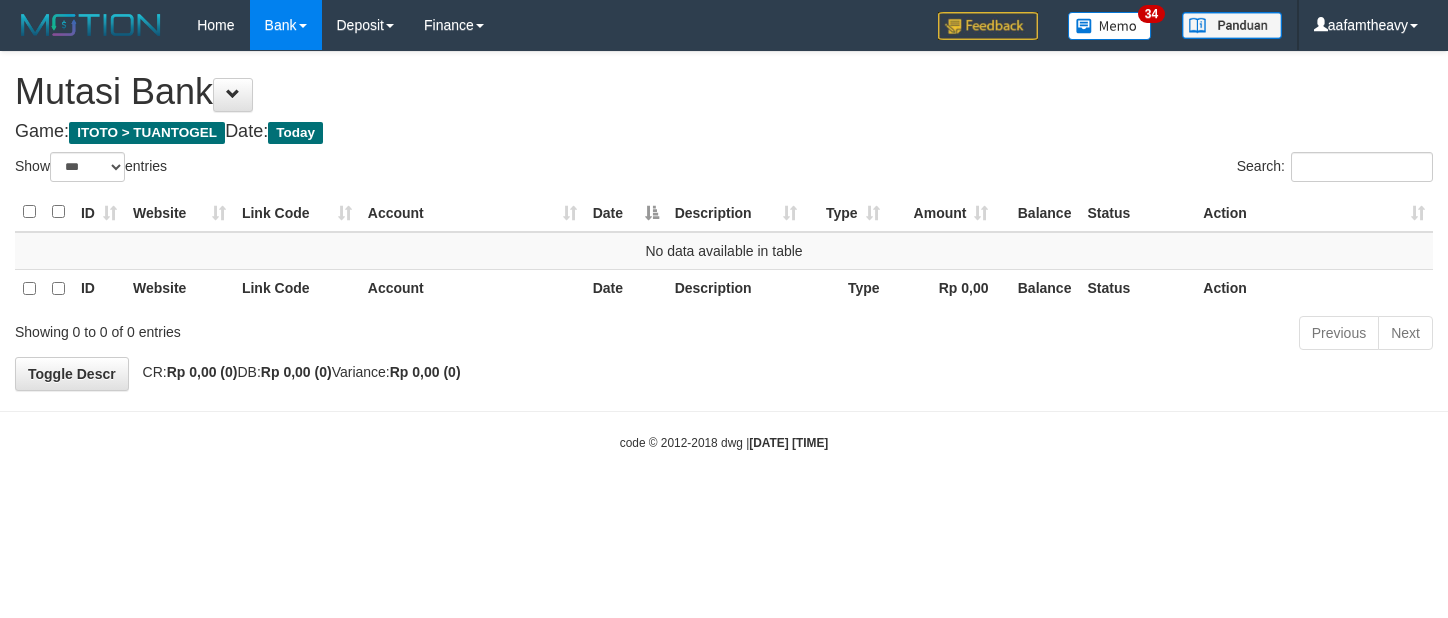 scroll, scrollTop: 0, scrollLeft: 0, axis: both 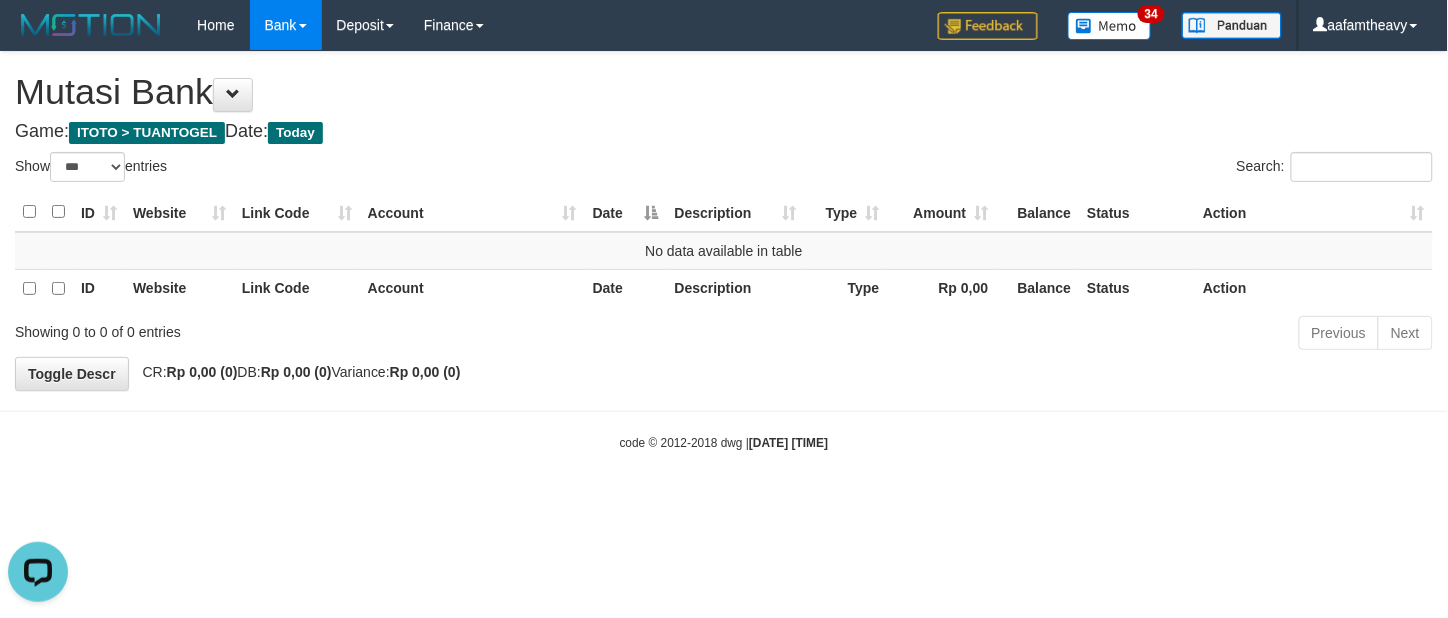 click on "Toggle navigation
Home
Bank
Account List
Load
By Website
Group
[ITOTO]													TUANTOGEL
By Load Group (DPS)
Group aaf-DPBCA02TUANTOGEL" at bounding box center [724, 251] 